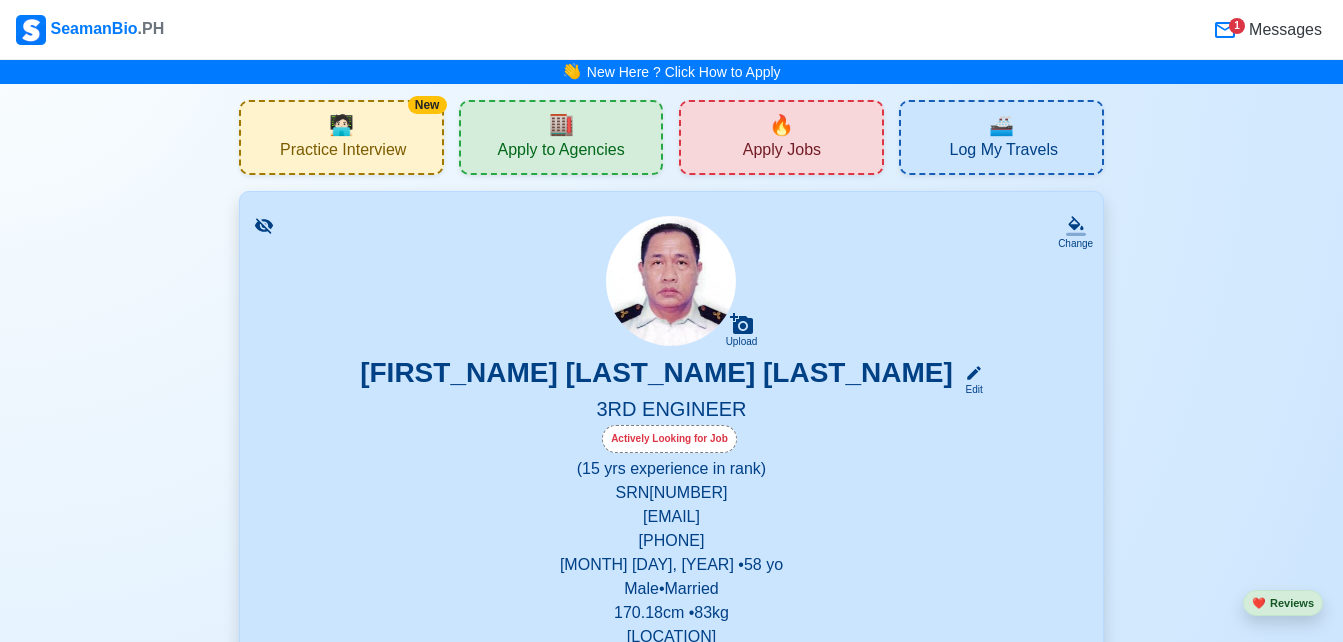 scroll, scrollTop: 0, scrollLeft: 0, axis: both 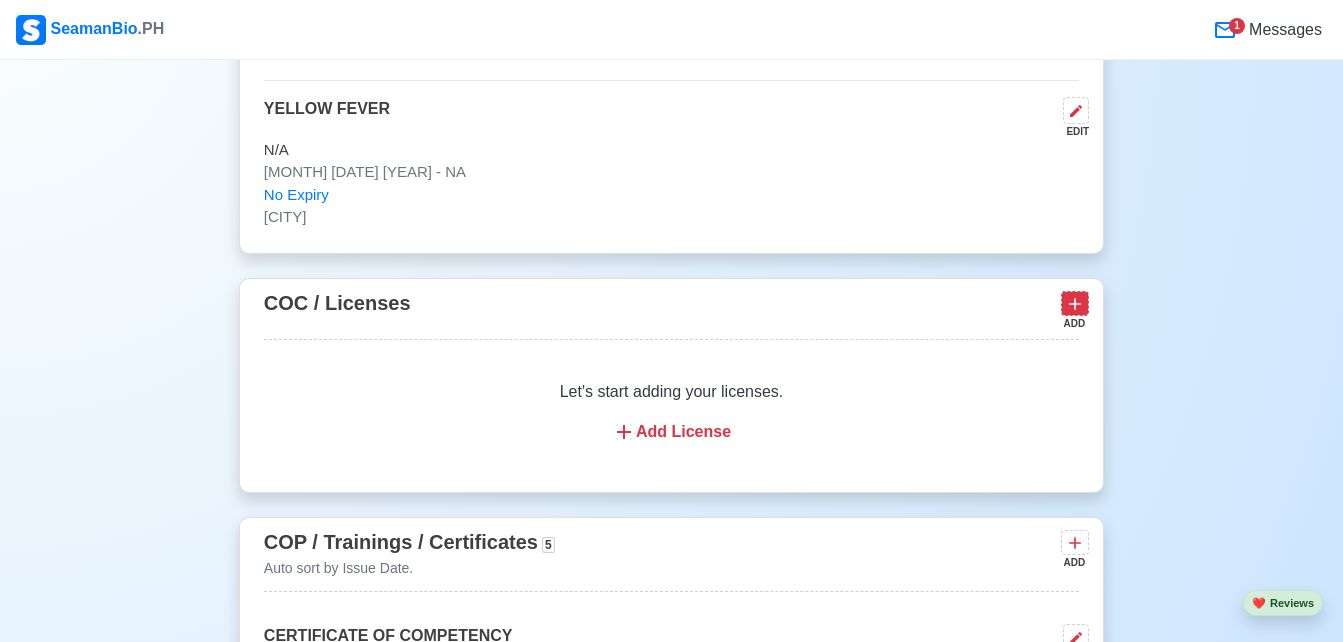 click at bounding box center (1075, 303) 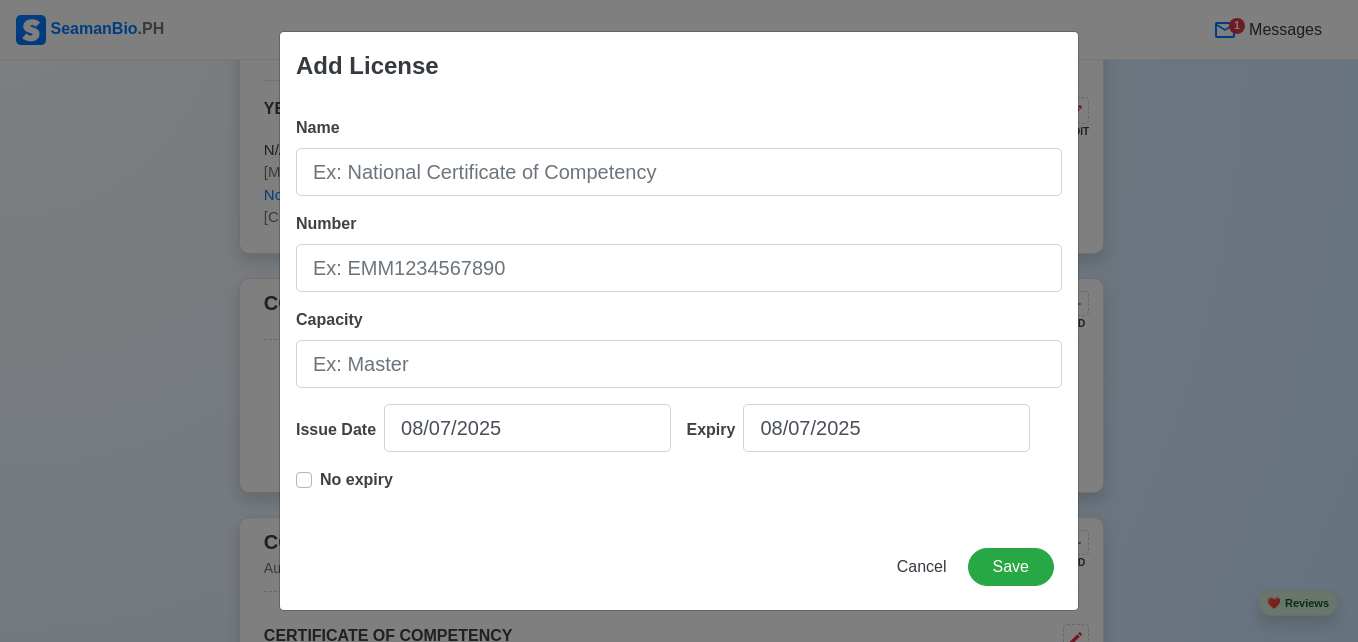 click on "Add License Name Number Capacity Issue Date [MONTH]/[DAY]/[YEAR] Expiry [MONTH]/[DAY]/[YEAR] No expiry Cancel Save" at bounding box center [679, 321] 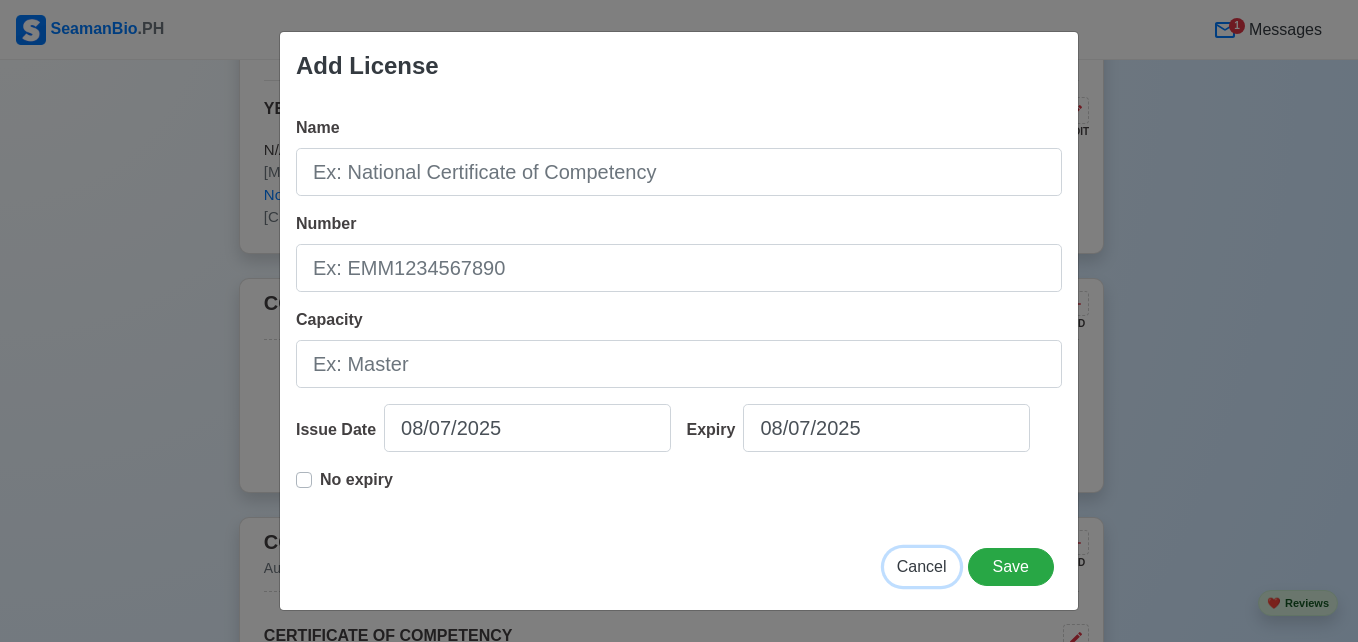 click on "Cancel" at bounding box center [922, 566] 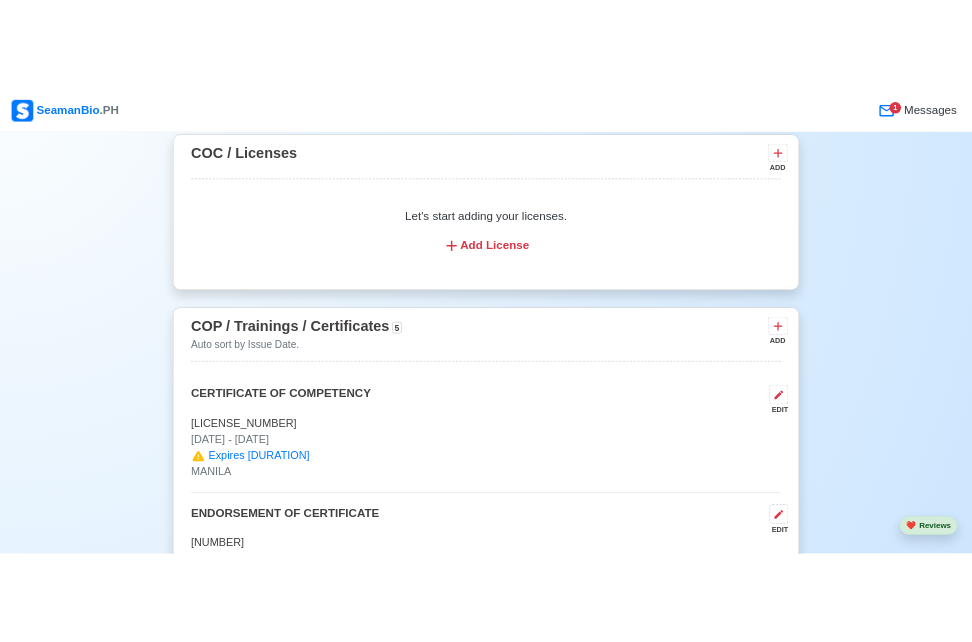 scroll, scrollTop: 2454, scrollLeft: 0, axis: vertical 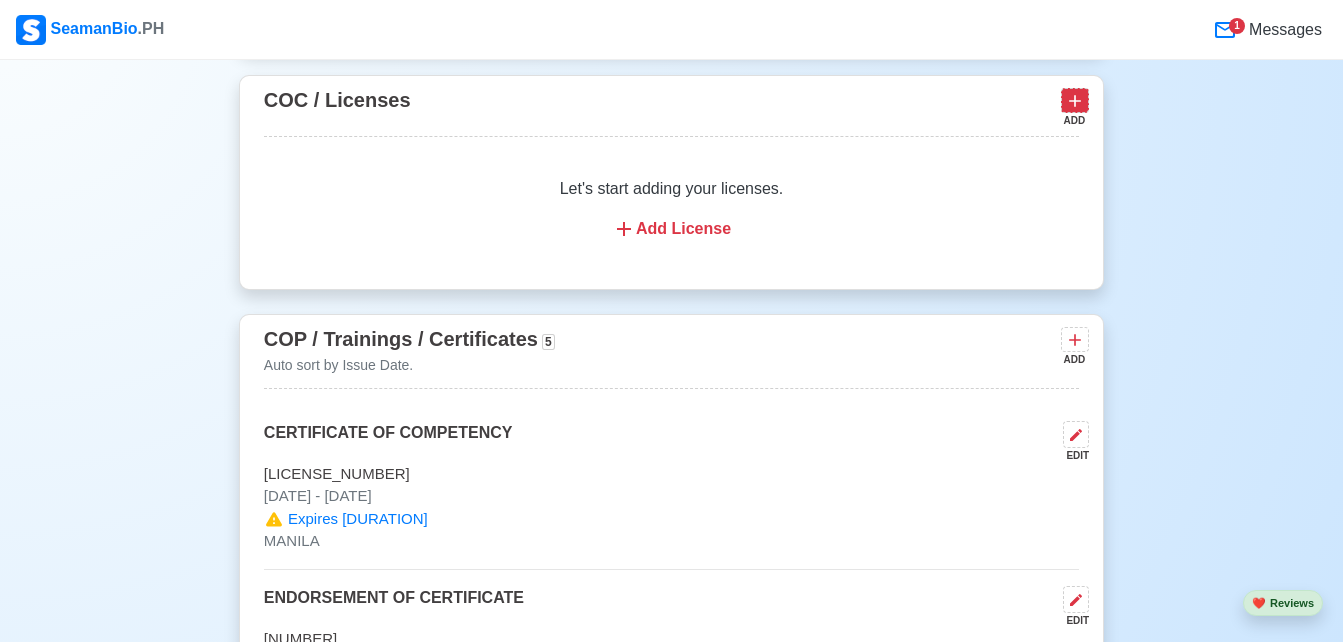 click 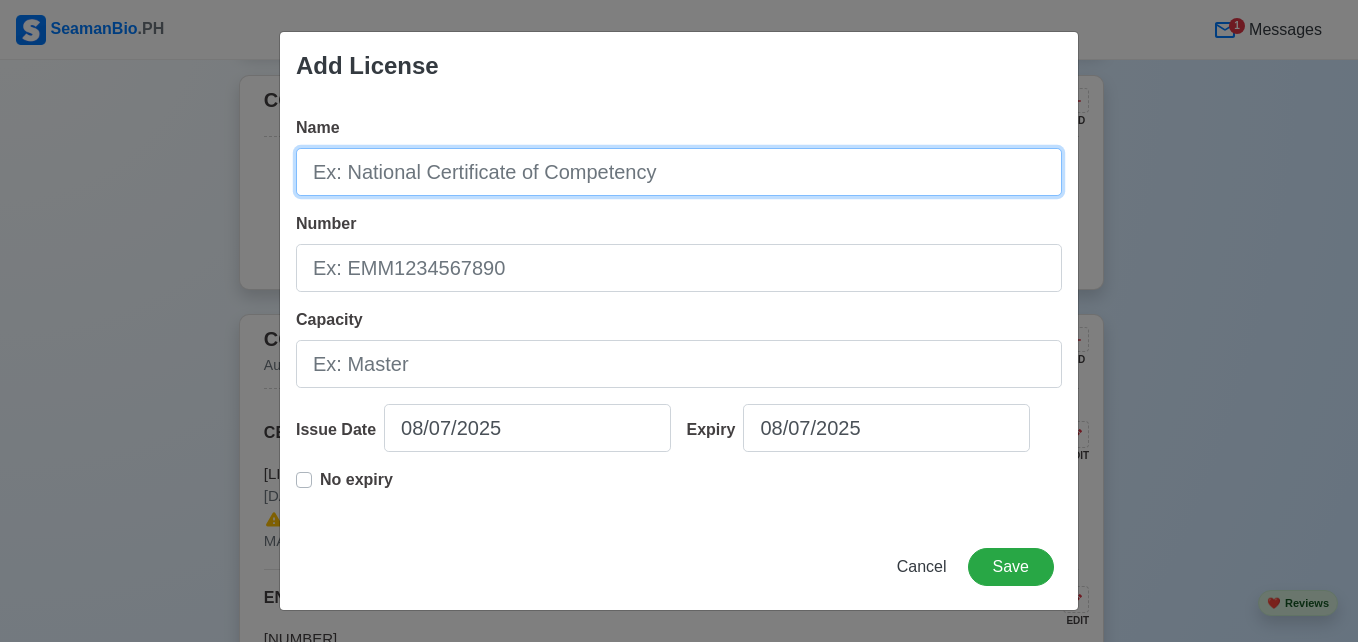 click on "Name" at bounding box center [679, 172] 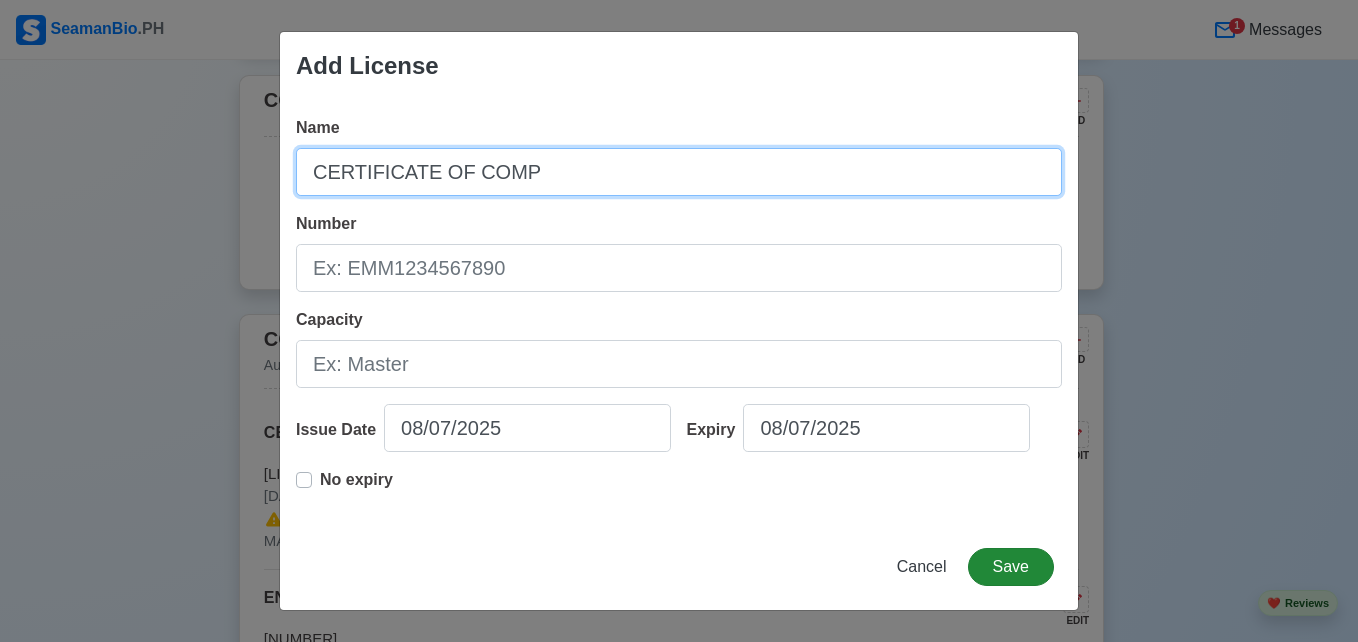 type on "CERTIFICATE OF COMP" 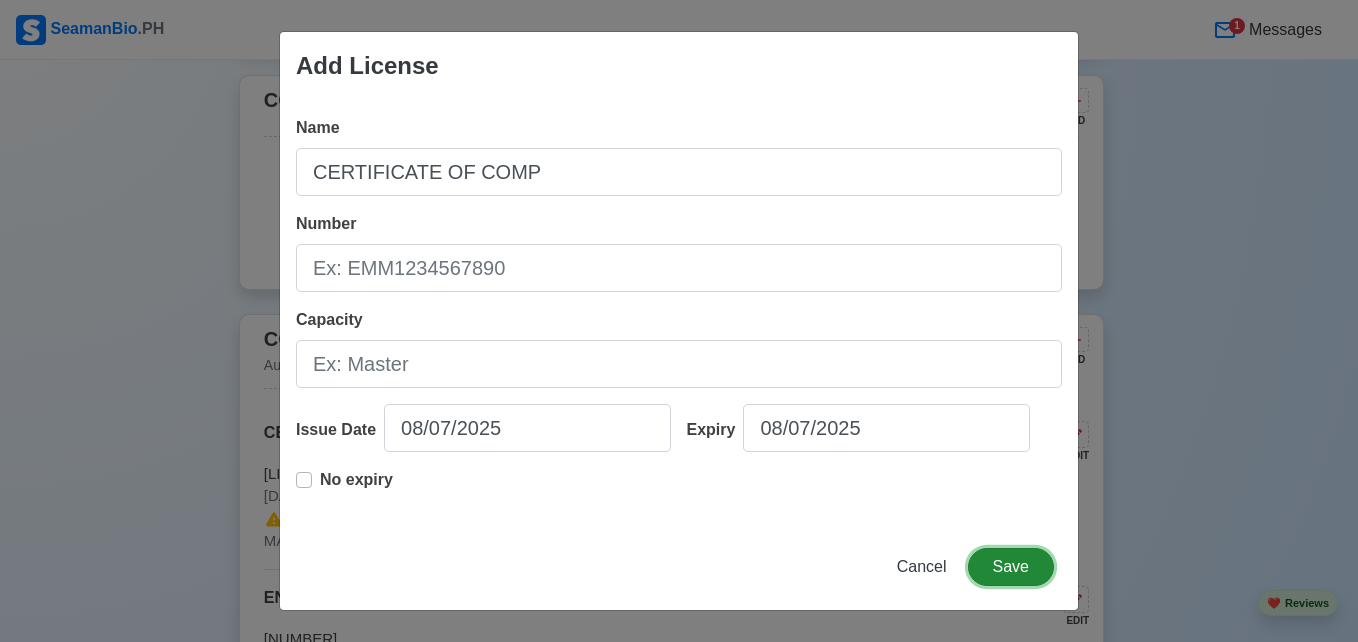 drag, startPoint x: 1017, startPoint y: 575, endPoint x: 979, endPoint y: 573, distance: 38.052597 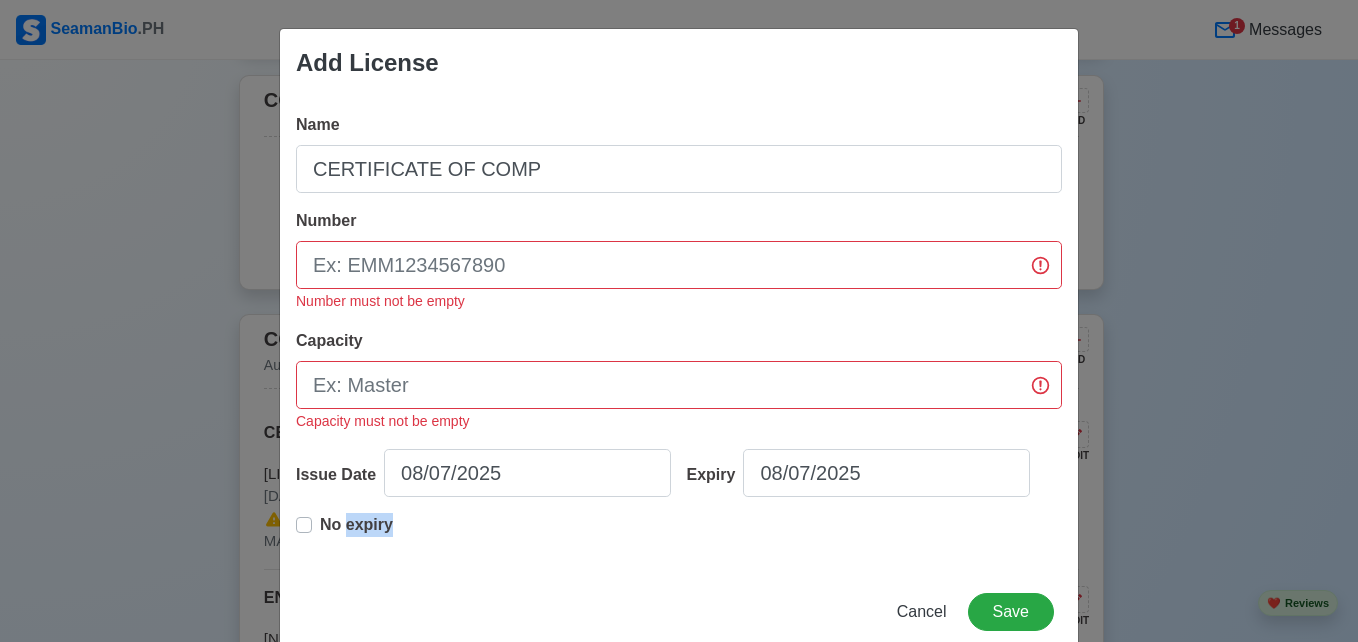 click on "Add License Name CERTIFICATE OF COMP Number Number must not be empty Capacity Capacity must not be empty Issue Date [DATE] Expiry [DATE] No expiry Cancel Save" at bounding box center [679, 342] 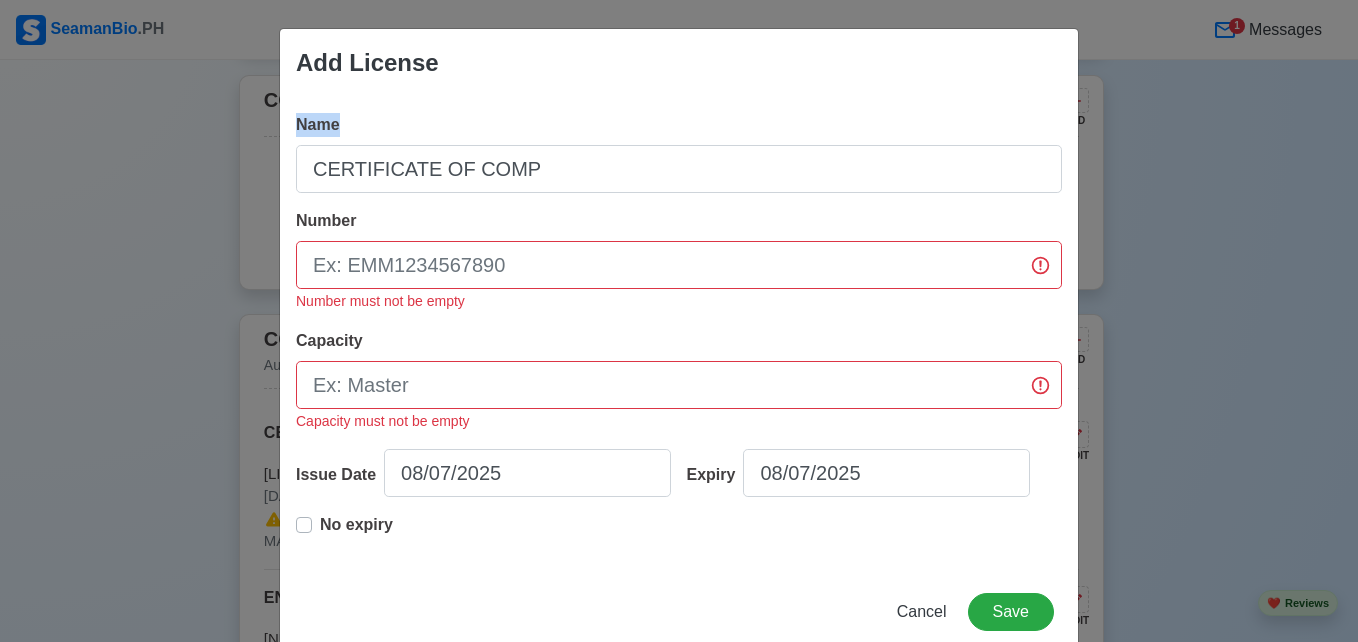 drag, startPoint x: 552, startPoint y: 139, endPoint x: 541, endPoint y: 188, distance: 50.219517 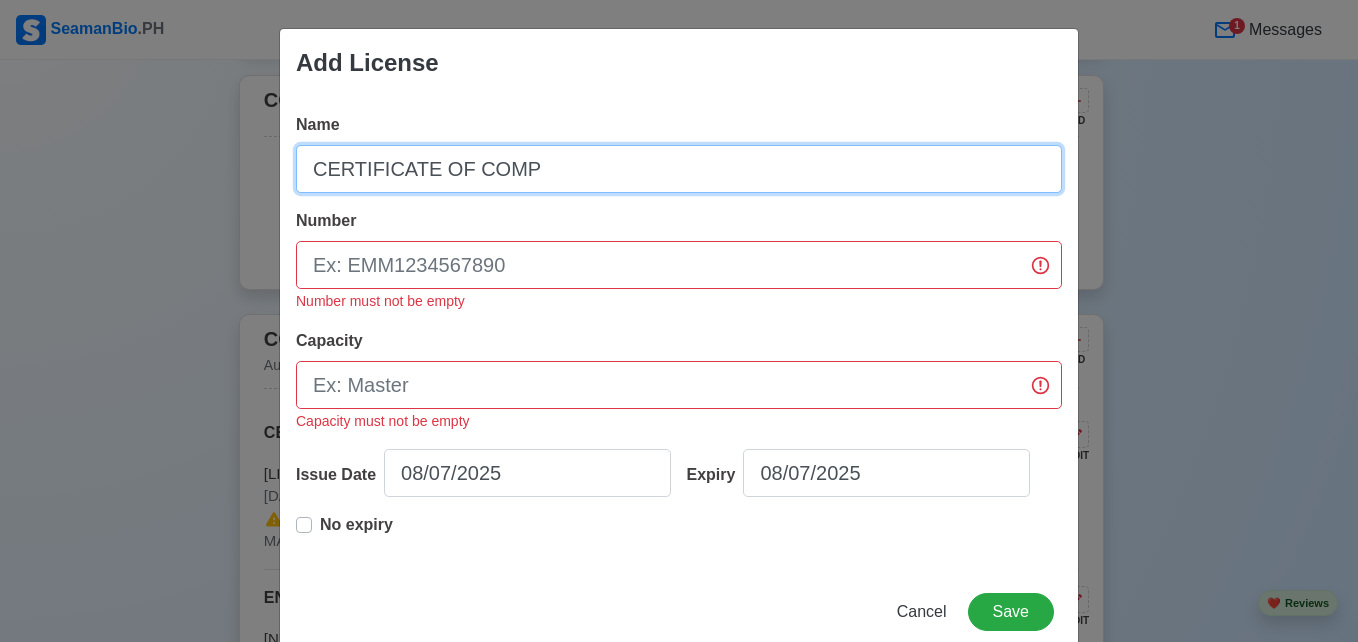 click on "CERTIFICATE OF COMP" at bounding box center (679, 169) 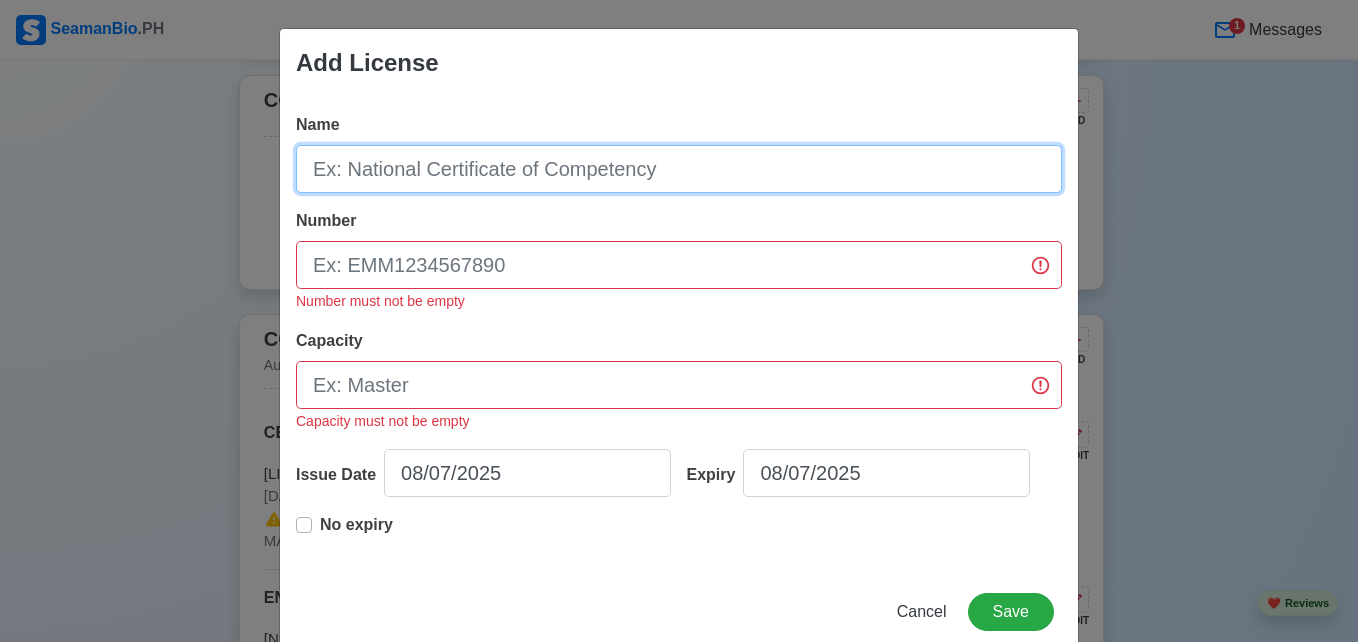 type on "c" 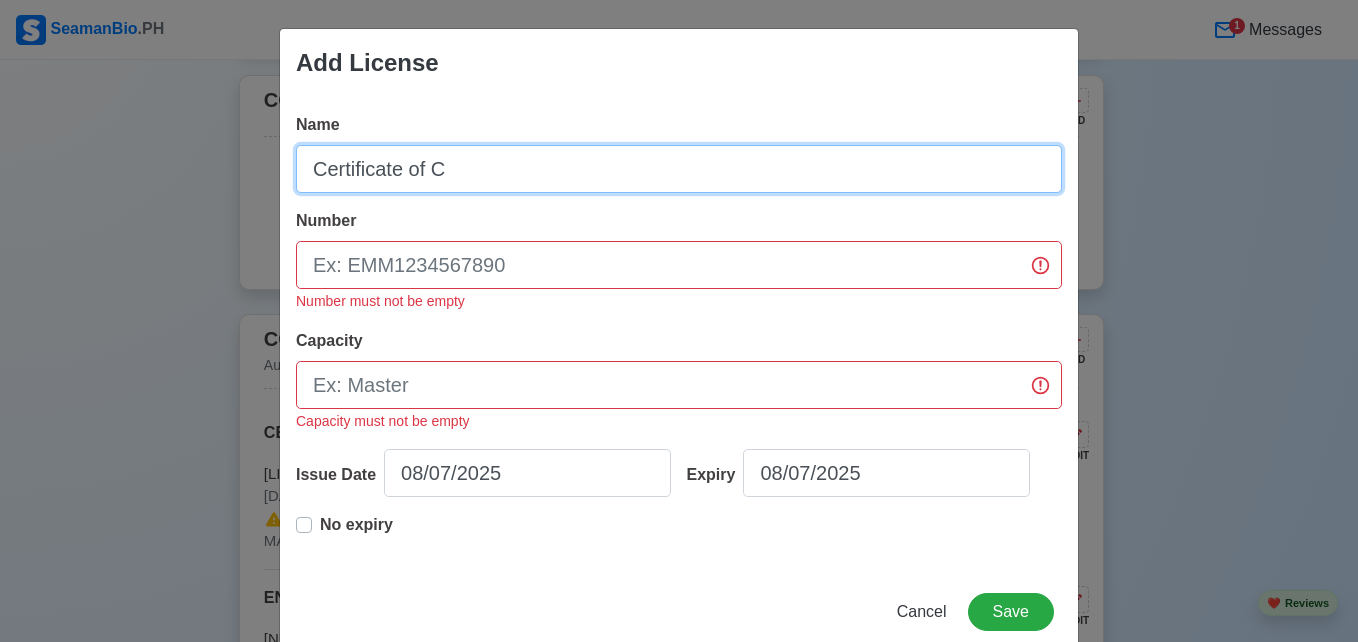 click on "Certificate of C" at bounding box center [679, 169] 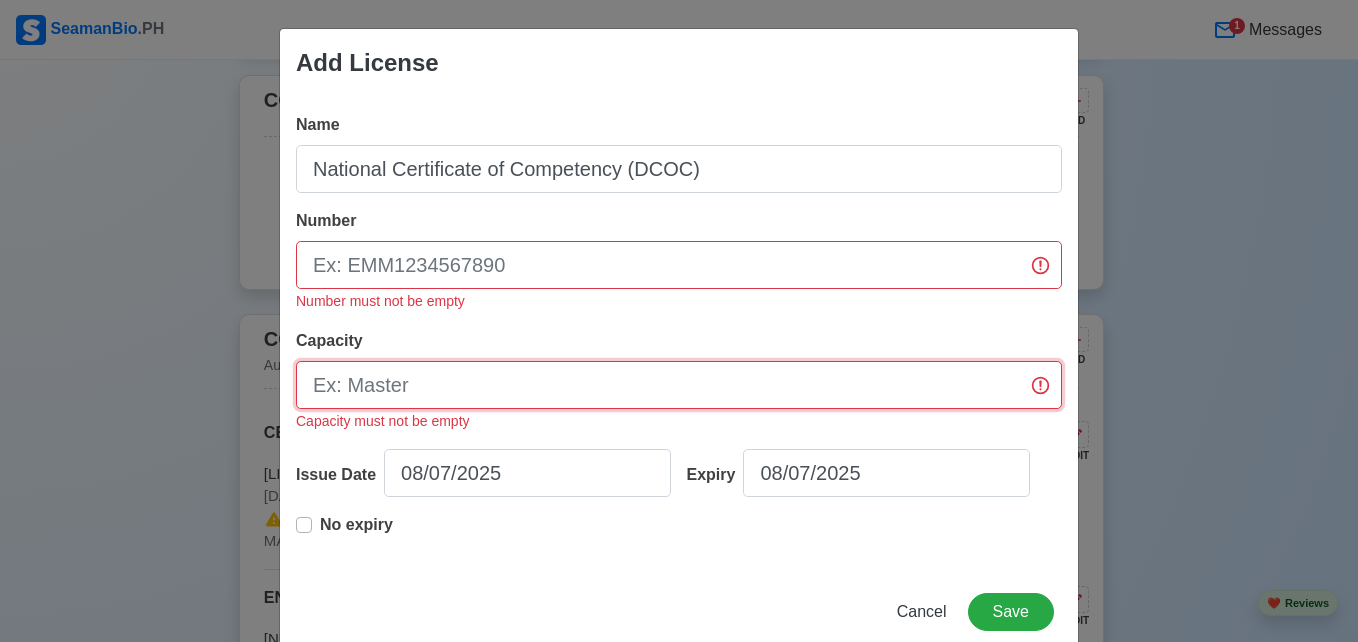 click on "Capacity" at bounding box center (679, 385) 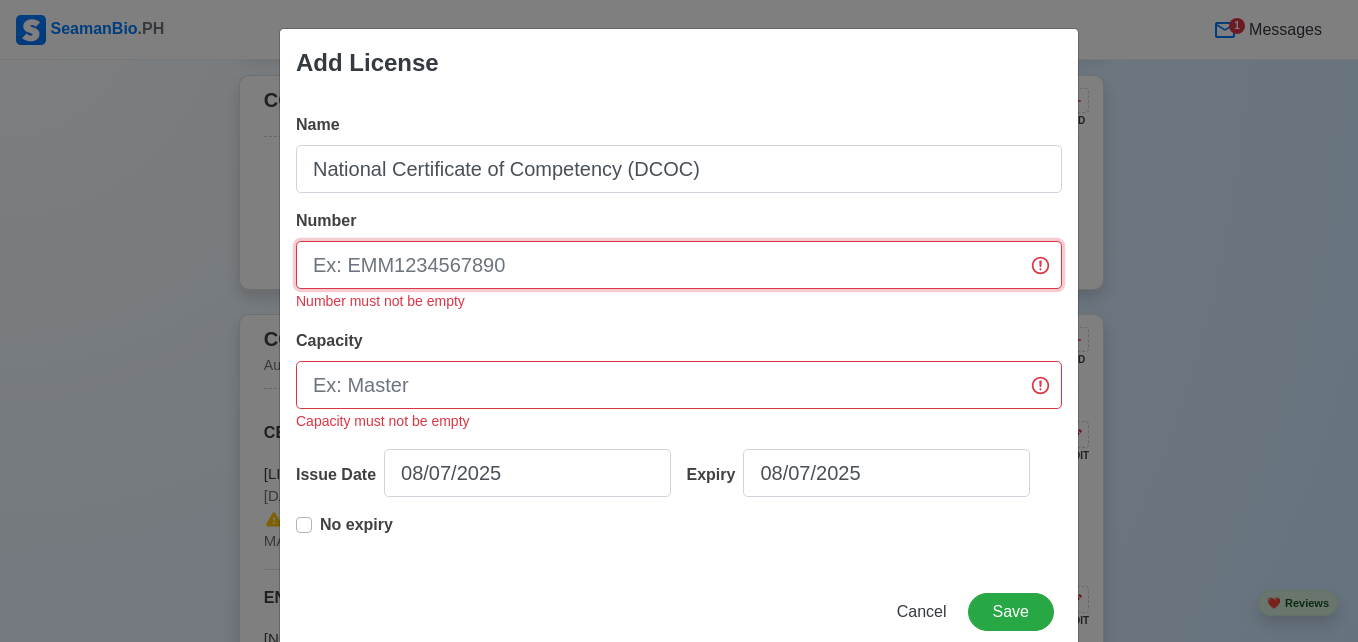 click on "Number" at bounding box center [679, 265] 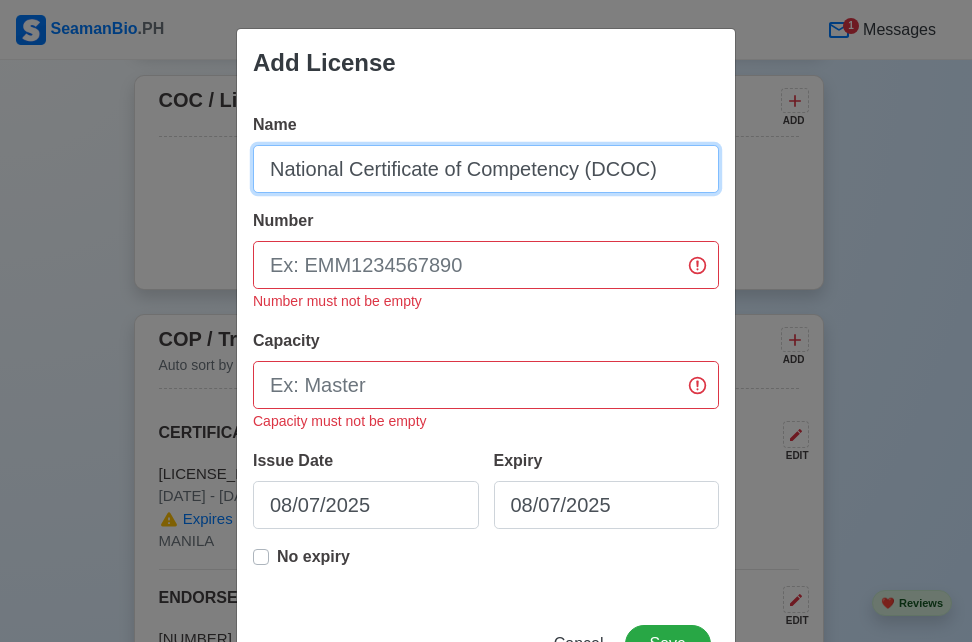 click on "National Certificate of Competency (DCOC)" at bounding box center (486, 169) 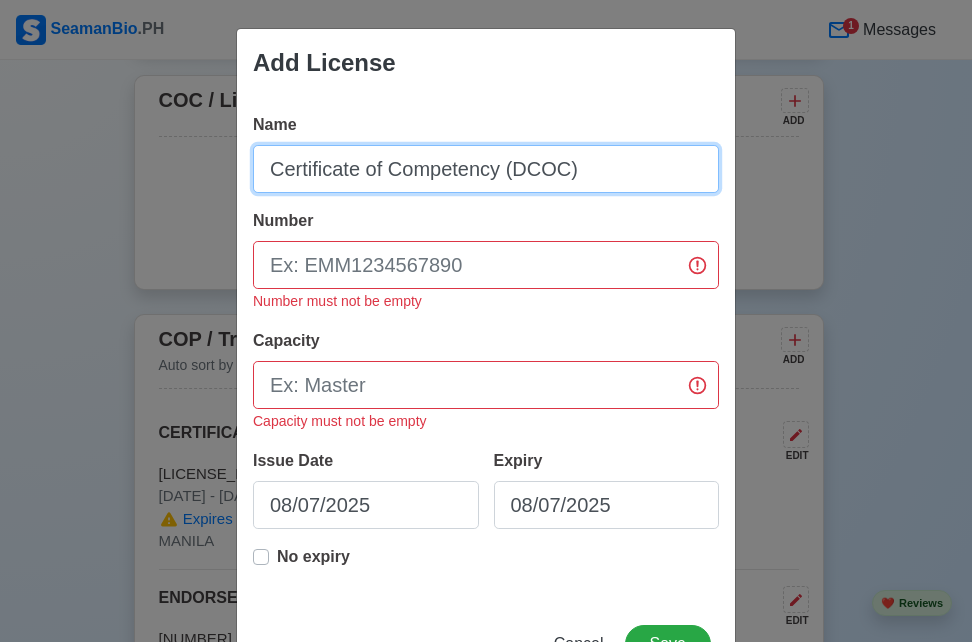 type on "Certificate of Competency (DCOC)" 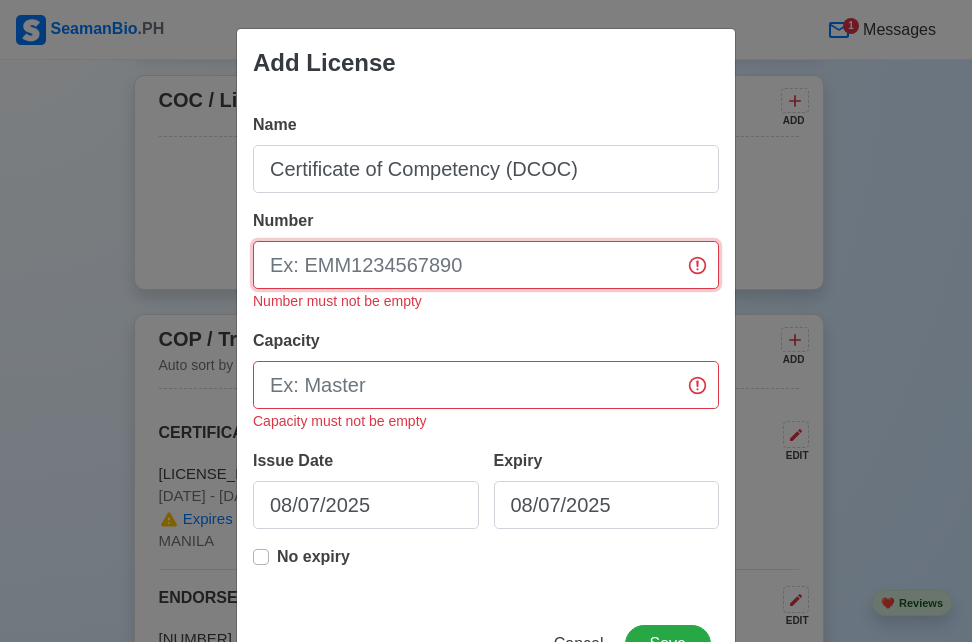 click on "Number" at bounding box center (486, 265) 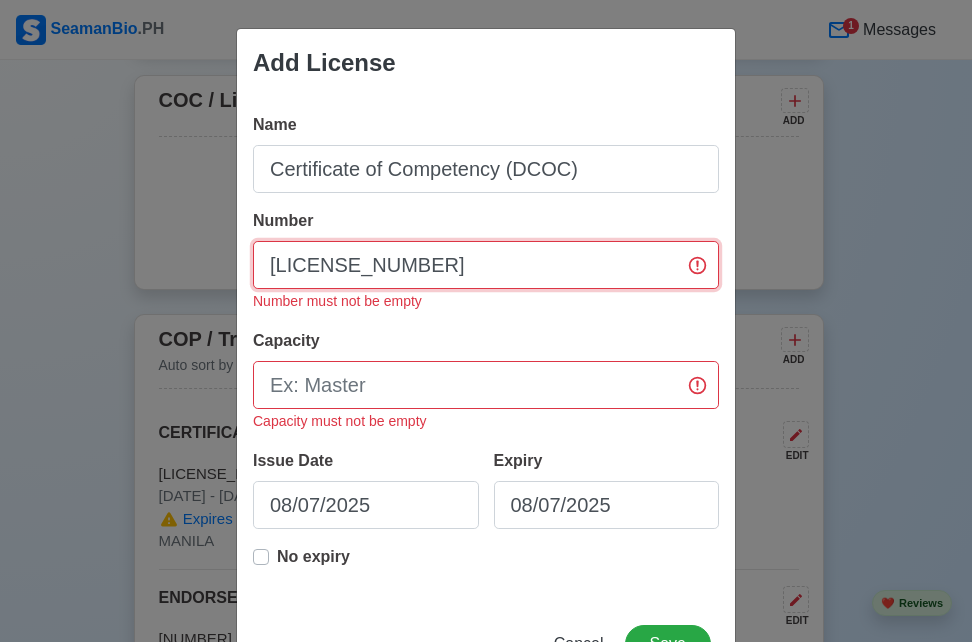 type on "[LICENSE_NUMBER]" 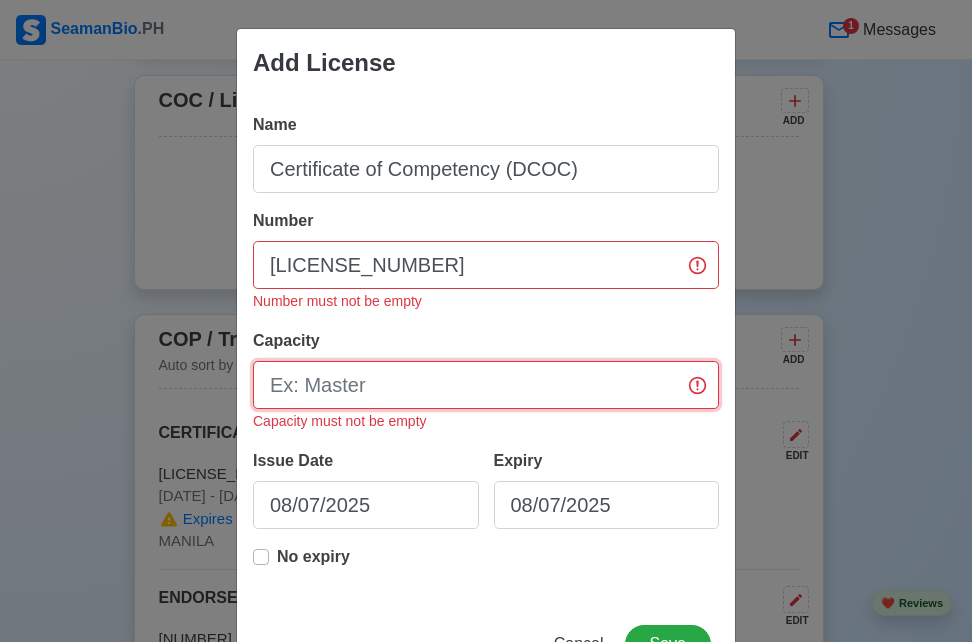 click on "Capacity" at bounding box center (486, 385) 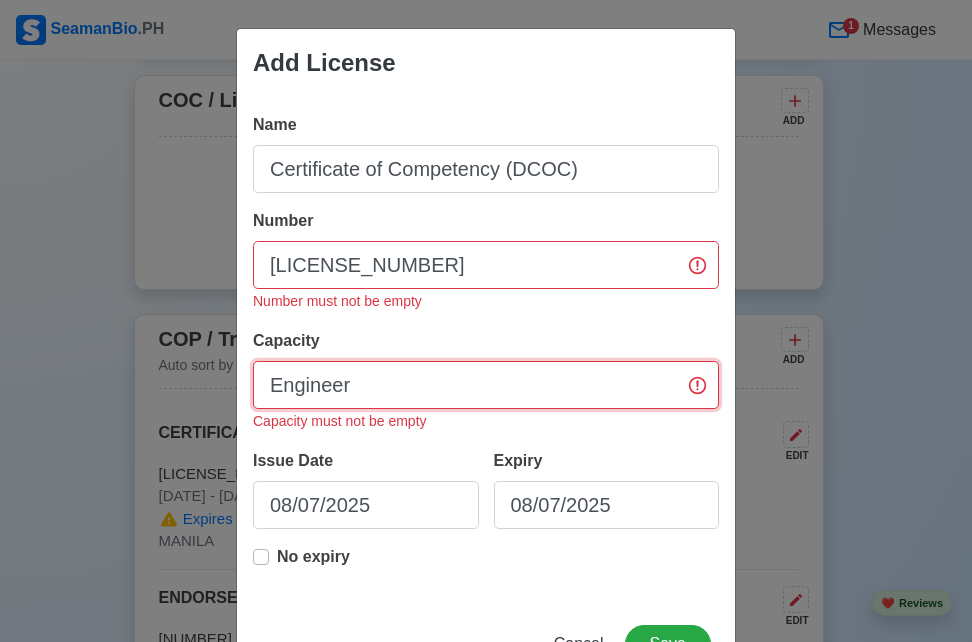 click on "Engineer" at bounding box center (486, 385) 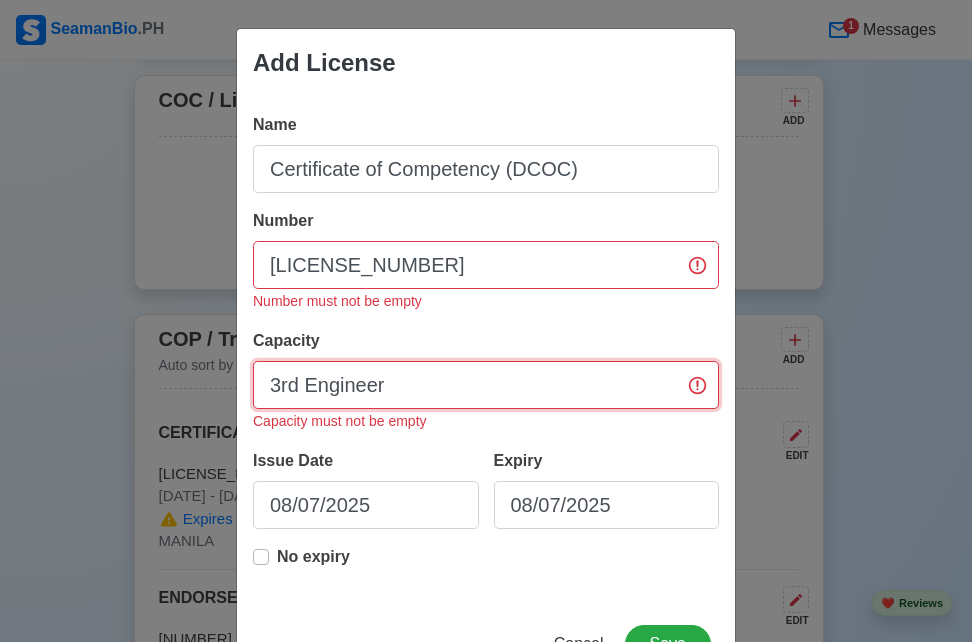 type on "3rd Engineer" 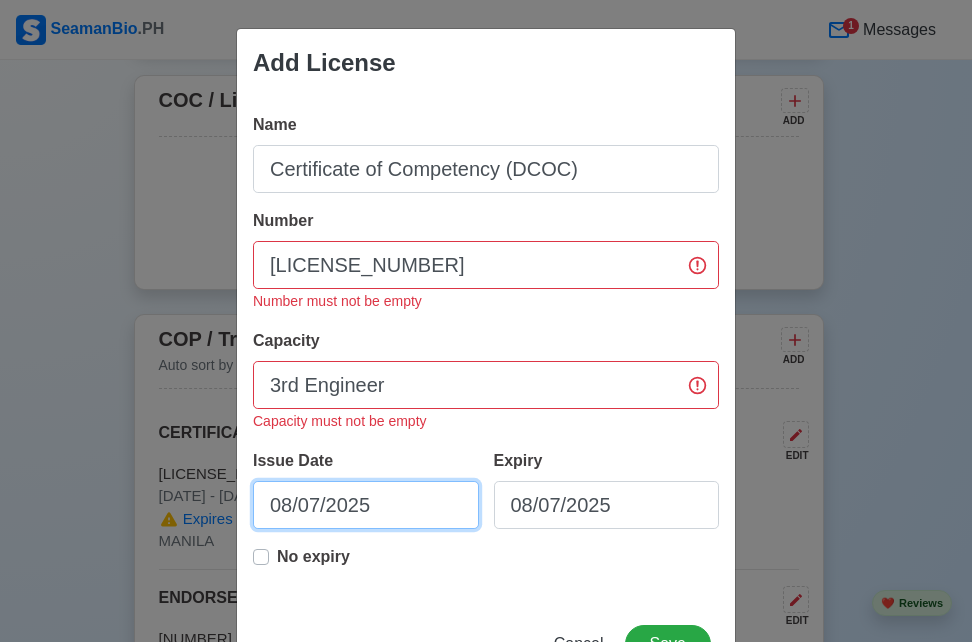 select on "****" 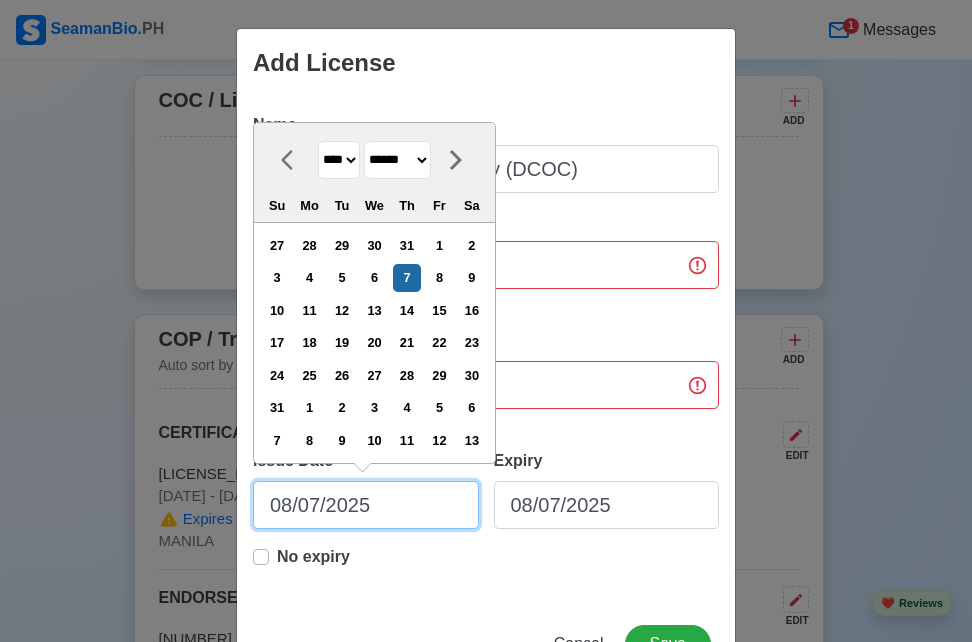 click on "08/07/2025" at bounding box center [366, 505] 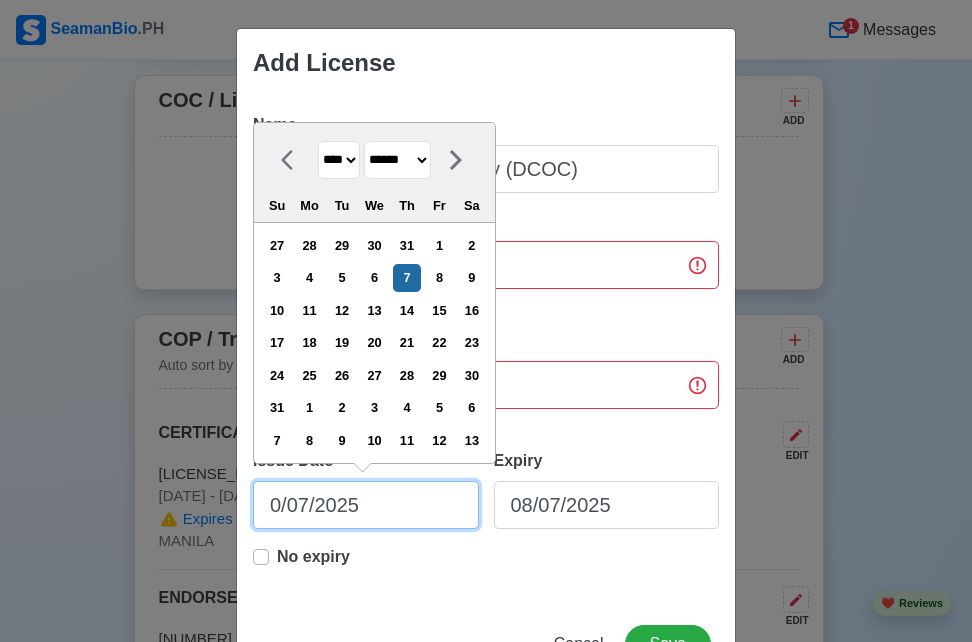 type on "04/07/2025" 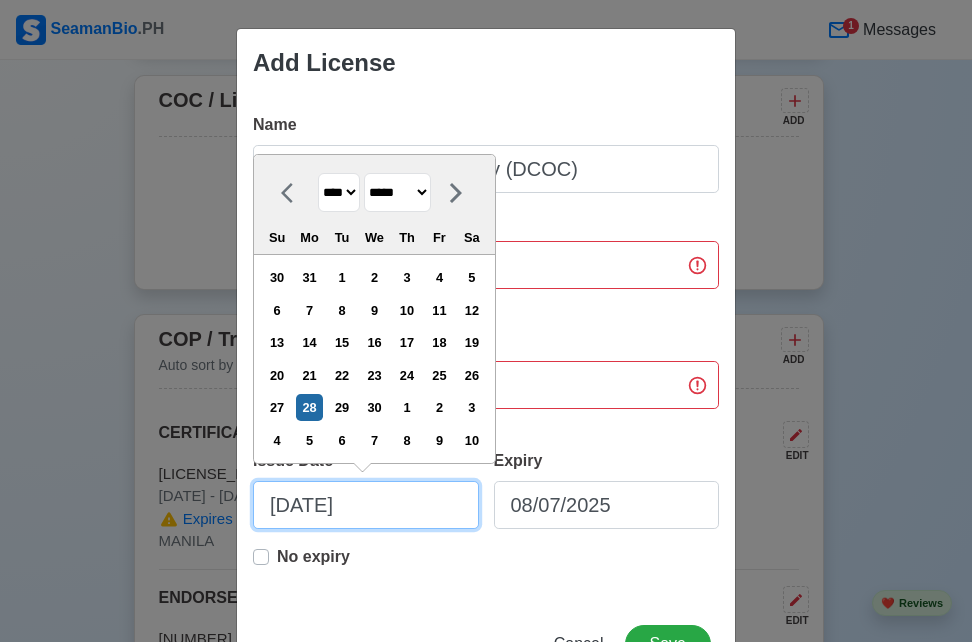 type on "[MONTH]/[DAY]/[YEAR]" 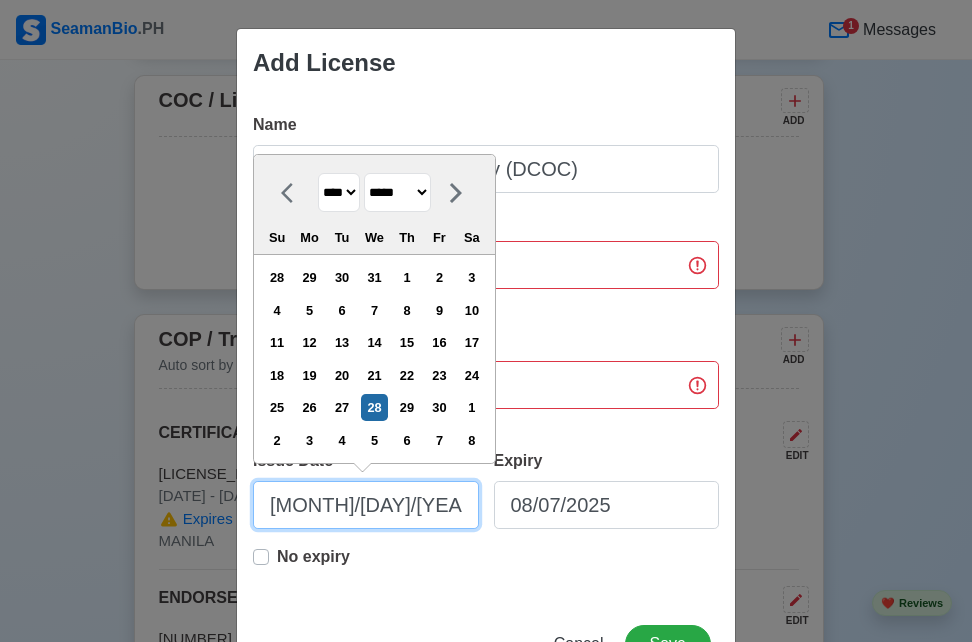 type on "[MONTH]/[DAY]/[YEAR]" 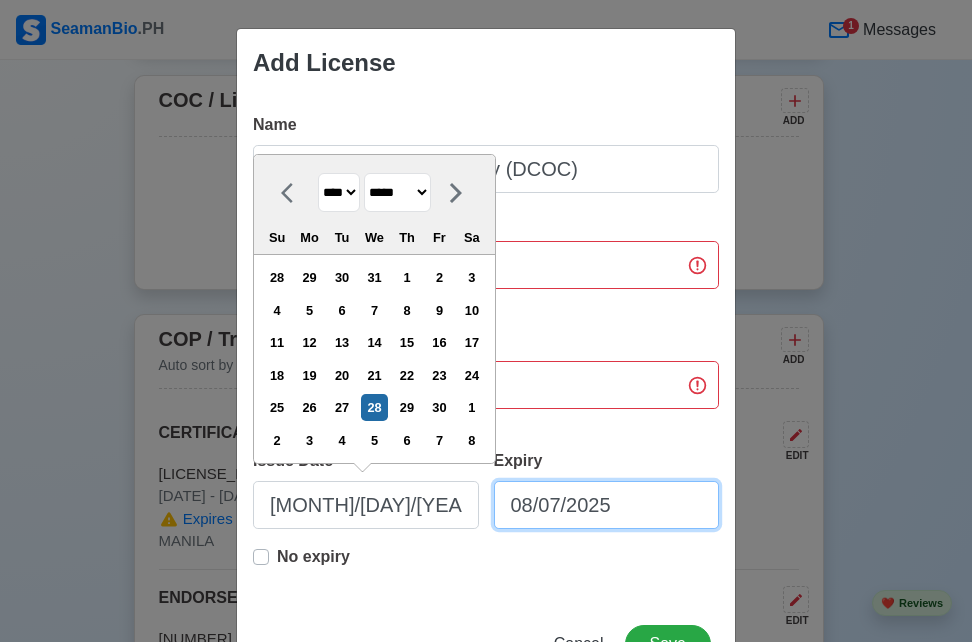 select on "****" 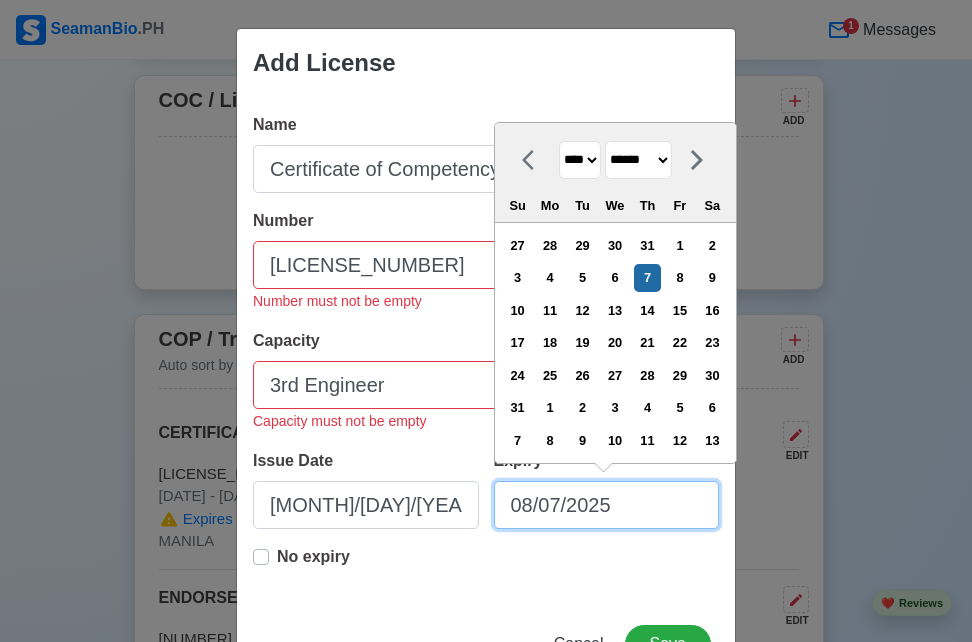 click on "08/07/2025" at bounding box center (607, 505) 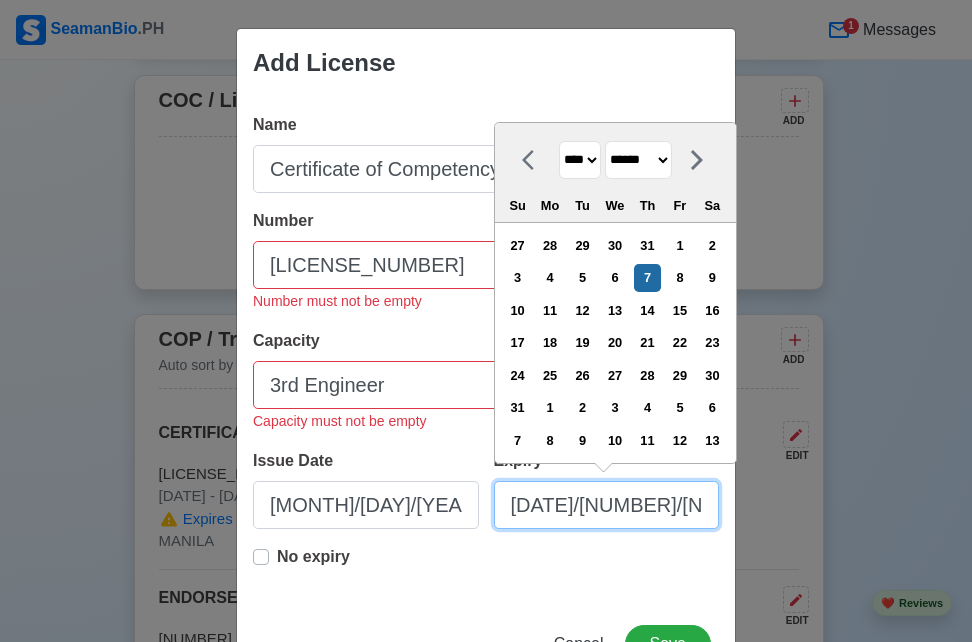 type on "[DATE]" 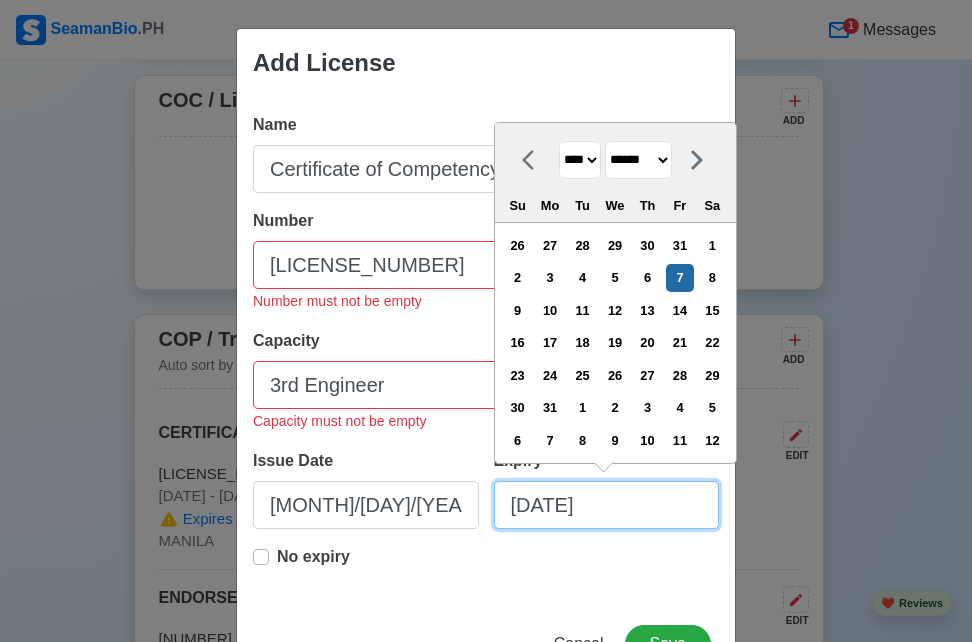 type on "[MONTH]/[DAY]/[YEAR]" 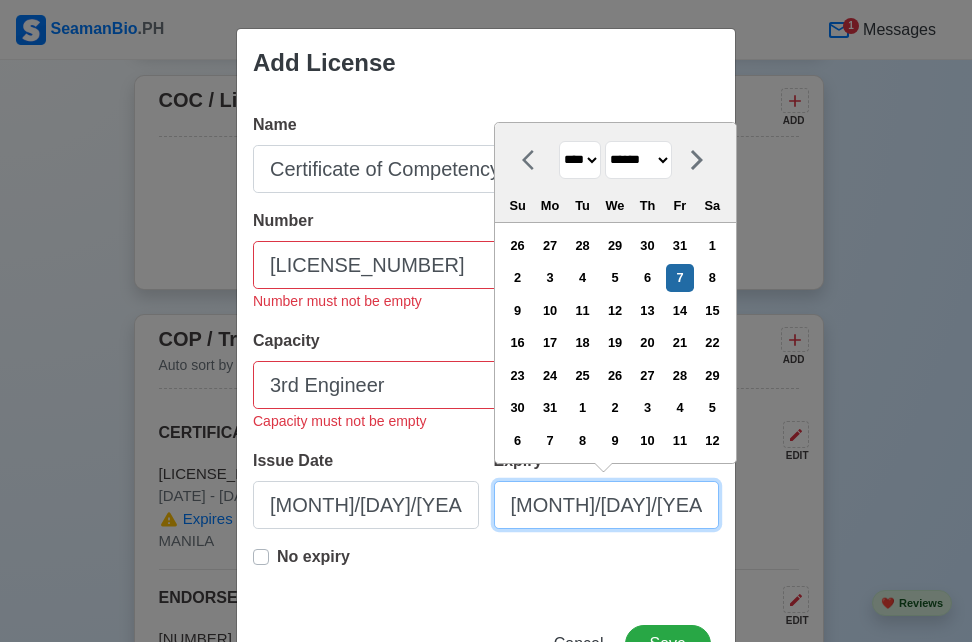 type on "[DATE]" 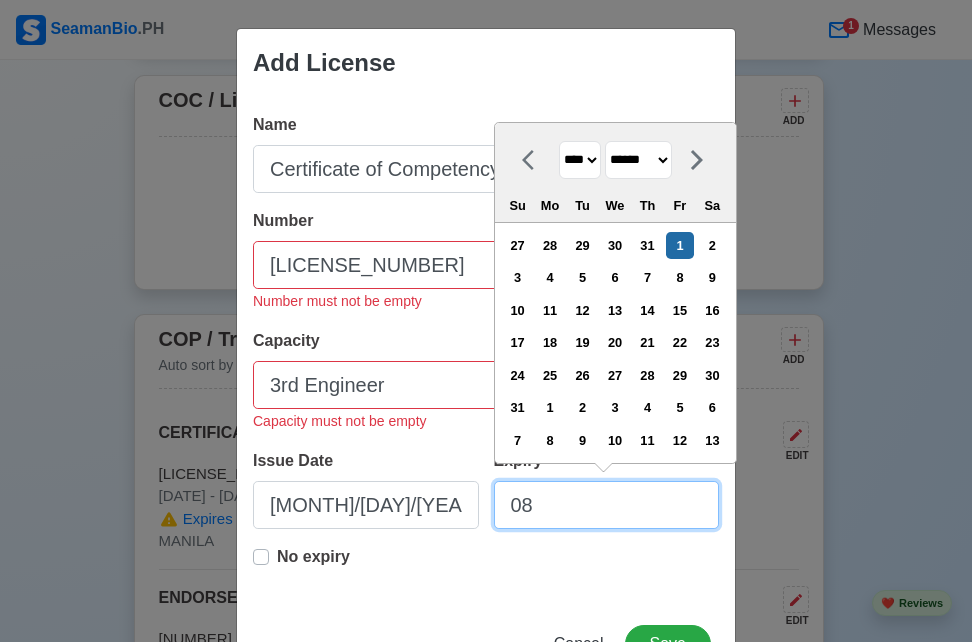 type on "0" 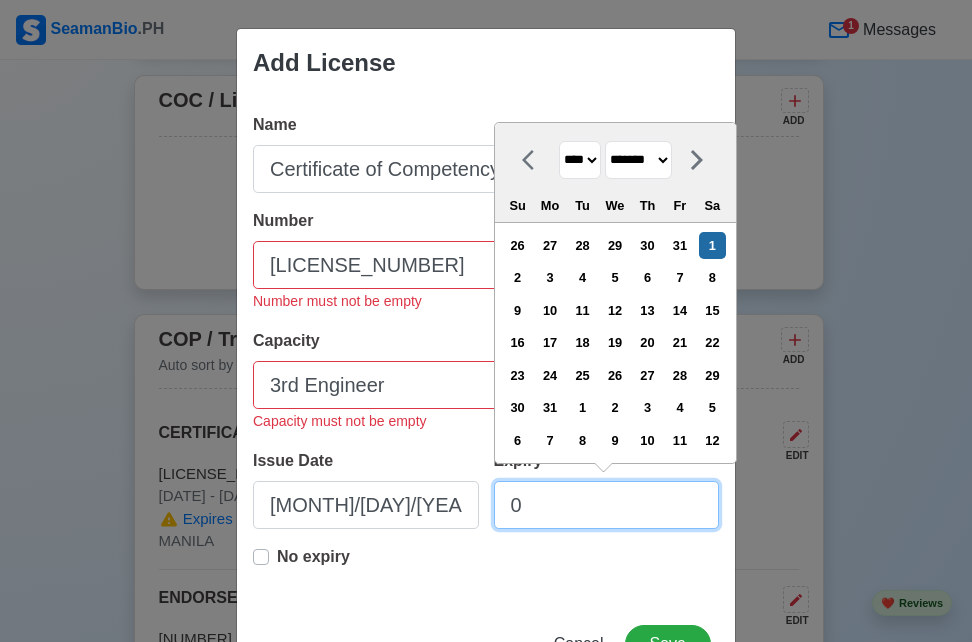 type on "04" 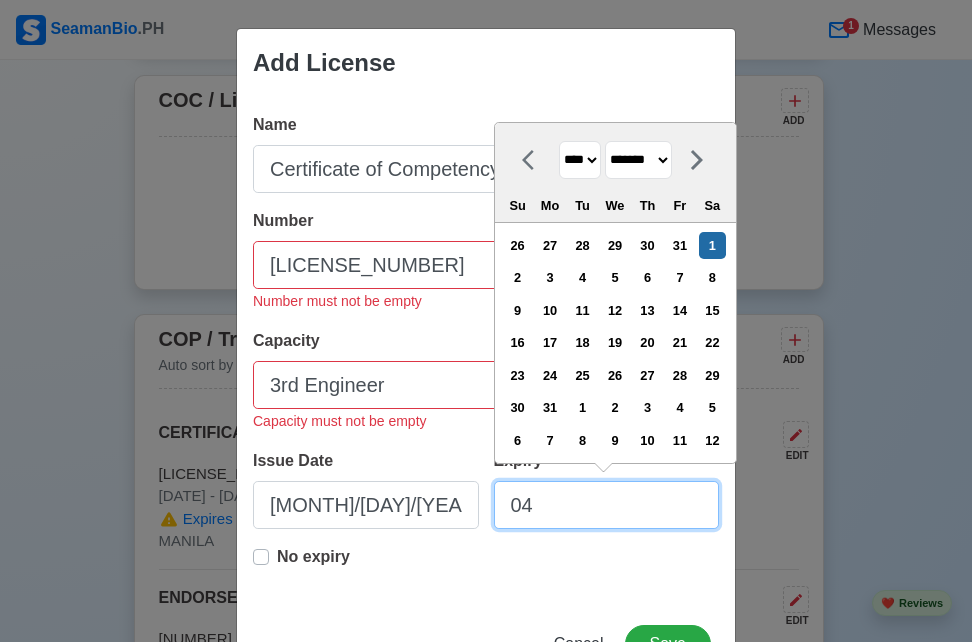 select on "*****" 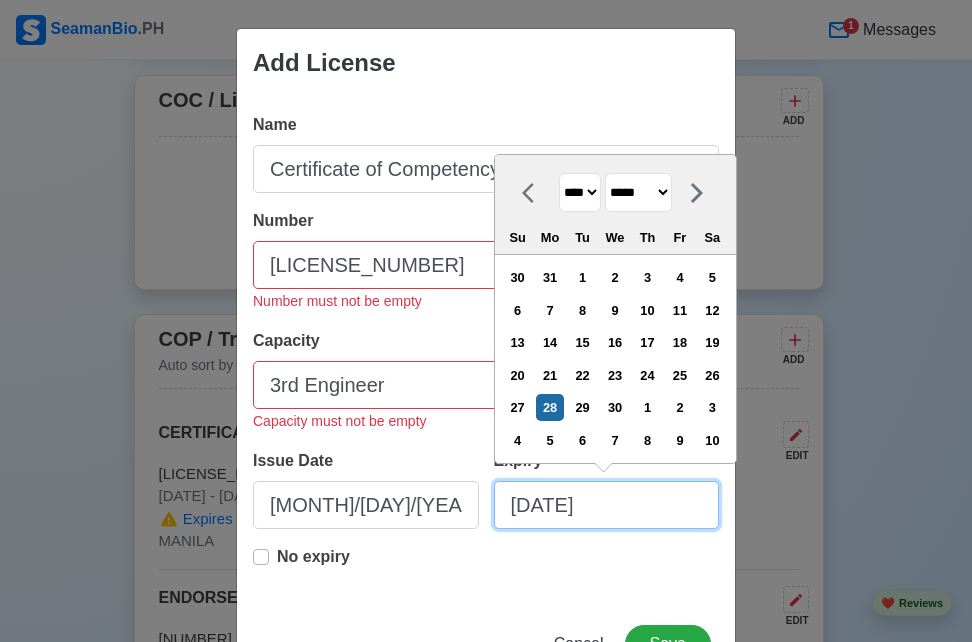 type on "[DATE]" 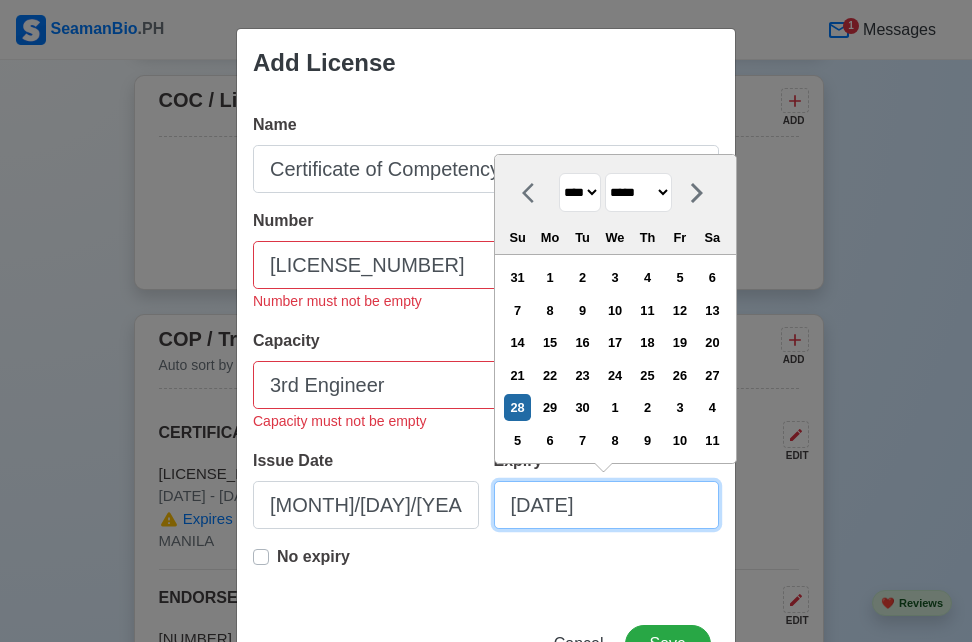 type on "04/28/26" 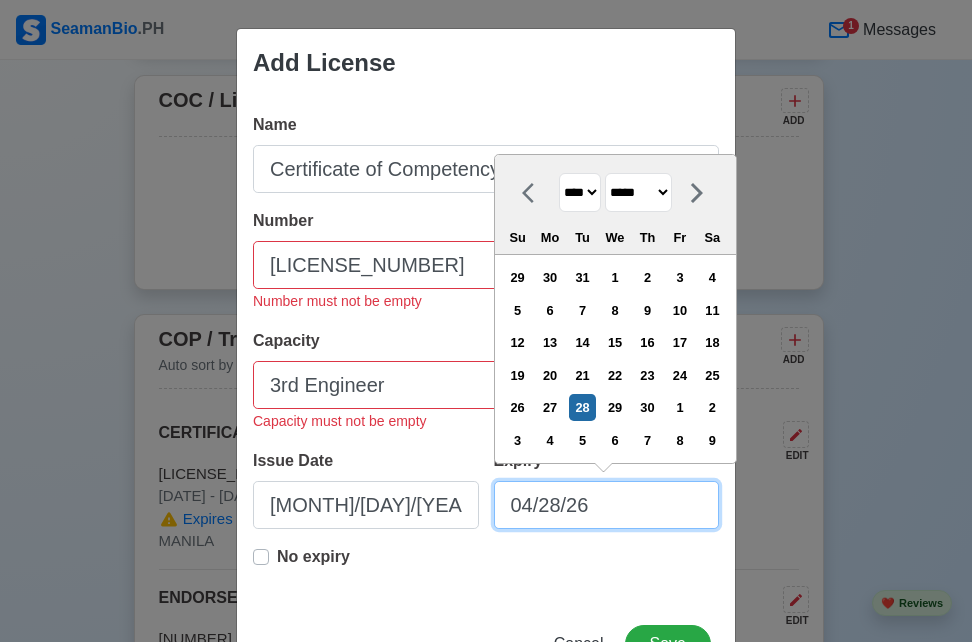 drag, startPoint x: 605, startPoint y: 508, endPoint x: 614, endPoint y: -46, distance: 554.0731 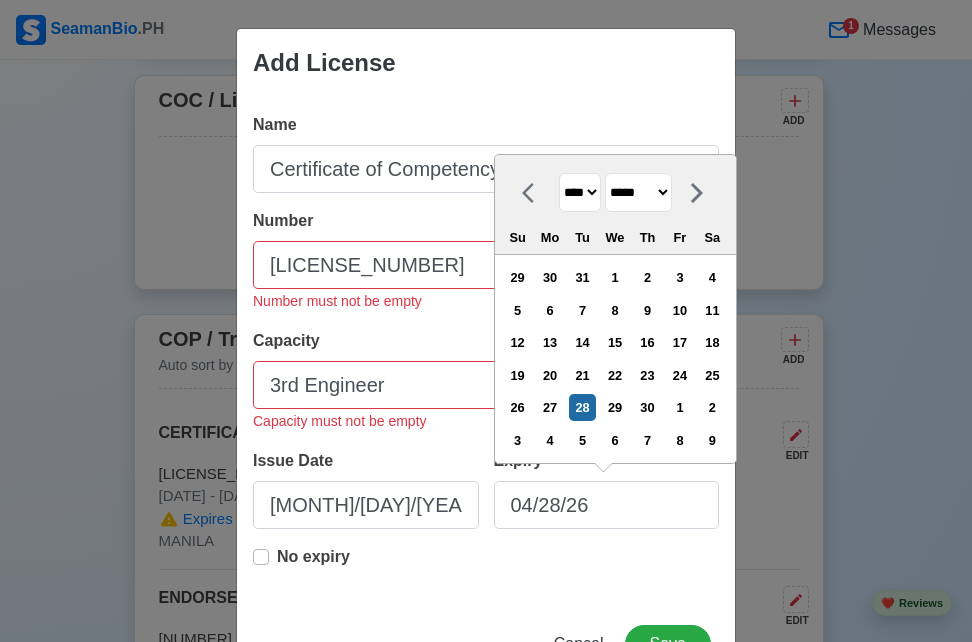 type on "[DATE]" 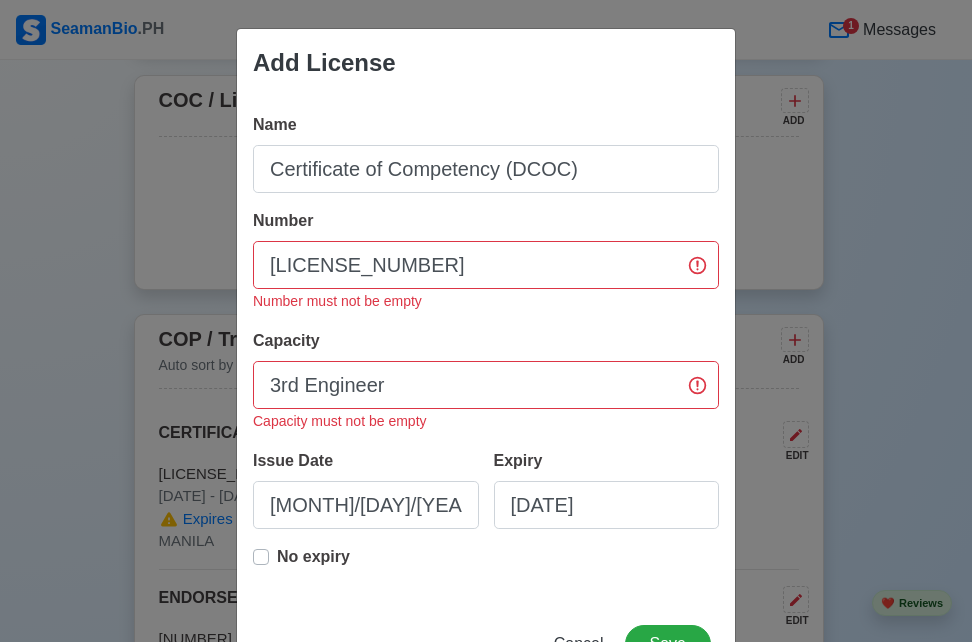 click on "Issue Date [DATE]" at bounding box center (366, 497) 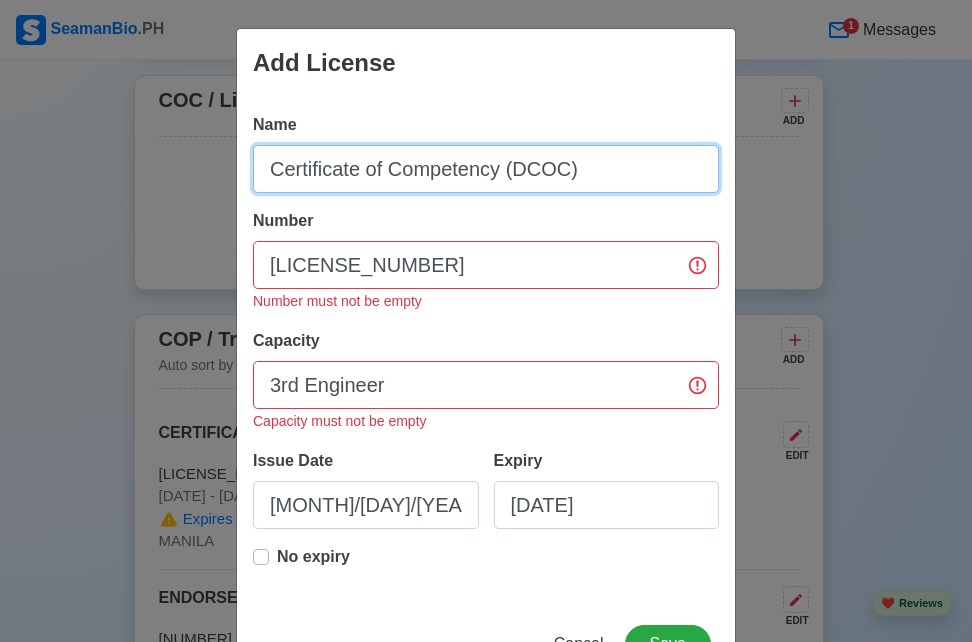 click on "Certificate of Competency (DCOC)" at bounding box center (486, 169) 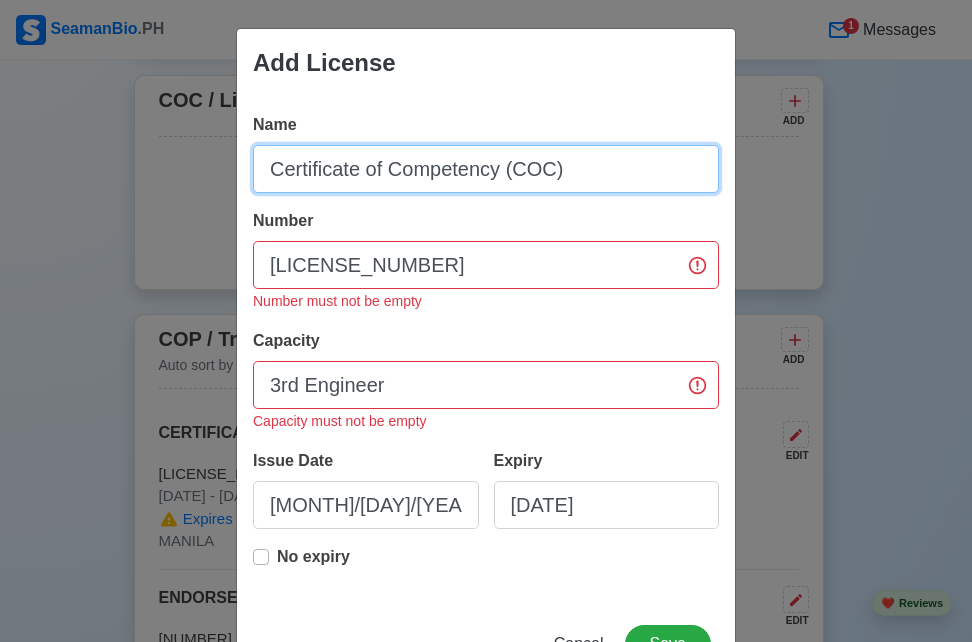 type on "Certificate of Competency (COC)" 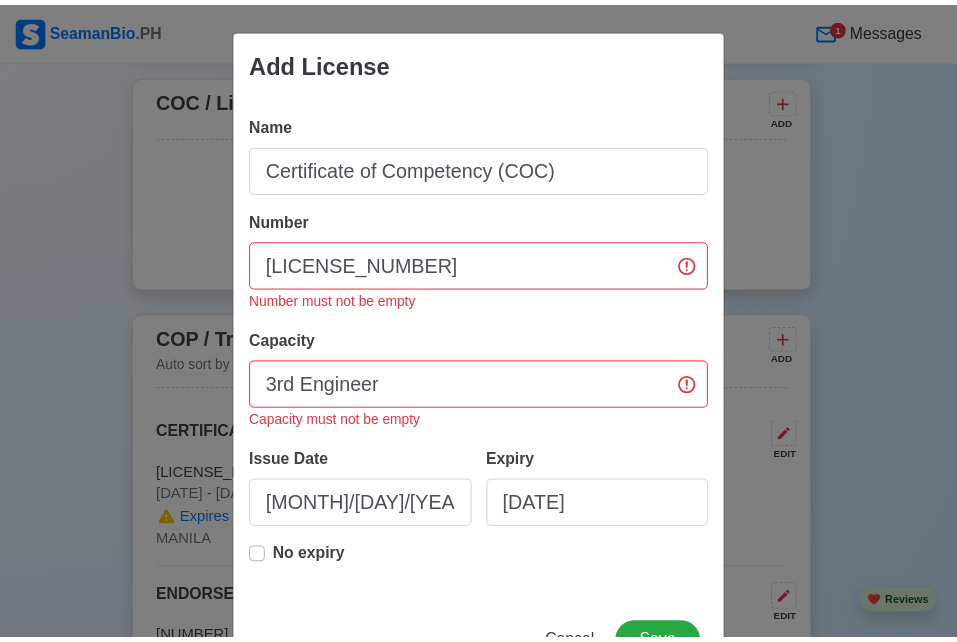 scroll, scrollTop: 74, scrollLeft: 0, axis: vertical 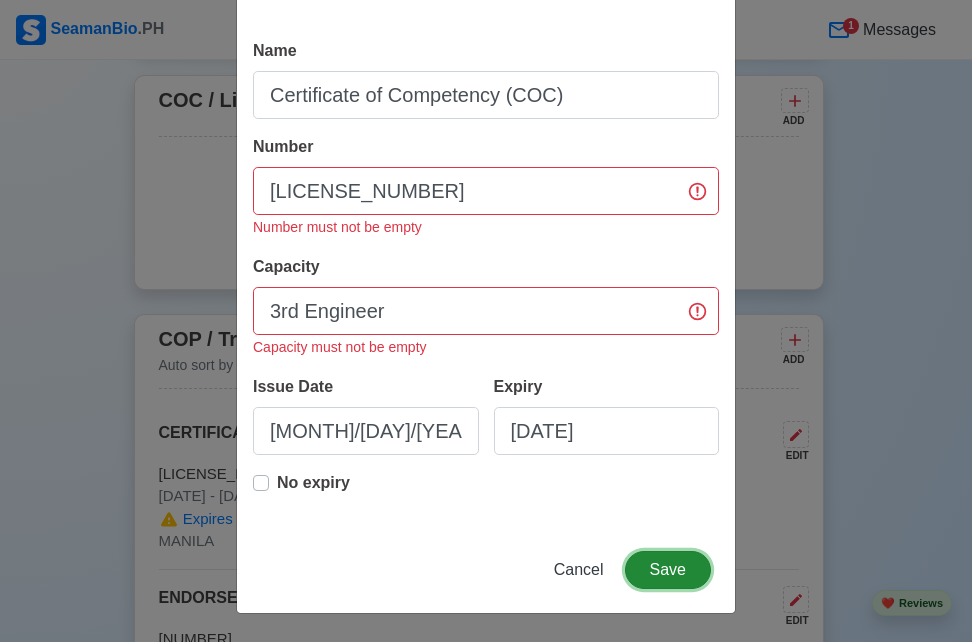 click on "Save" at bounding box center (668, 570) 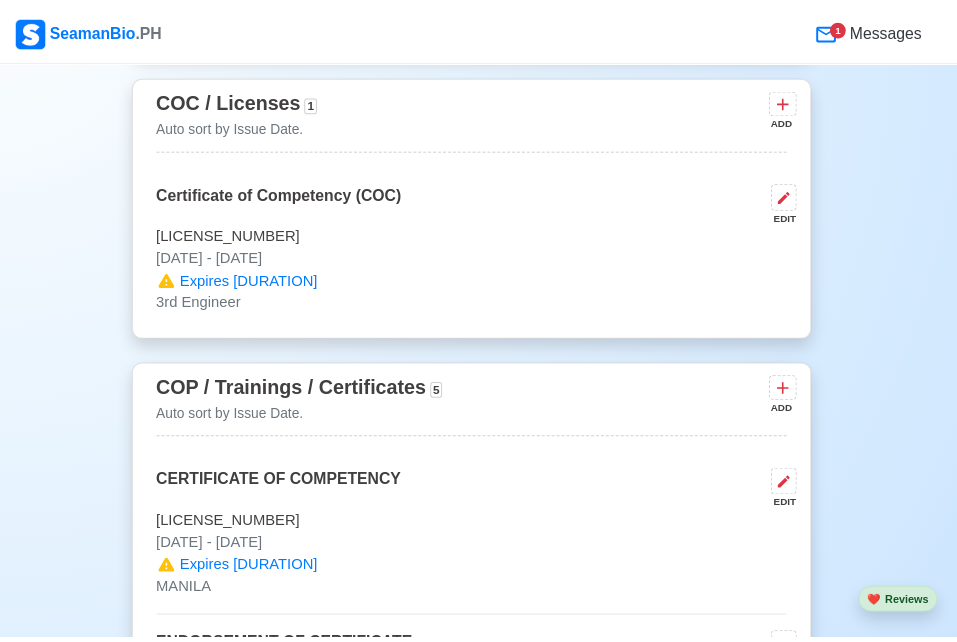 scroll, scrollTop: 0, scrollLeft: 0, axis: both 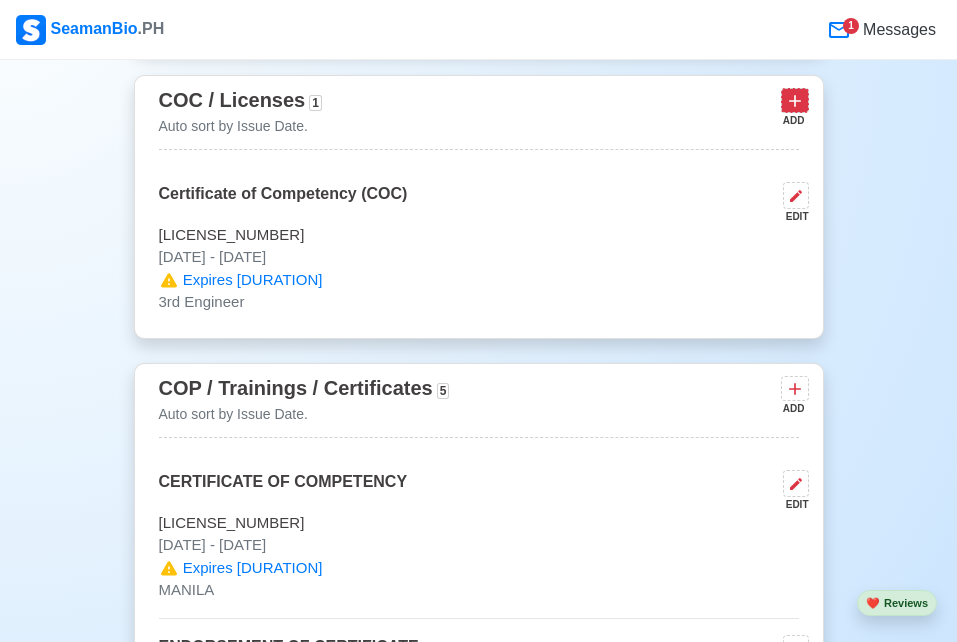 click 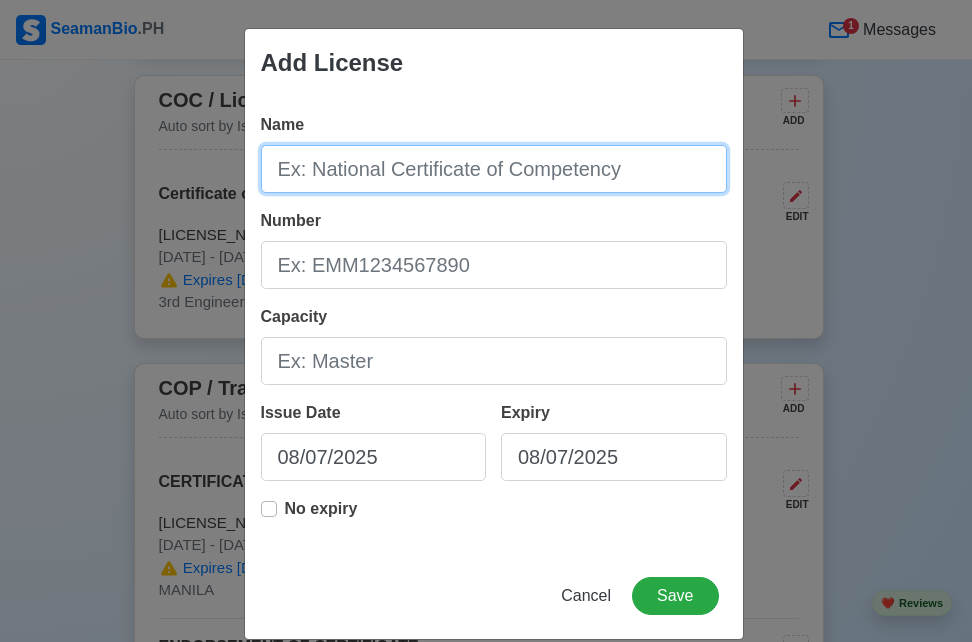 click on "Name" at bounding box center (494, 169) 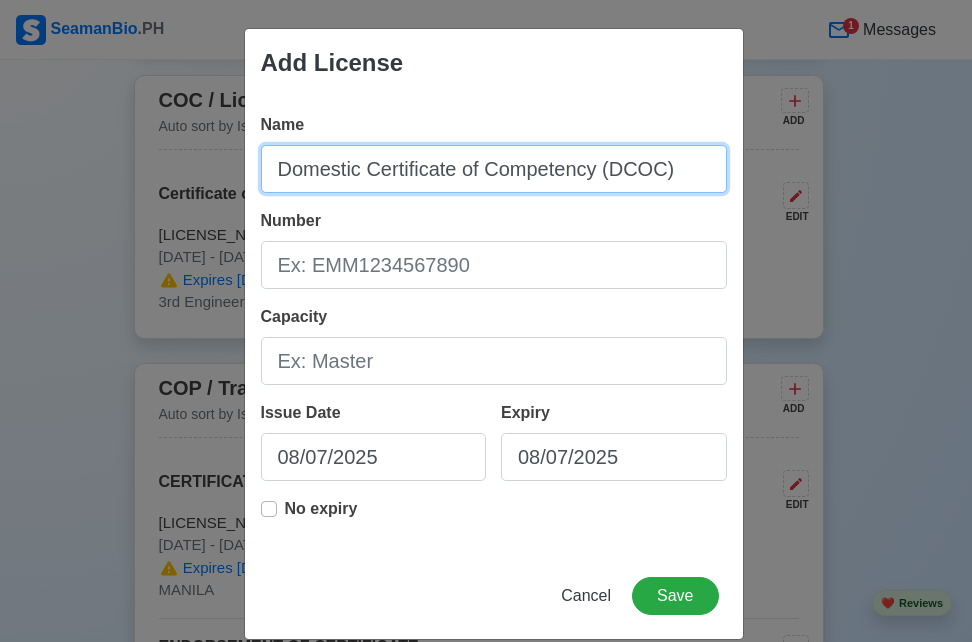 type on "Domestic Certificate of Competency (DCOC)" 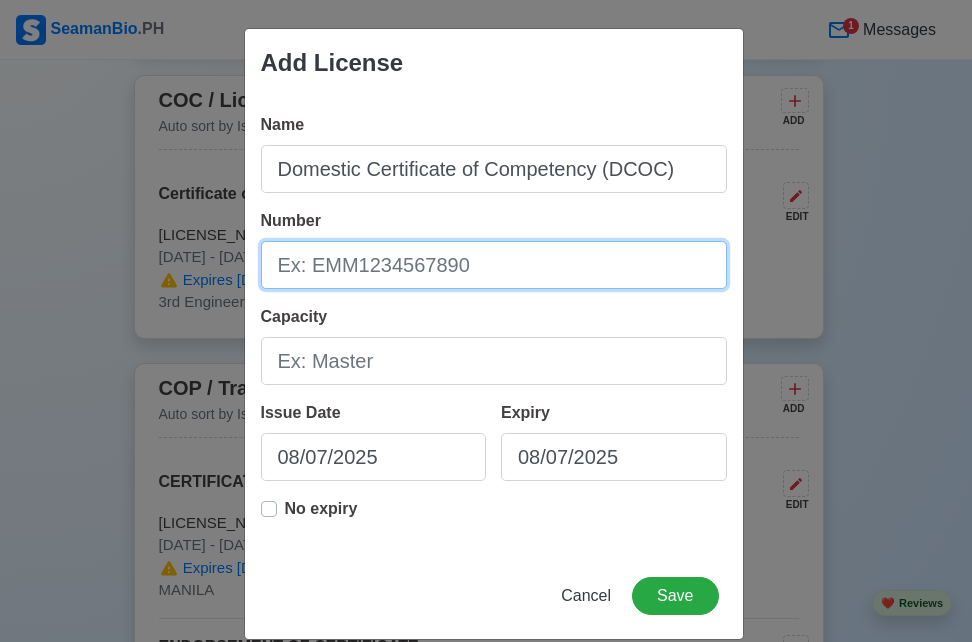 click on "Number" at bounding box center (494, 265) 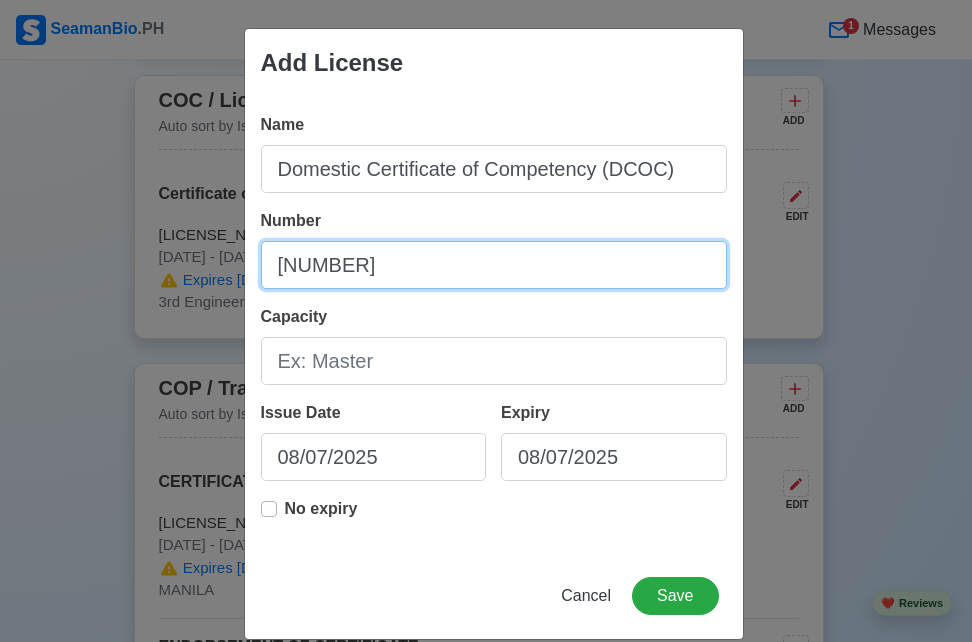 type on "[NUMBER]" 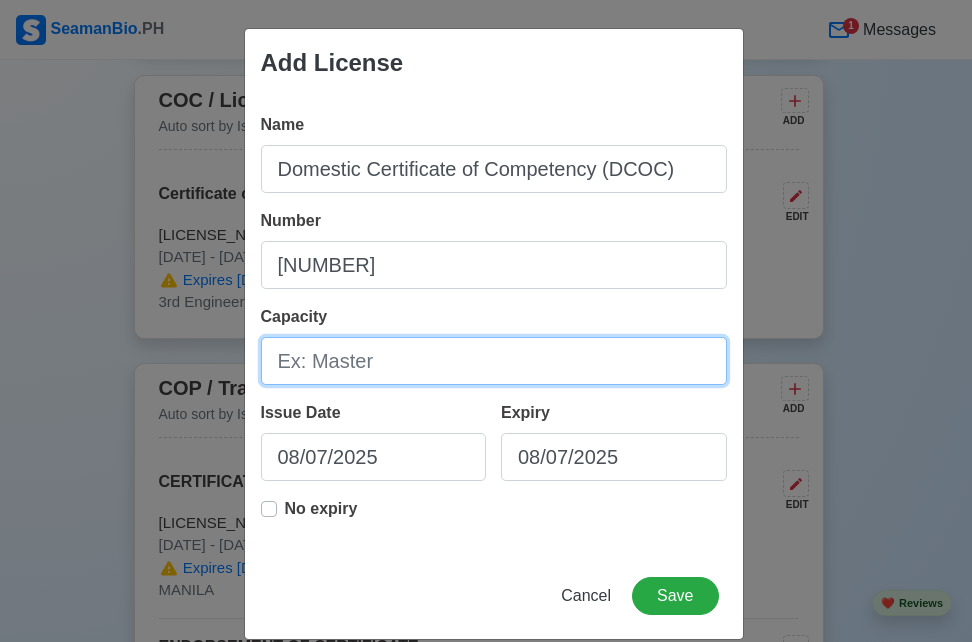 click on "Capacity" at bounding box center (494, 361) 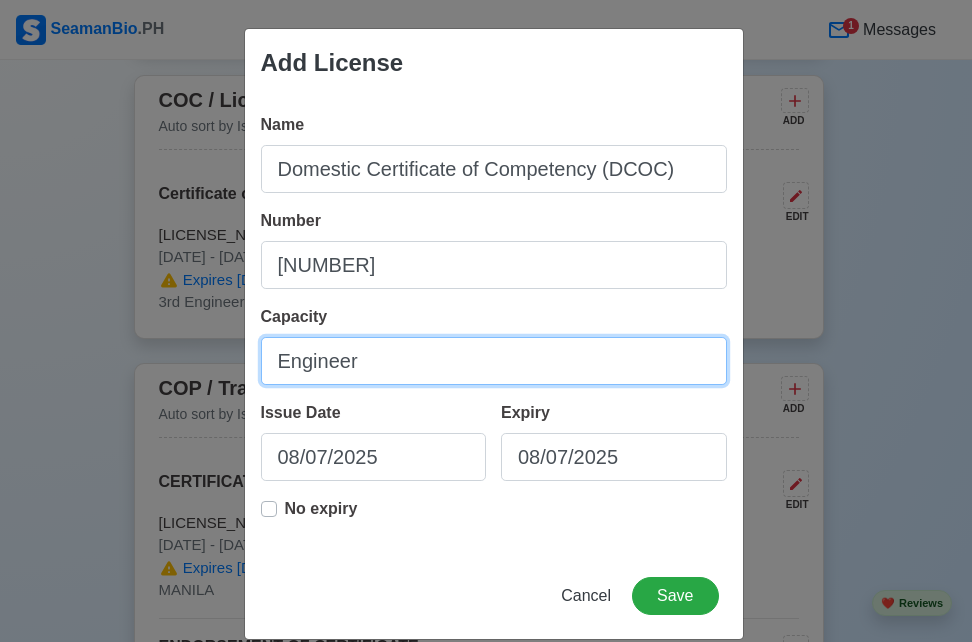 type on "Engineer" 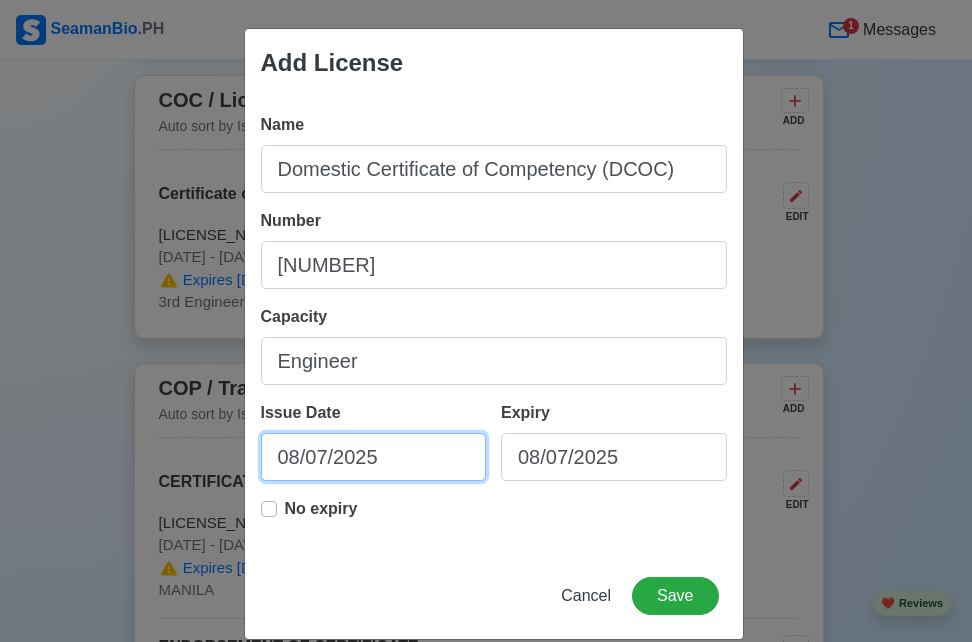 select on "****" 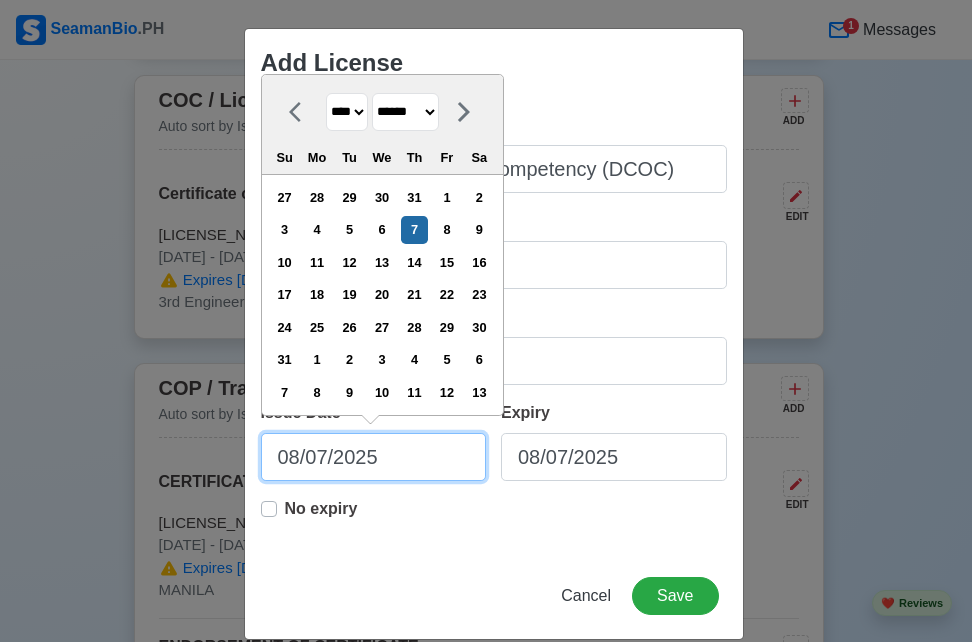click on "08/07/2025" at bounding box center (374, 457) 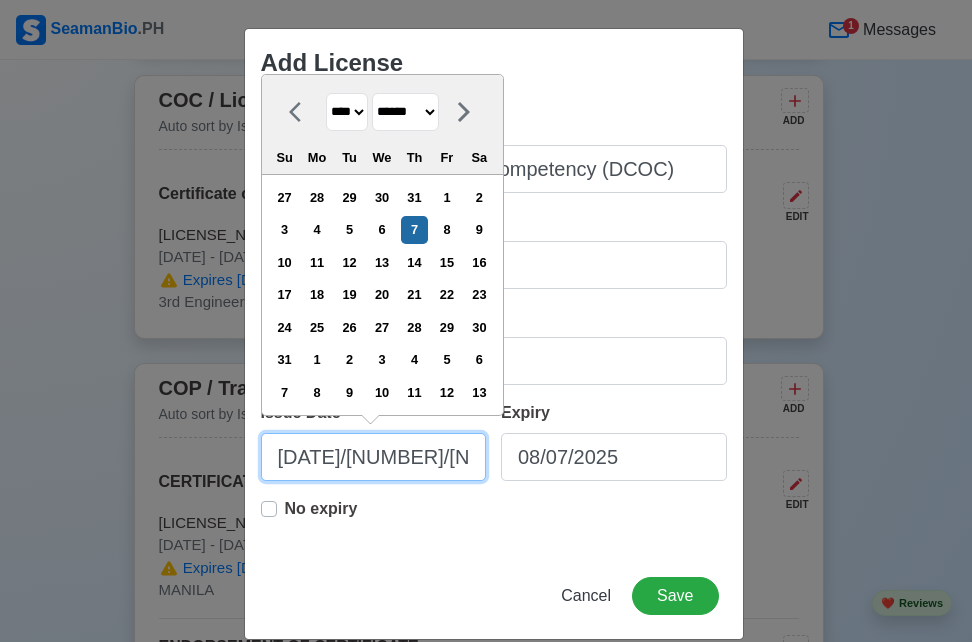 type on "[DATE]" 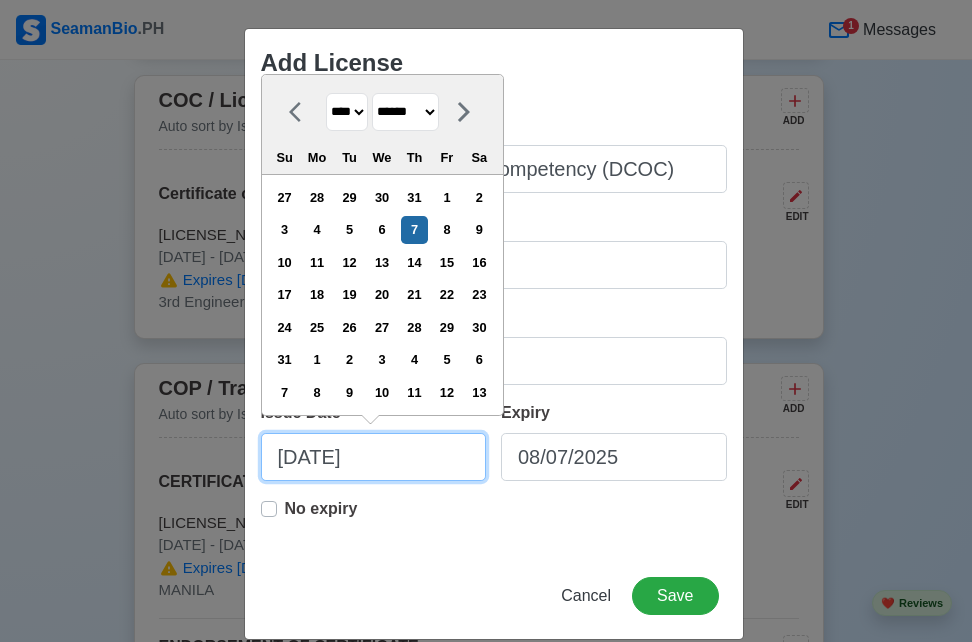 type on "[MONTH]/[DAY]/[YEAR]" 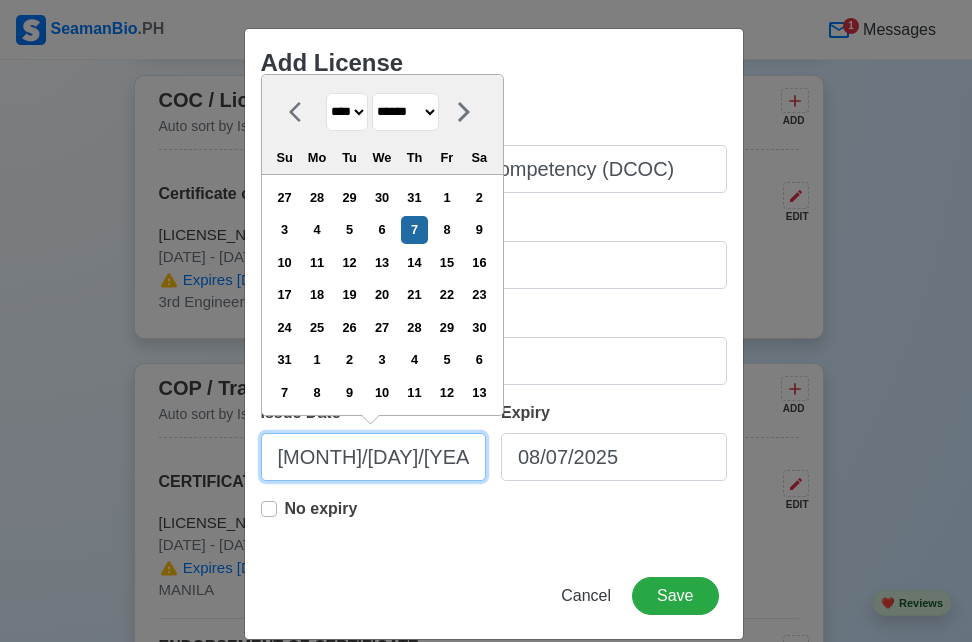 select on "****" 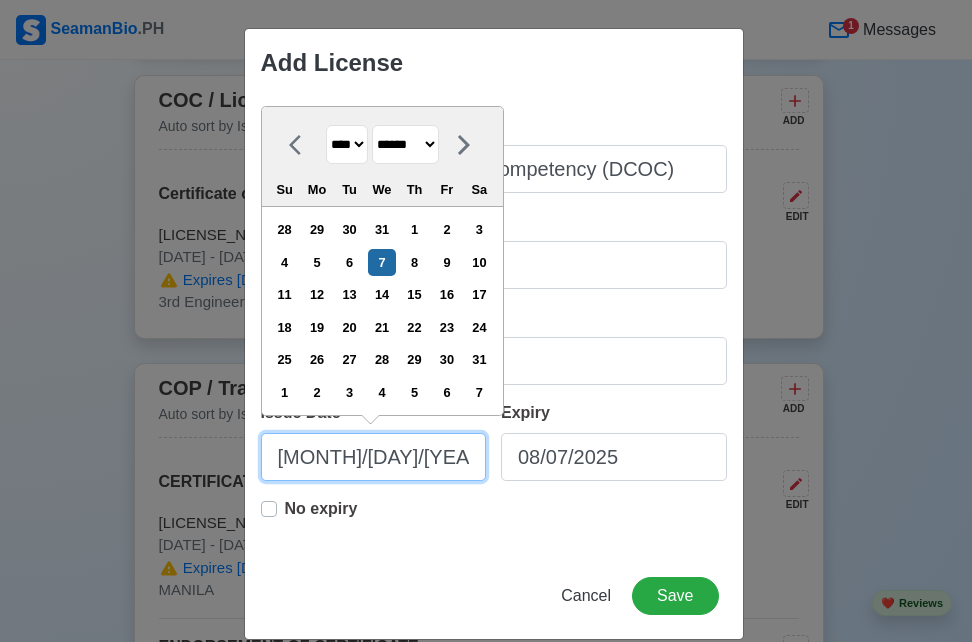 type on "[DATE]" 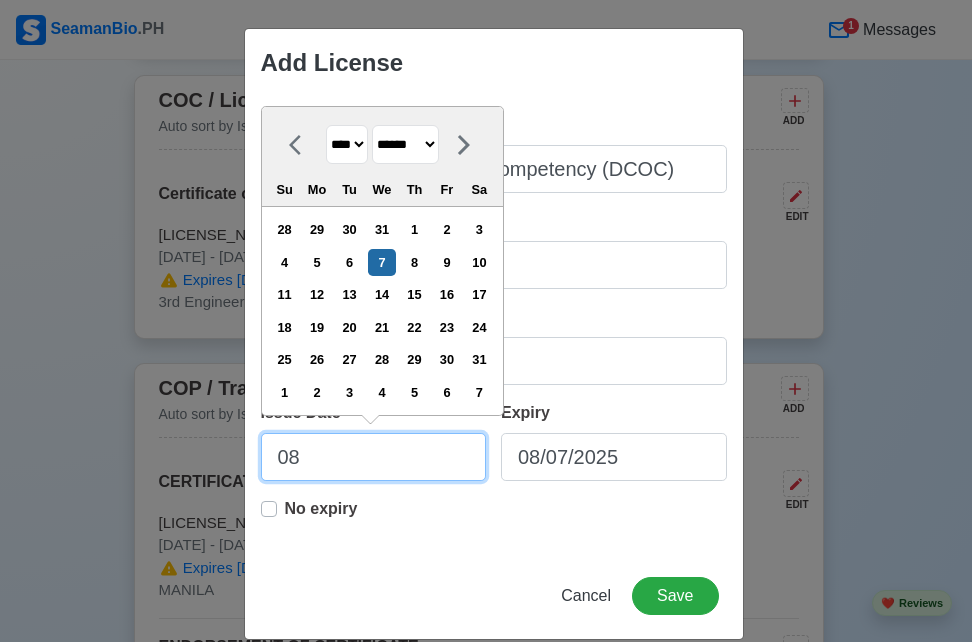 type on "0" 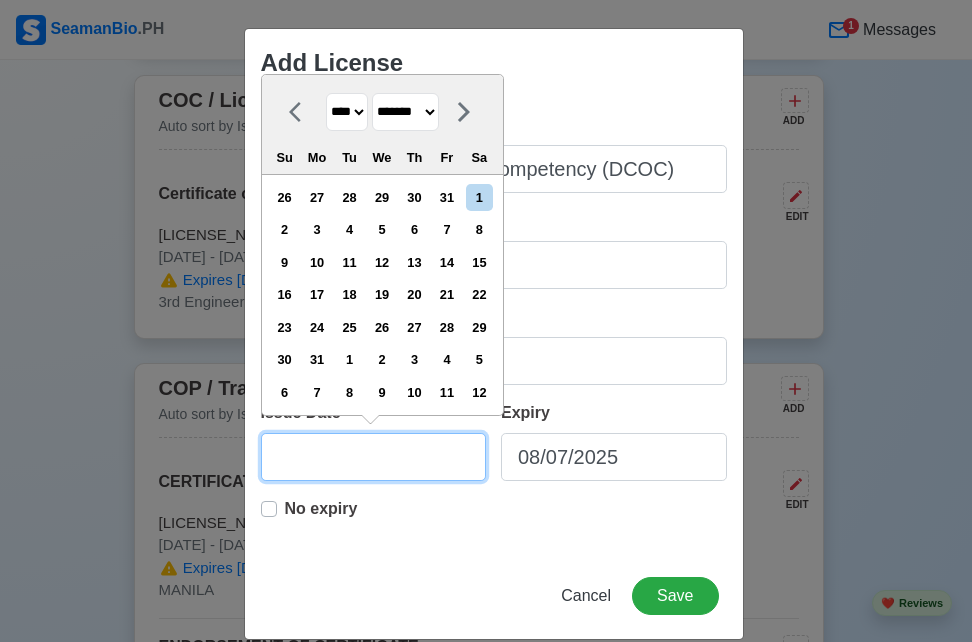 type 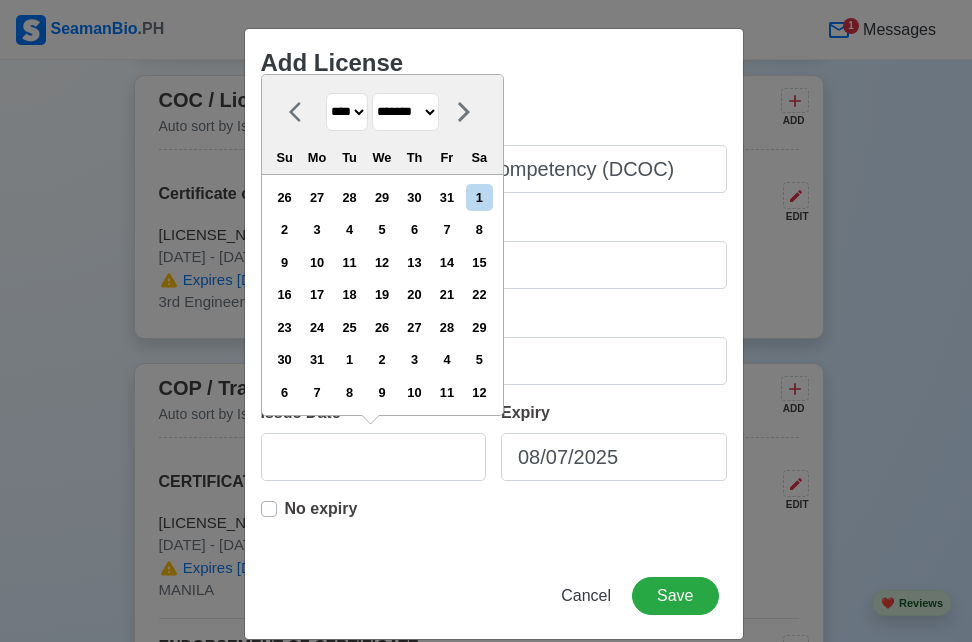 click on "******* ******** ***** ***** *** **** **** ****** ********* ******* ******** ********" at bounding box center (405, 112) 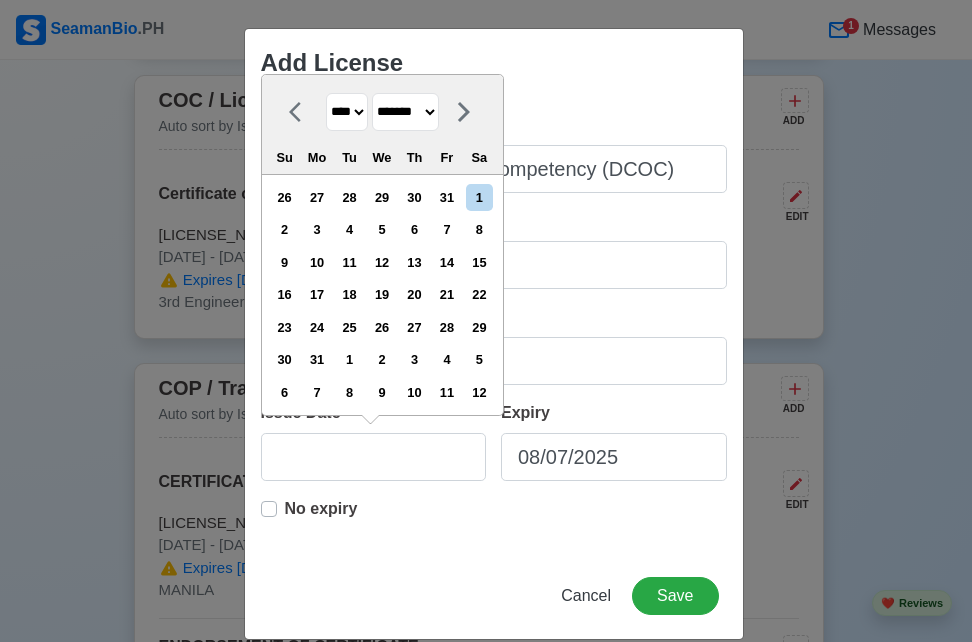 select on "****" 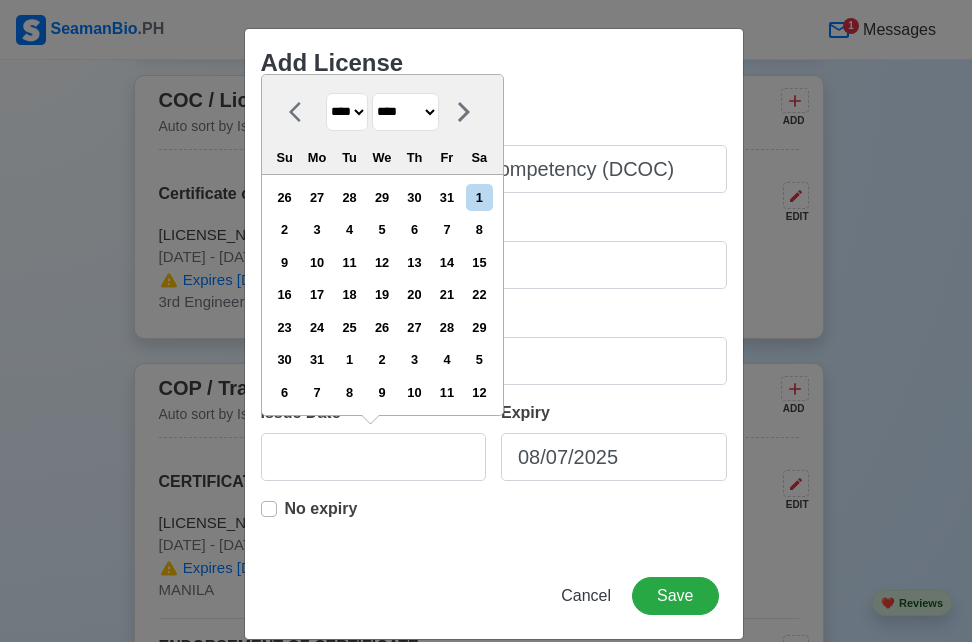 click on "******* ******** ***** ***** *** **** **** ****** ********* ******* ******** ********" at bounding box center [405, 112] 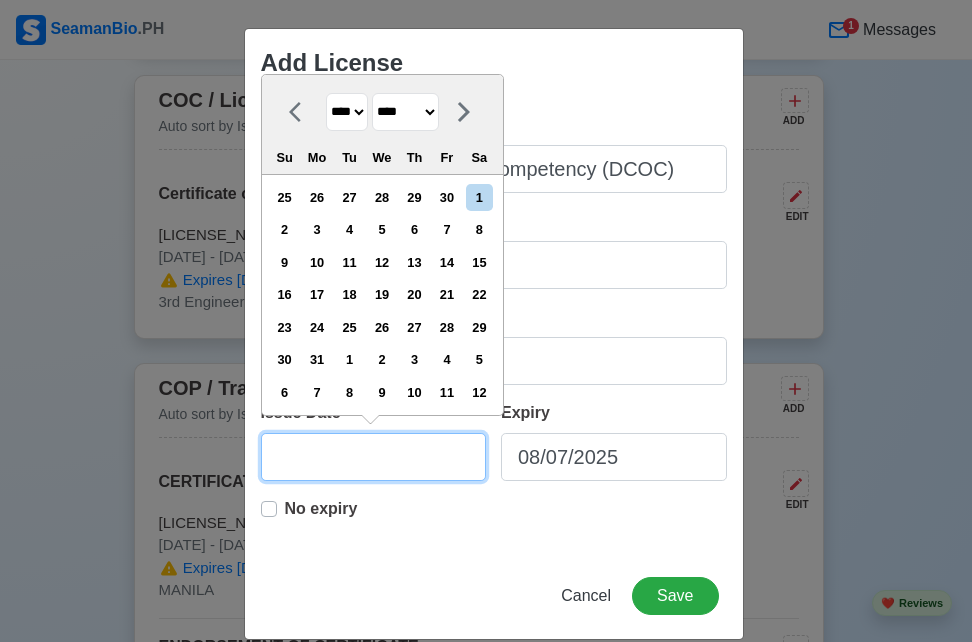 click on "Issue Date" at bounding box center [374, 457] 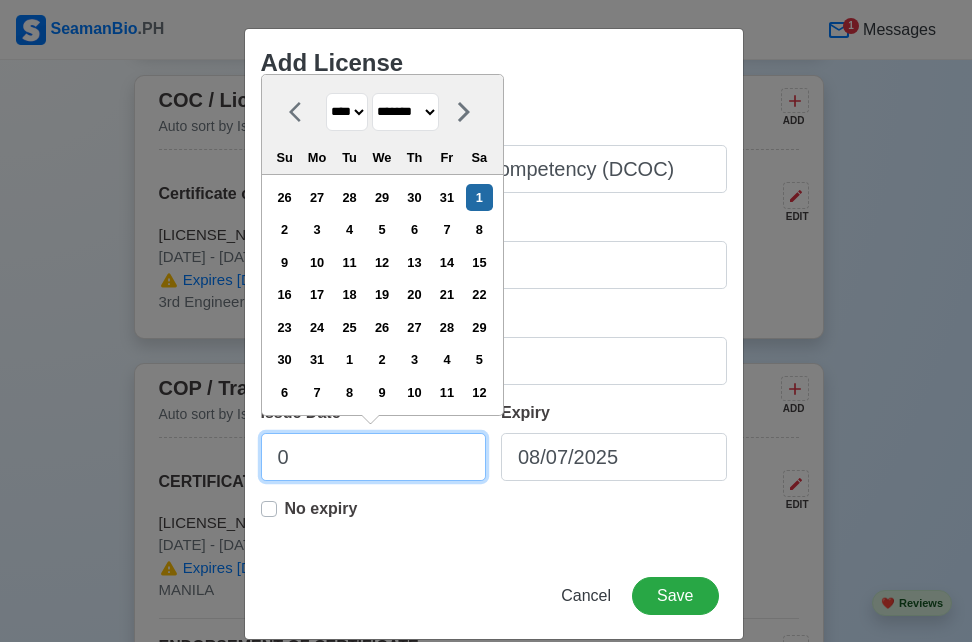 type on "07" 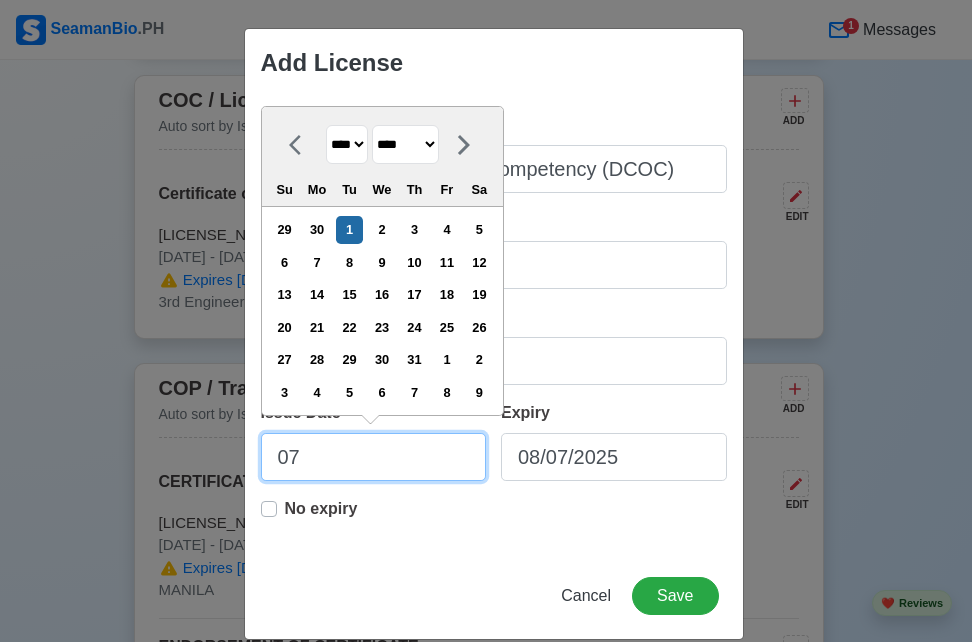 type on "0" 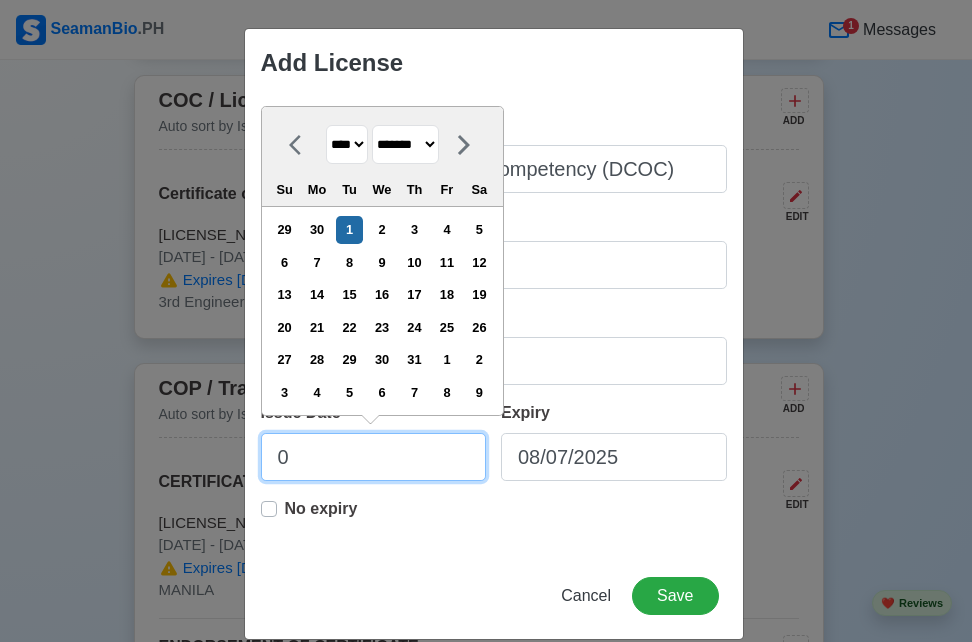 type on "07" 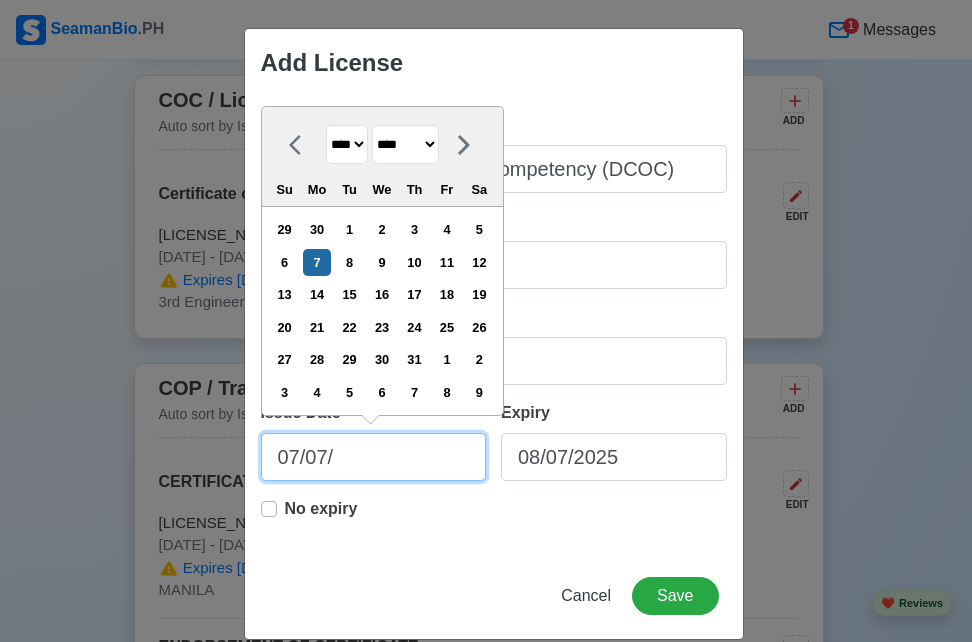 type on "07/07/2" 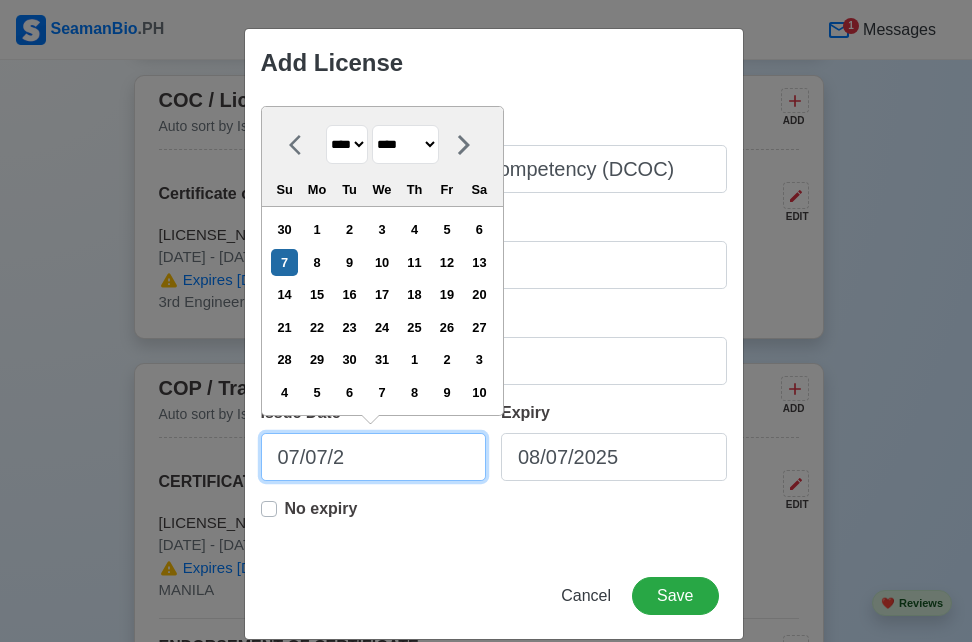type on "[DATE]" 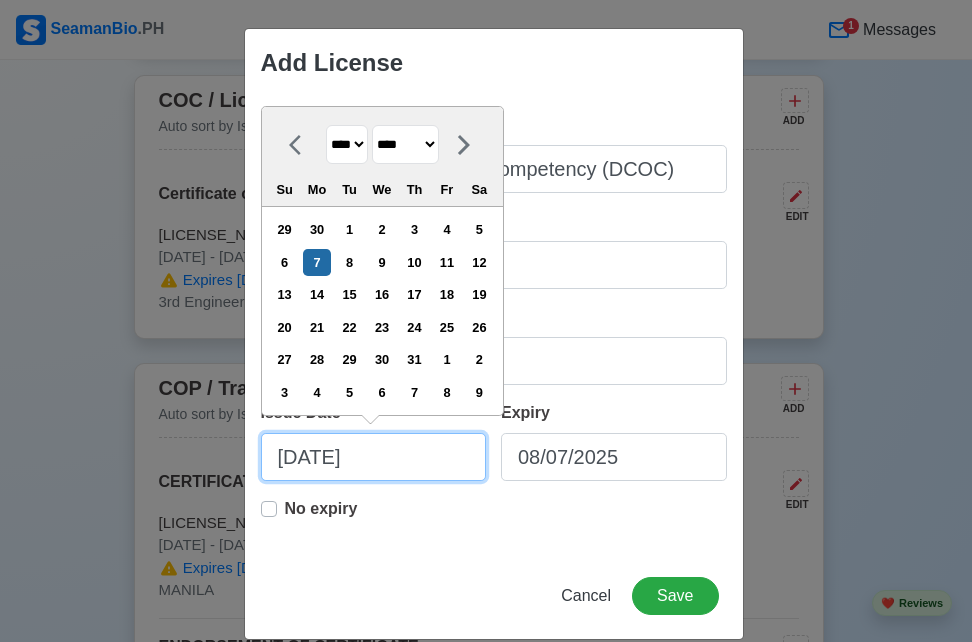 click on "[DATE]" at bounding box center (374, 457) 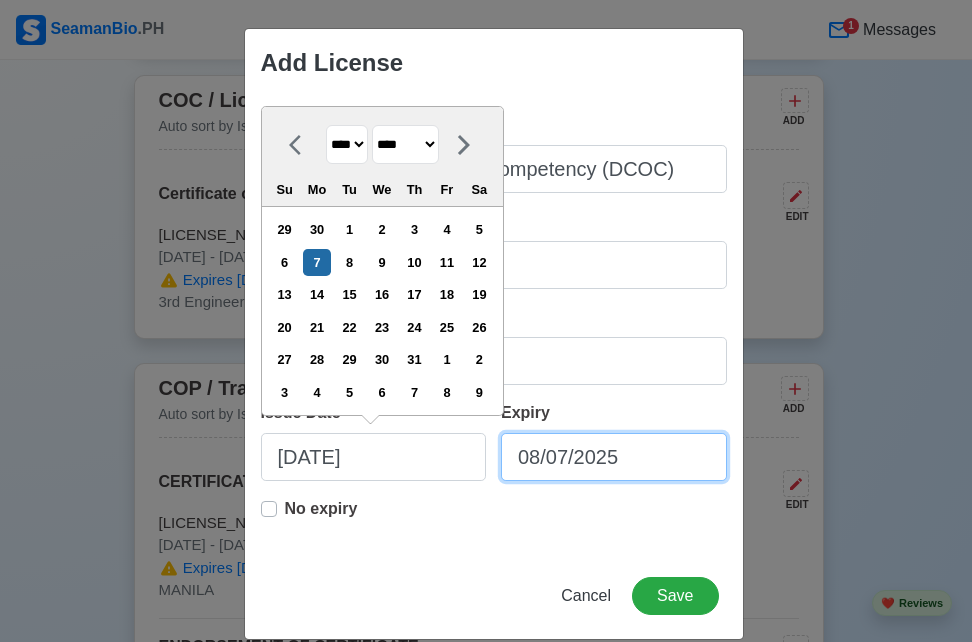 type on "07/07/2025" 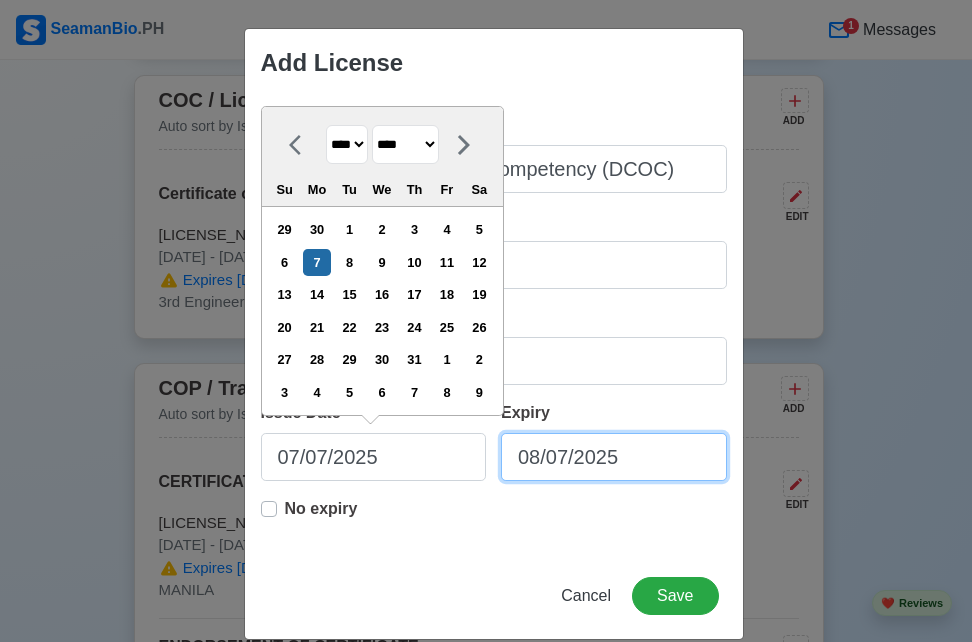 click on "08/07/2025" at bounding box center [614, 457] 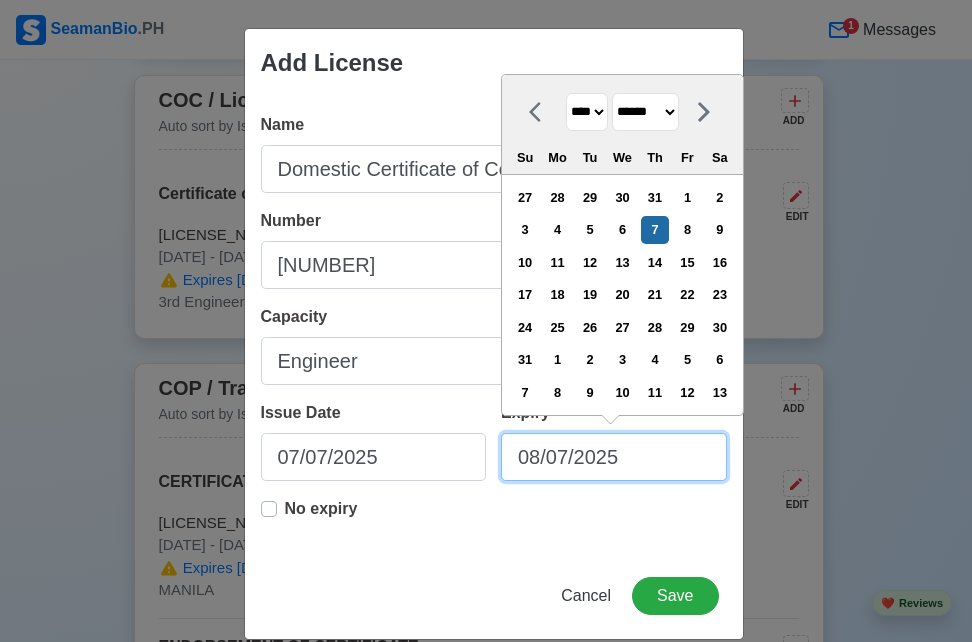 click on "08/07/2025" at bounding box center (614, 457) 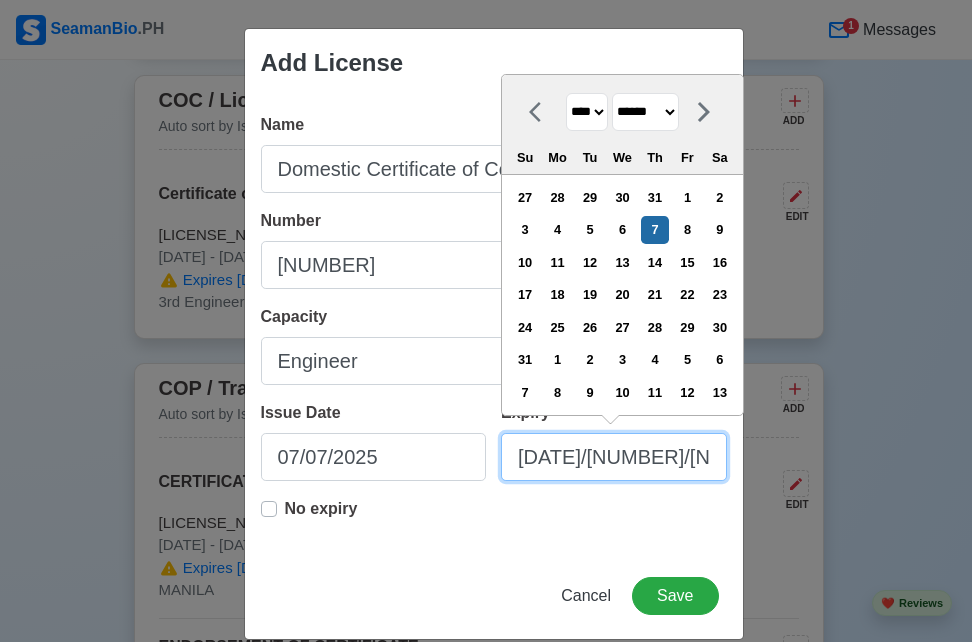type on "[DATE]" 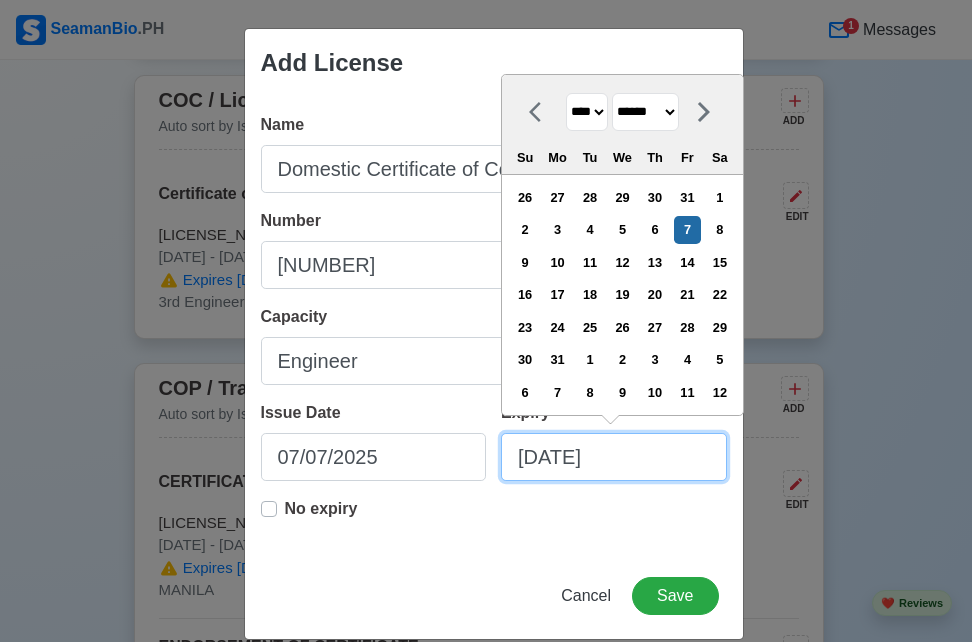 type on "[MONTH]/[DAY]/[YEAR]" 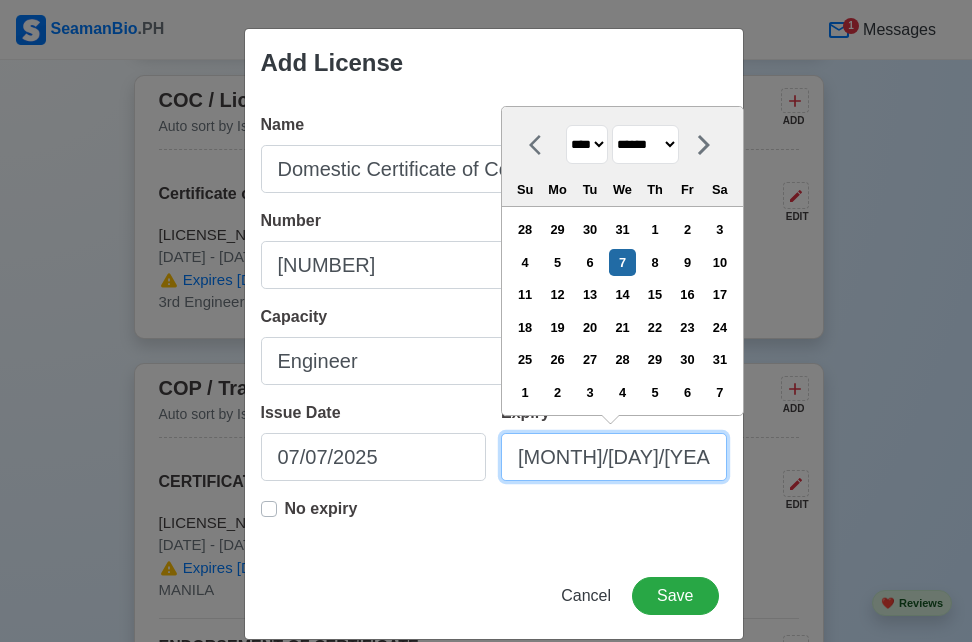 type on "[DATE]" 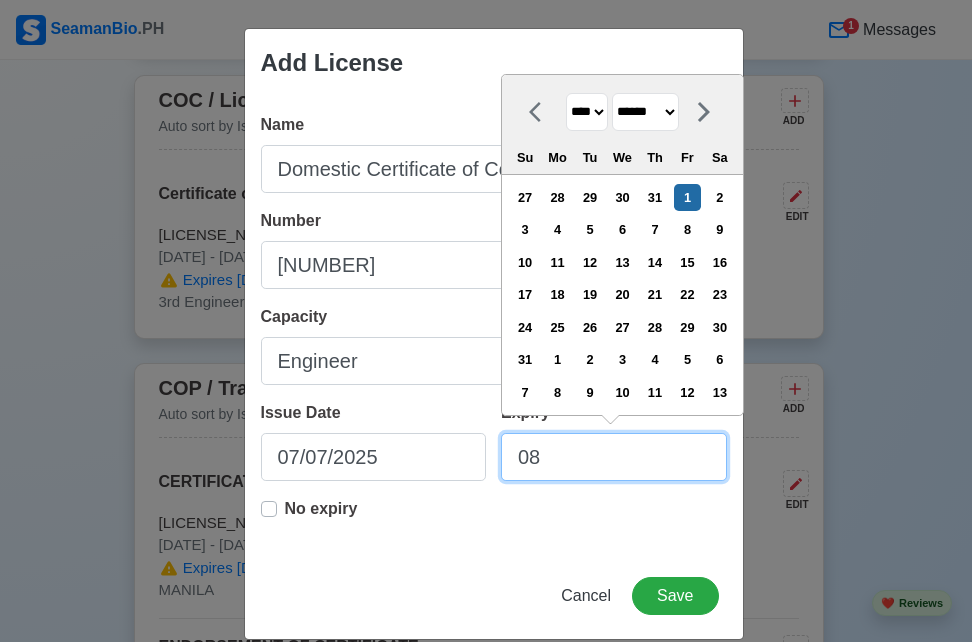 type on "0" 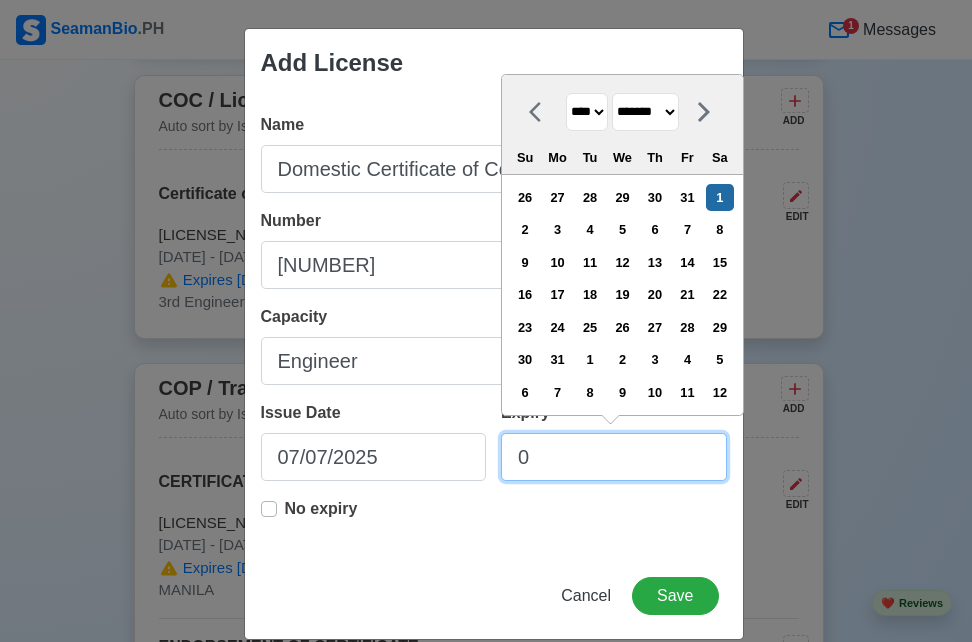 type on "06" 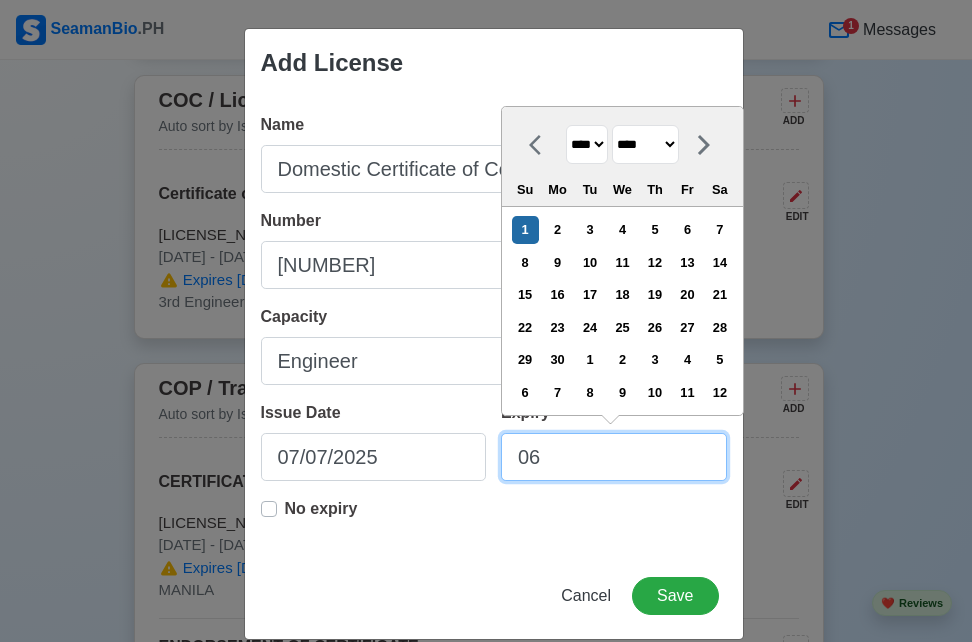 type on "0" 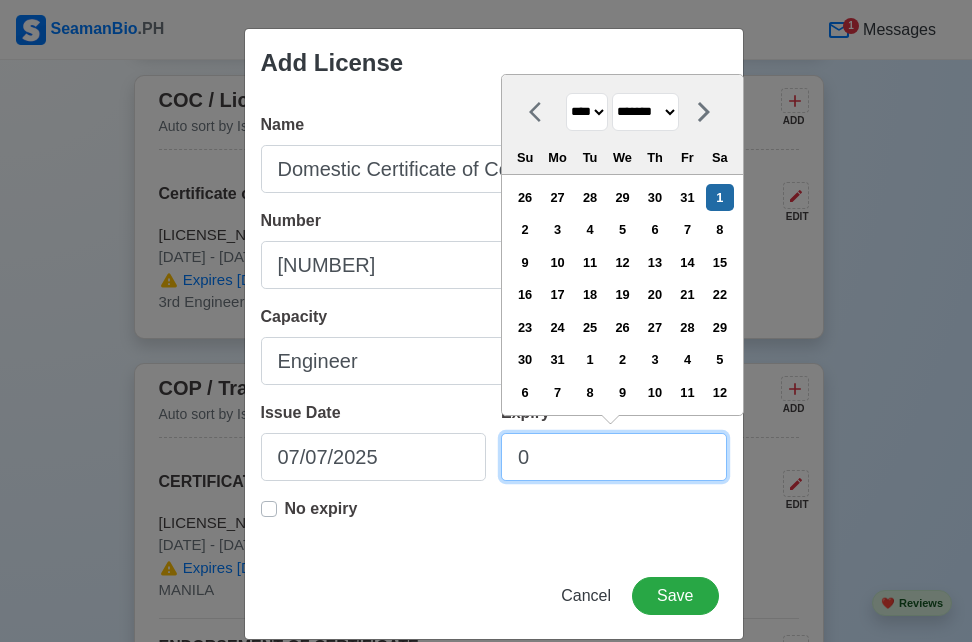 type on "07" 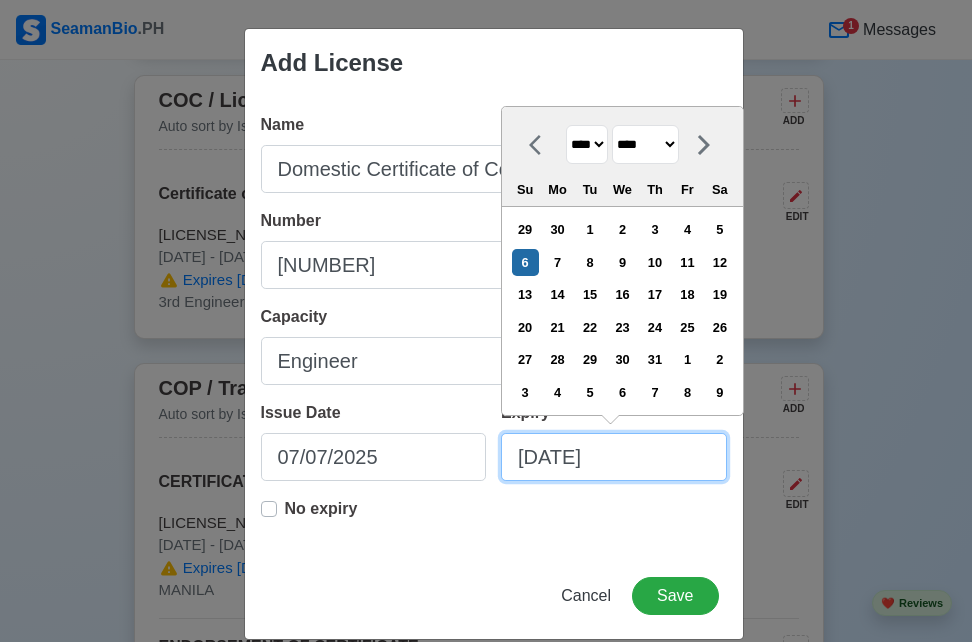 type on "[MONTH]/[DAY]/3" 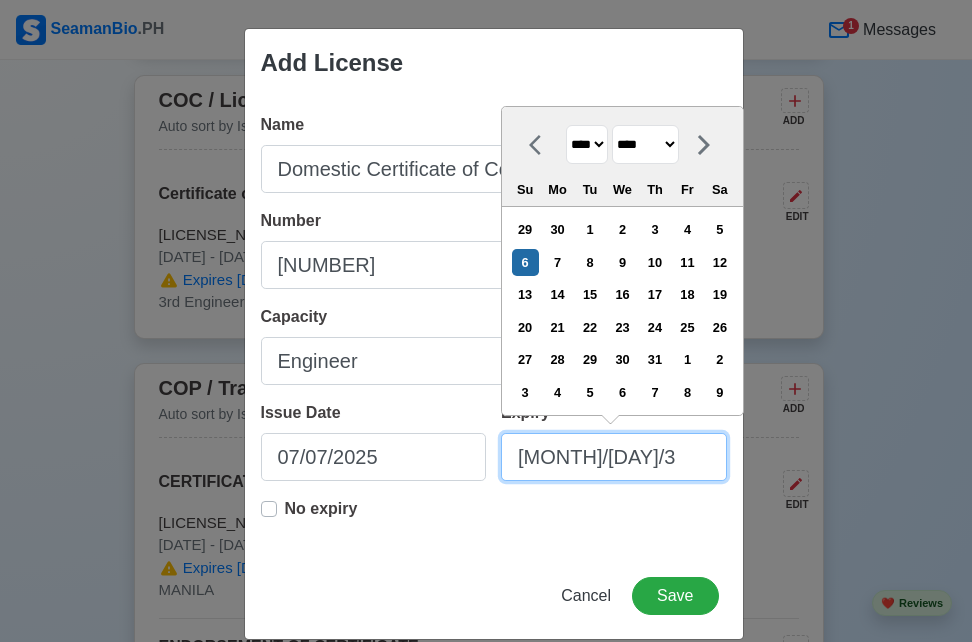 type on "[MONTH]/[DAY]/[YEAR]" 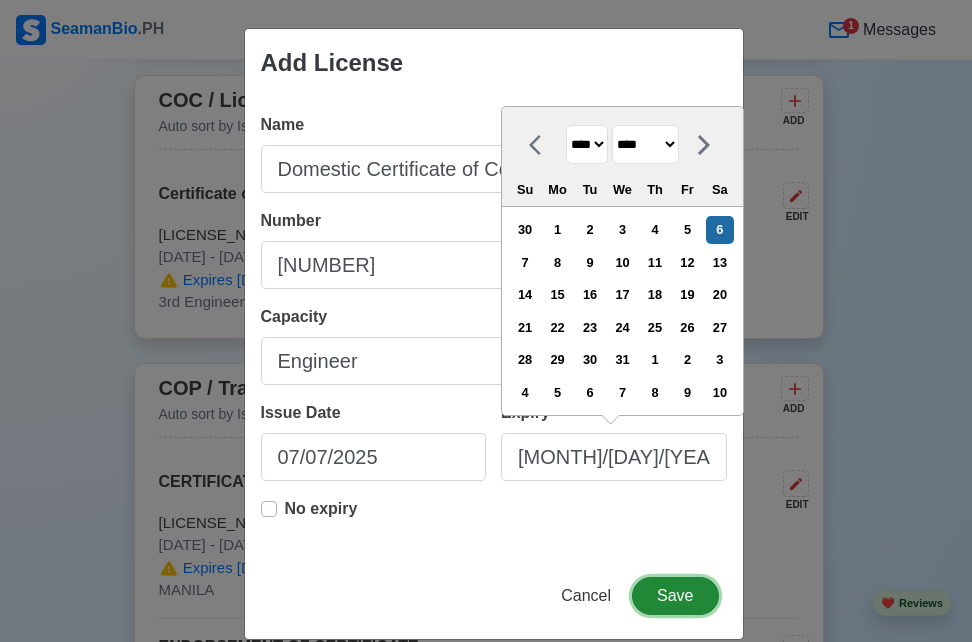 type on "[DATE]" 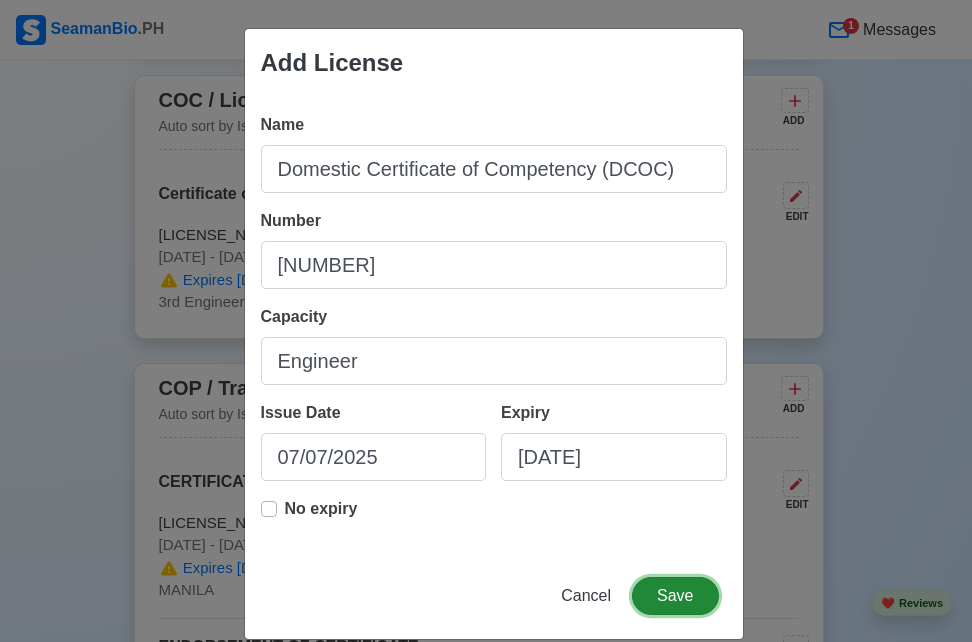 click on "Save" at bounding box center (675, 596) 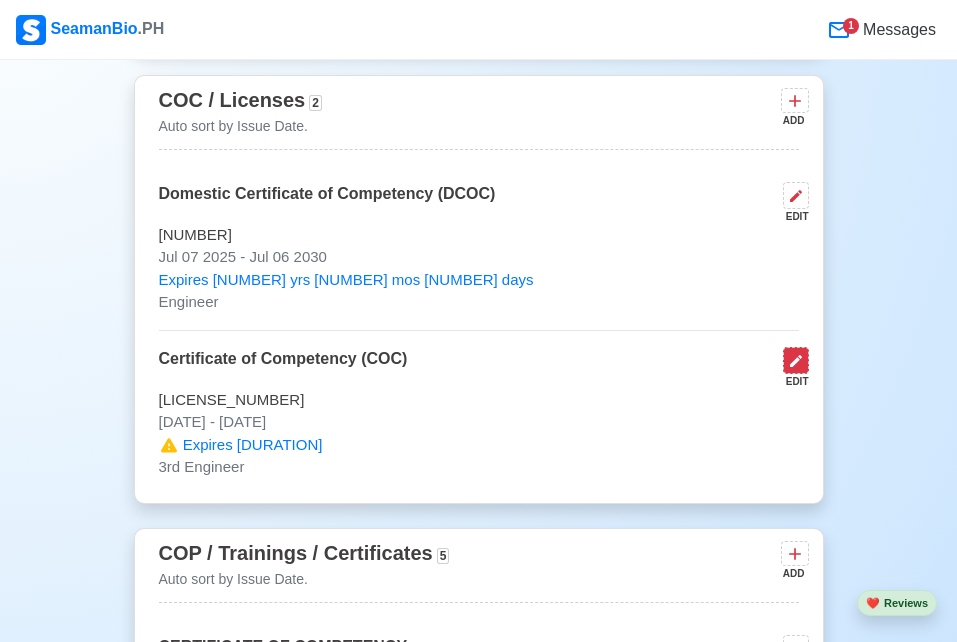click 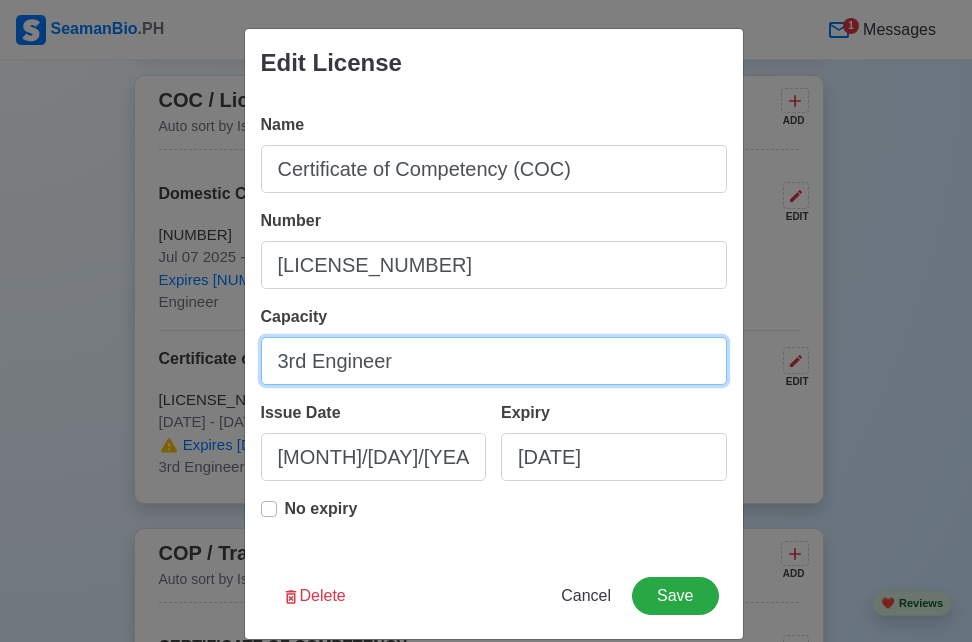click on "3rd Engineer" at bounding box center [494, 361] 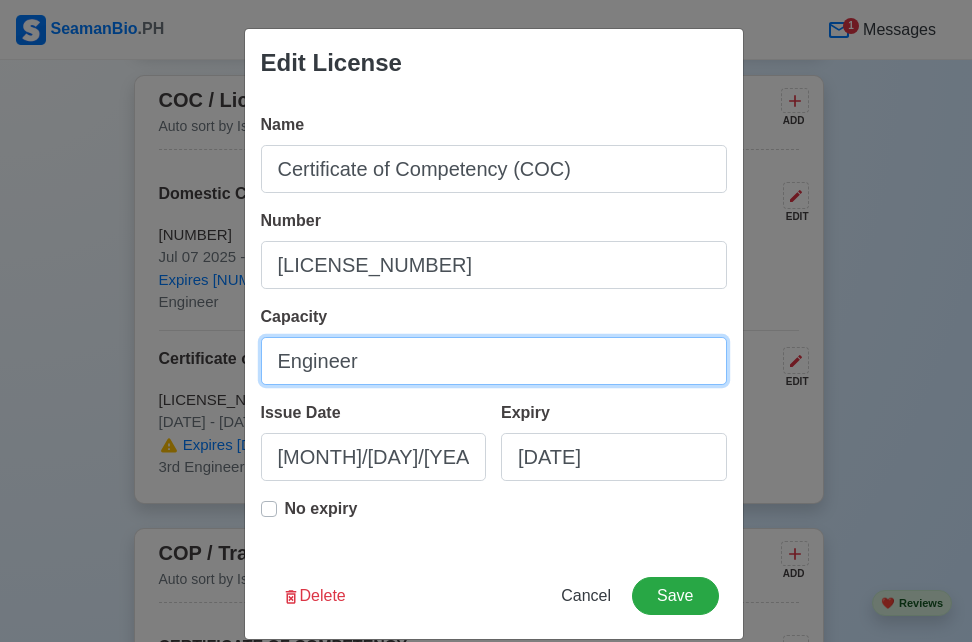 click on "Engineer" at bounding box center [494, 361] 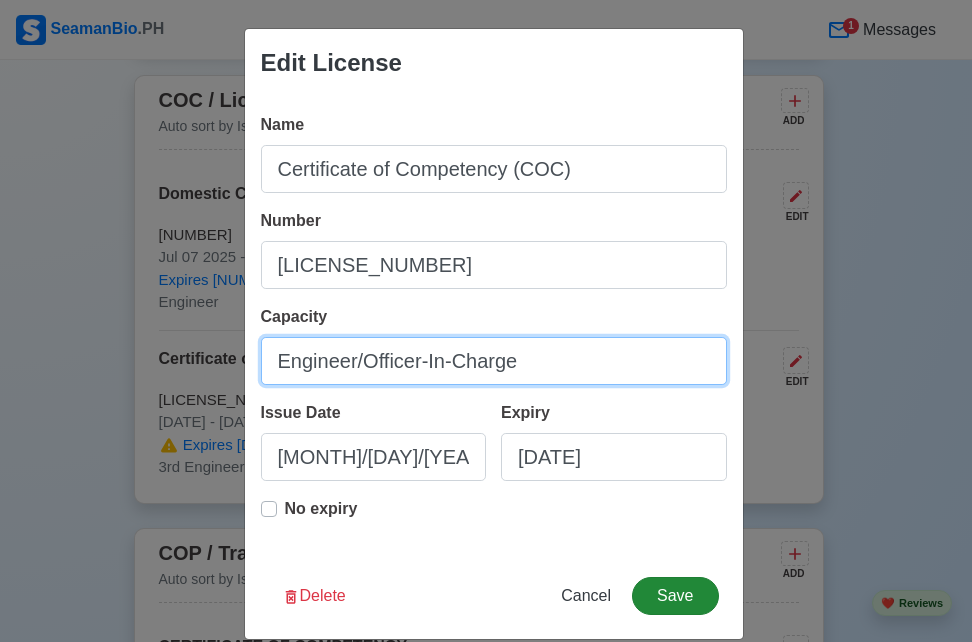 type on "Engineer/Officer-In-Charge" 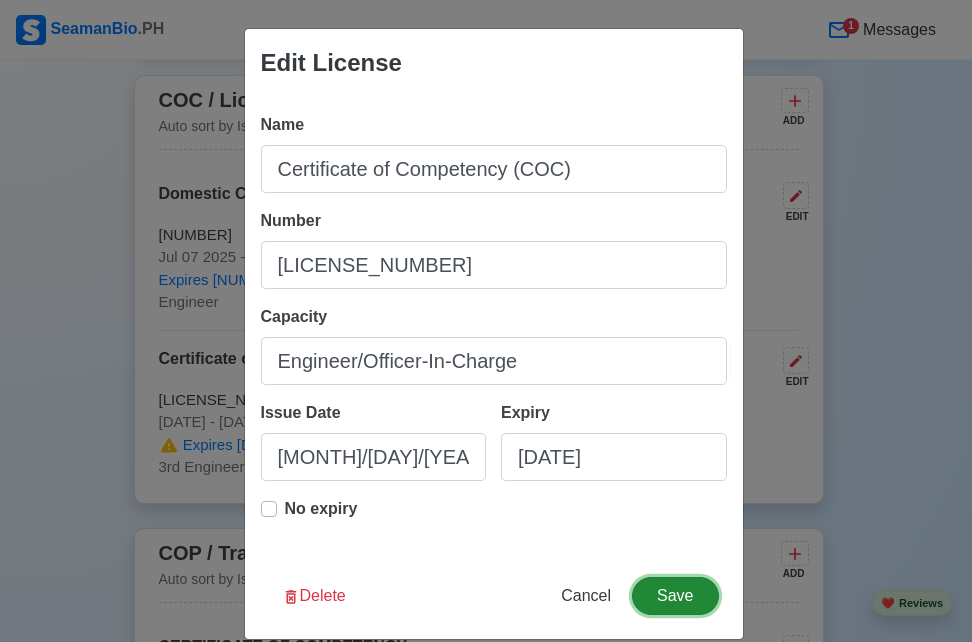 click on "Save" at bounding box center (675, 596) 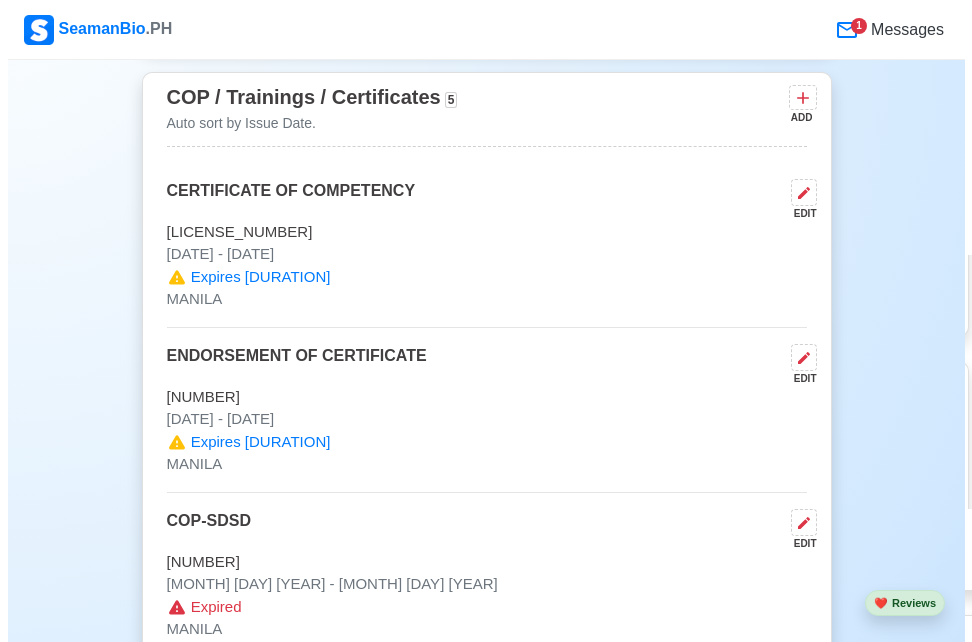 scroll, scrollTop: 2937, scrollLeft: 0, axis: vertical 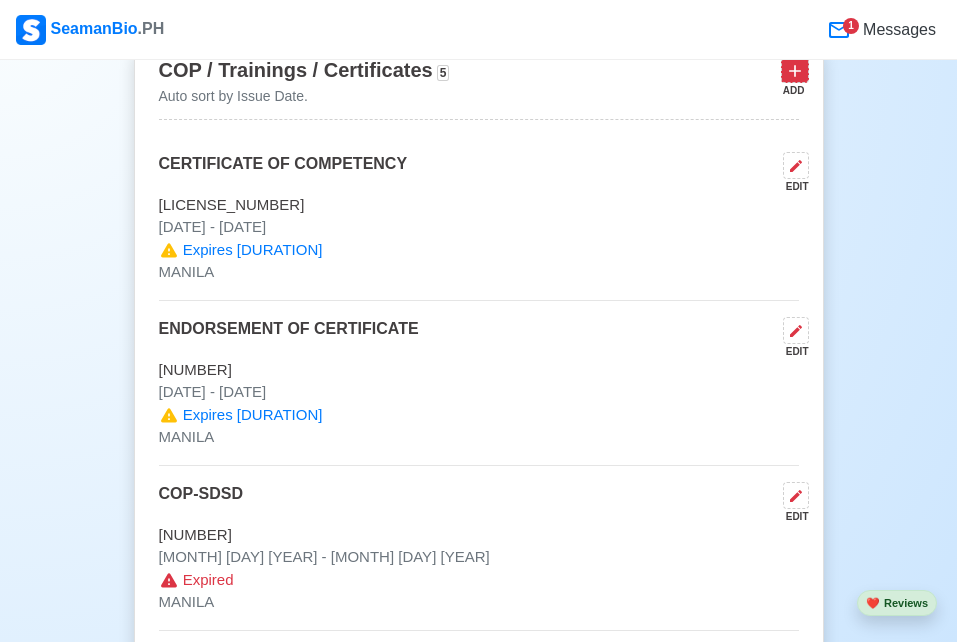 click 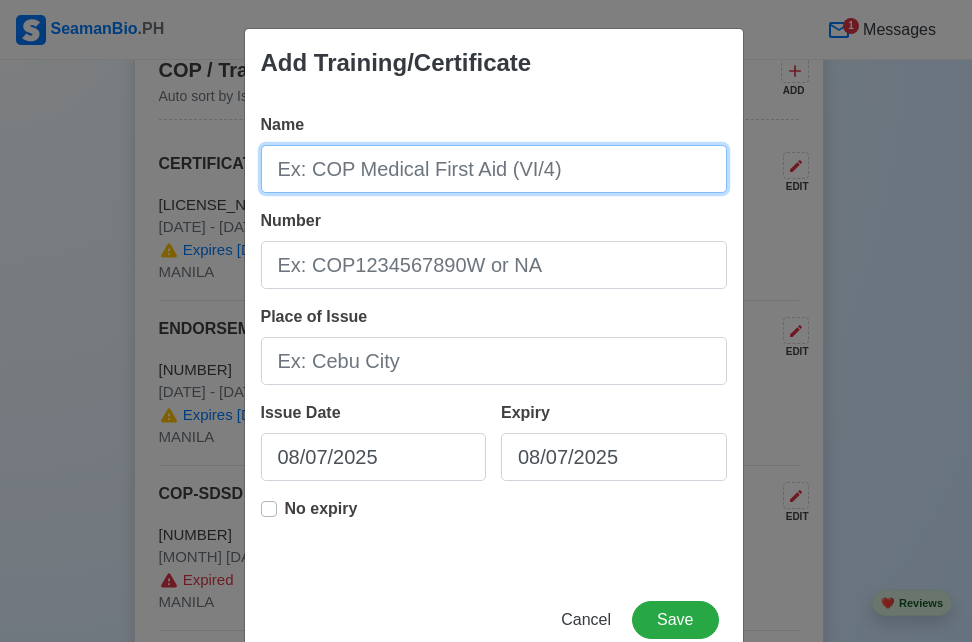 click on "Name" at bounding box center (494, 169) 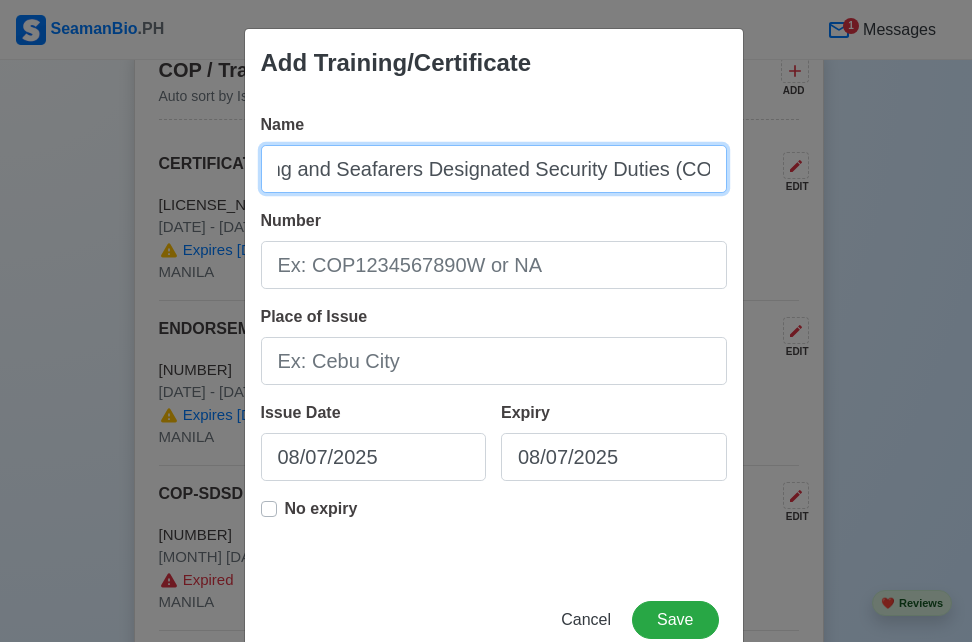 scroll, scrollTop: 0, scrollLeft: 303, axis: horizontal 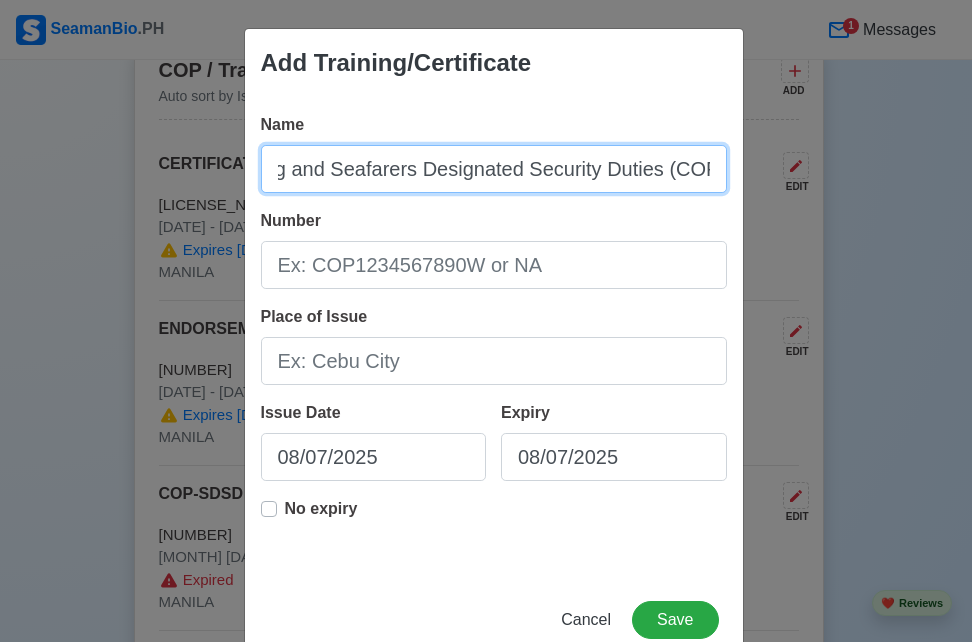 type on "Ship's Security Awareness Training and Seafarers Designated Security Duties (COP-SDSD)" 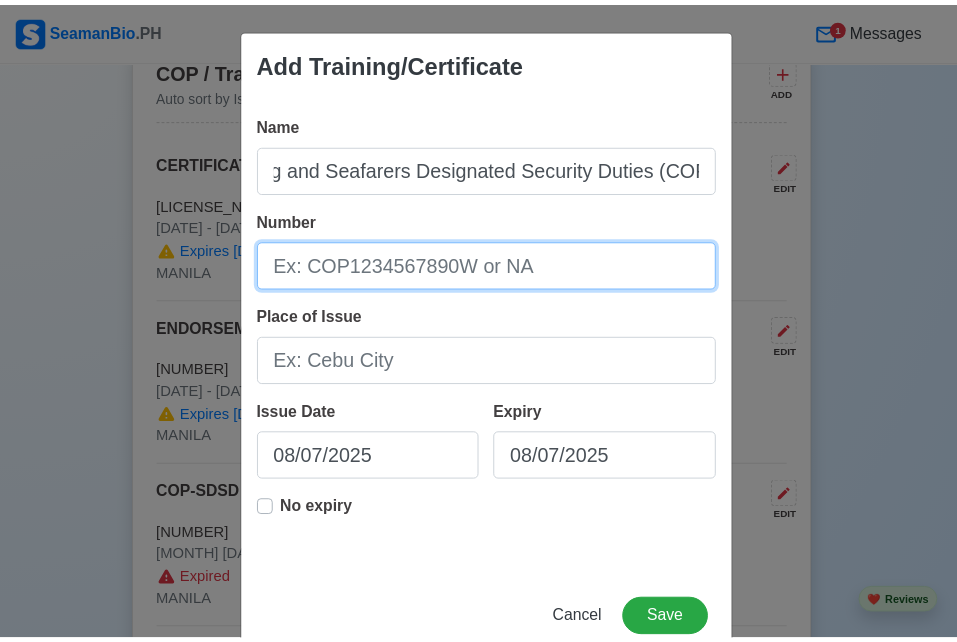 scroll, scrollTop: 0, scrollLeft: 0, axis: both 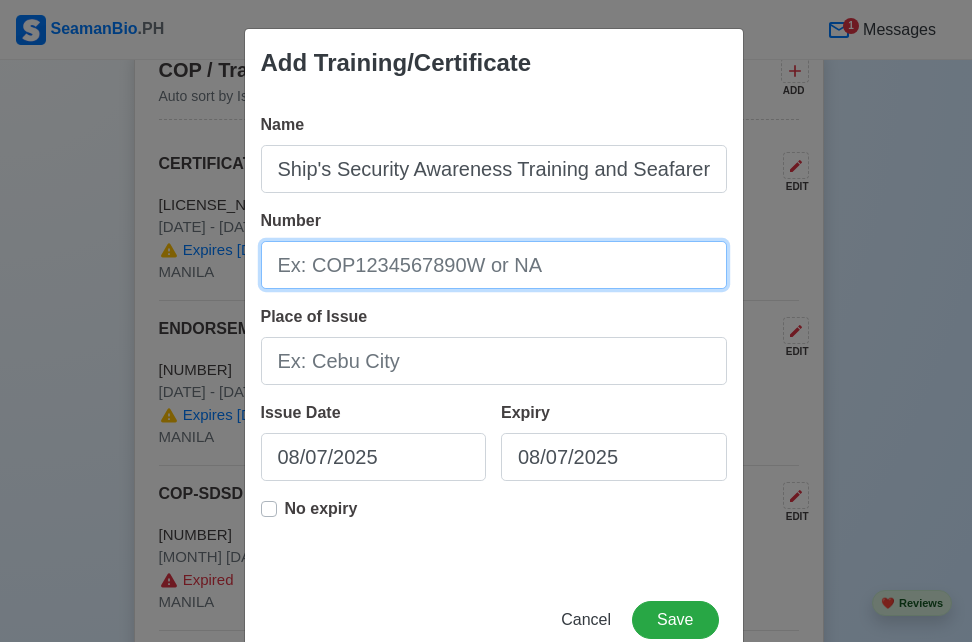 click on "Number" at bounding box center (494, 265) 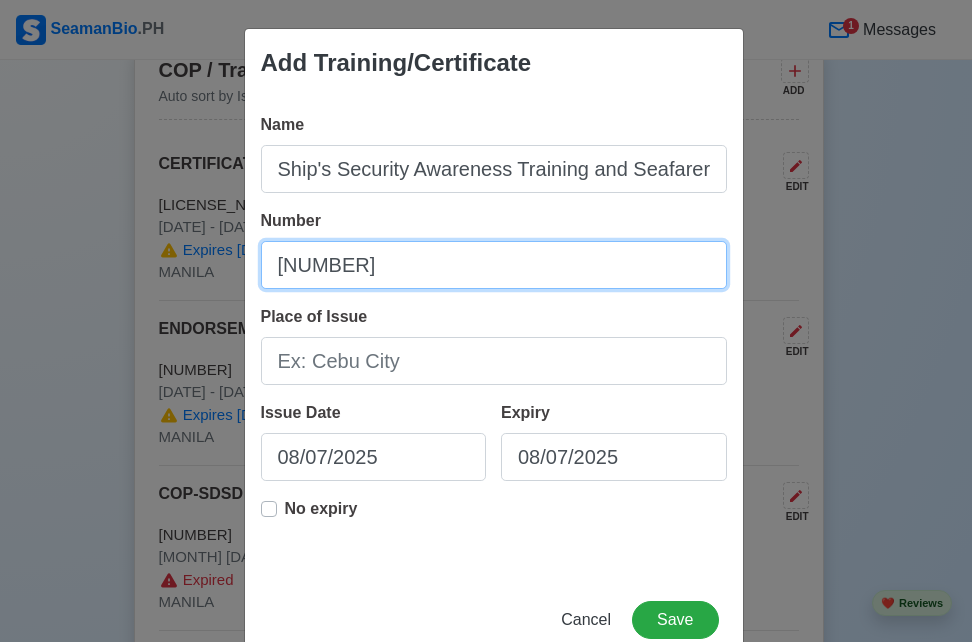 type on "[NUMBER]" 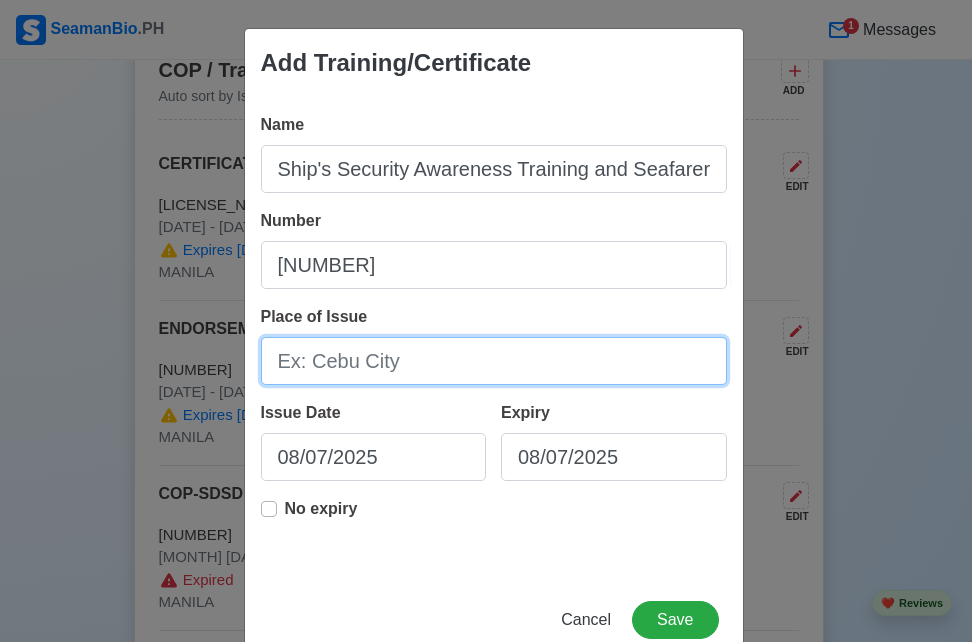 click on "Place of Issue" at bounding box center (494, 361) 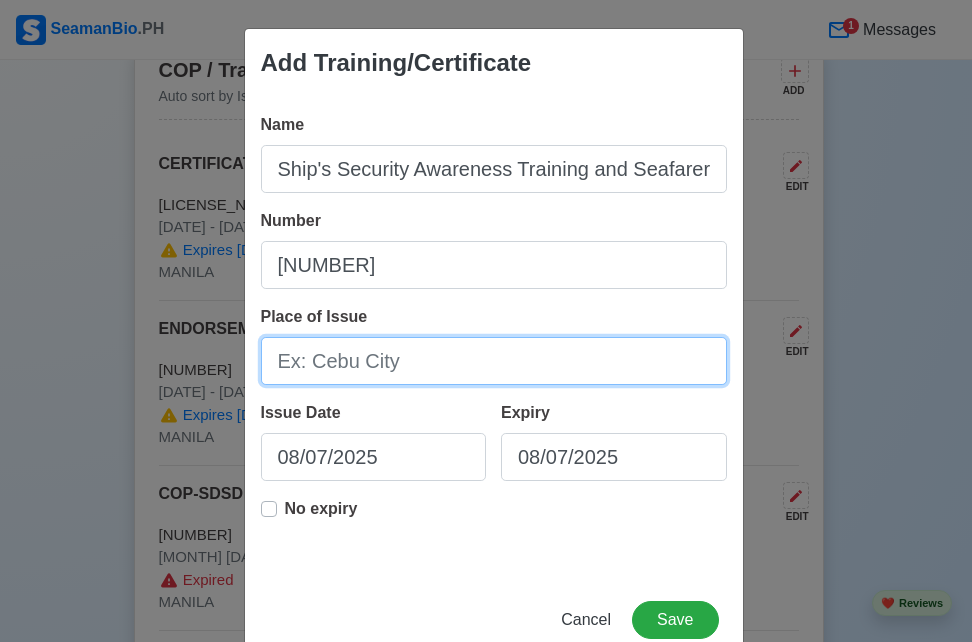 type on "Manila" 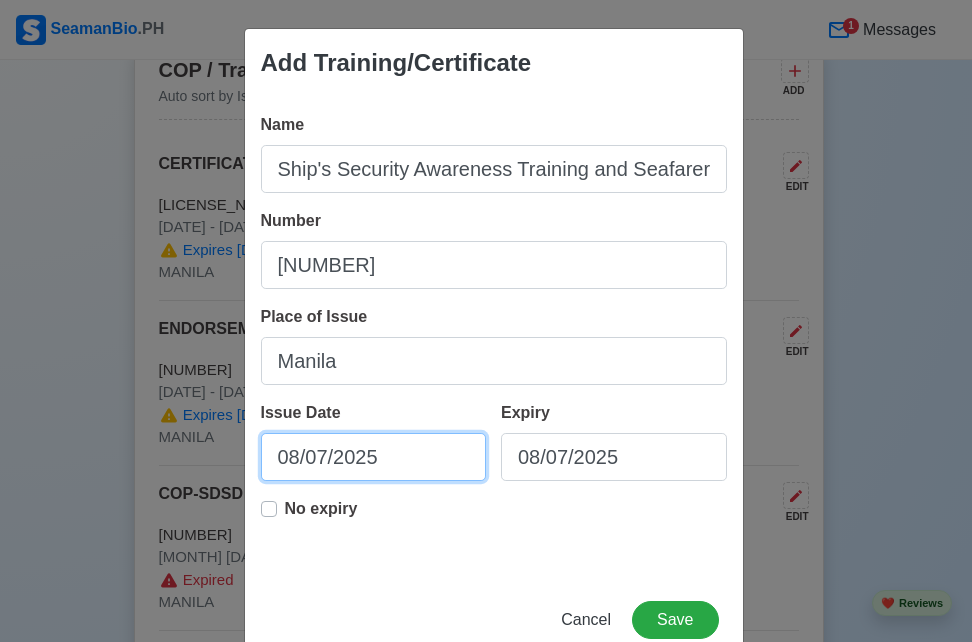 select on "****" 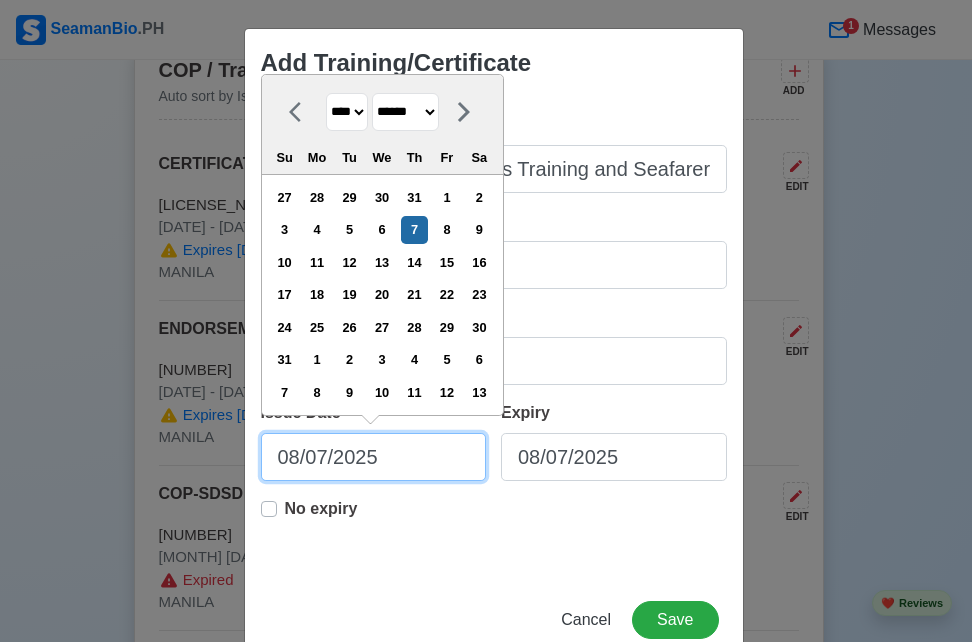 click on "08/07/2025" at bounding box center (374, 457) 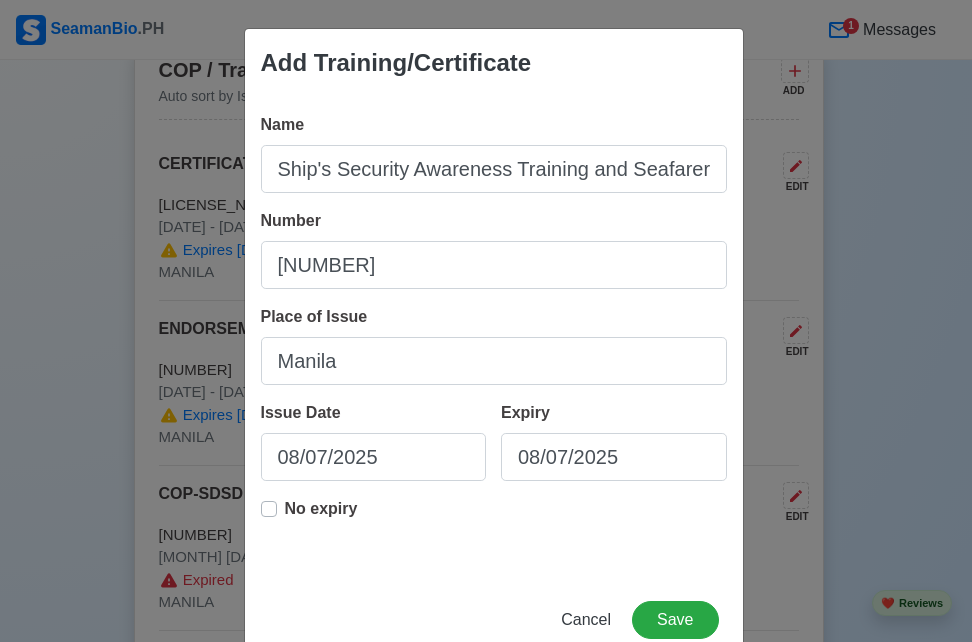 click on "No expiry" at bounding box center [321, 517] 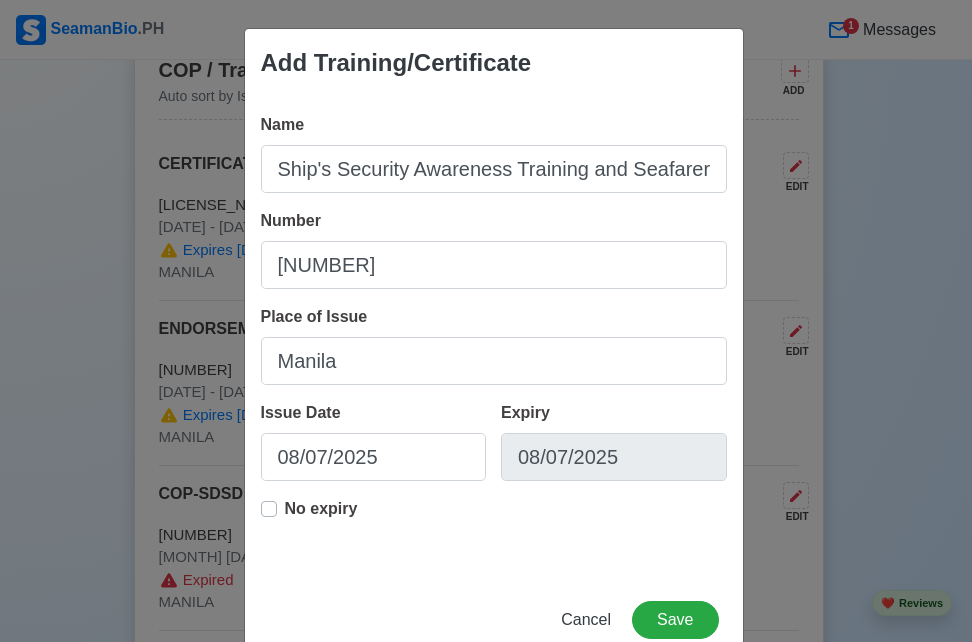 click on "No expiry" at bounding box center [321, 517] 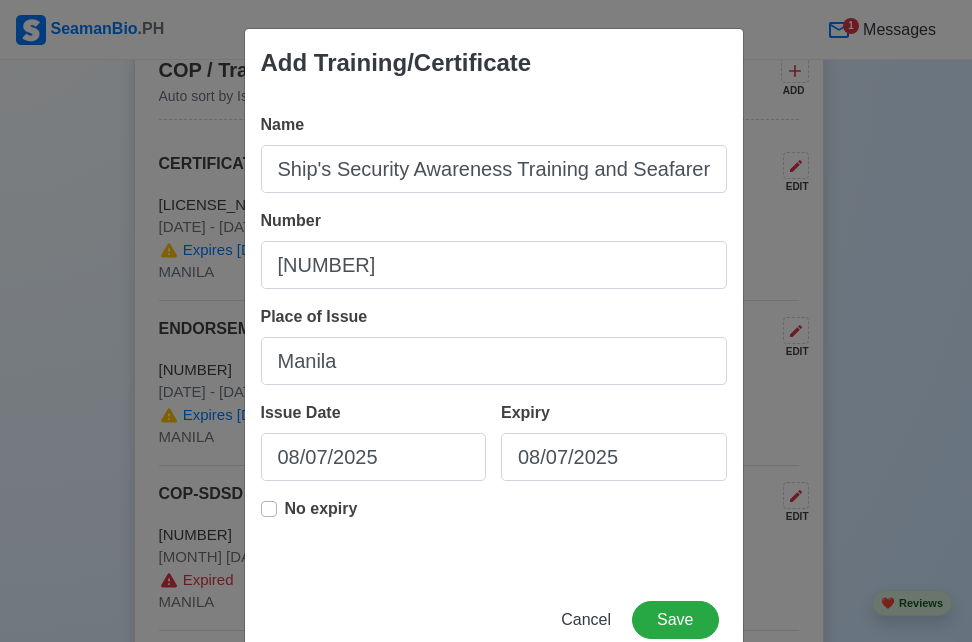 click on "No expiry" at bounding box center (321, 517) 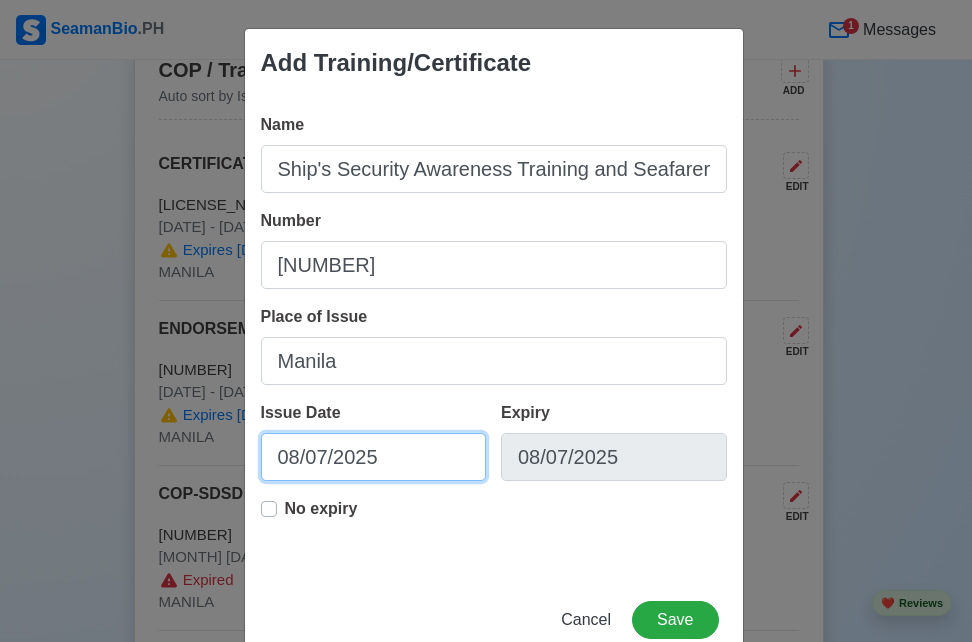 select on "****" 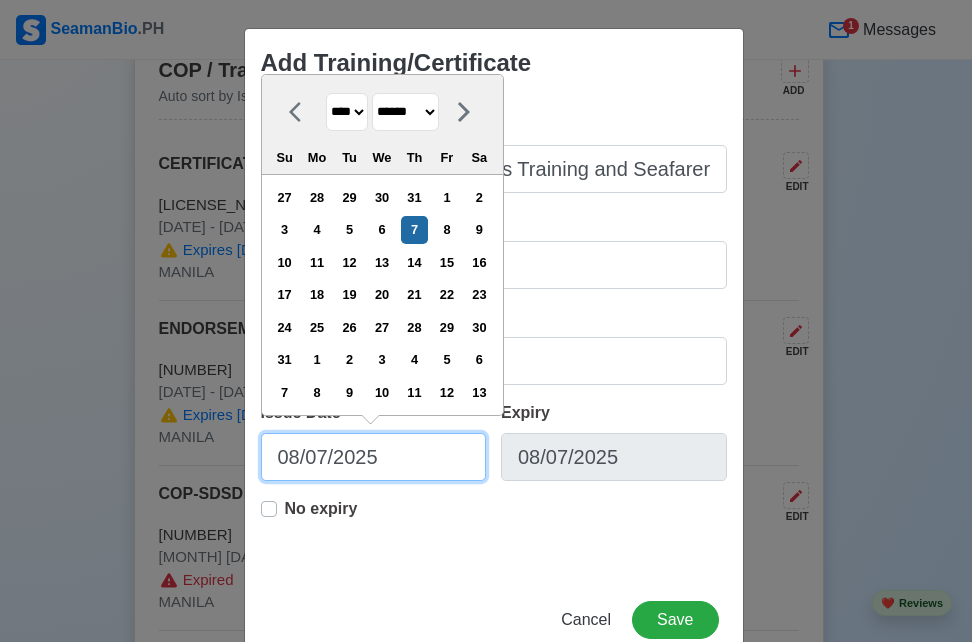 click on "08/07/2025" at bounding box center [374, 457] 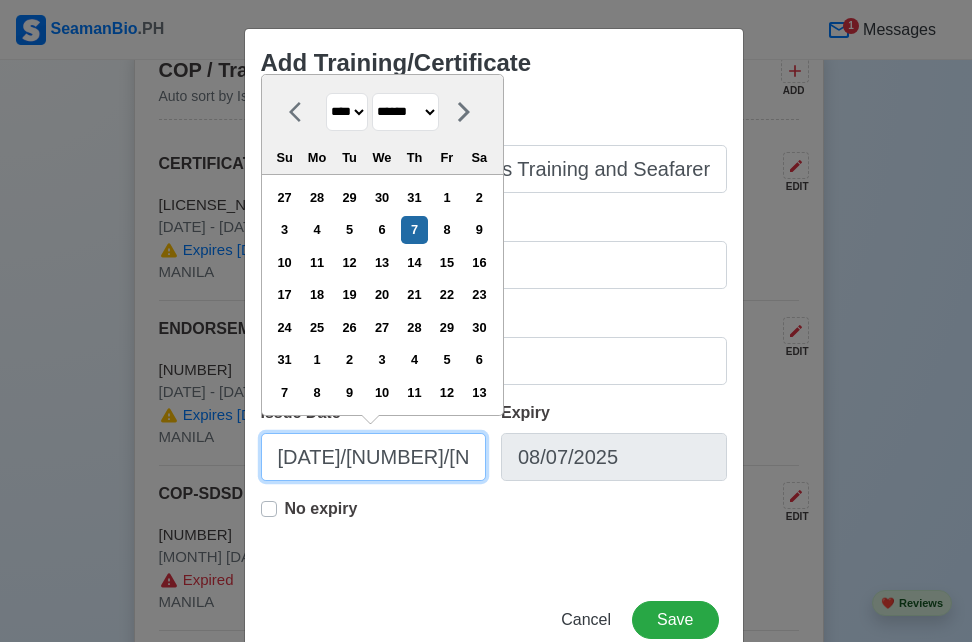 type on "[DATE]" 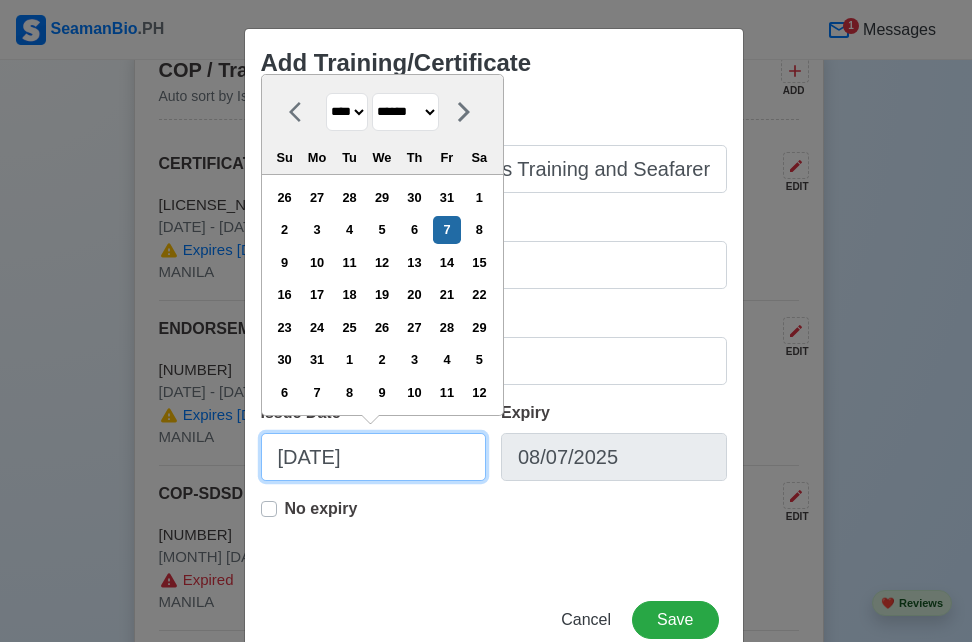 type on "[MONTH]/[DAY]/[YEAR]" 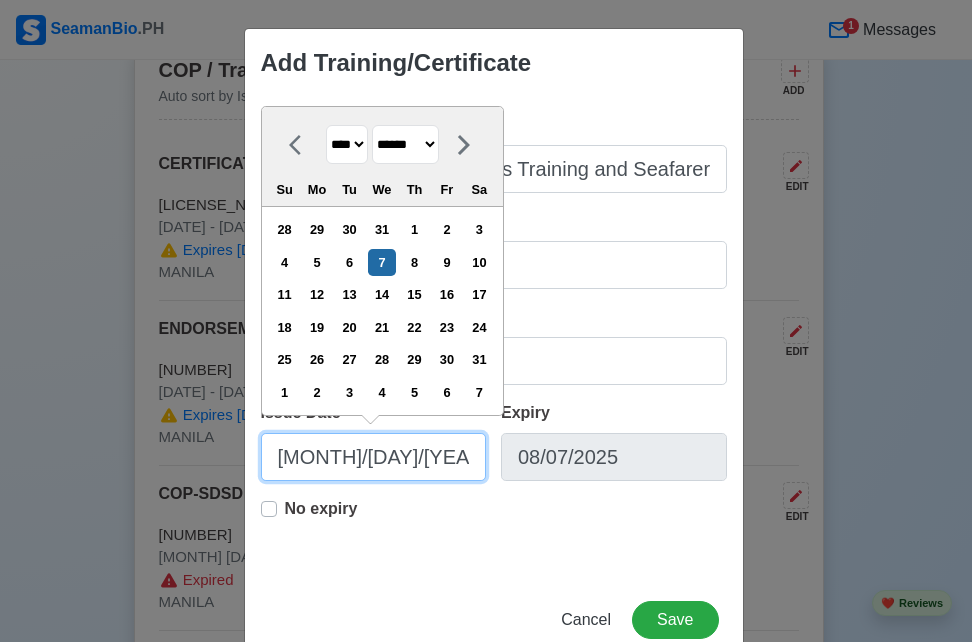 type on "[DATE]" 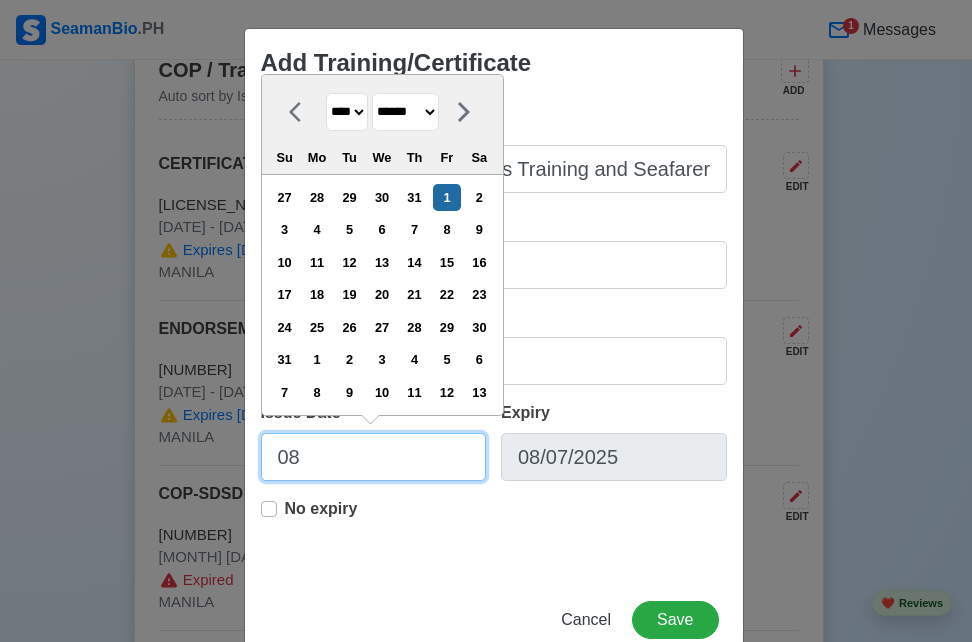 type on "0" 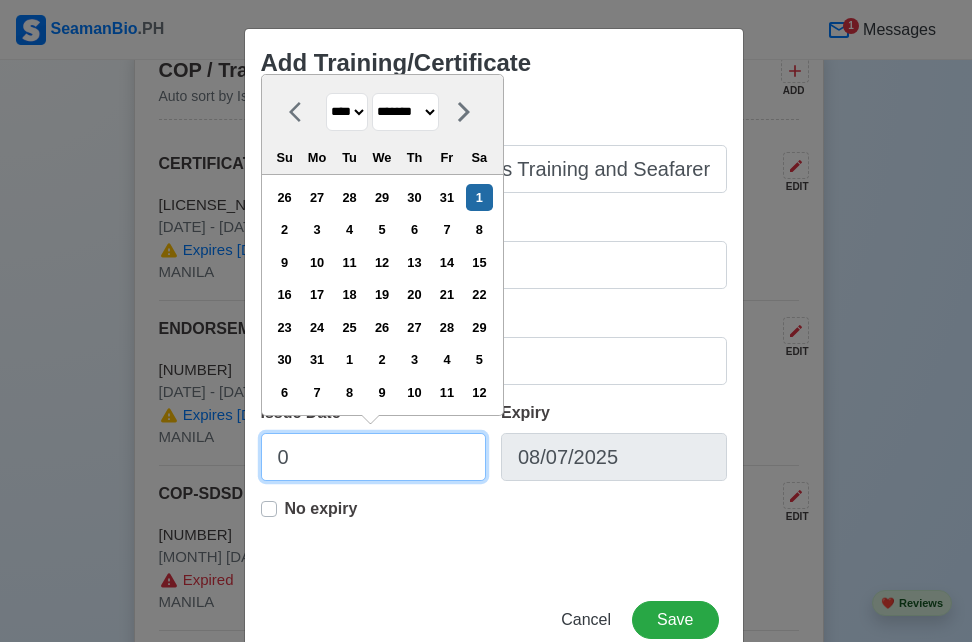 type on "04" 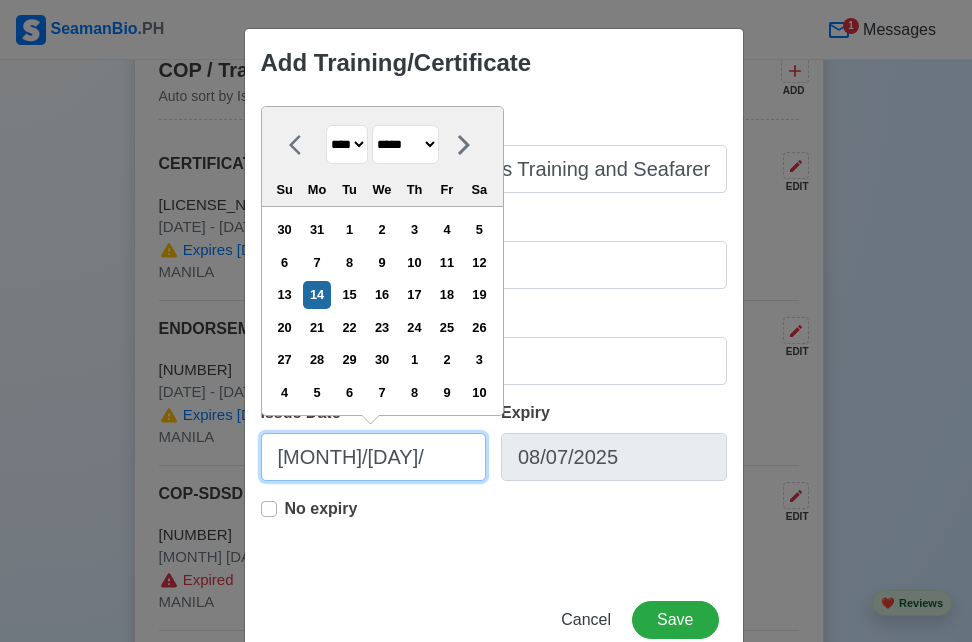 type on "[MONTH]/[DAY]/[YEAR]" 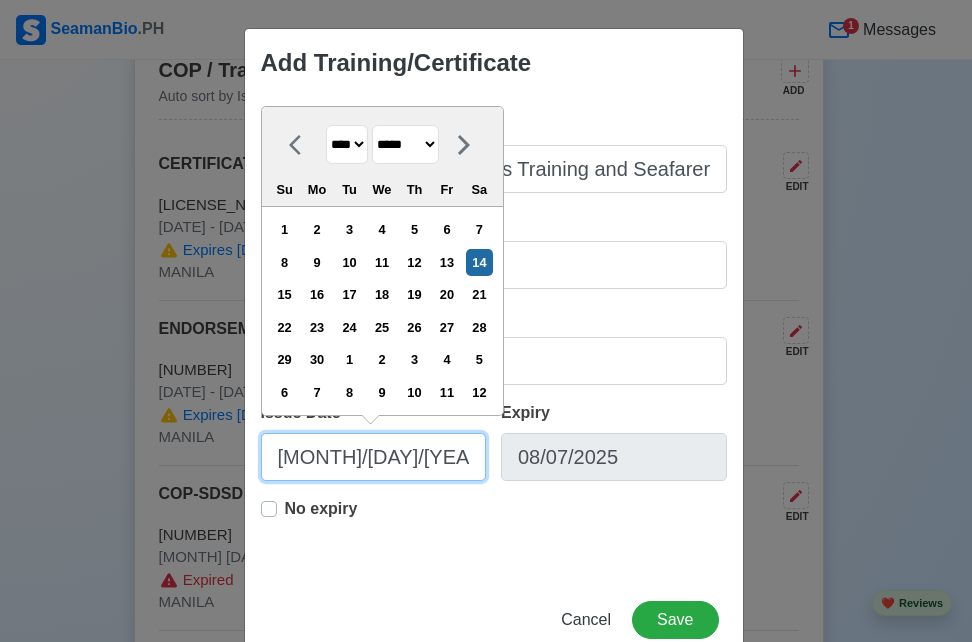 type on "04/14/14" 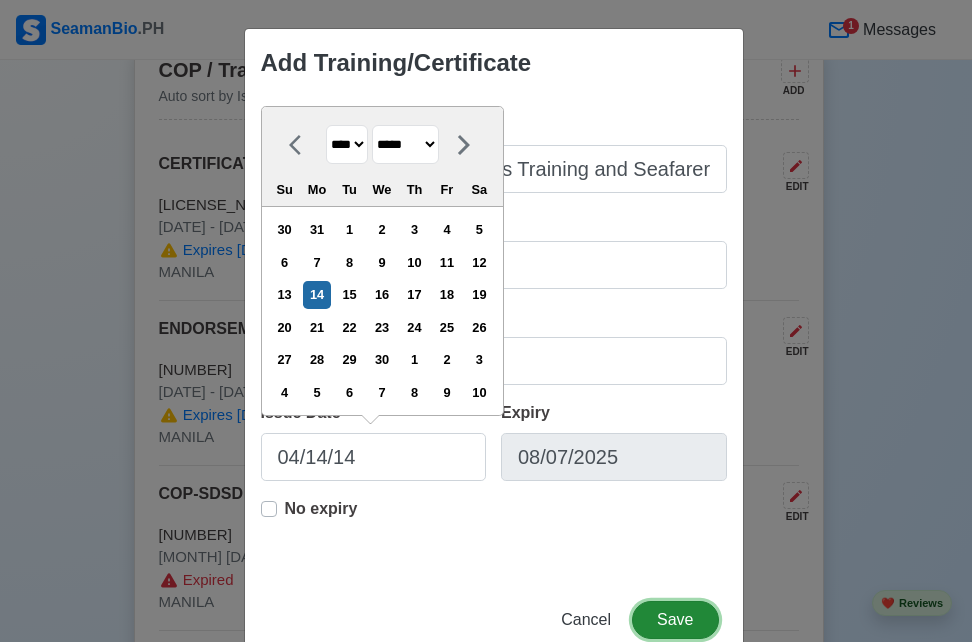 type on "[DATE]" 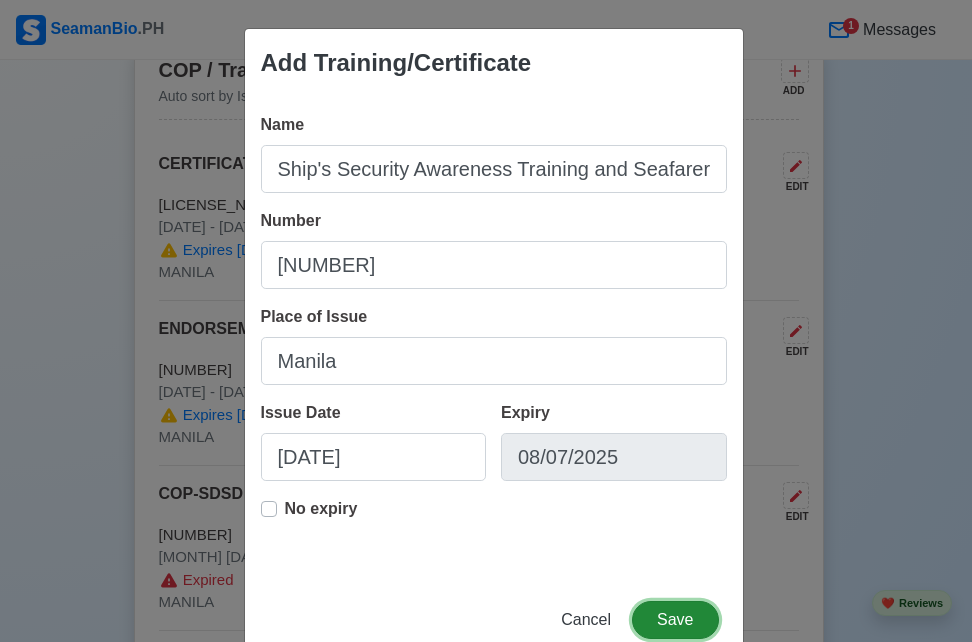 click on "Save" at bounding box center (675, 620) 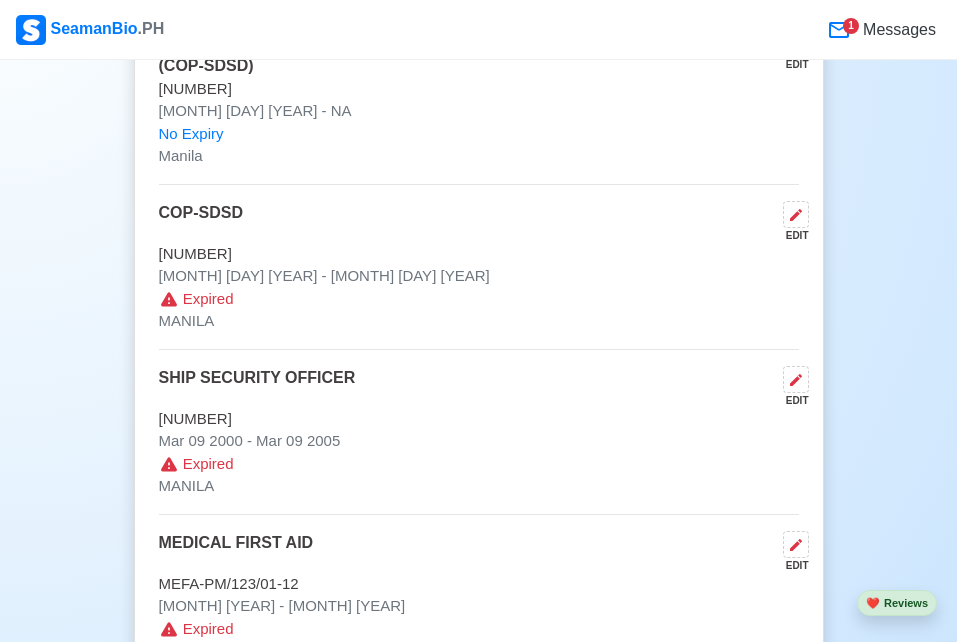 scroll, scrollTop: 3431, scrollLeft: 0, axis: vertical 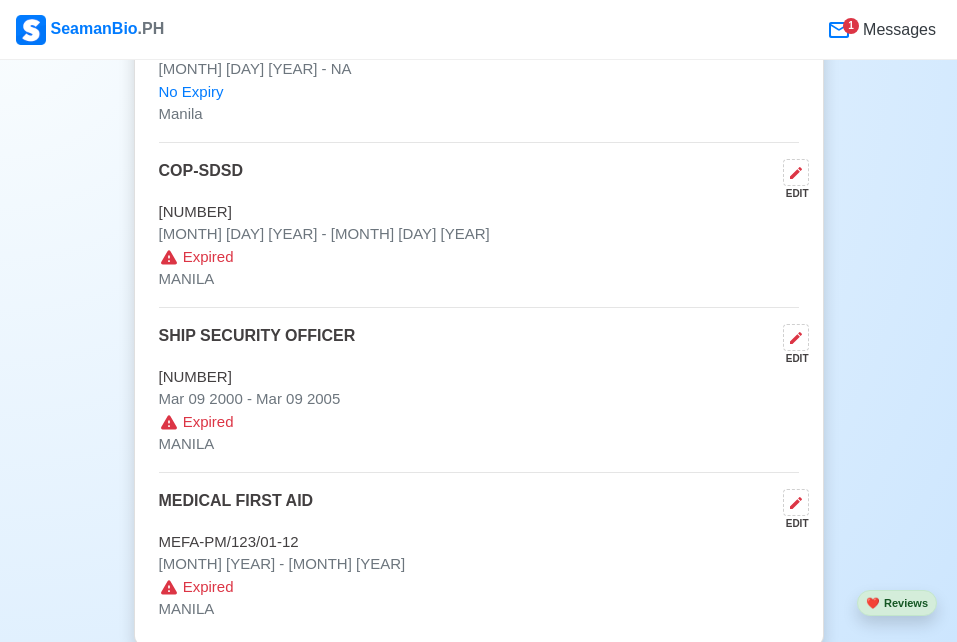 click on "COP / Trainings / Certificates 6 Auto sort by Issue Date. ADD CERTIFICATE OF COMPETENCY EDIT COICEW200002249421 Apr 28 2021 - Apr 28 2026 Expires 8 mos 21 days MANILA ENDORSEMENT OF CERTIFICATE EDIT EOICEW200002213221 Apr 28 2021 - Apr 28 2026 Expires 8 mos 21 days MANILA Ship's Security Awareness Training and Seafarers Designated Security Duties (SDSD) EDIT SDSD-14-0404293 Apr 14 2014 - NA No Expiry Manila COP-SDSD EDIT 27-360175 Apr 10 2010 - Apr 10 2015 Expired MANILA SHIP SECURITY OFFICER EDIT ISPS 0305-059-00459 Mar 09 2000 - Mar 09 2005 Expired MANILA MEDICAL FIRST AID EDIT MEFA-PM/123/01-12 May 01 1996 - May 01 2001 Expired MANILA" at bounding box center [479, 98] 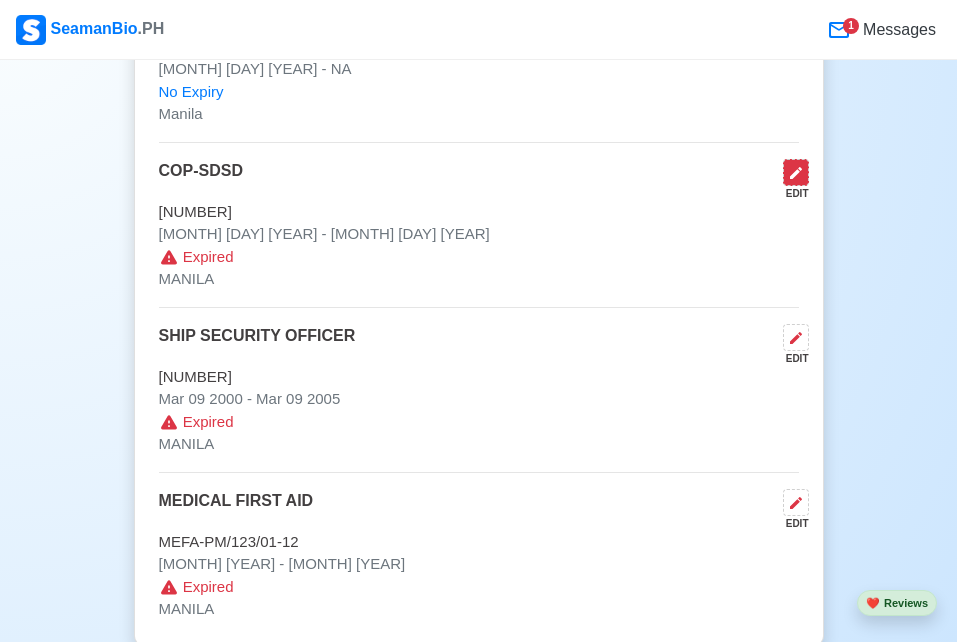 click 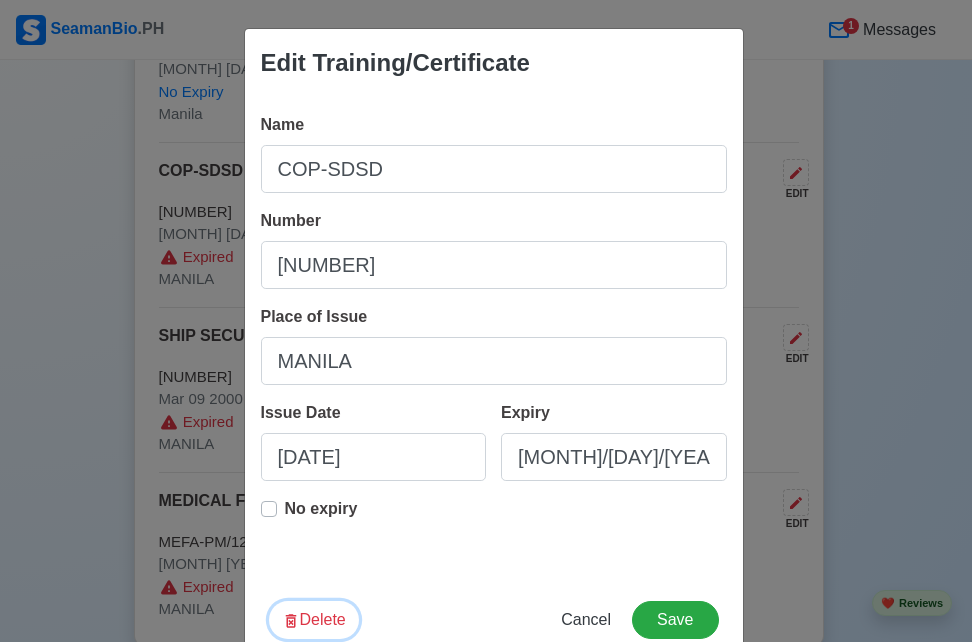 click on "Delete" at bounding box center (314, 620) 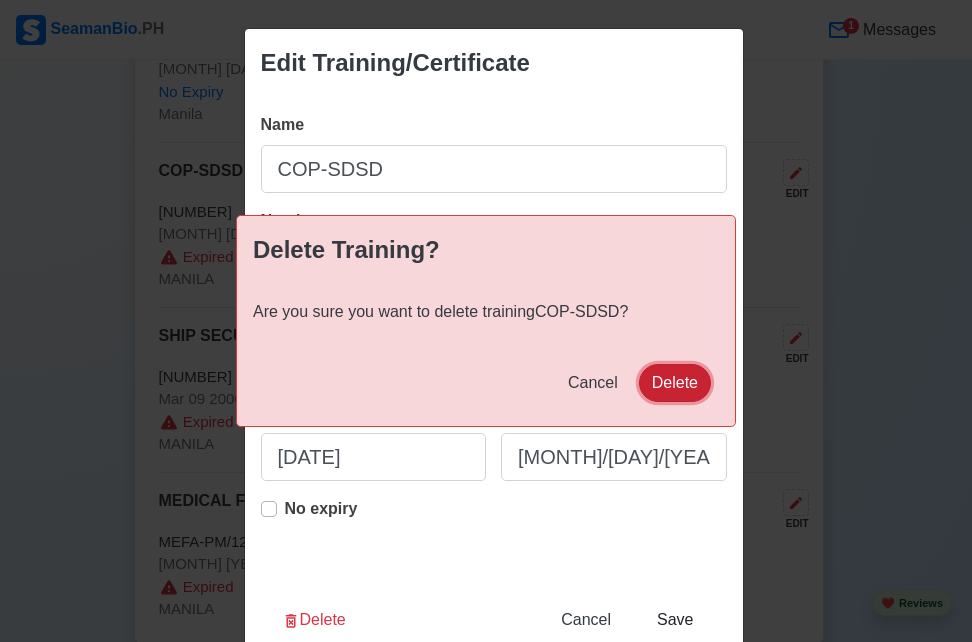 click on "Delete" at bounding box center [675, 383] 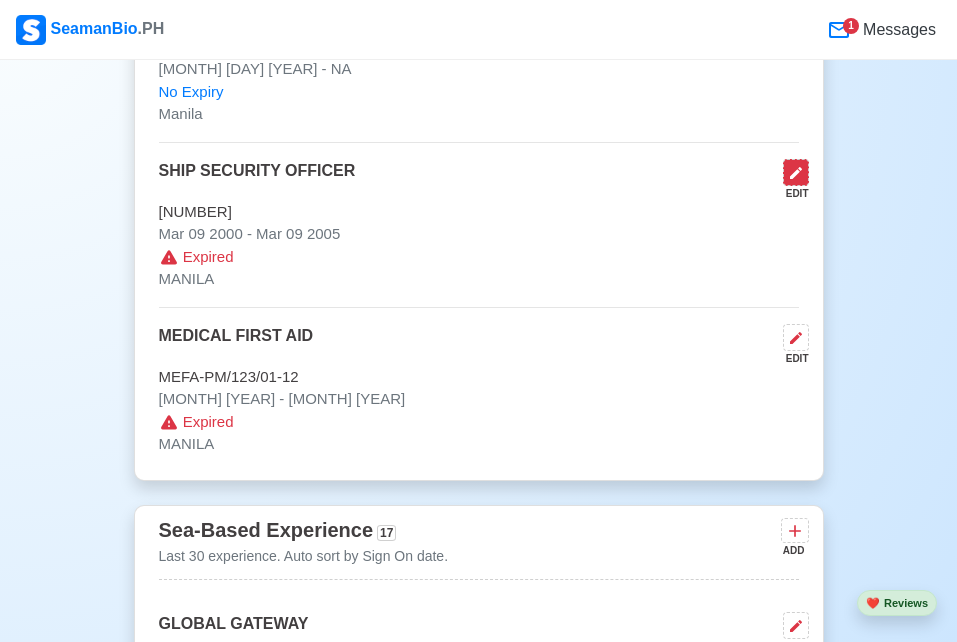 click 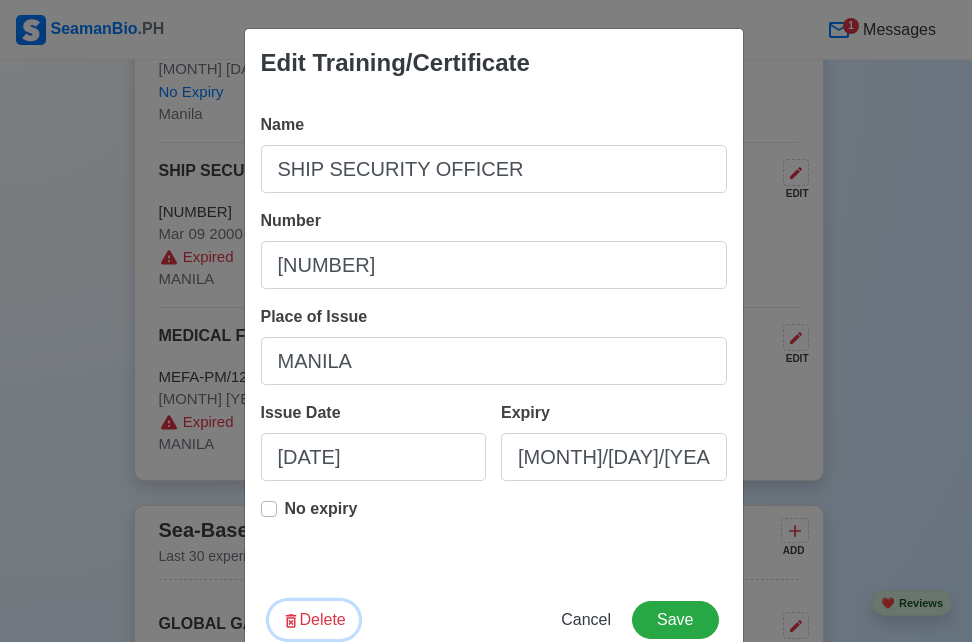 click on "Delete" at bounding box center [314, 620] 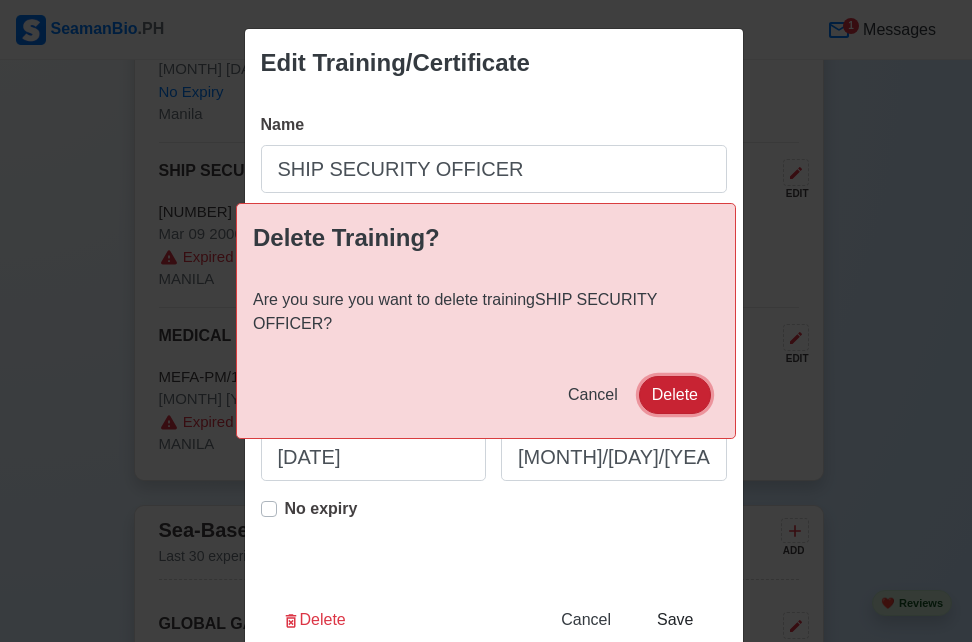 click on "Delete" at bounding box center [675, 395] 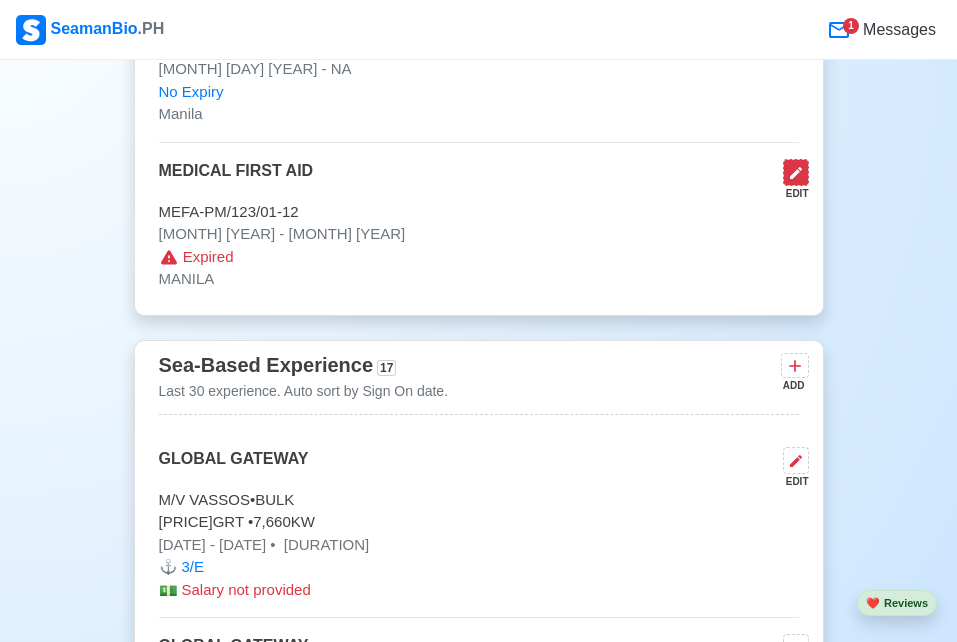 click 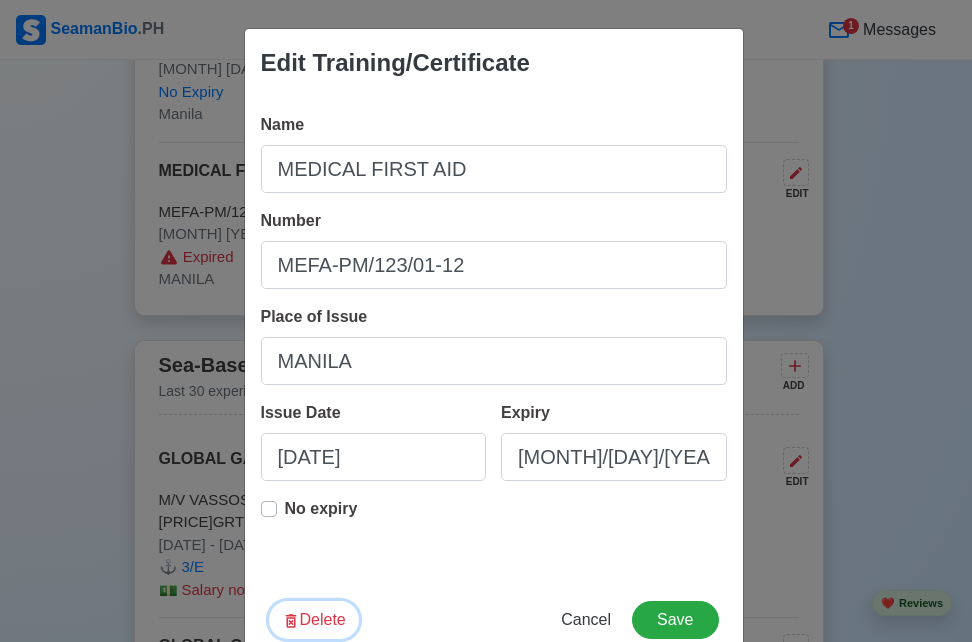 click on "Delete" at bounding box center [314, 620] 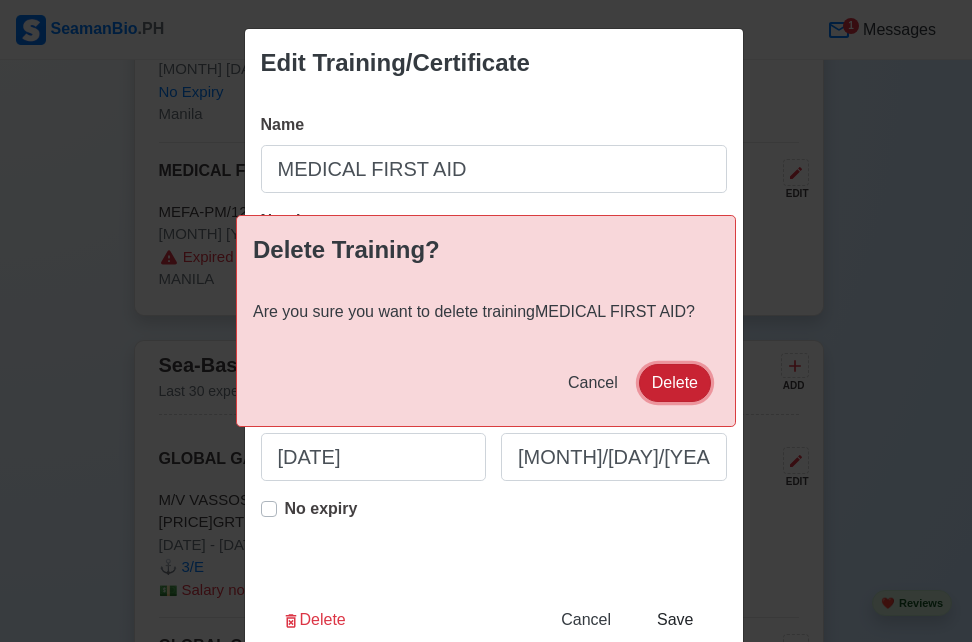 click on "Delete" at bounding box center (675, 383) 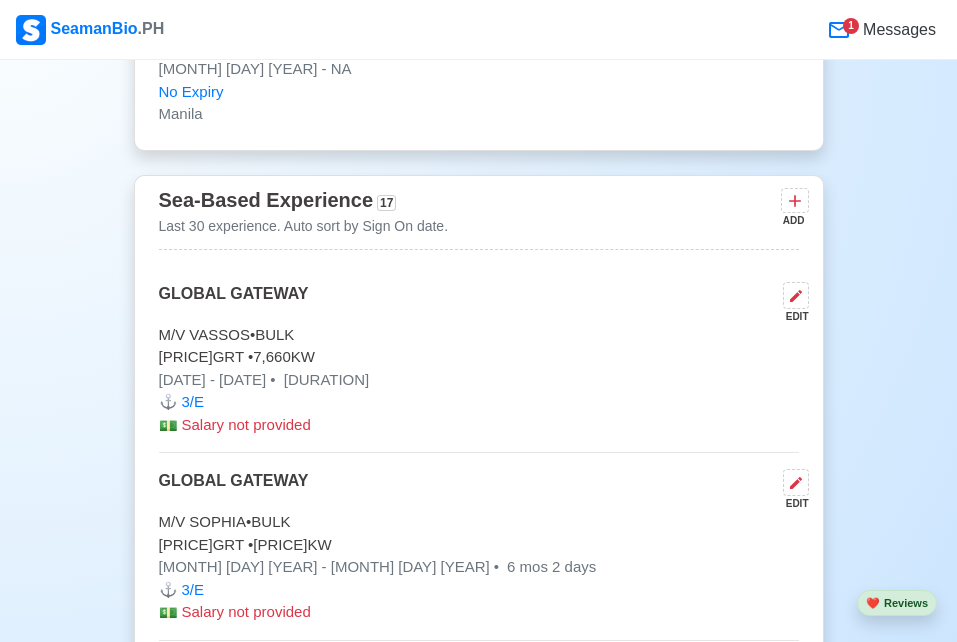 click on "New 🧑🏻‍💻 Practice Interview 🏬 Apply to Agencies 🔥 Apply Jobs 🚢 Log My Travels Change Upload [FIRST] [LAST] Edit 3RD ENGINEER Actively Looking for Job (15 yrs experience in rank) SRN [SSN] [EMAIL] [PHONE] [DATE] • 58 yo Male • Married 170.18 cm • 83 kg [CITY], [STATE] Philippines 🇵🇭 Availability Immediate Download & Convert to PDF 🎨 Choose Other CV Design ✍️ Add My Signature Objective To apply my extensive experience and remain committed in upholding safety standards and contributing reliably within the changing marine industry. EDIT Statutory Info EDIT Education 1 Auto sort by Start Date. ADD University of the Visayas EDIT Associate in Marine Engineering Jun 1986 - Mar 1988 Travel Documents 3 Passport, US Visa, Seaman Book, etc. ADD Civil Passport EDIT [PASSPORT] Feb 05 2020 - Feb 05 2030 Expires 4 yrs 5 mos 29 days Metro Manila Seaman's Passport EDIT [PASSPORT] Sep 15 2009 - Sep 15 2029 EDIT 2 2" at bounding box center [478, 540] 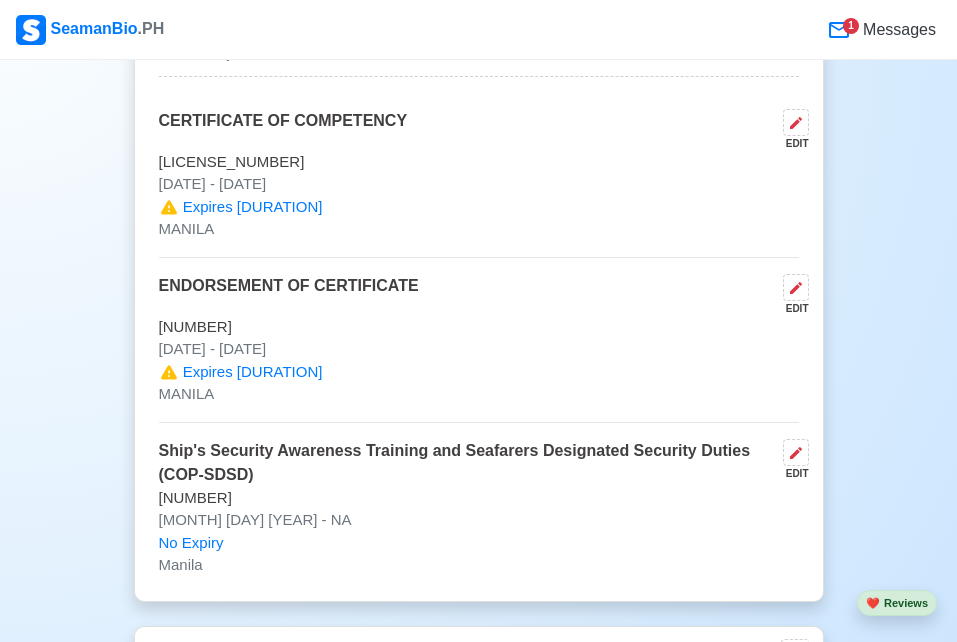 scroll, scrollTop: 2940, scrollLeft: 0, axis: vertical 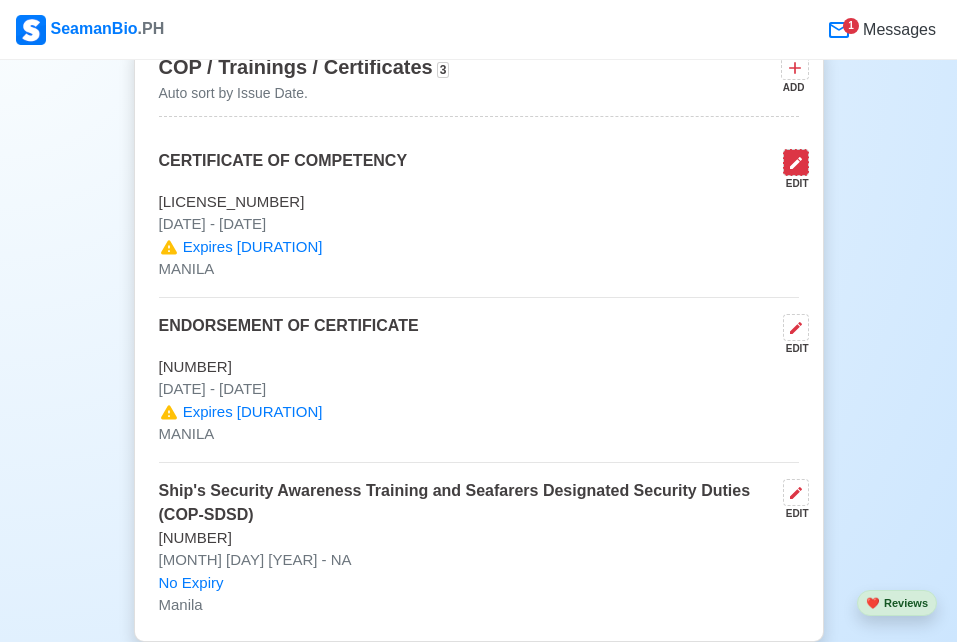 click 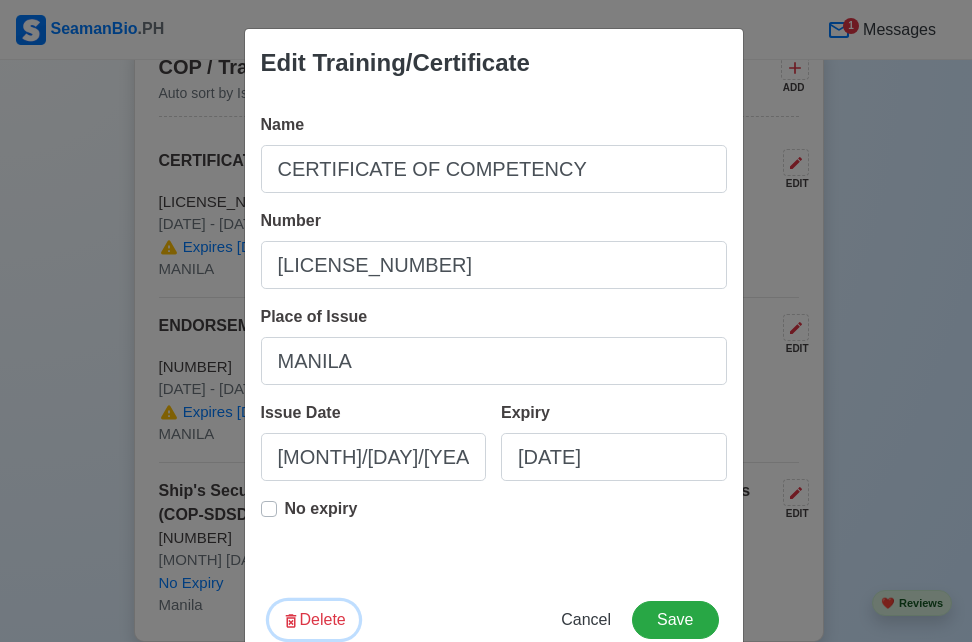 click on "Delete" at bounding box center [314, 620] 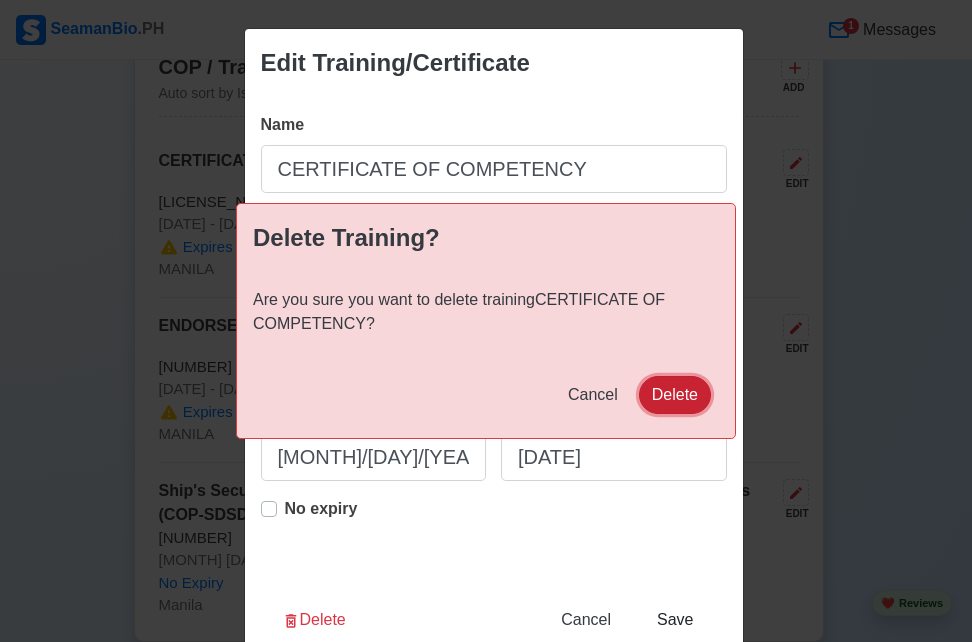 click on "Delete" at bounding box center [675, 395] 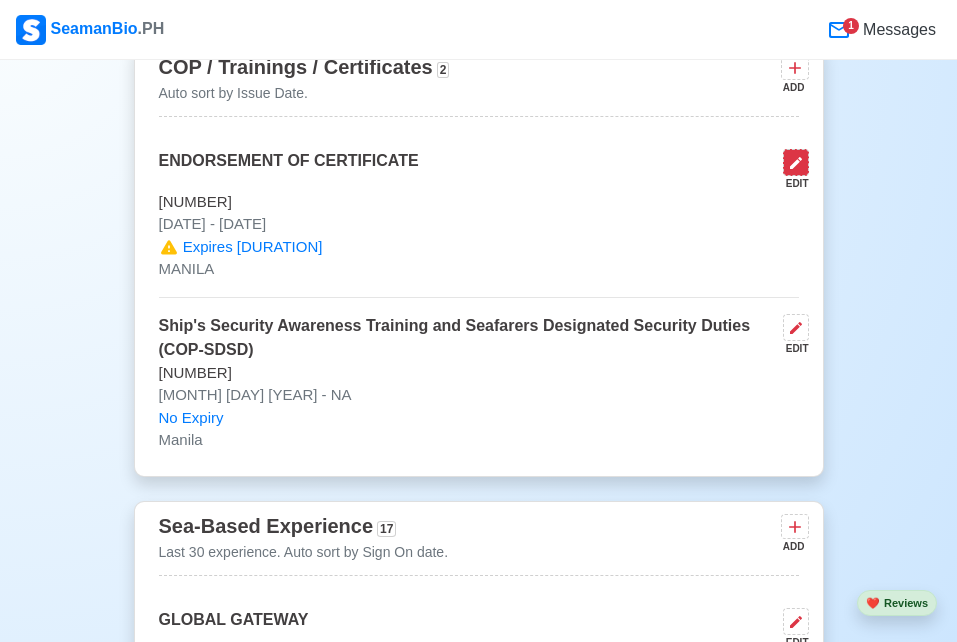 click 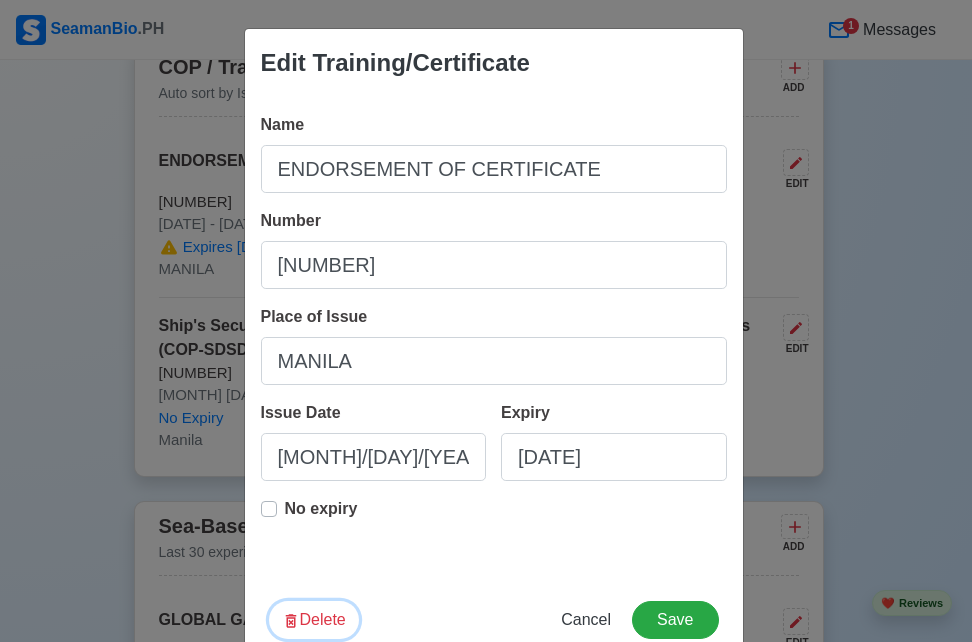 click on "Delete" at bounding box center [314, 620] 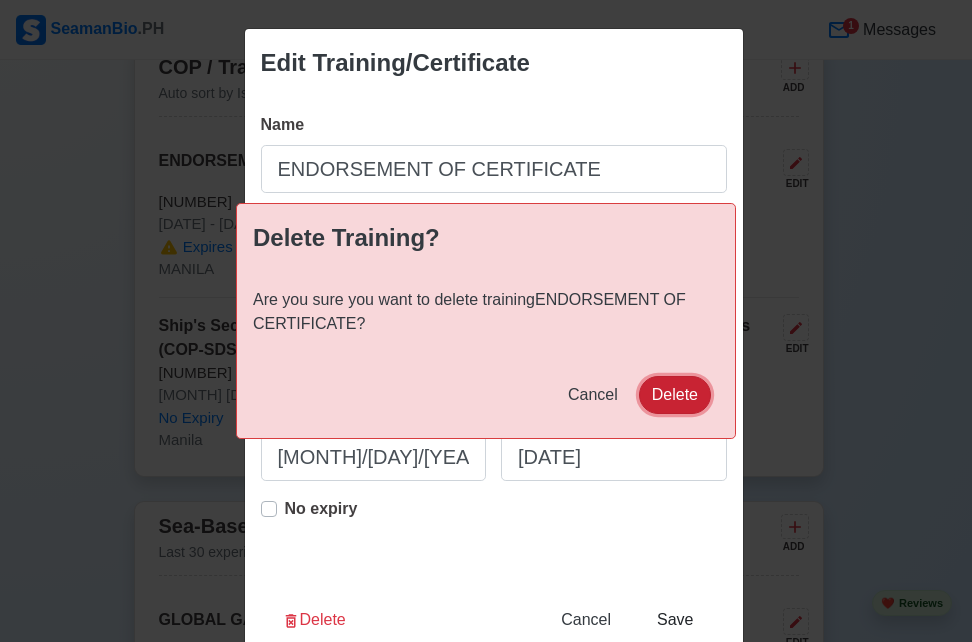 click on "Delete" at bounding box center [675, 395] 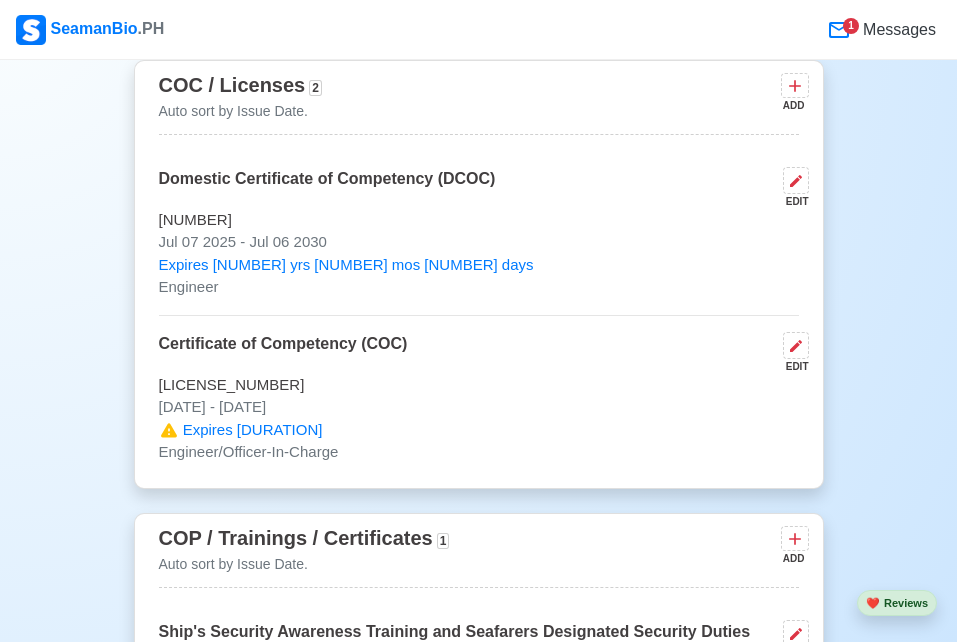 scroll, scrollTop: 2444, scrollLeft: 0, axis: vertical 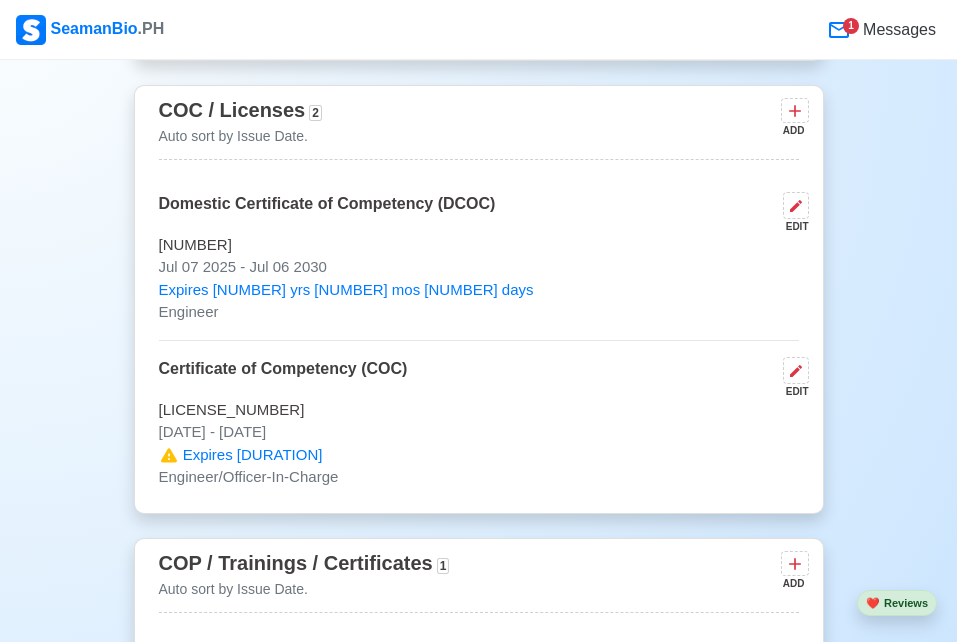 click on "Auto sort by Issue Date." at bounding box center [240, 136] 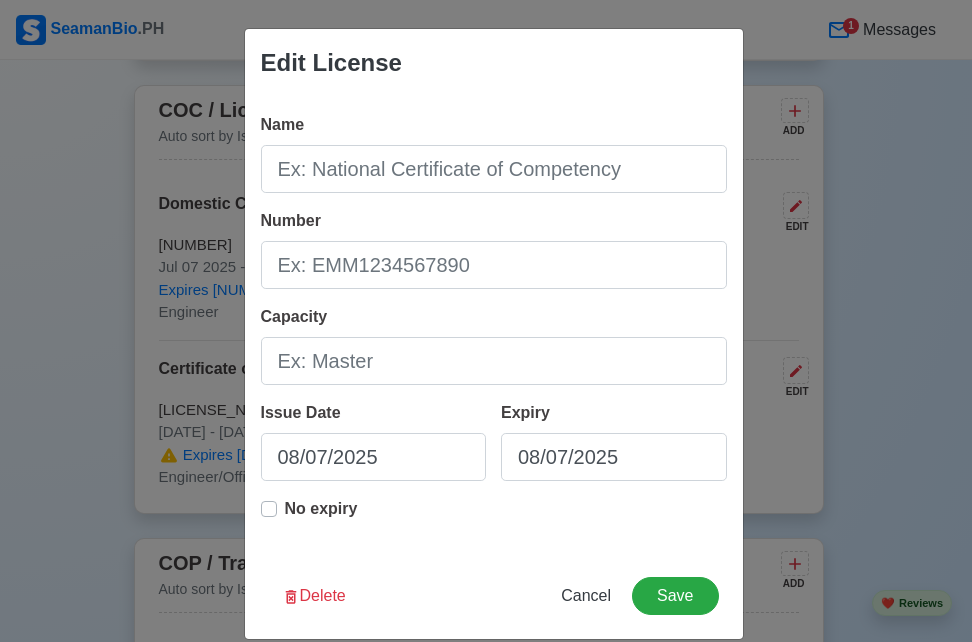 click on "Edit License Name Number Capacity Issue Date [MONTH]/[DAY]/[YEAR] Expiry [MONTH]/[DAY]/[YEAR] No expiry  Delete Cancel Save" at bounding box center [486, 321] 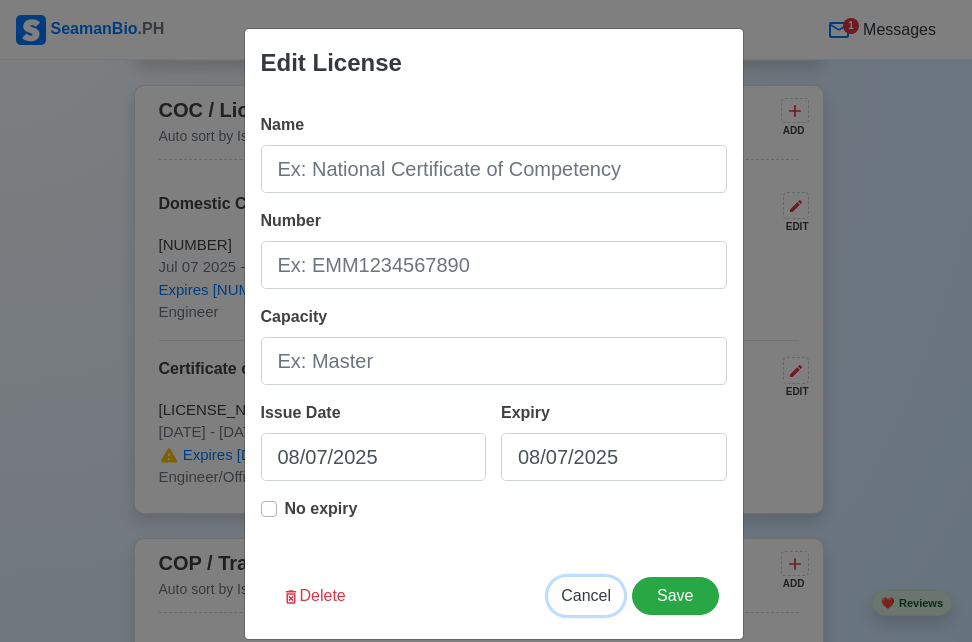 click on "Cancel" at bounding box center [586, 595] 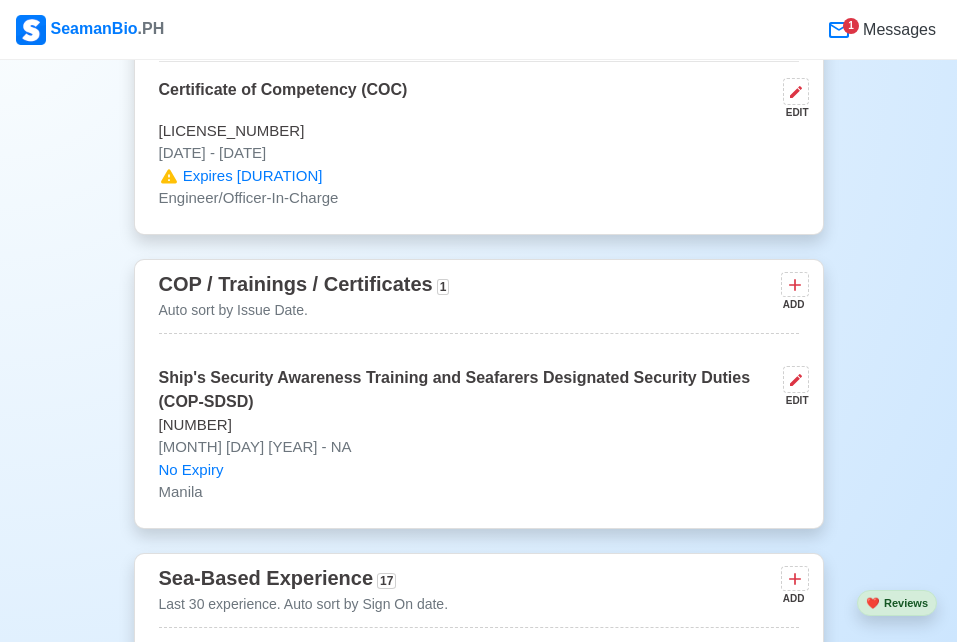 scroll, scrollTop: 2825, scrollLeft: 0, axis: vertical 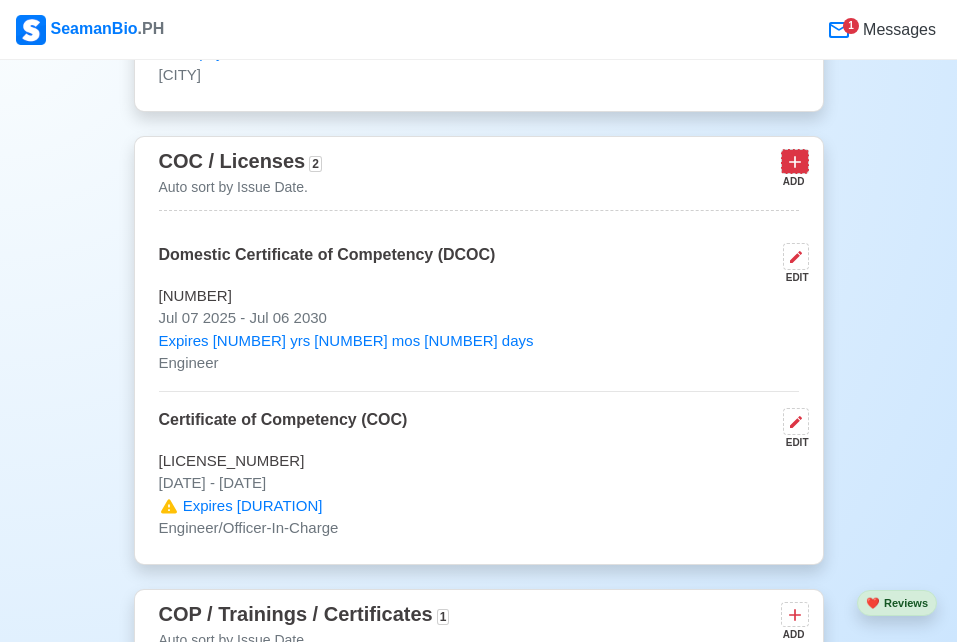 click 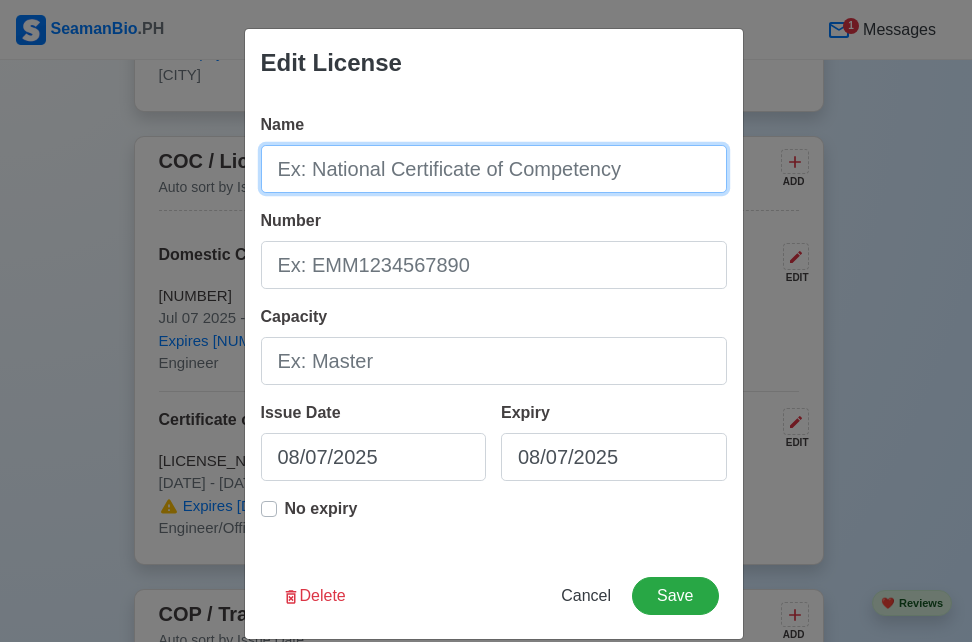 click on "Name" at bounding box center [494, 169] 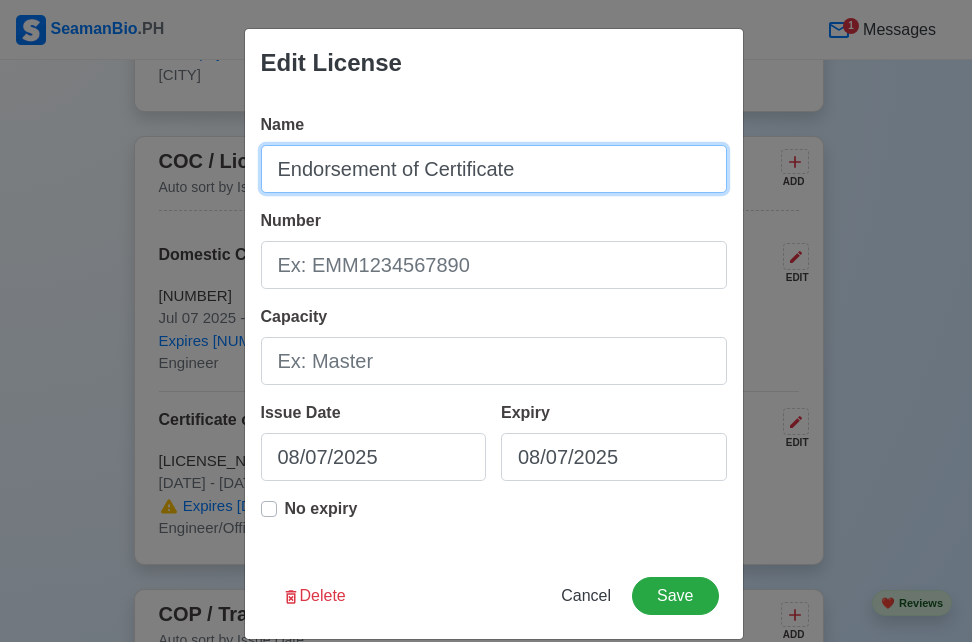 type on "Endorsement of Certificate" 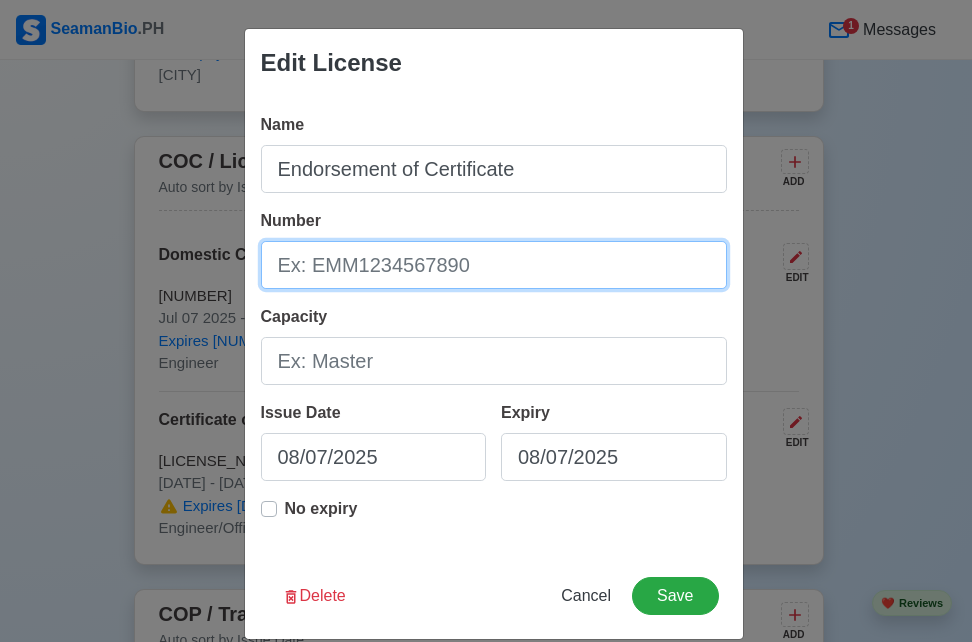 click on "Number" at bounding box center (494, 265) 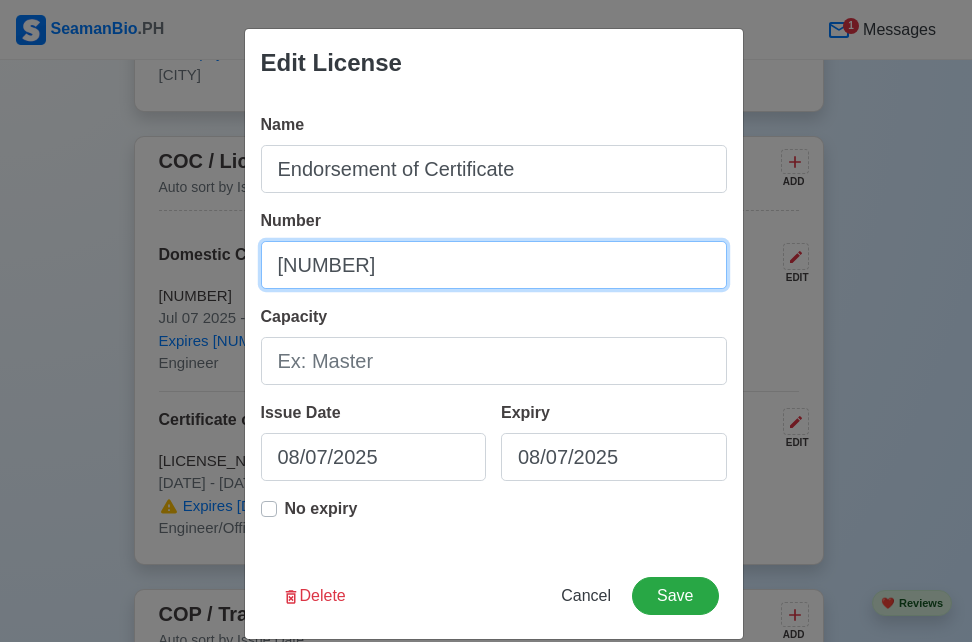 type on "[NUMBER]" 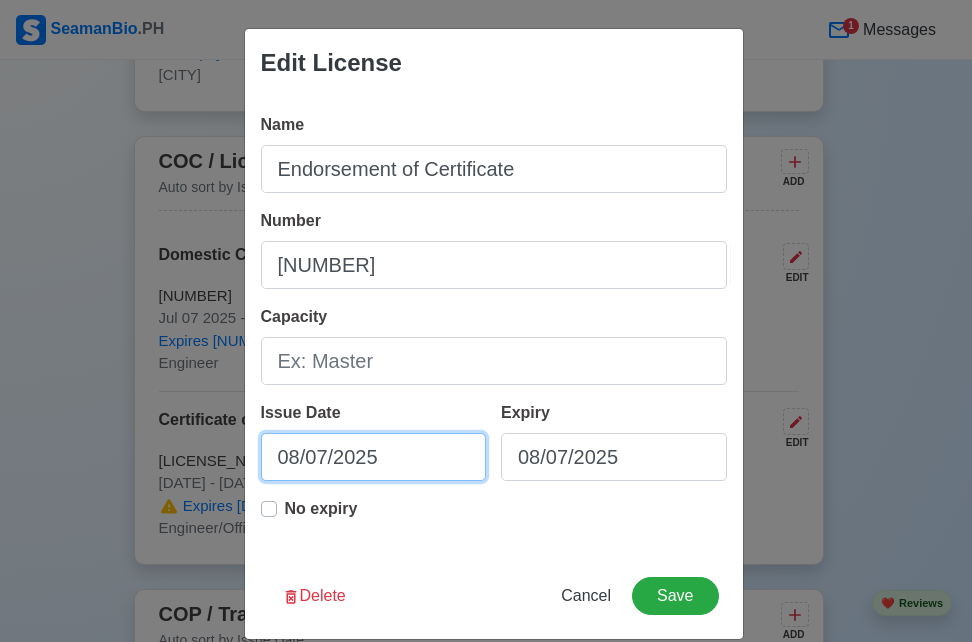 select on "****" 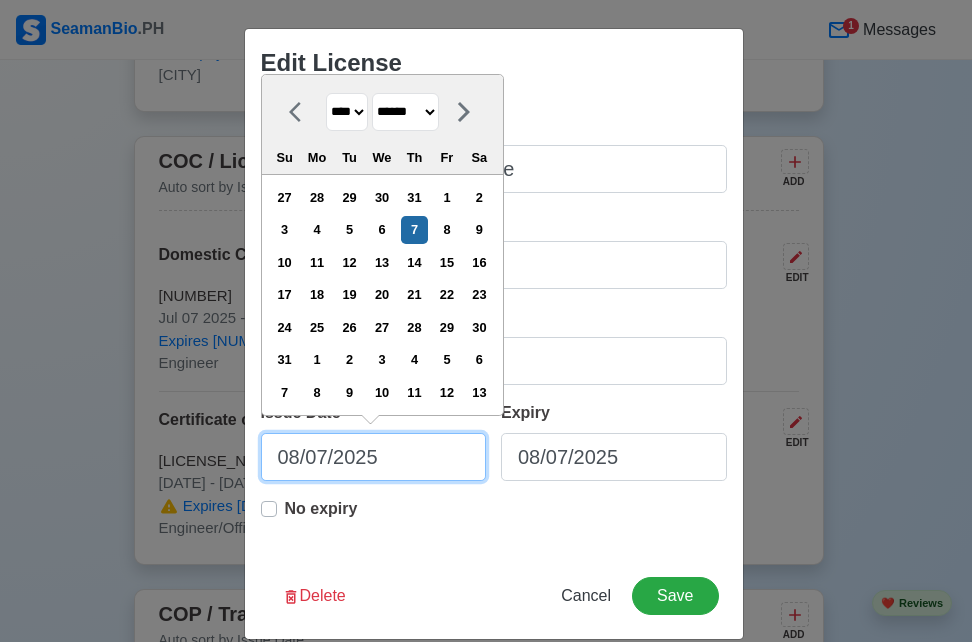 drag, startPoint x: 472, startPoint y: 450, endPoint x: 450, endPoint y: 461, distance: 24.596748 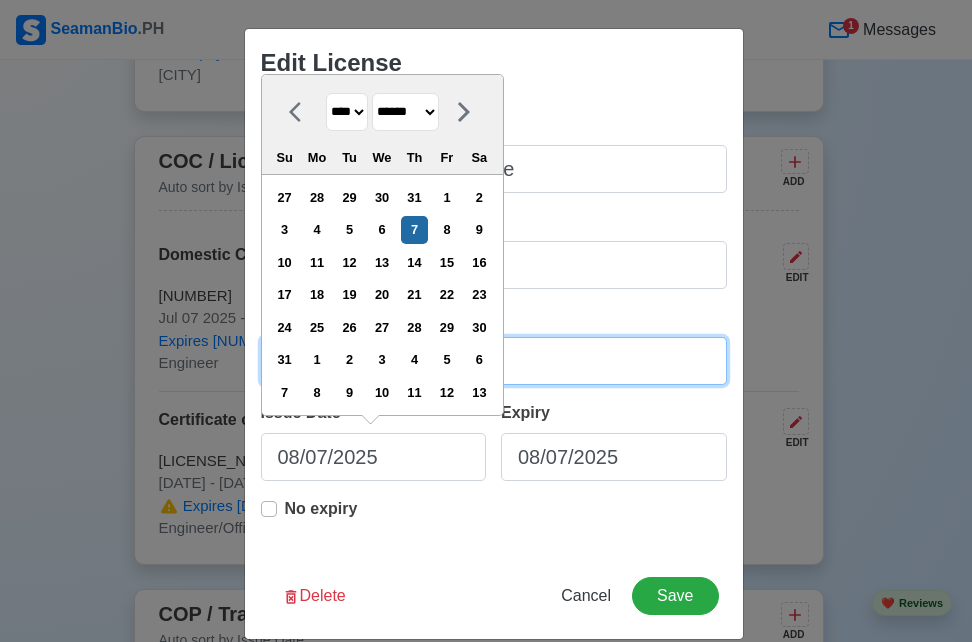 click on "Capacity" at bounding box center [494, 361] 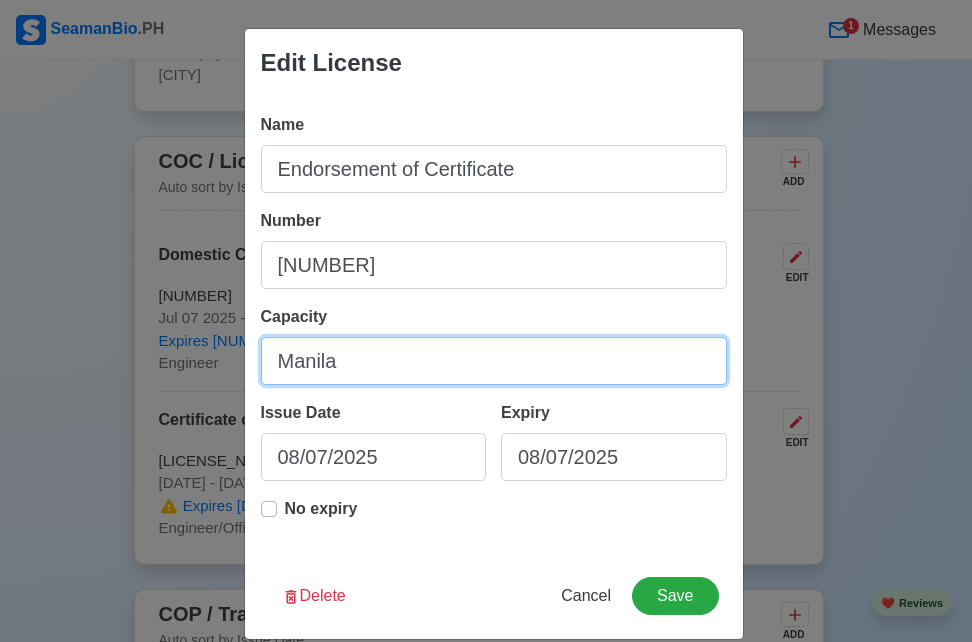 type on "Manila" 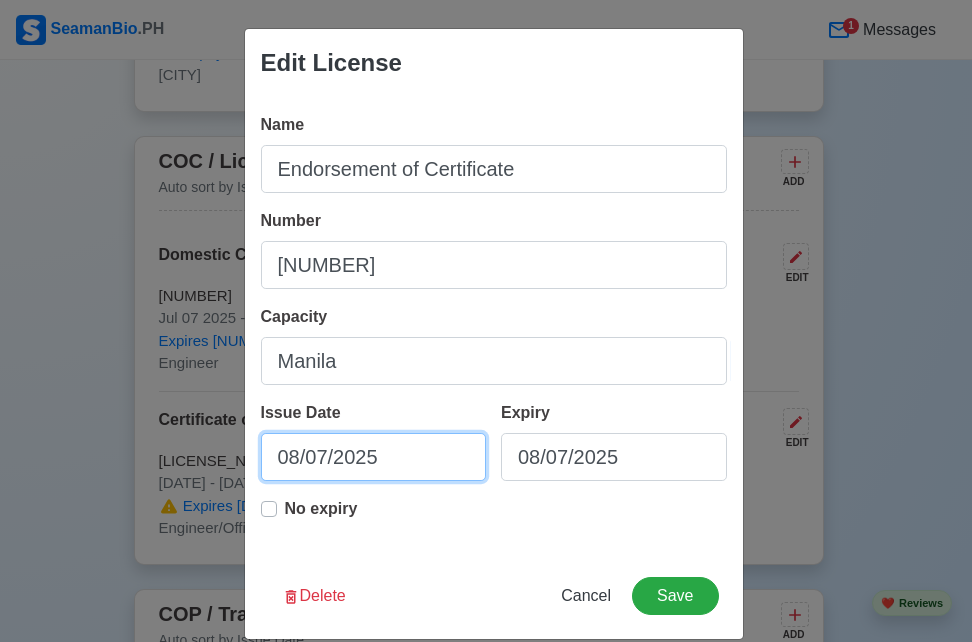 click on "08/07/2025" at bounding box center (374, 457) 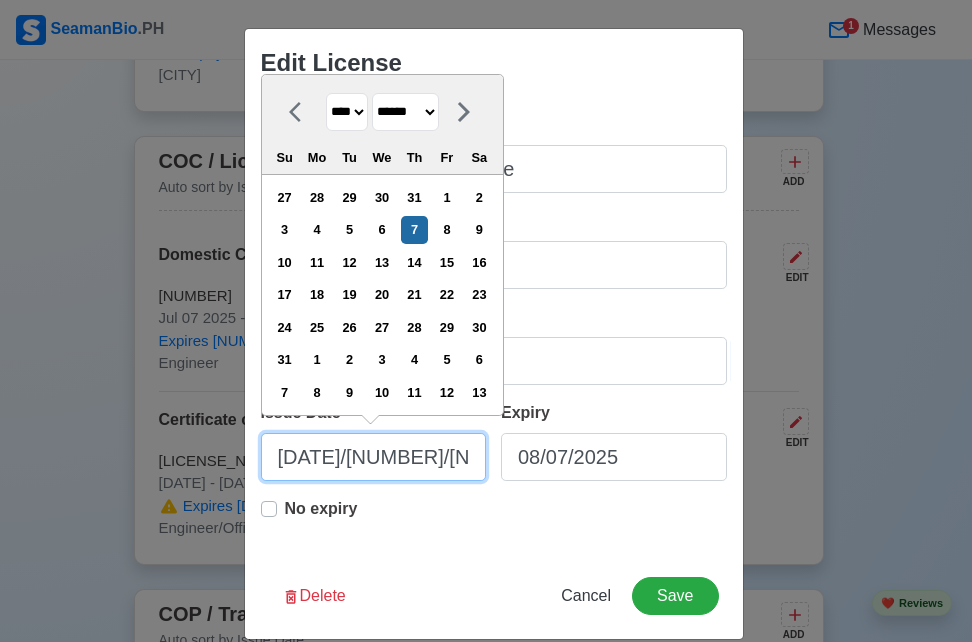 type on "[DATE]" 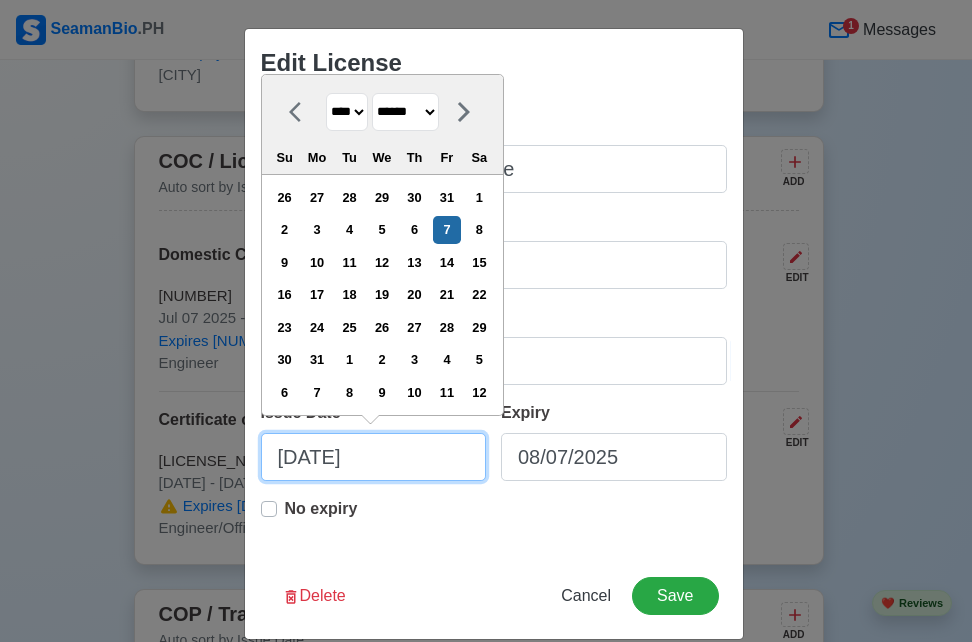 type on "[MONTH]/[DAY]/[YEAR]" 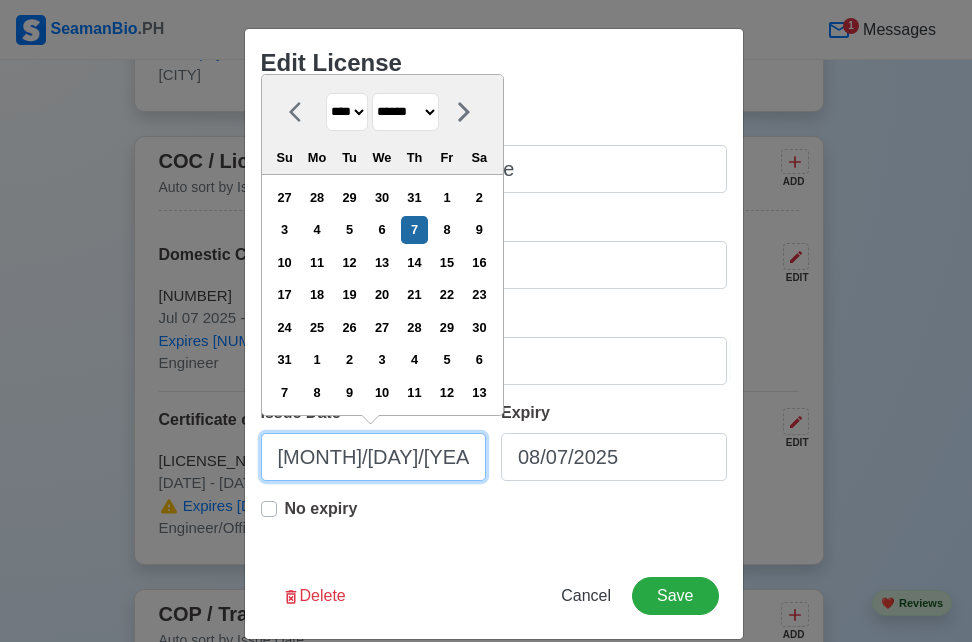 type on "[DATE]" 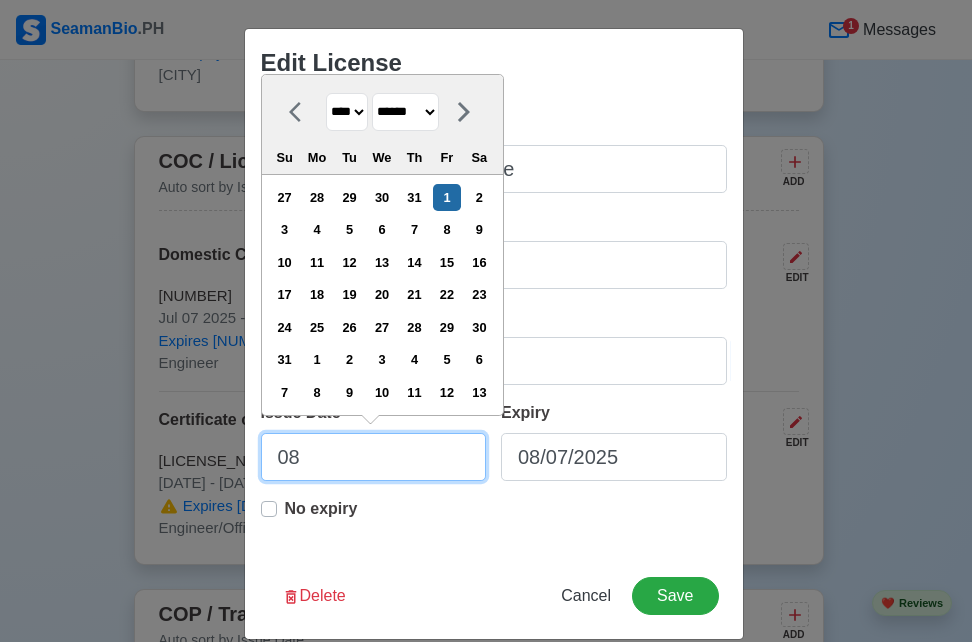type on "0" 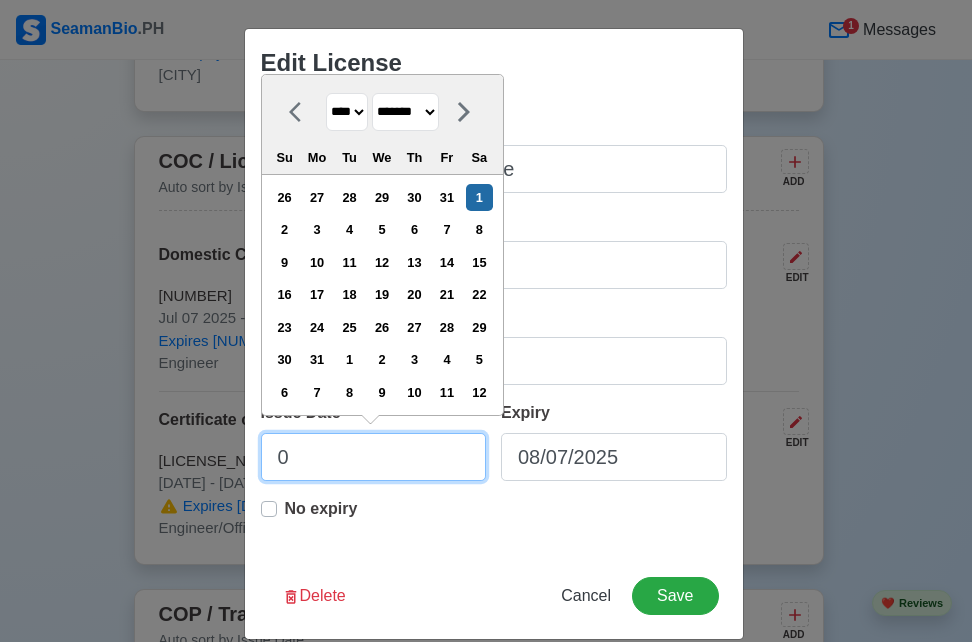 type on "04" 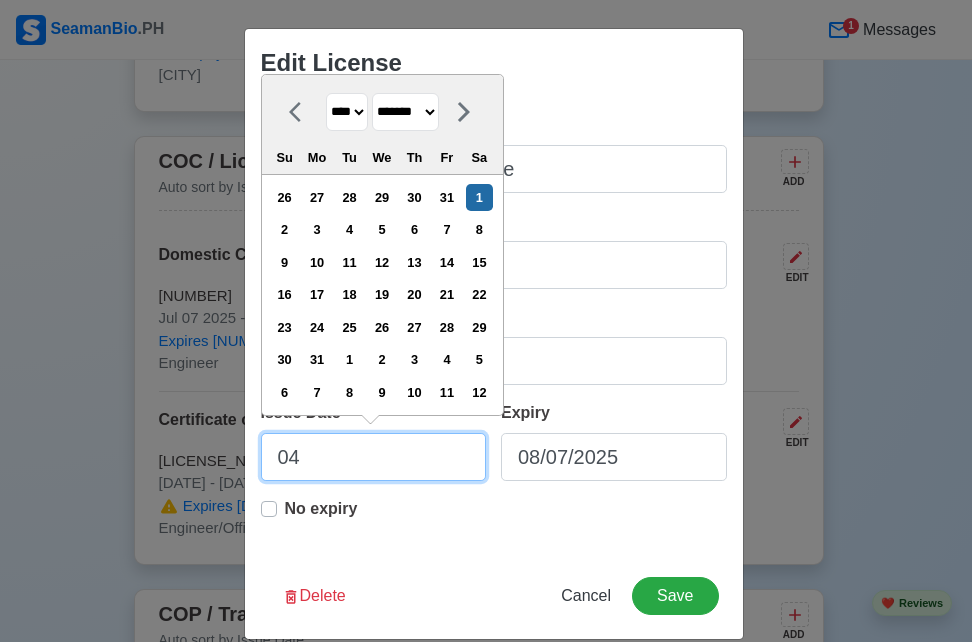 select on "****" 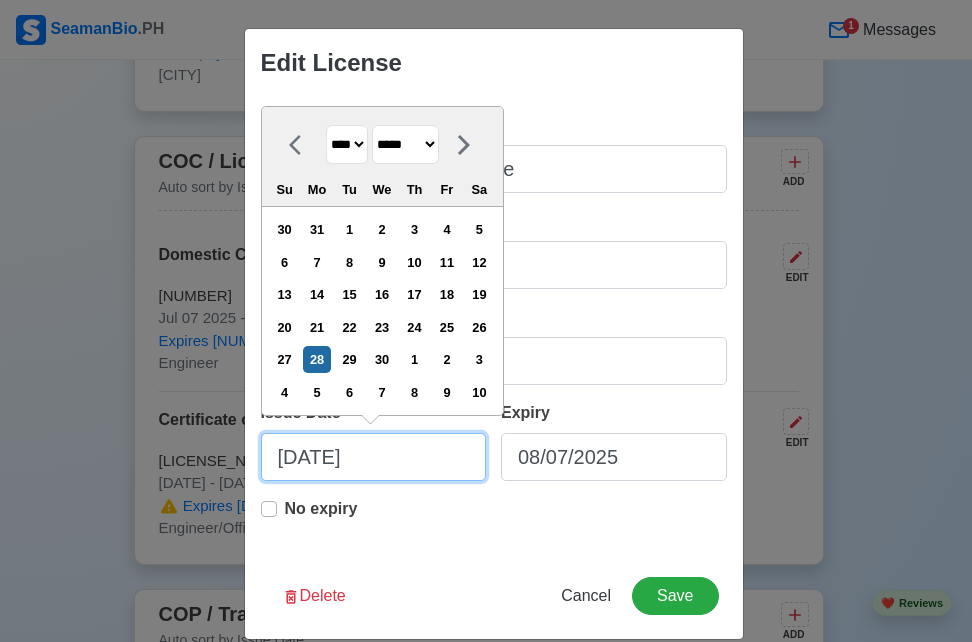 type on "[DATE]" 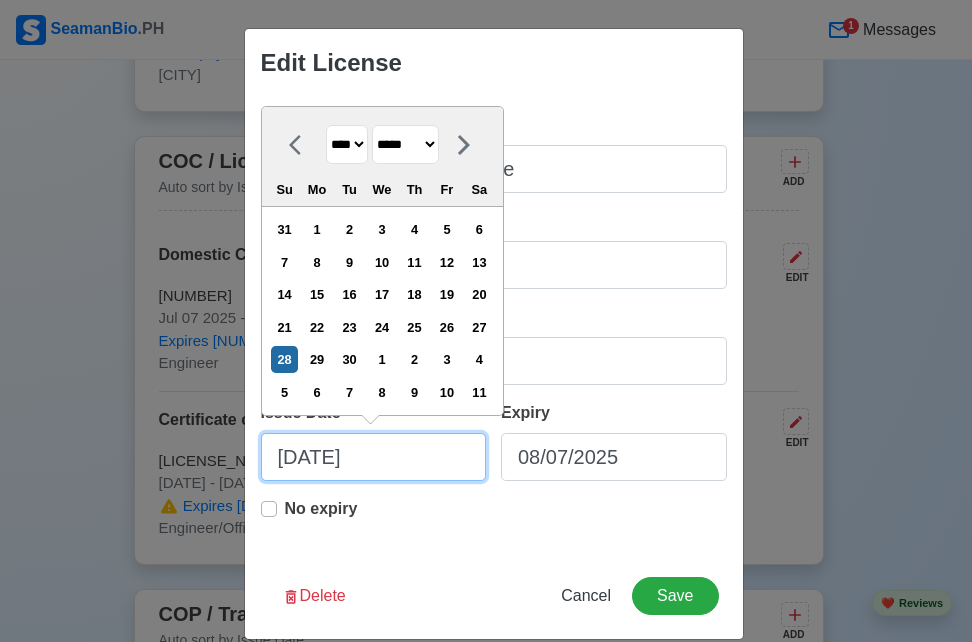 type on "04/28/20" 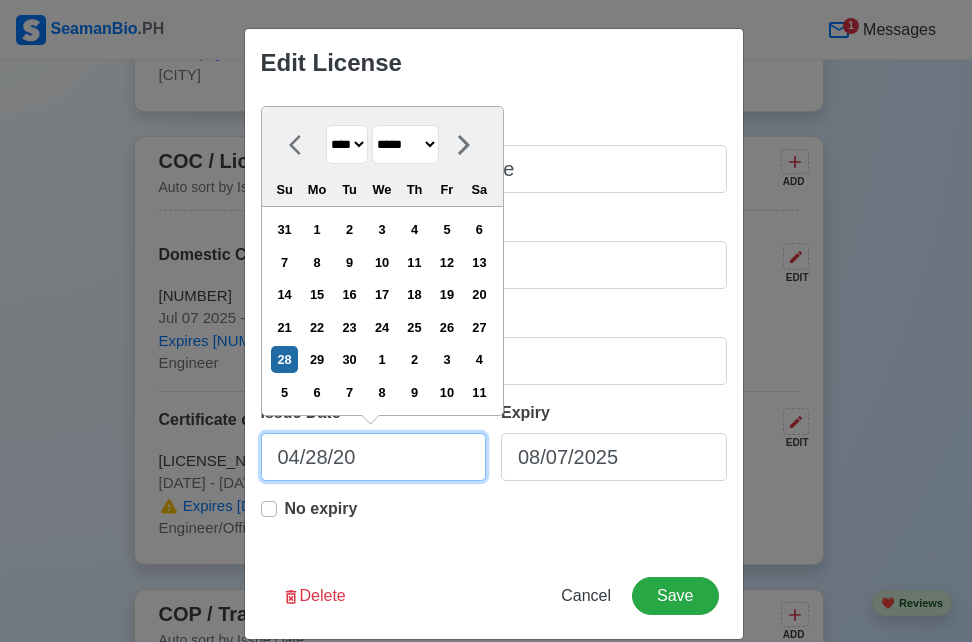select on "****" 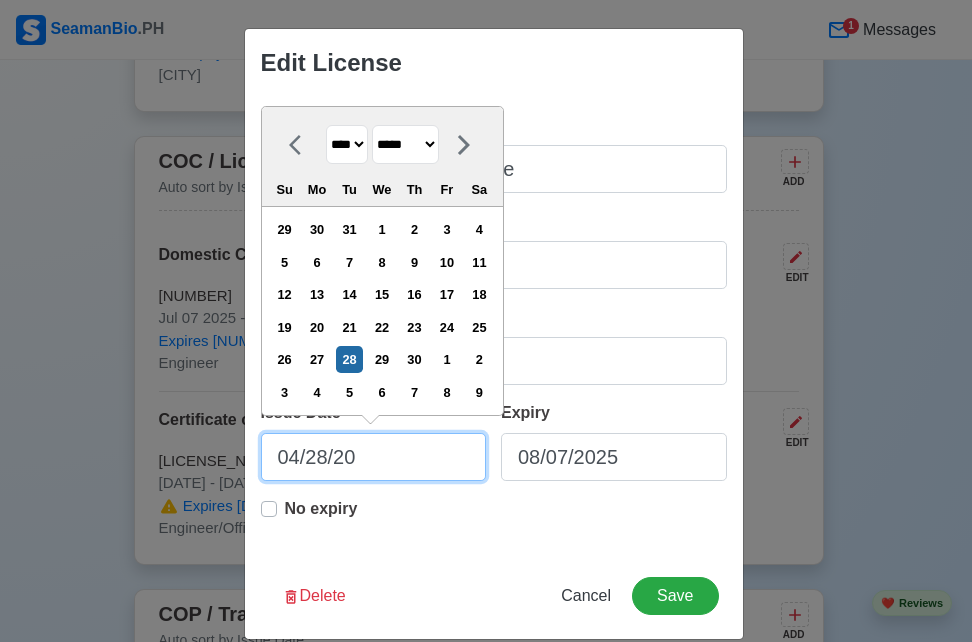type on "[DATE]" 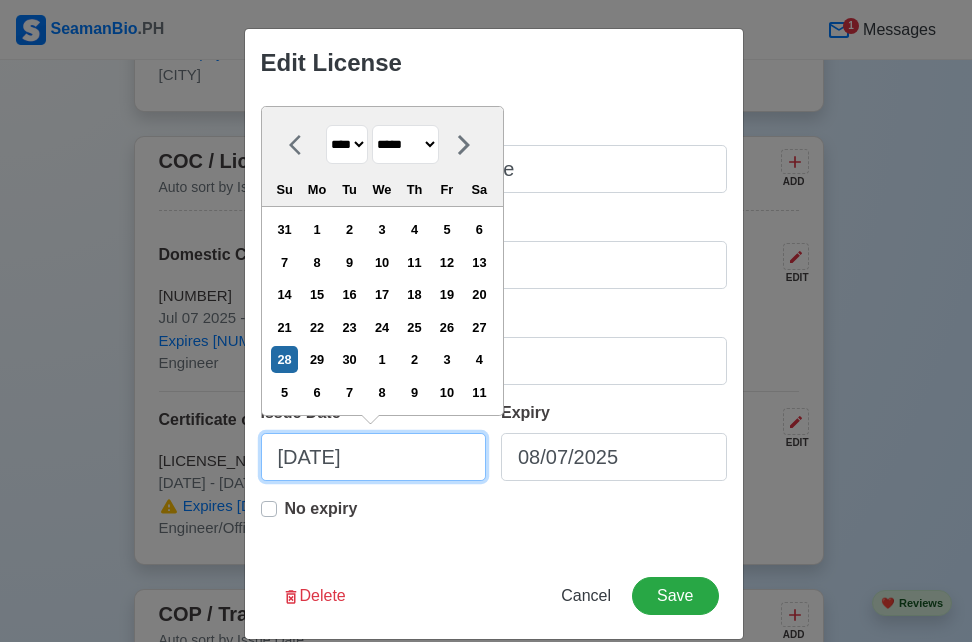 type on "04/28/20" 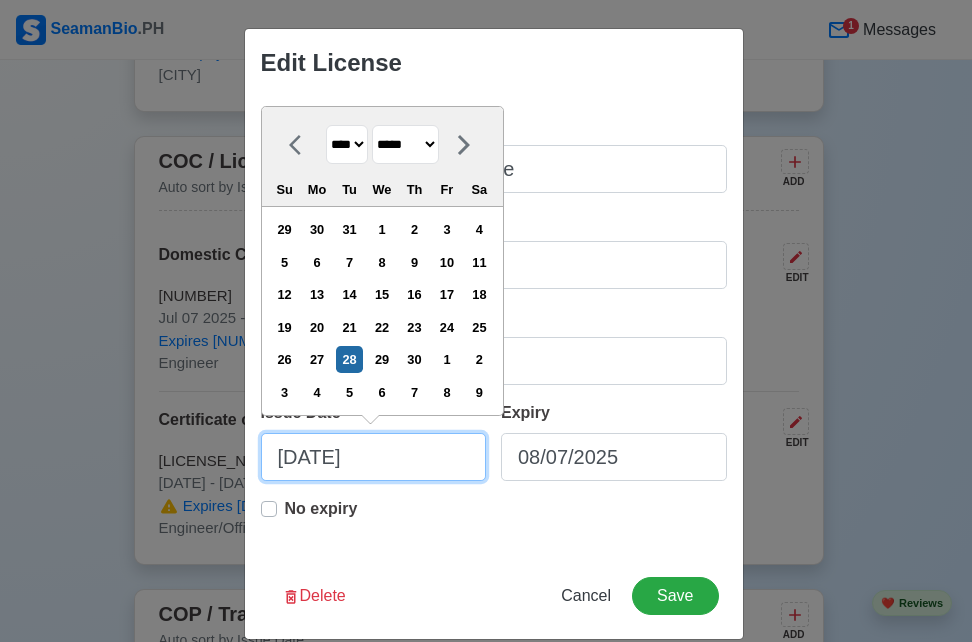 type on "[MONTH]/[DAY]/[YEAR]" 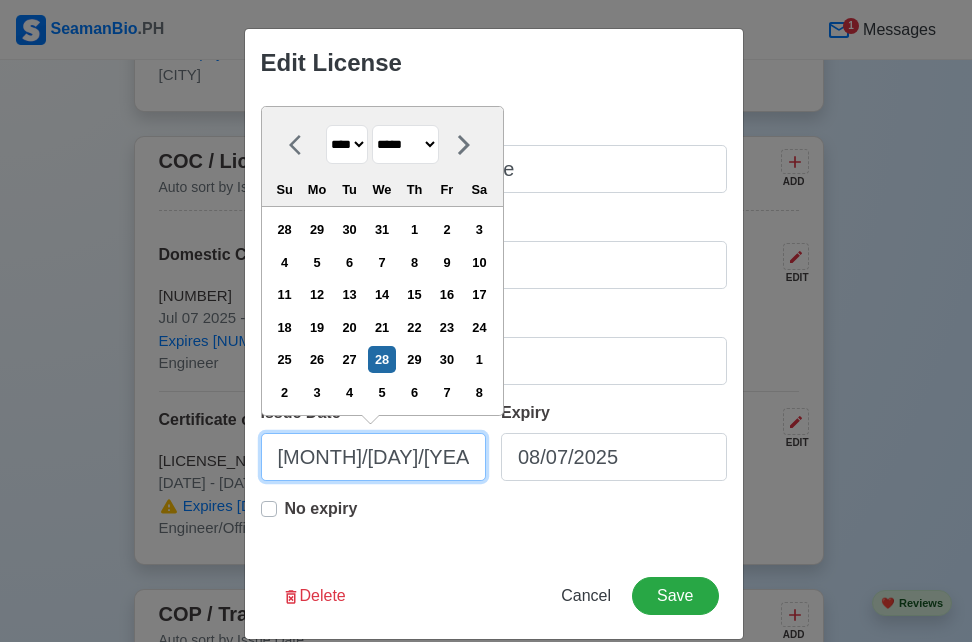 type on "[MONTH]/[DAY]/[YEAR]" 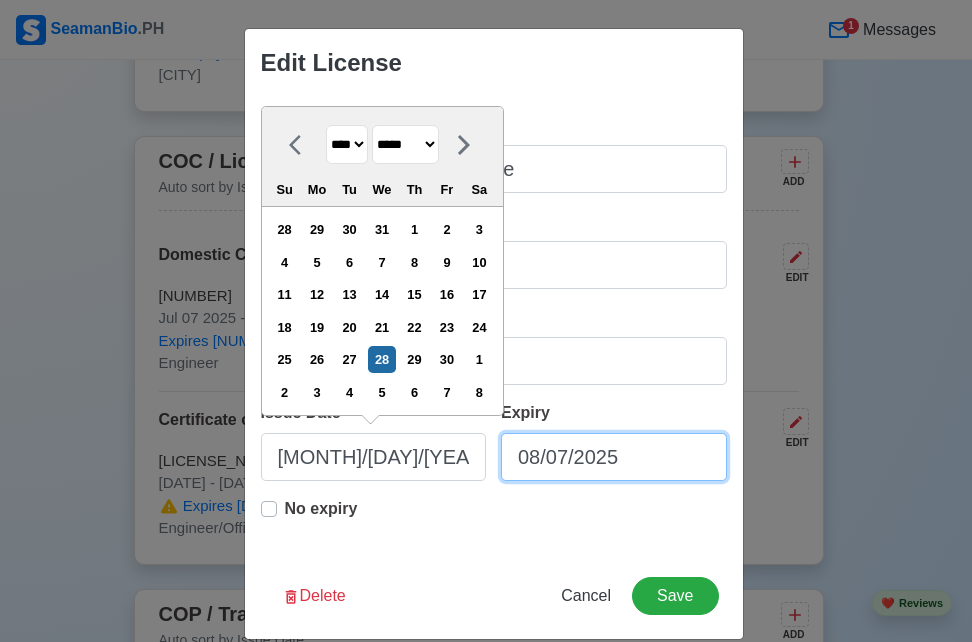 click on "08/07/2025" at bounding box center [614, 457] 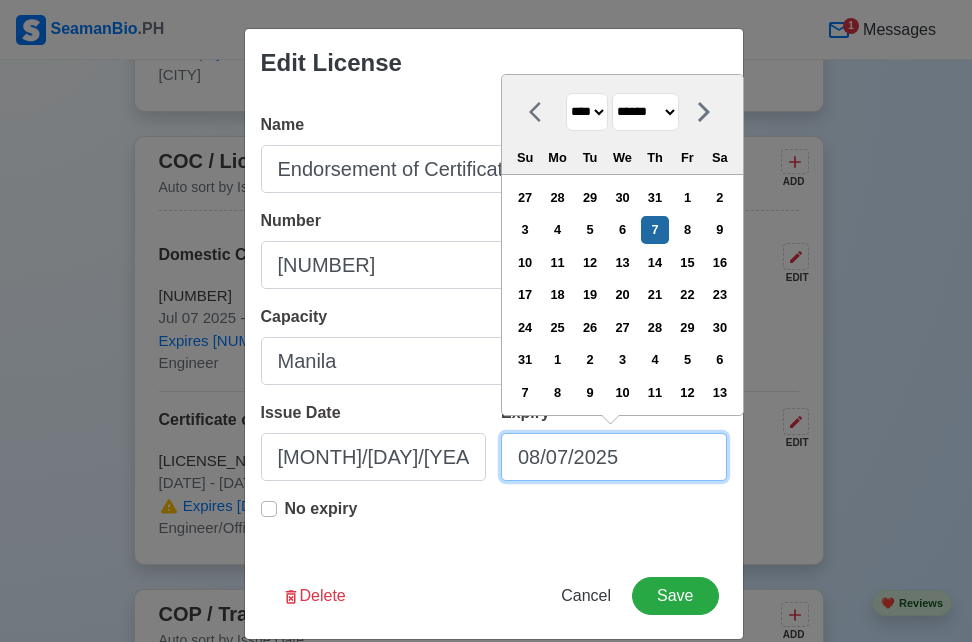 click on "08/07/2025" at bounding box center [614, 457] 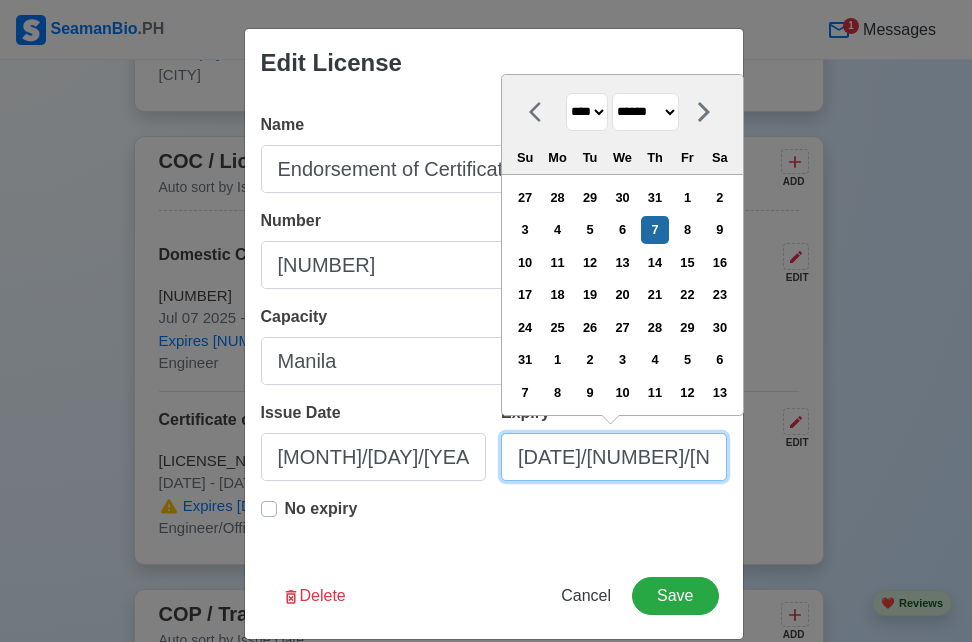 type on "[DATE]" 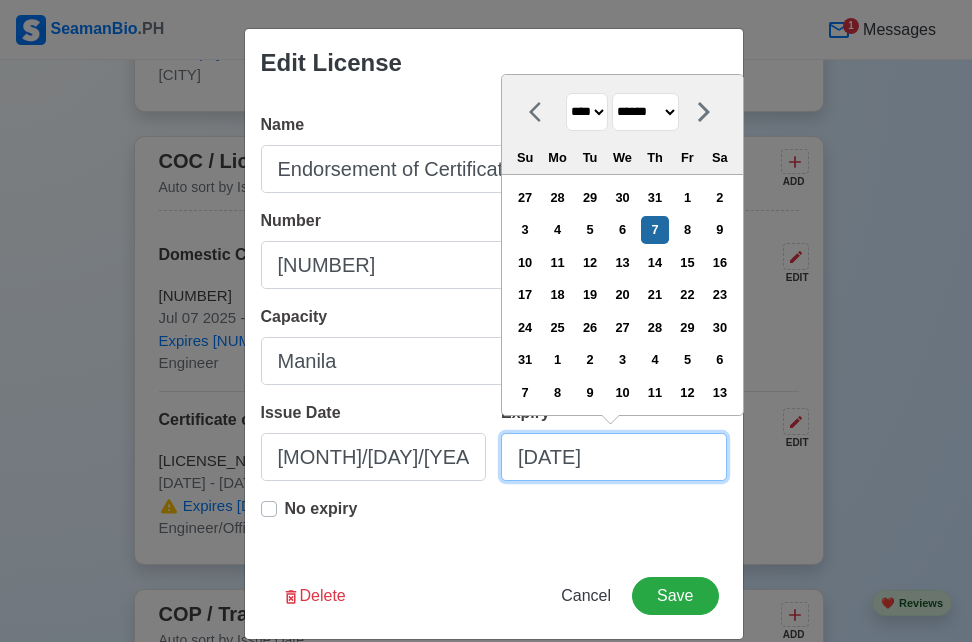 type on "[MONTH]/[DAY]/[YEAR]" 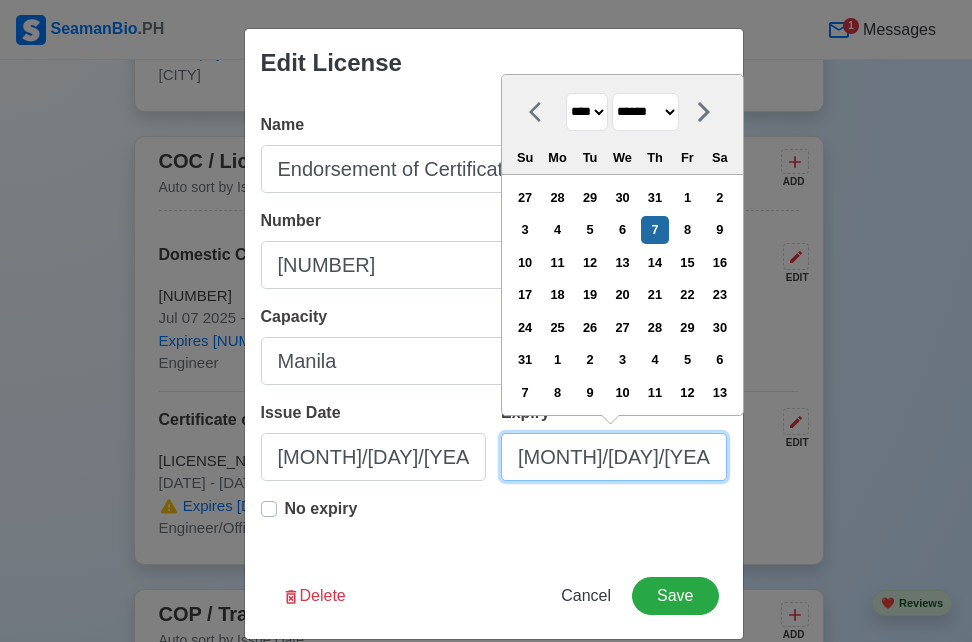 type on "[DATE]" 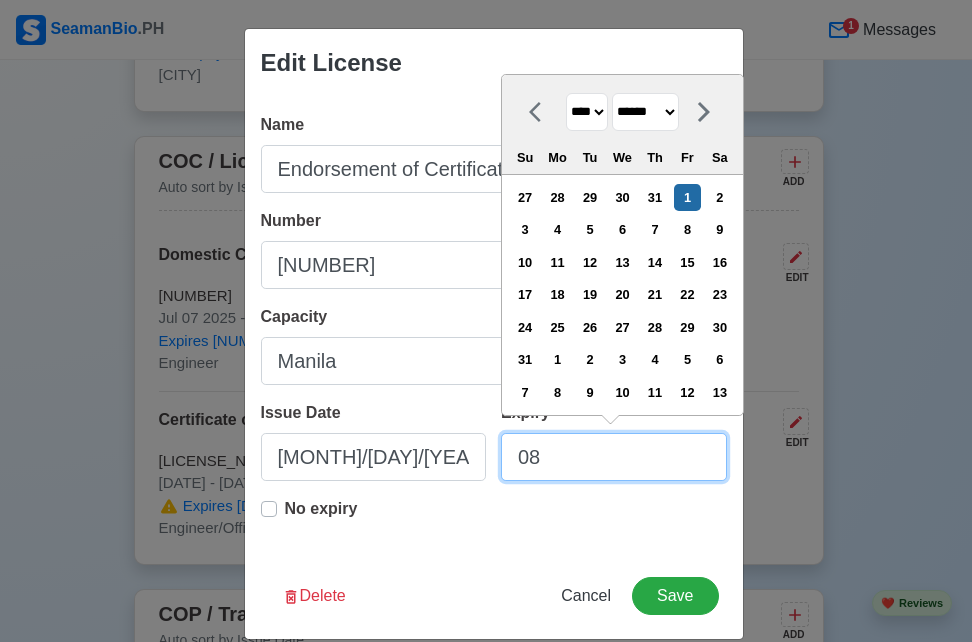 type on "0" 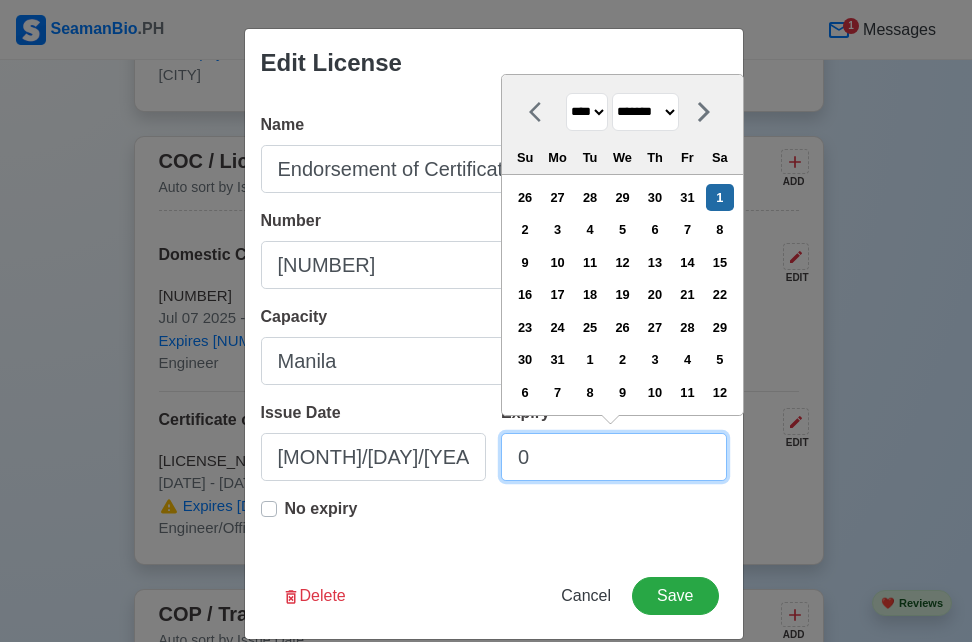 type on "04" 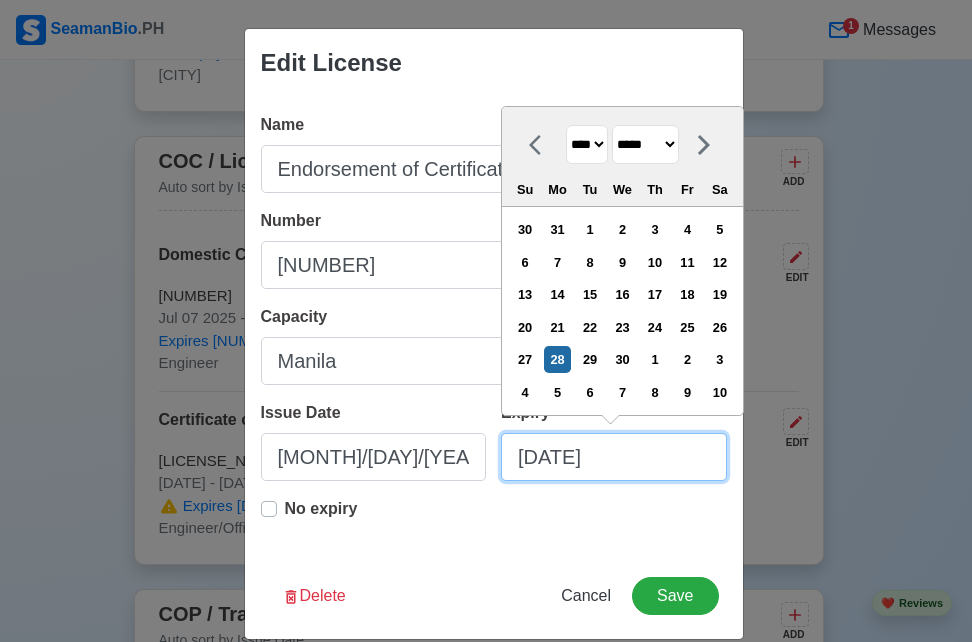 type on "[DATE]" 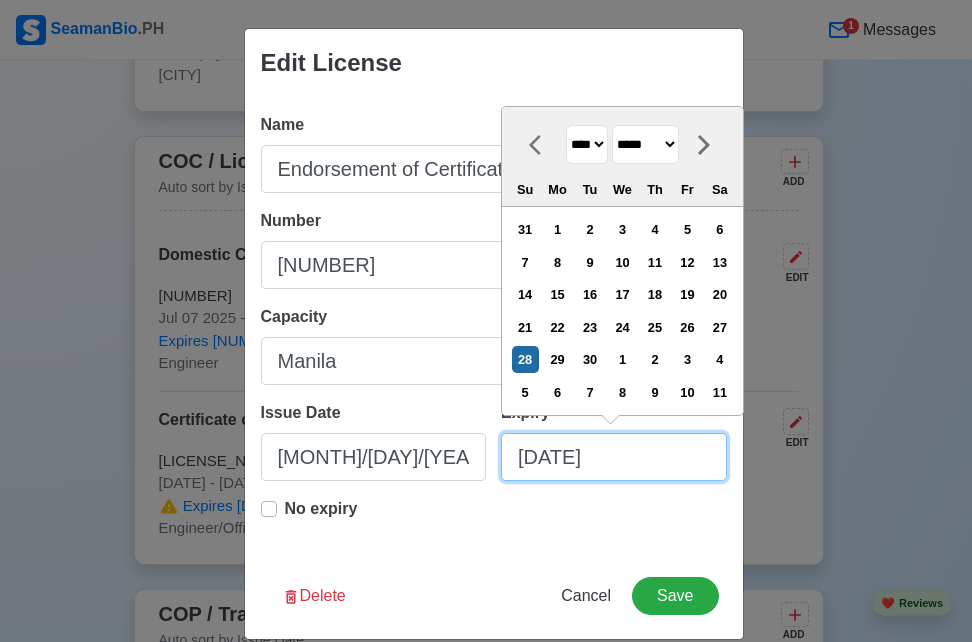 type on "04/28/20" 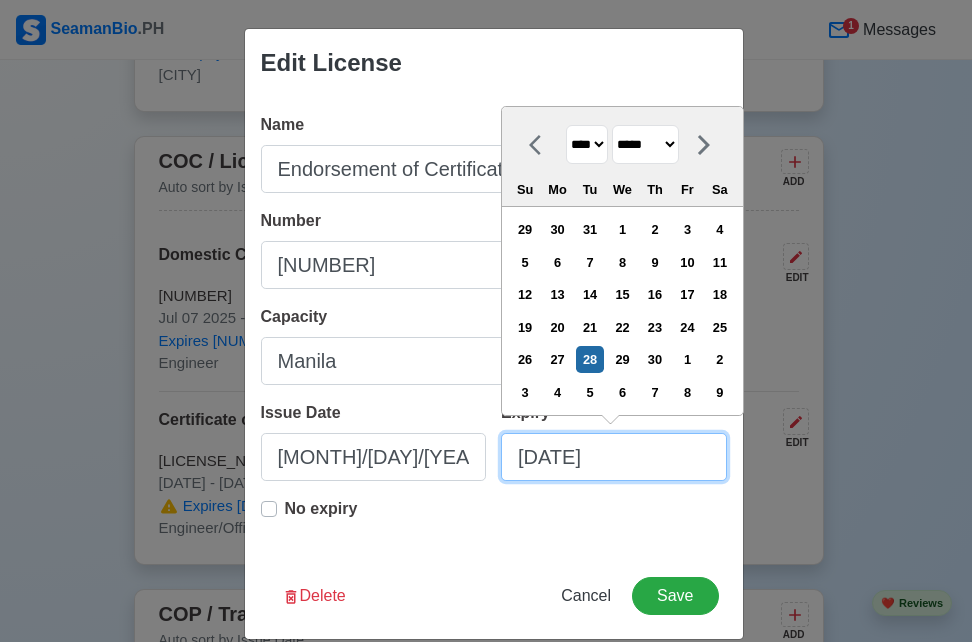 type on "[DATE]" 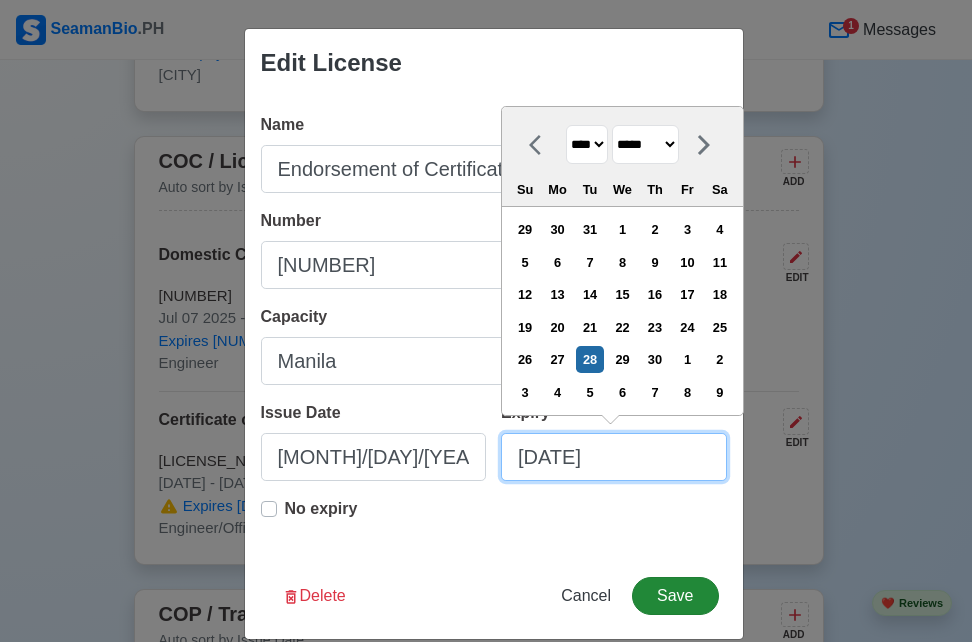 type on "[DATE]" 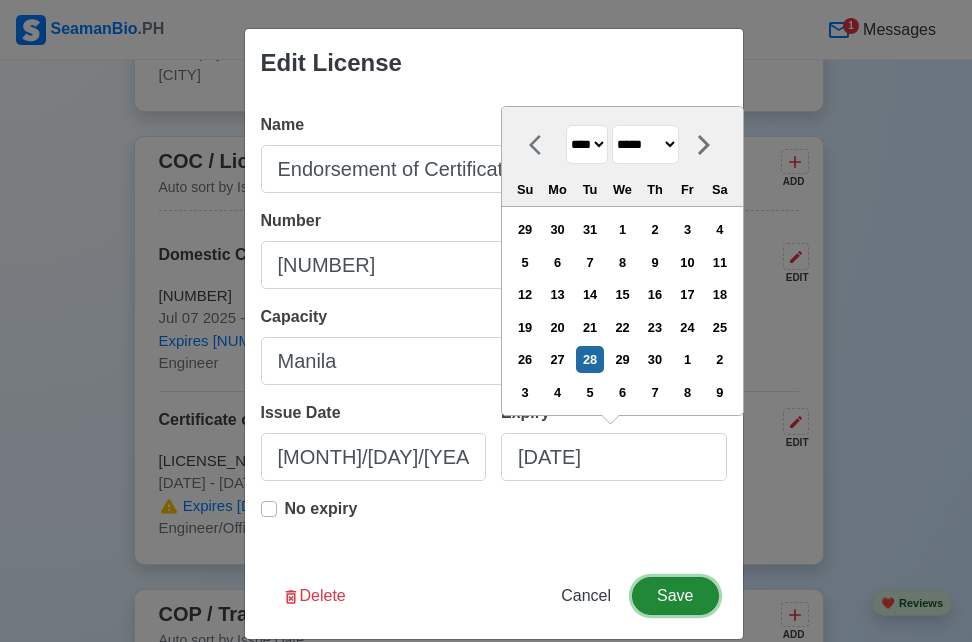 click on "Save" at bounding box center [675, 596] 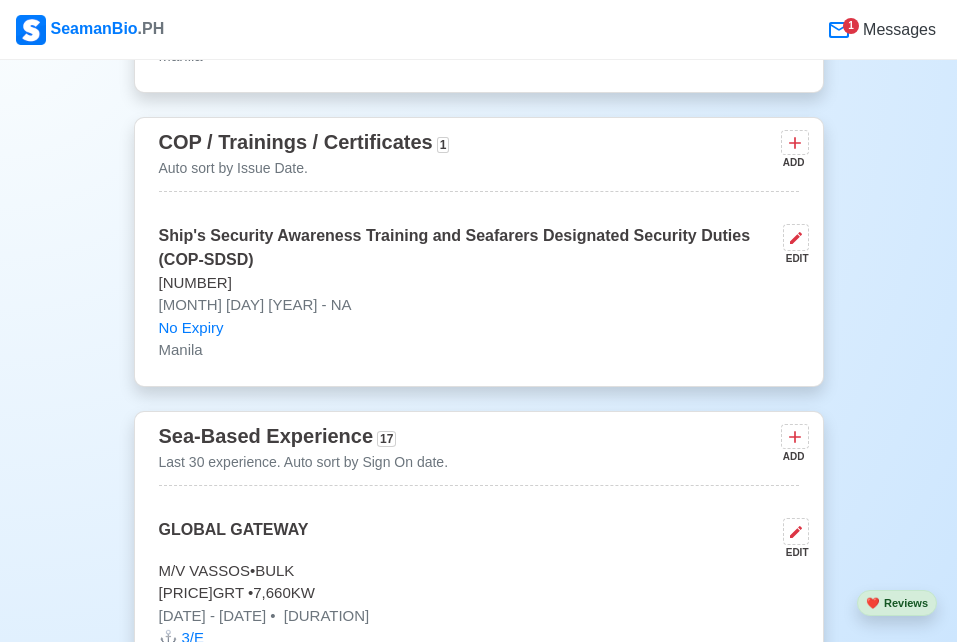 scroll, scrollTop: 3043, scrollLeft: 0, axis: vertical 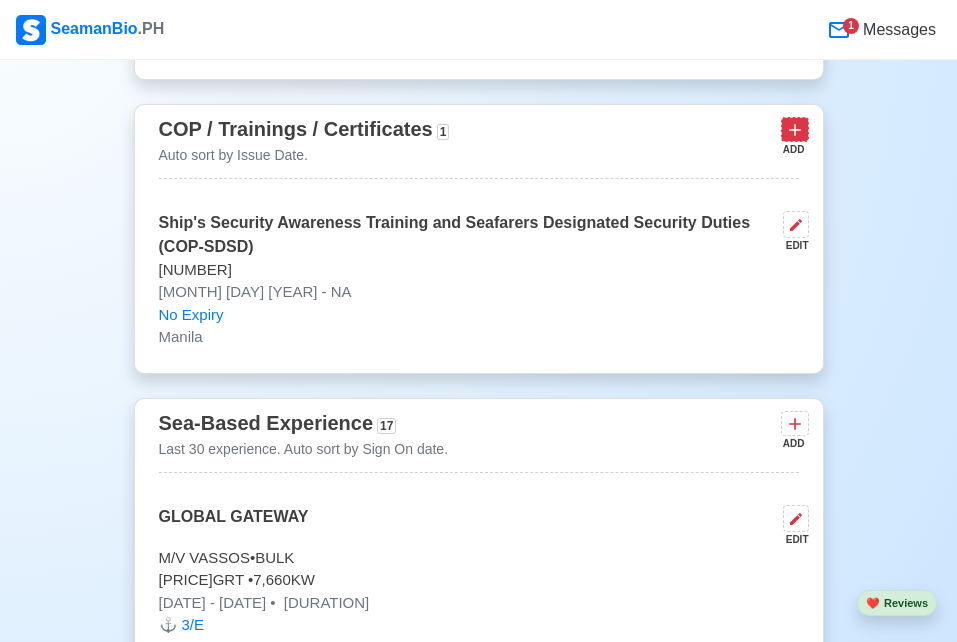 click 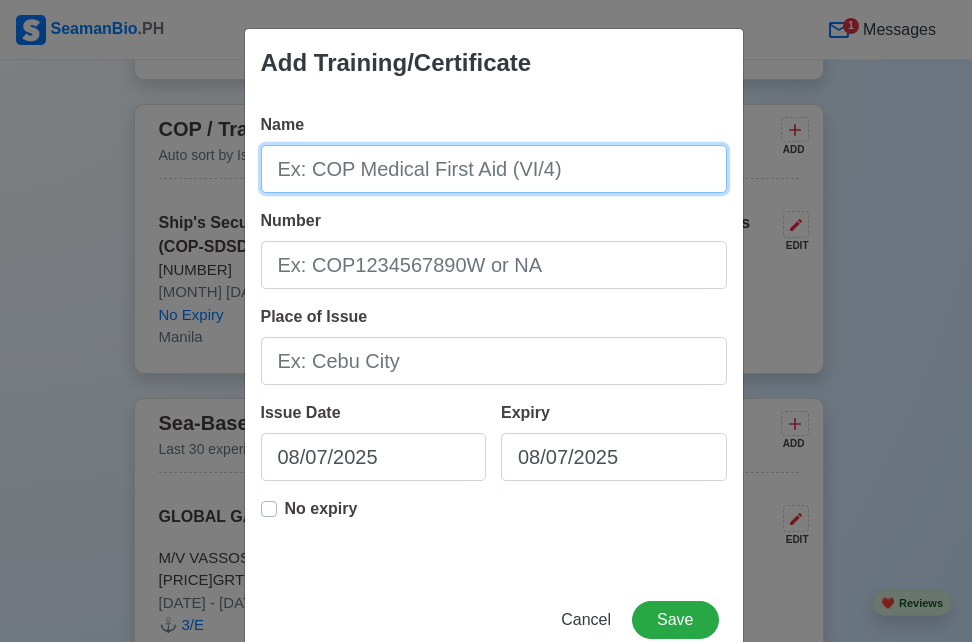 click on "Name" at bounding box center (494, 169) 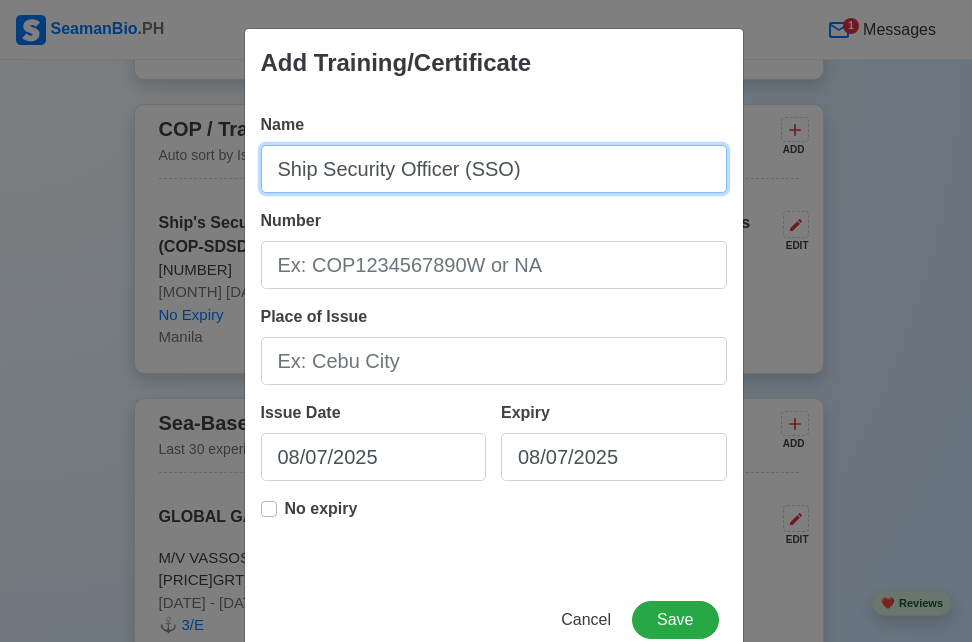 type on "Ship Security Officer (SSO)" 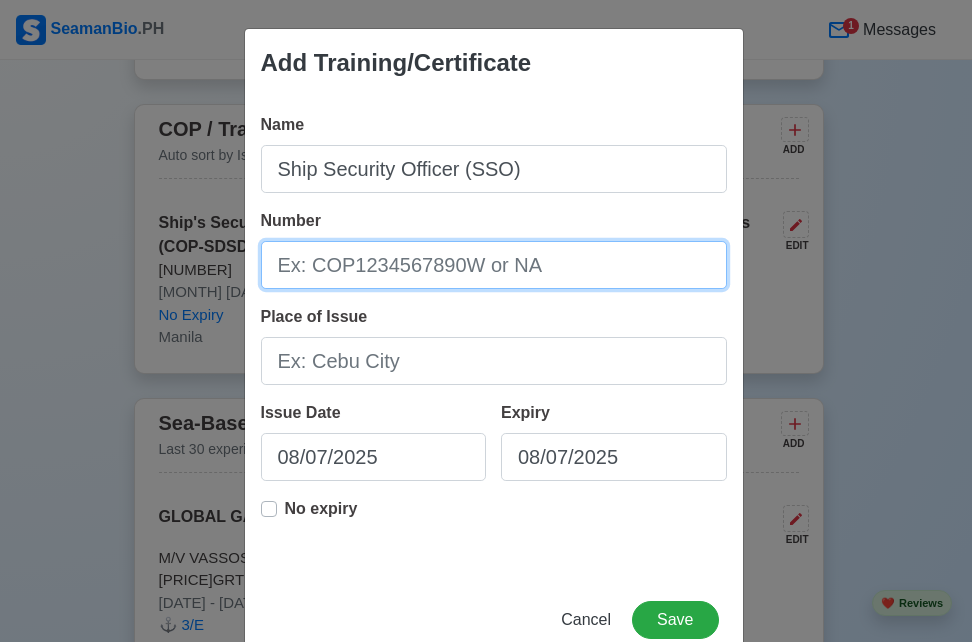 click on "Number" at bounding box center [494, 265] 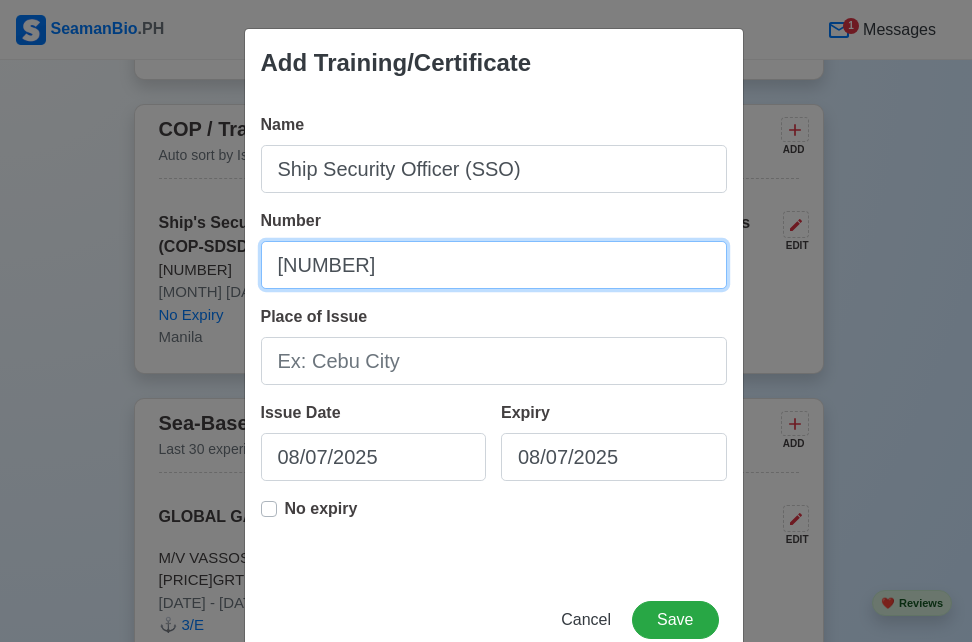 click on "[NUMBER]" at bounding box center (494, 265) 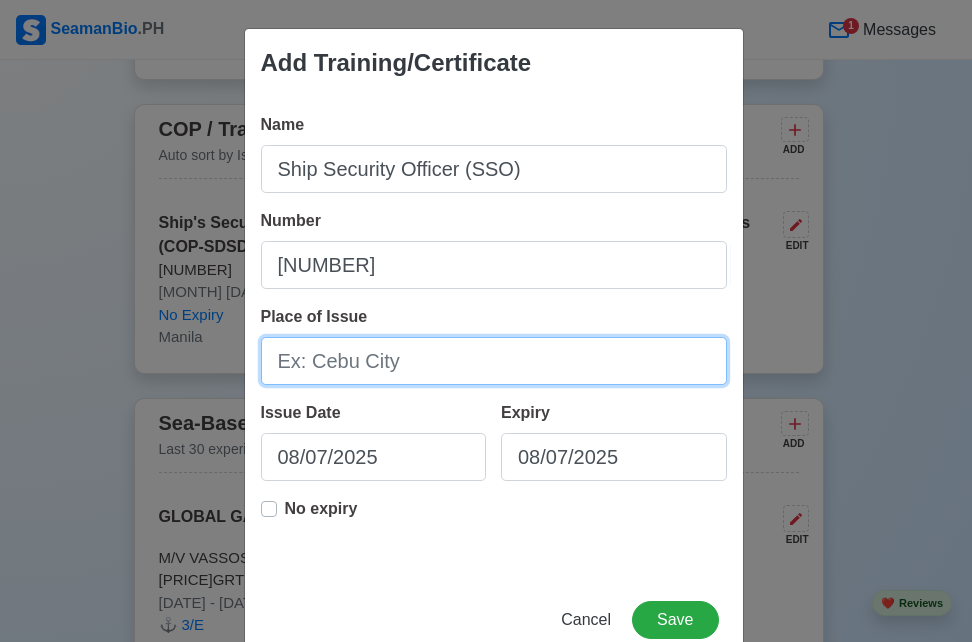click on "Place of Issue" at bounding box center [494, 361] 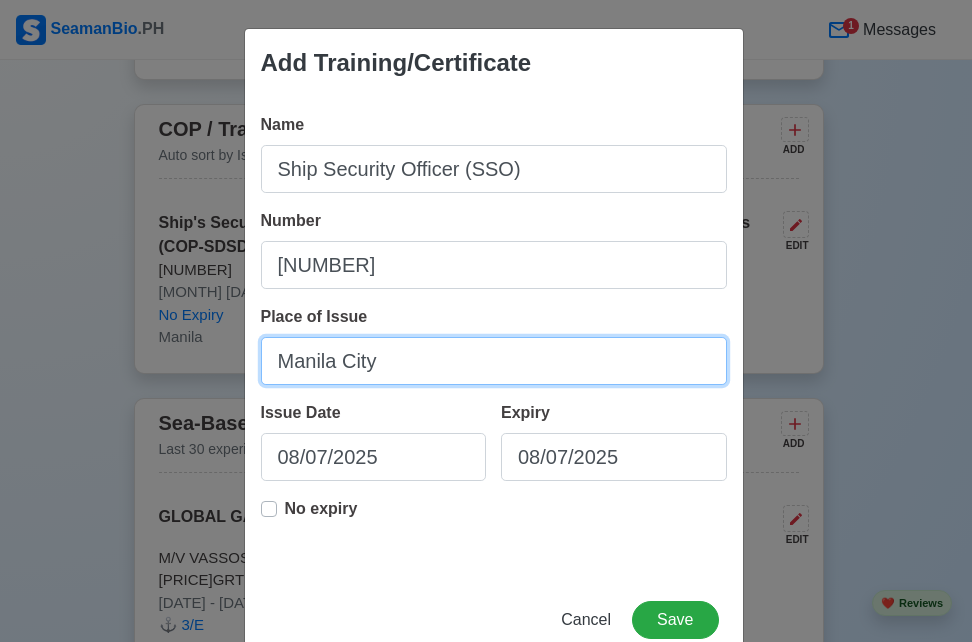 type on "Manila City" 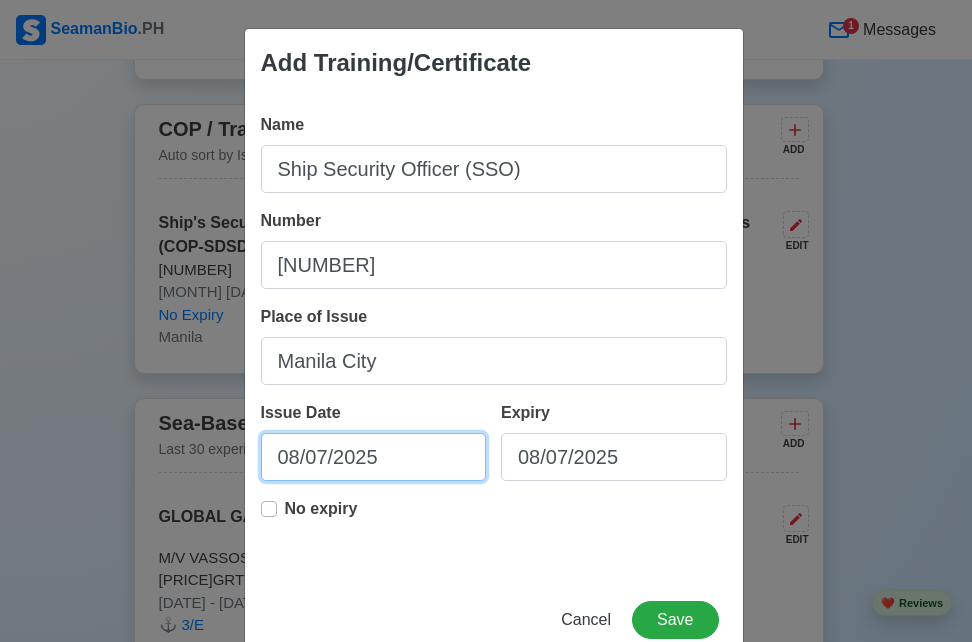 click on "08/07/2025" at bounding box center [374, 457] 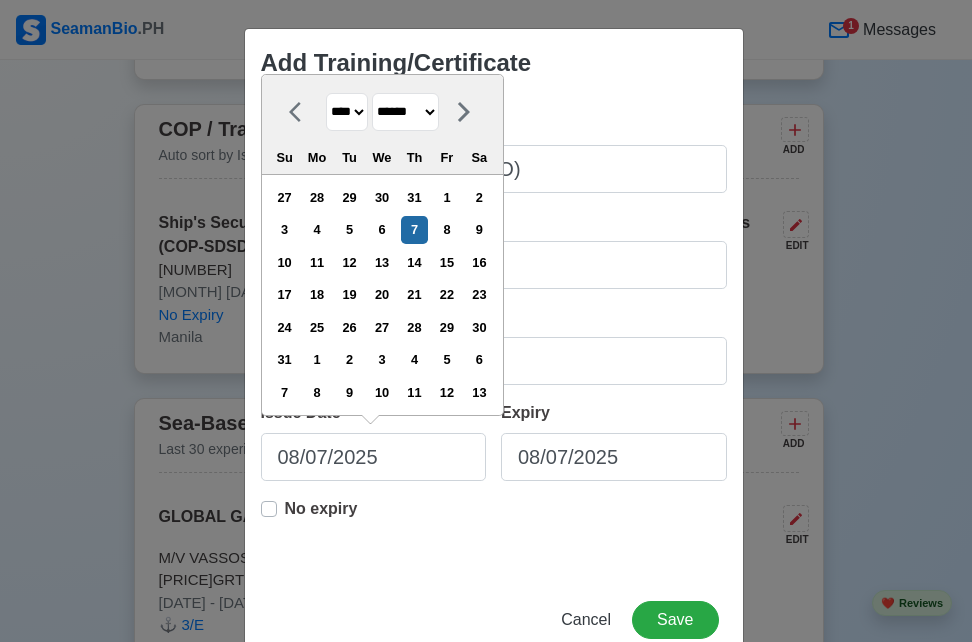 click on "No expiry" at bounding box center [321, 517] 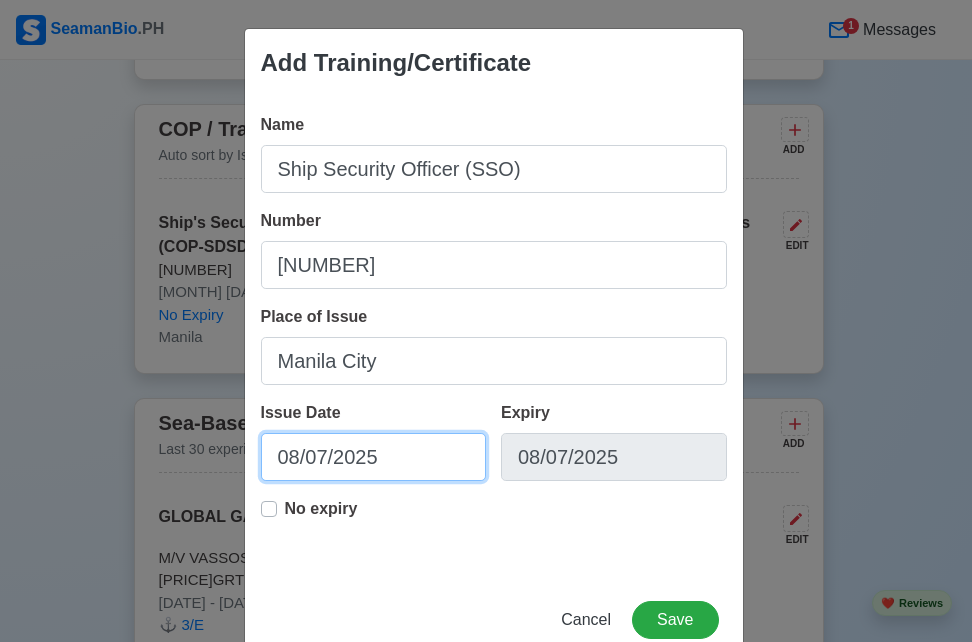 select on "****" 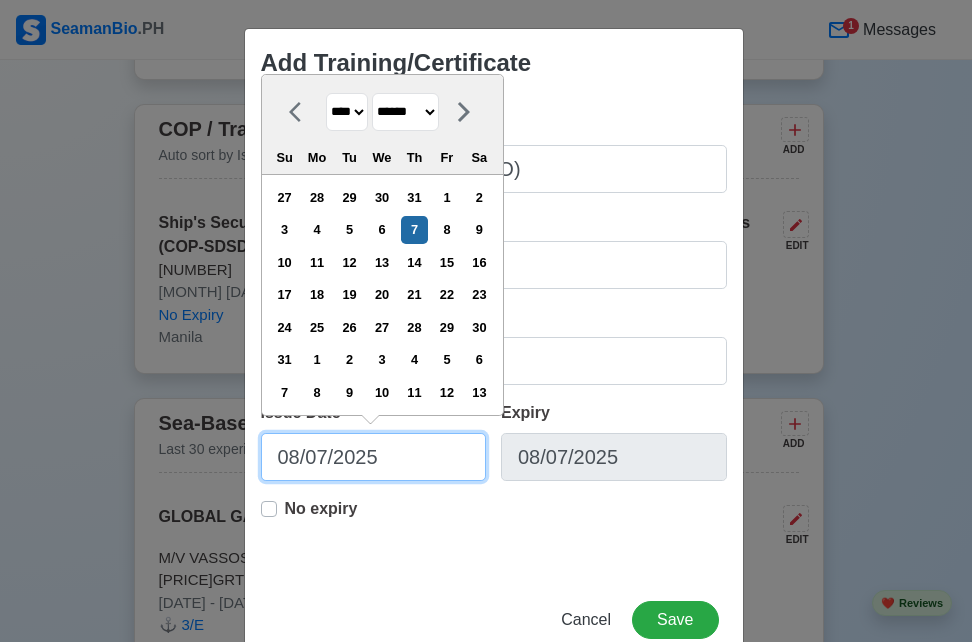click on "08/07/2025" at bounding box center (374, 457) 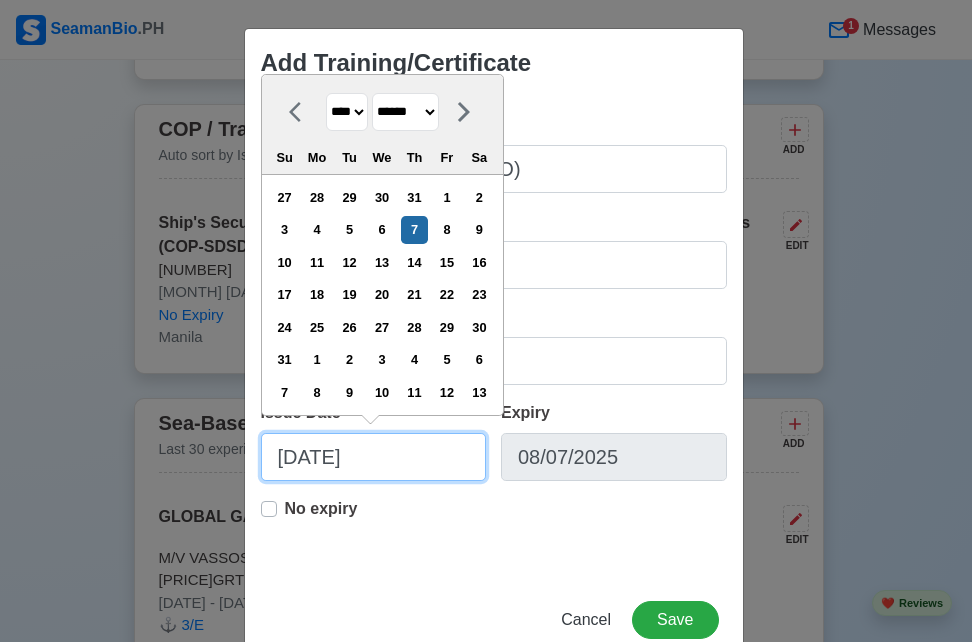 type on "[MONTH]/[DAY]/[YEAR]" 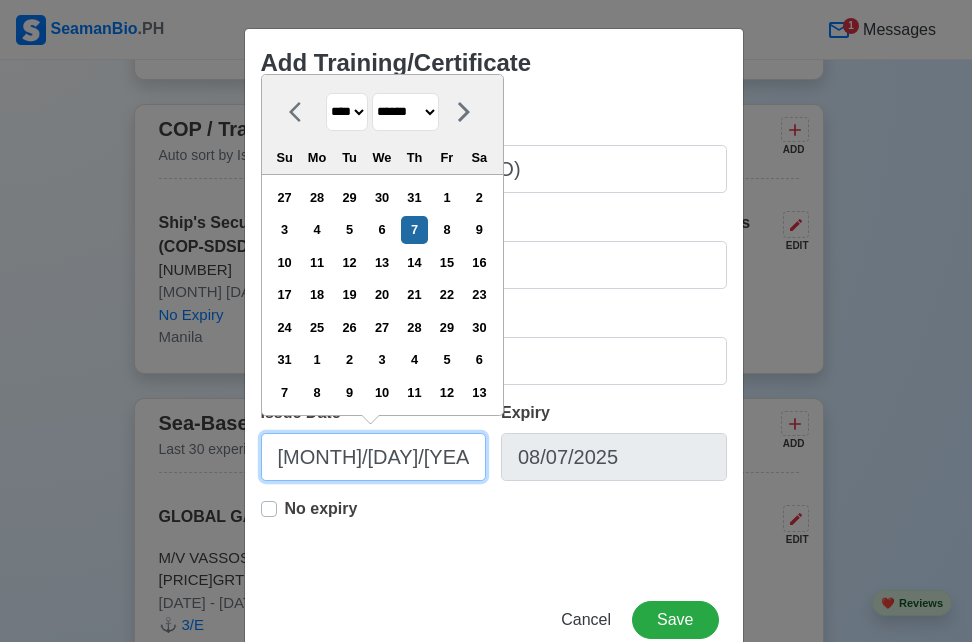 type on "[DATE]" 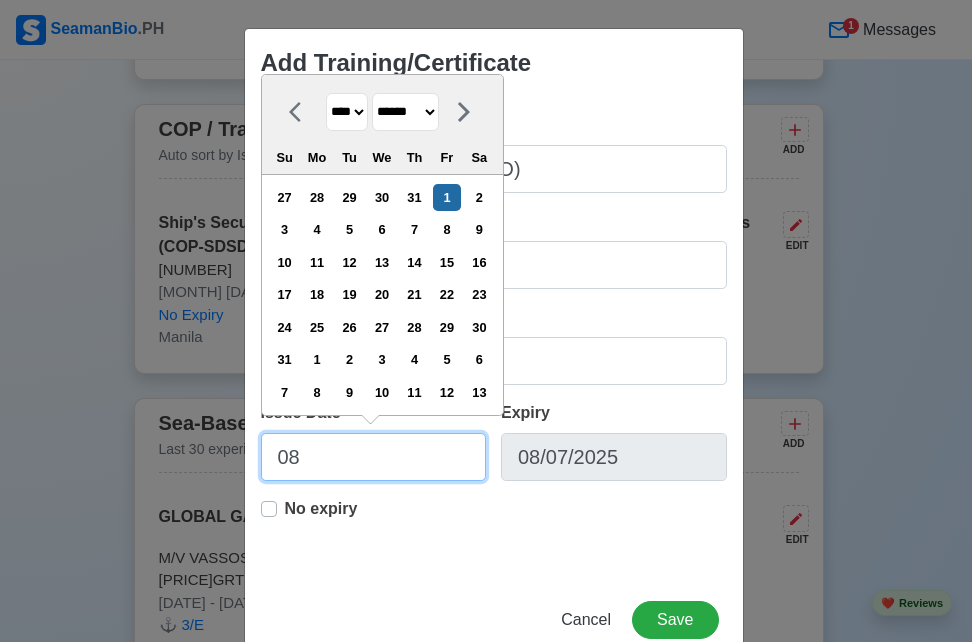type on "0" 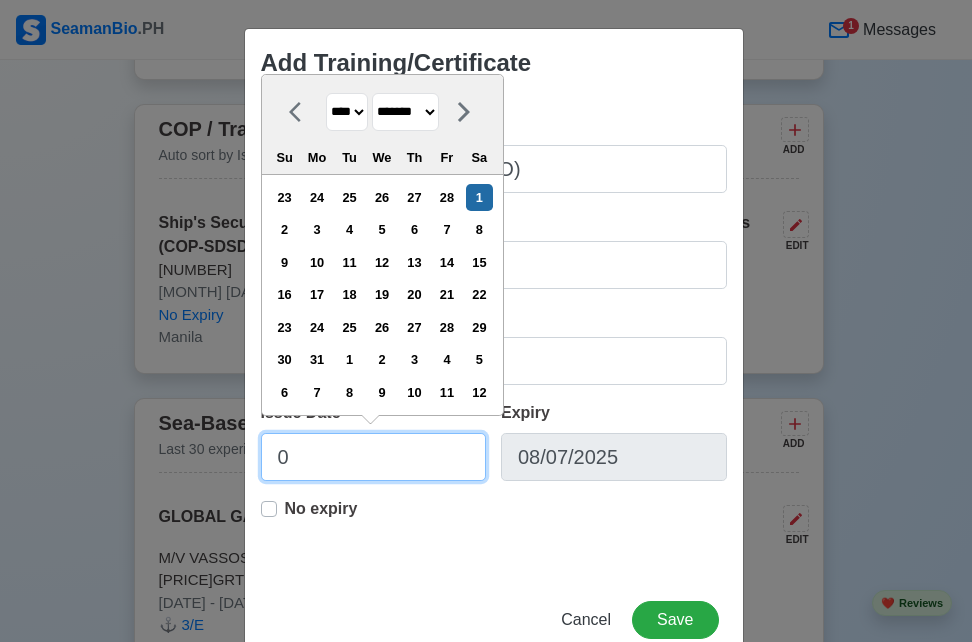 type on "03" 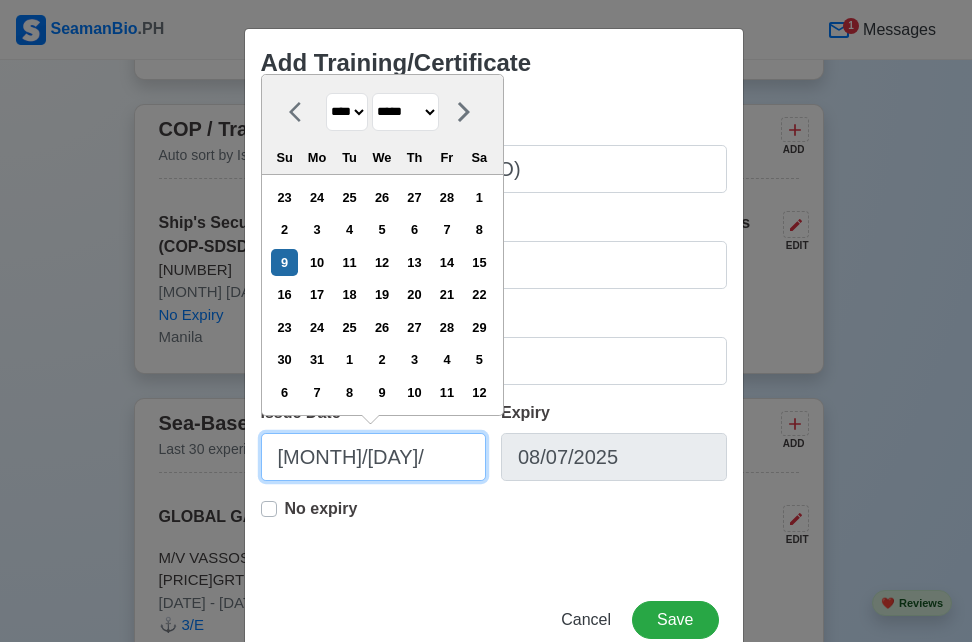 type on "[MONTH]/[DAY]/0" 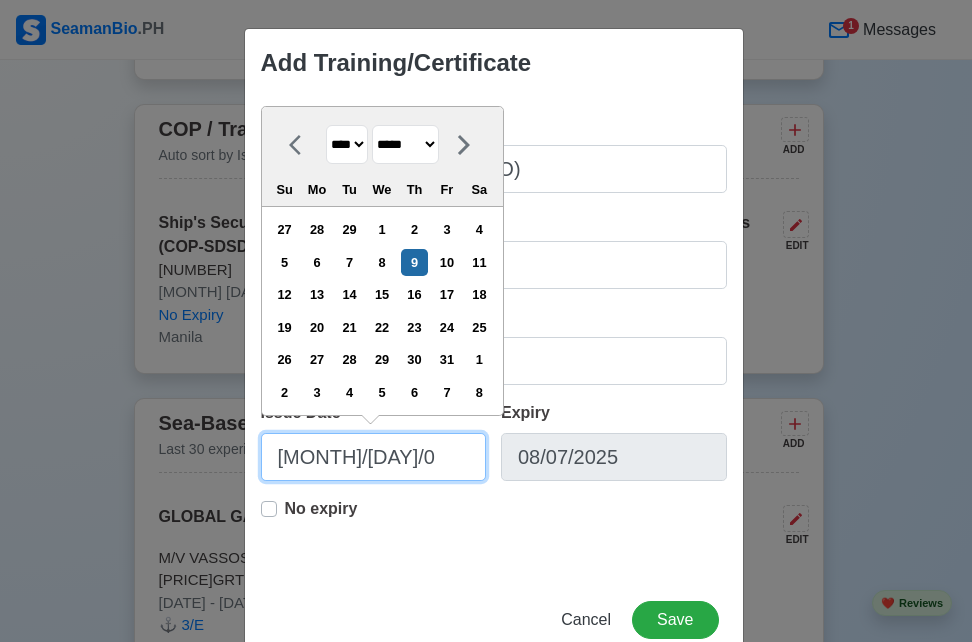 type on "[DATE]" 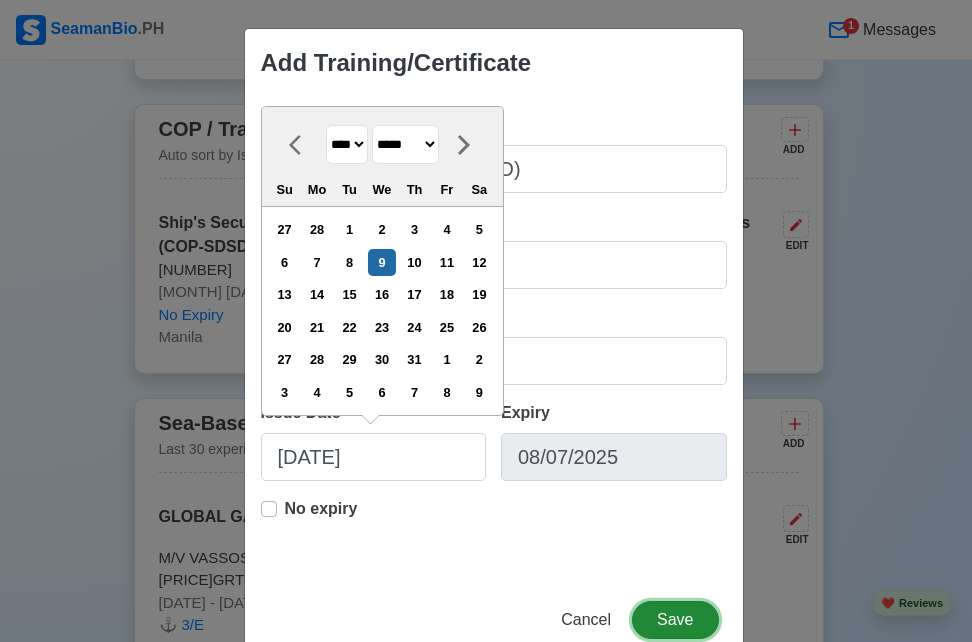type on "[MONTH]/[DAY]/[YEAR]" 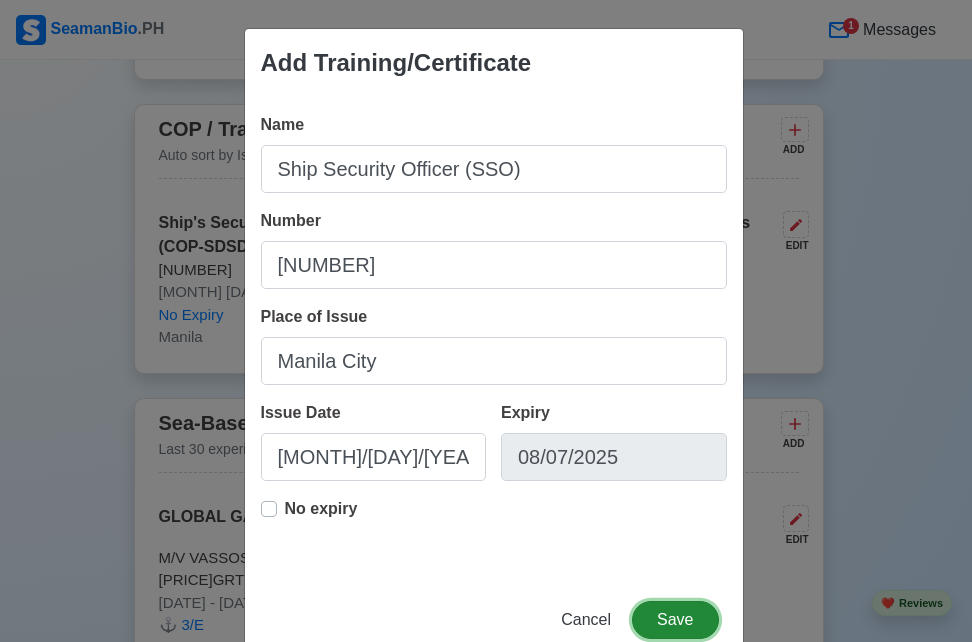click on "Save" at bounding box center (675, 620) 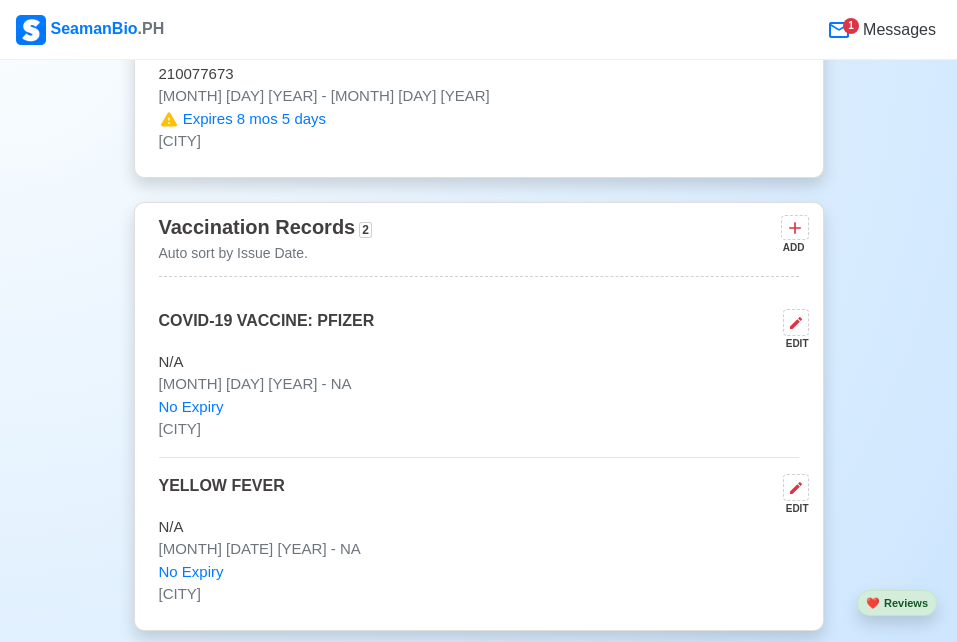scroll, scrollTop: 1901, scrollLeft: 0, axis: vertical 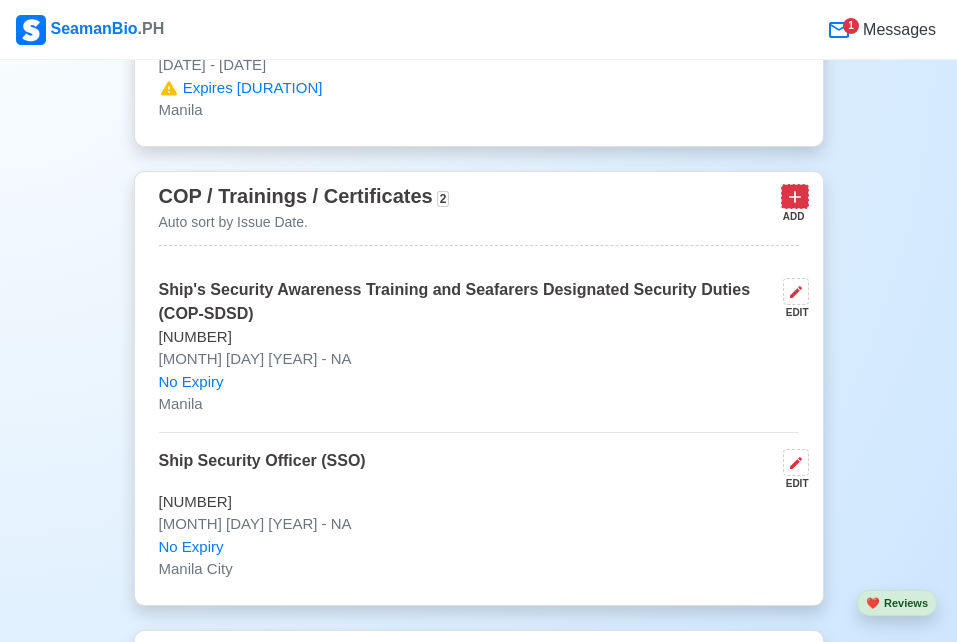 click 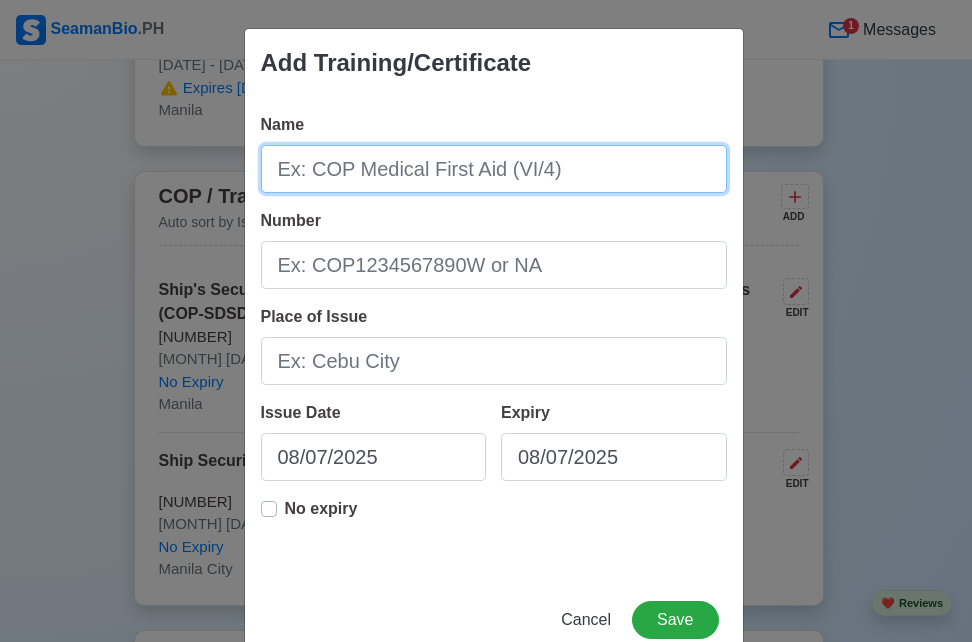 click on "Name" at bounding box center (494, 169) 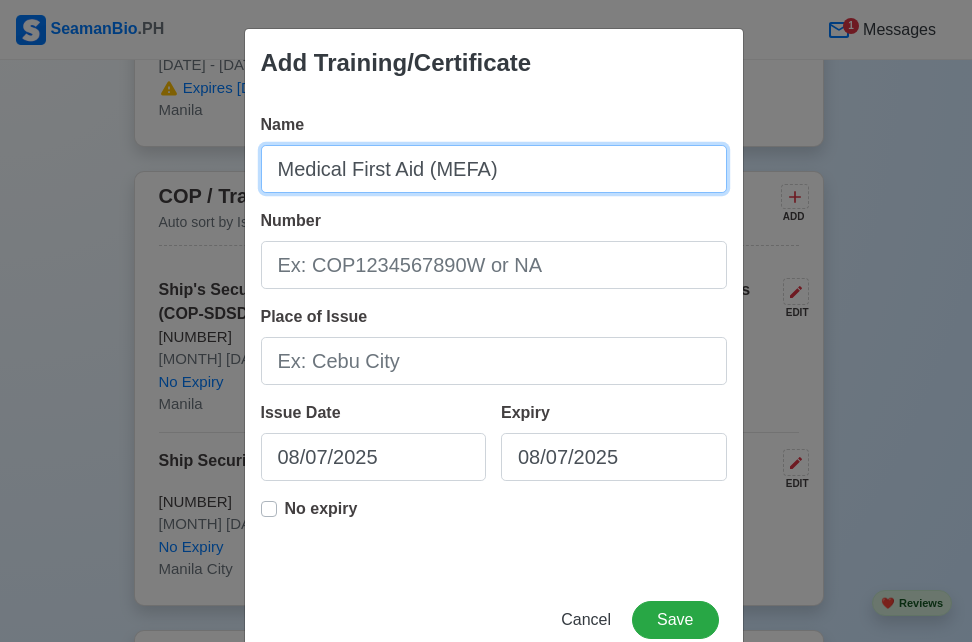 type on "Medical First Aid (MEFA)" 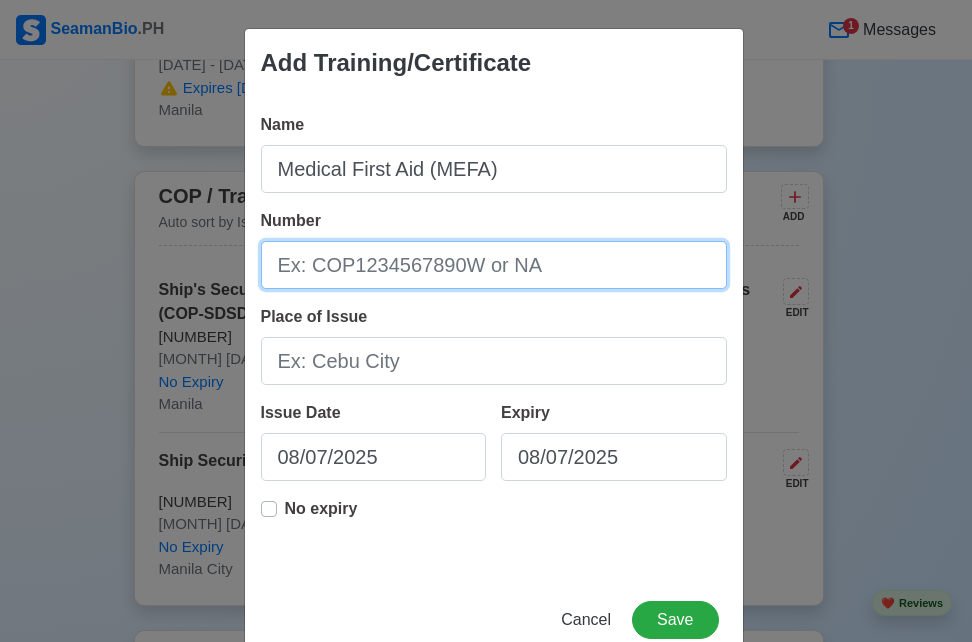 click on "Number" at bounding box center [494, 265] 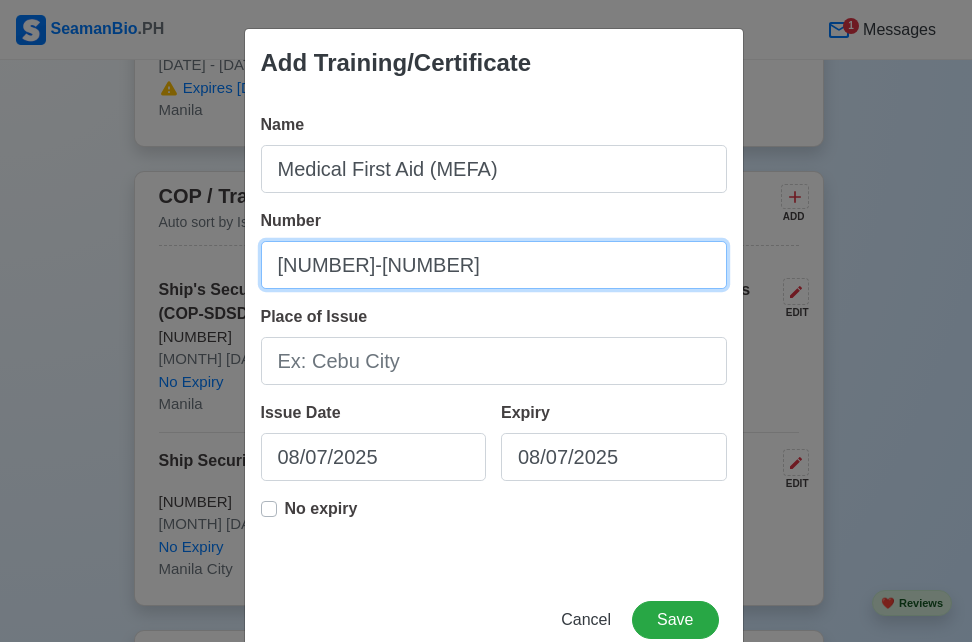 type on "[NUMBER]-[NUMBER]" 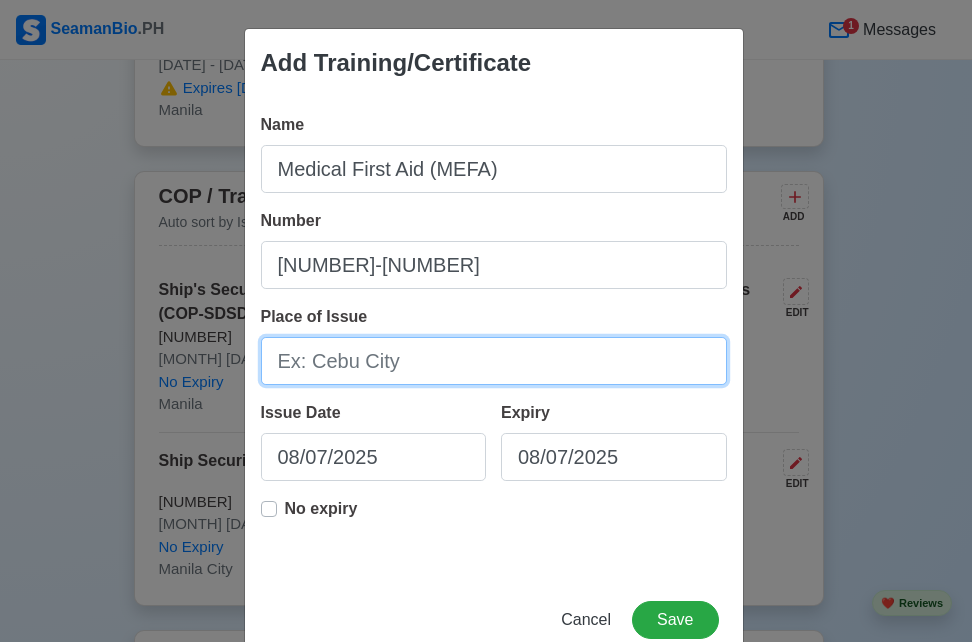 click on "Place of Issue" at bounding box center (494, 361) 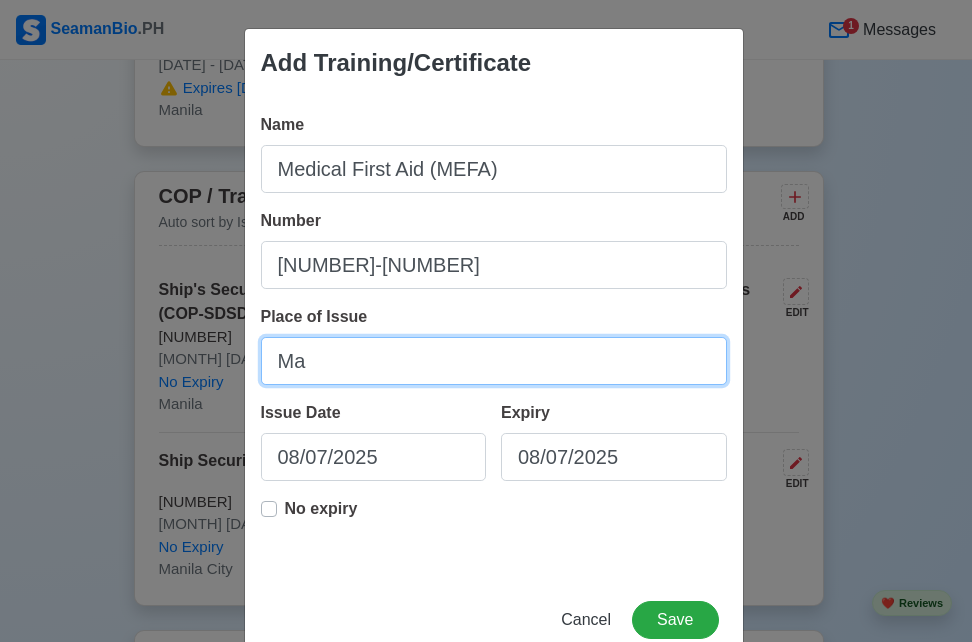 type on "M" 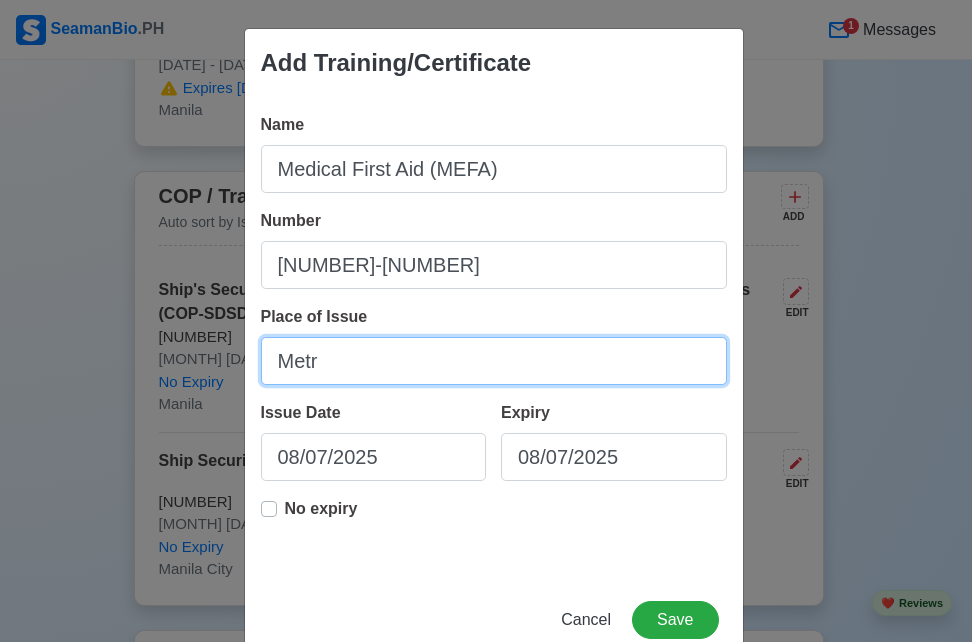 type on "[CITY]" 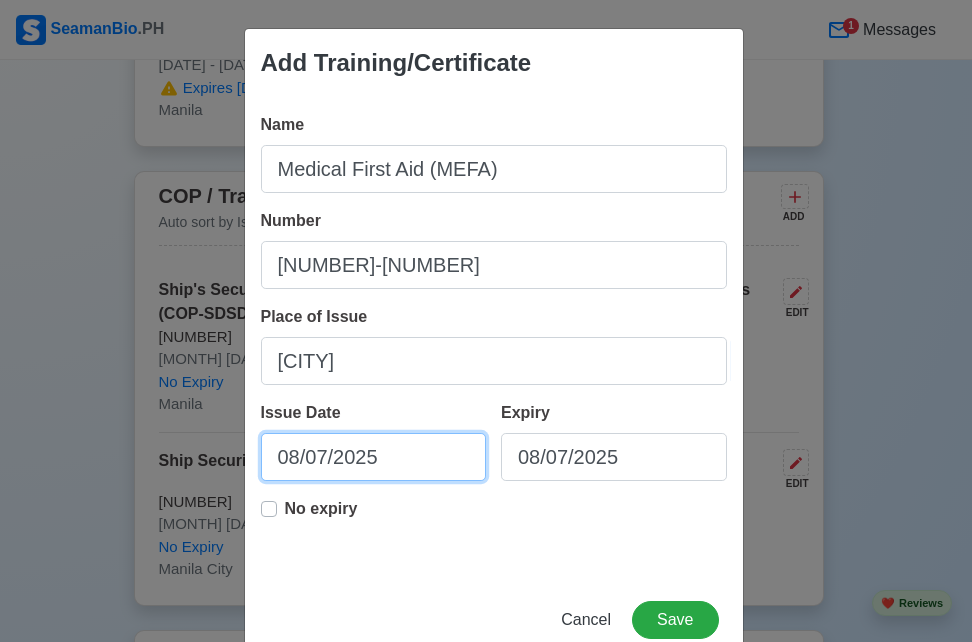 select on "****" 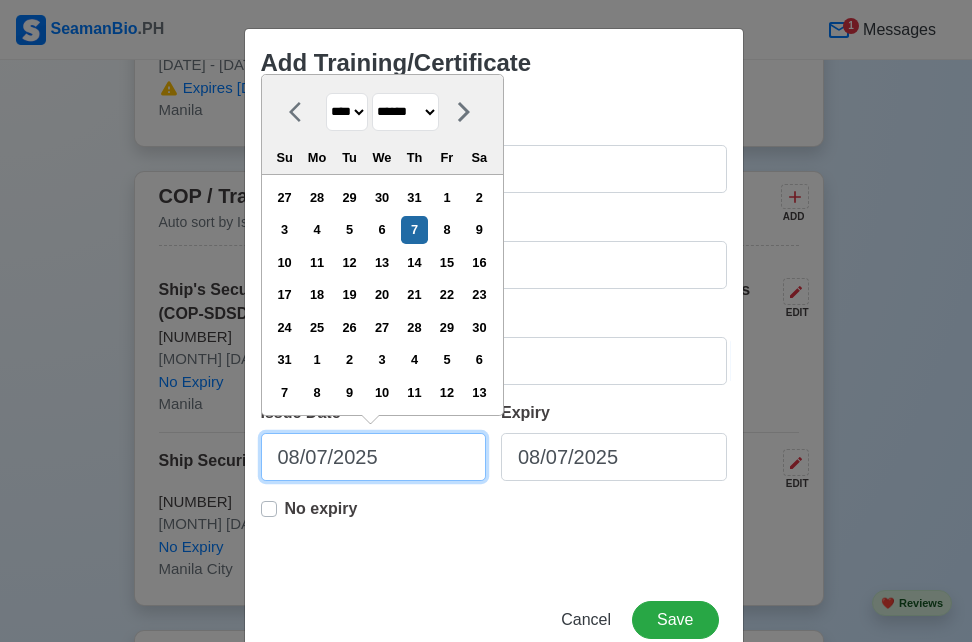 click on "08/07/2025" at bounding box center [374, 457] 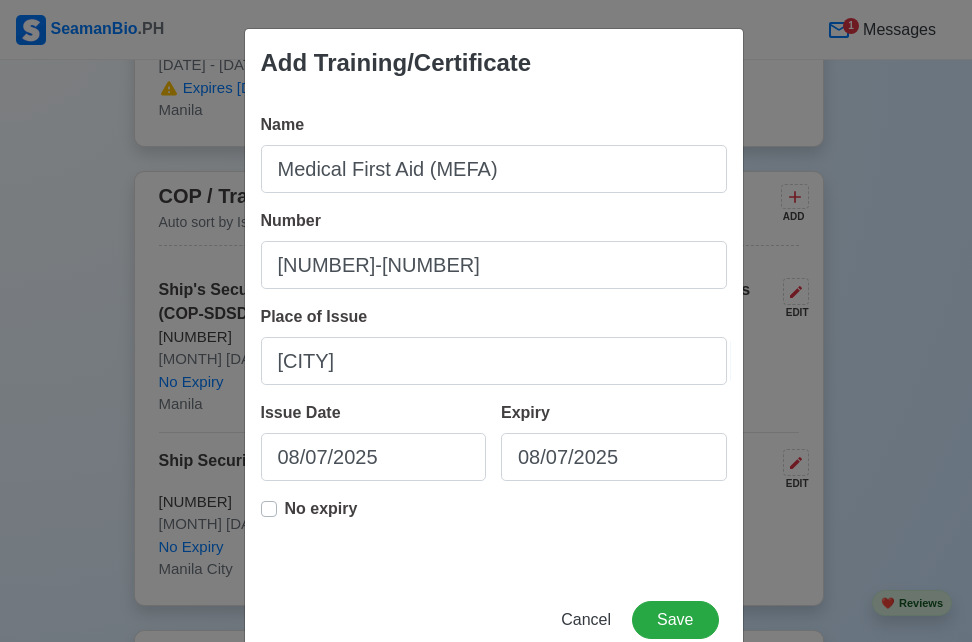 click on "No expiry" at bounding box center (309, 517) 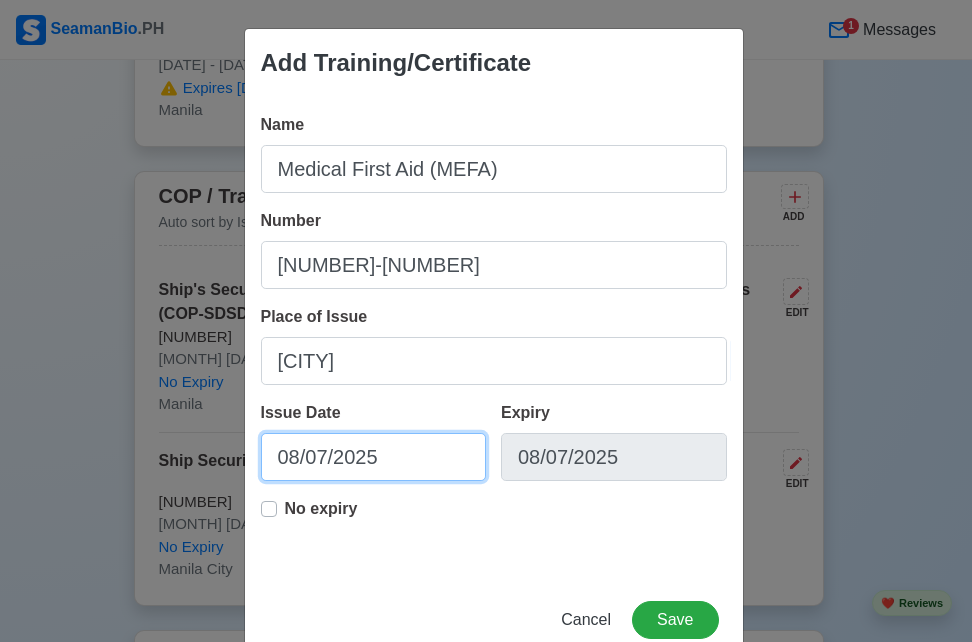 click on "08/07/2025" at bounding box center (374, 457) 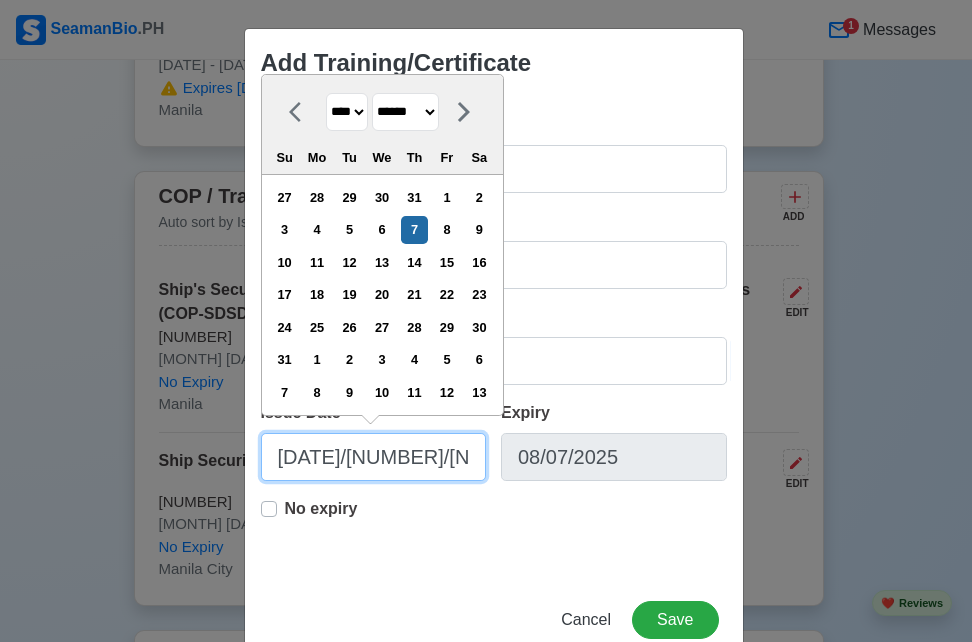 type on "[DATE]" 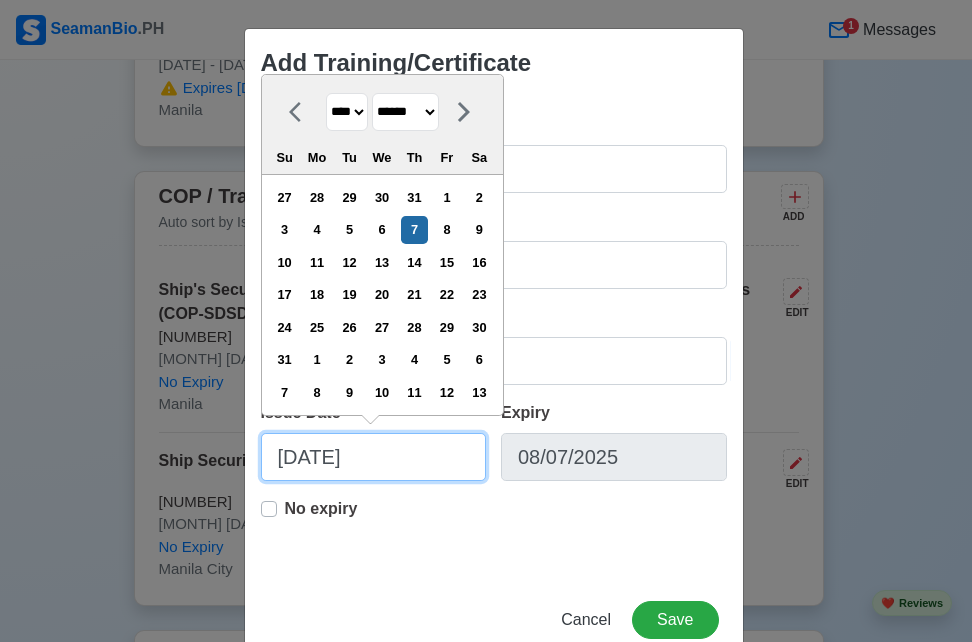type on "[MONTH]/[DAY]/[YEAR]" 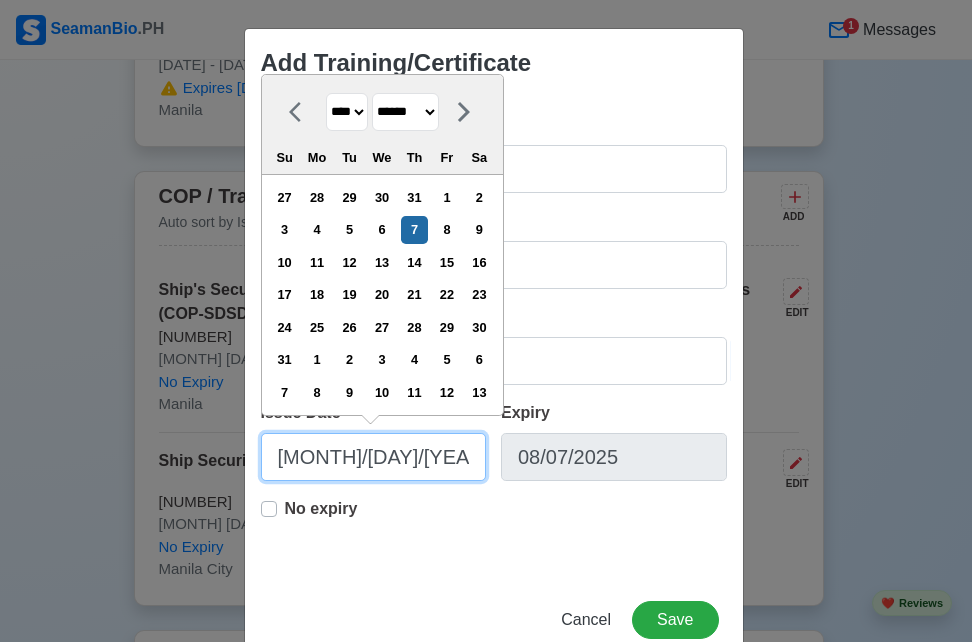 type on "[DATE]" 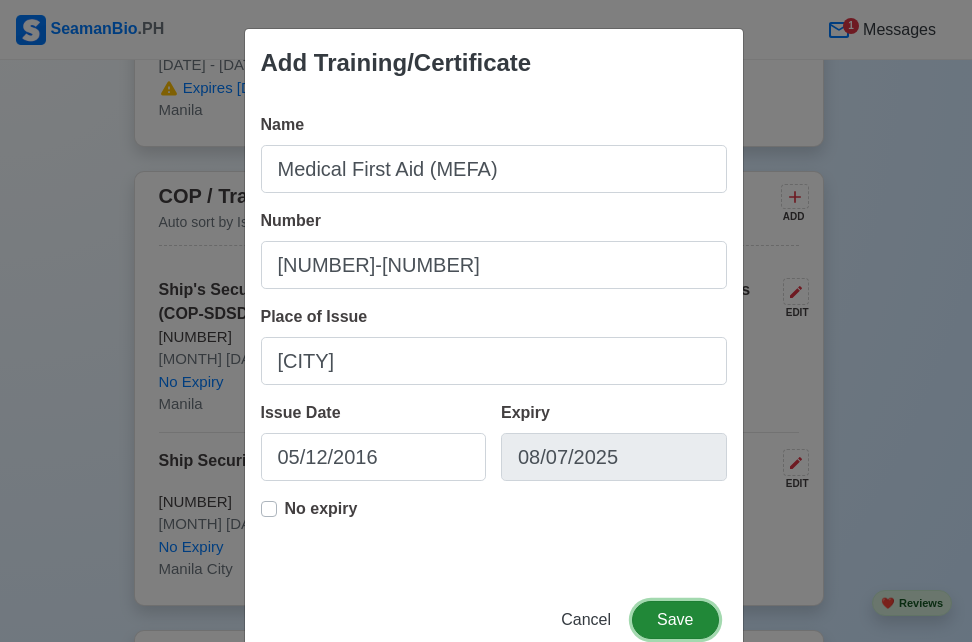 click on "Save" at bounding box center [675, 620] 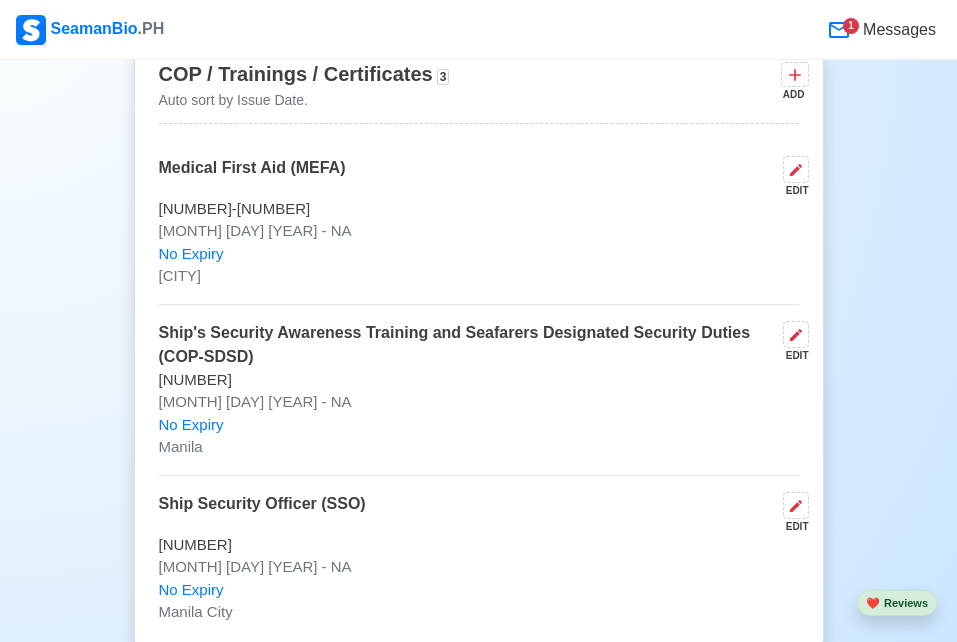 scroll, scrollTop: 3085, scrollLeft: 0, axis: vertical 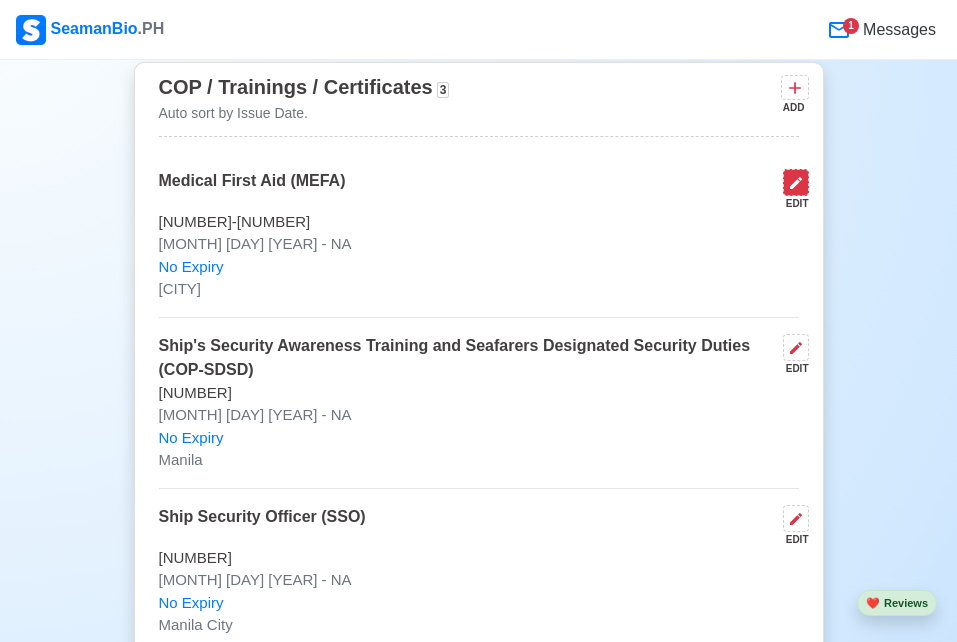 click 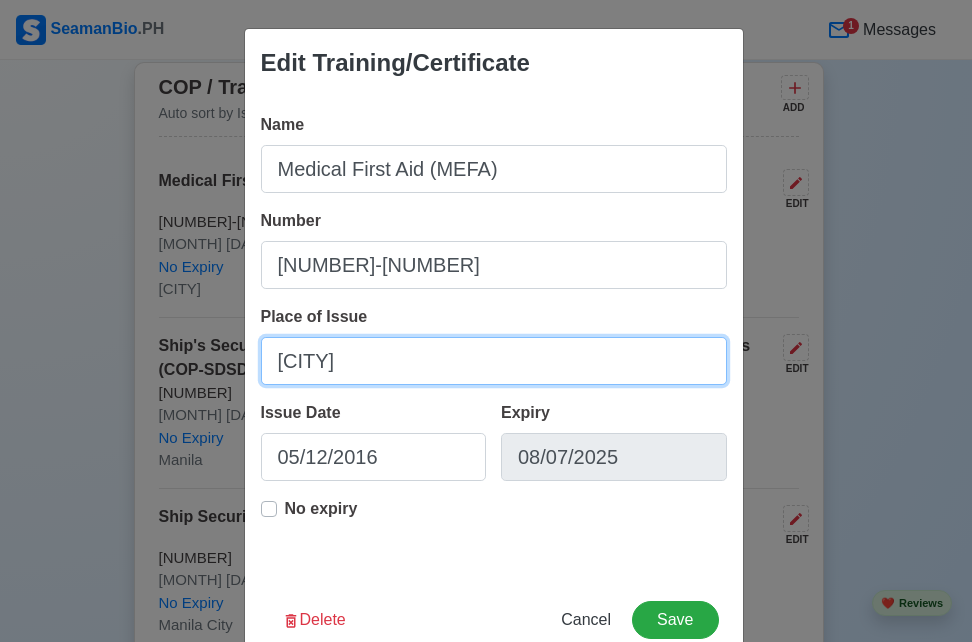 click on "[CITY]" at bounding box center (494, 361) 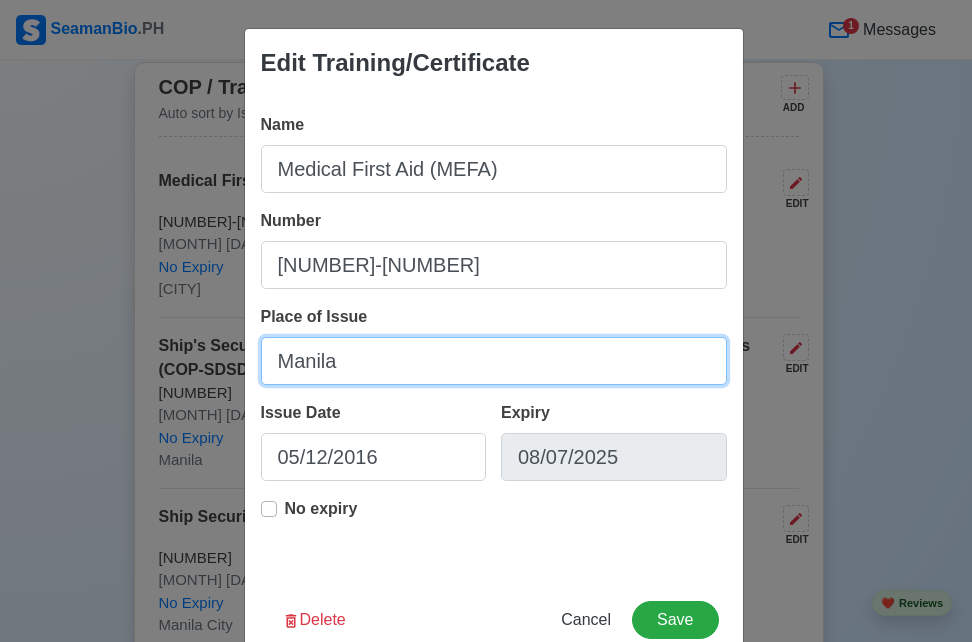 click on "Manila" at bounding box center [494, 361] 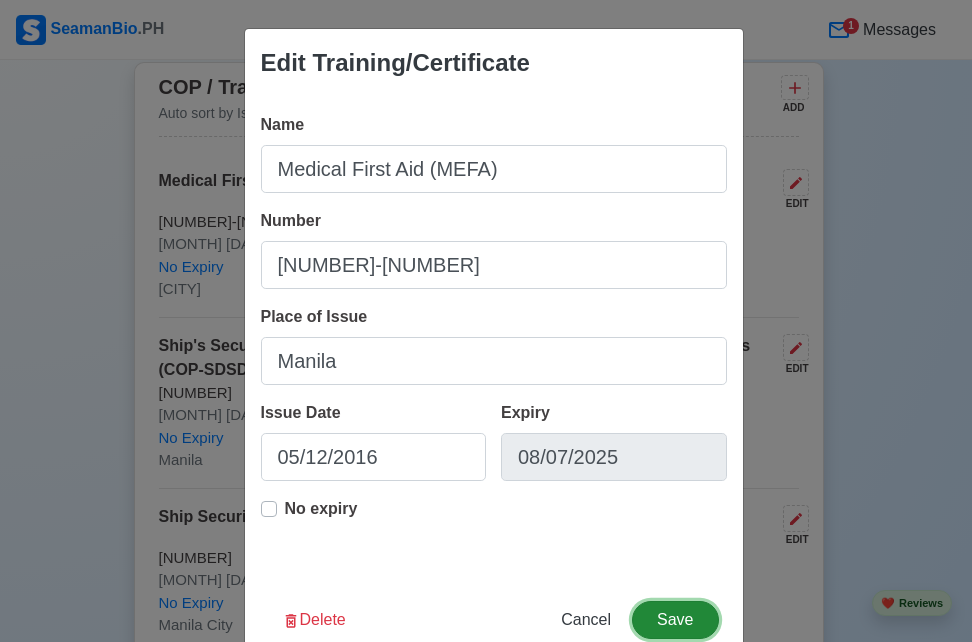 click on "Save" at bounding box center (675, 620) 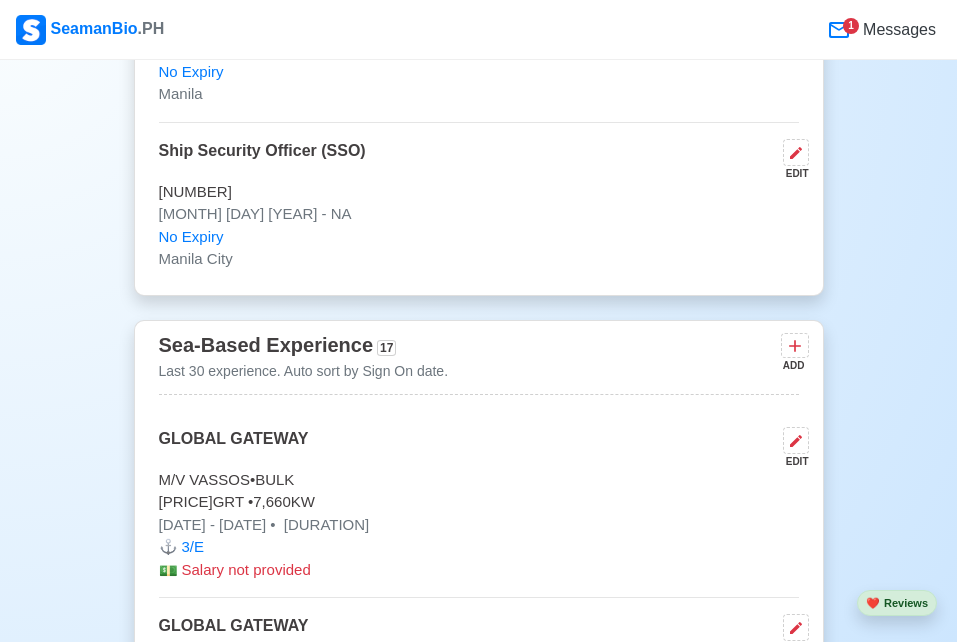 scroll, scrollTop: 3464, scrollLeft: 0, axis: vertical 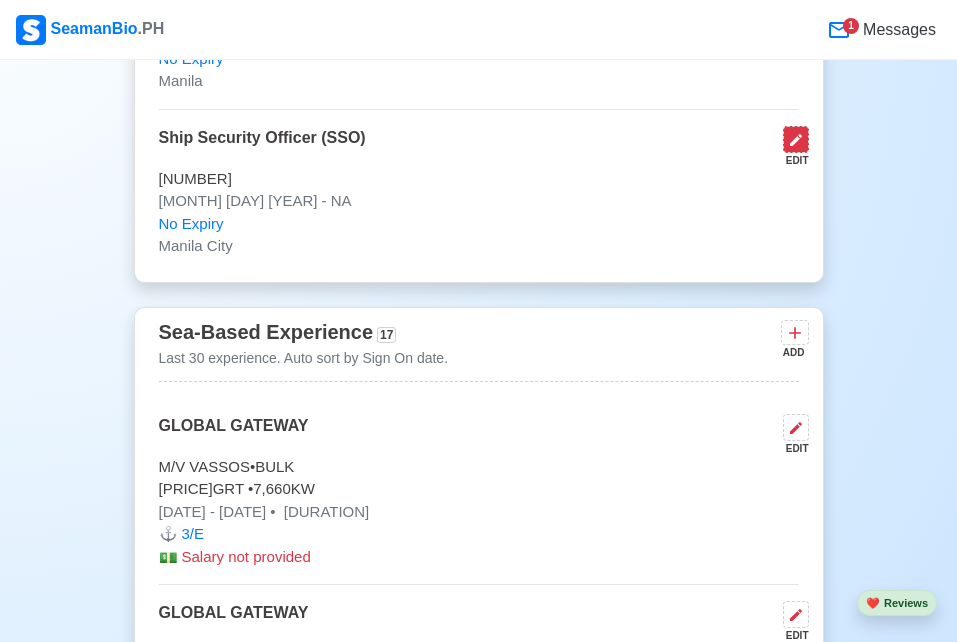 click at bounding box center (796, 139) 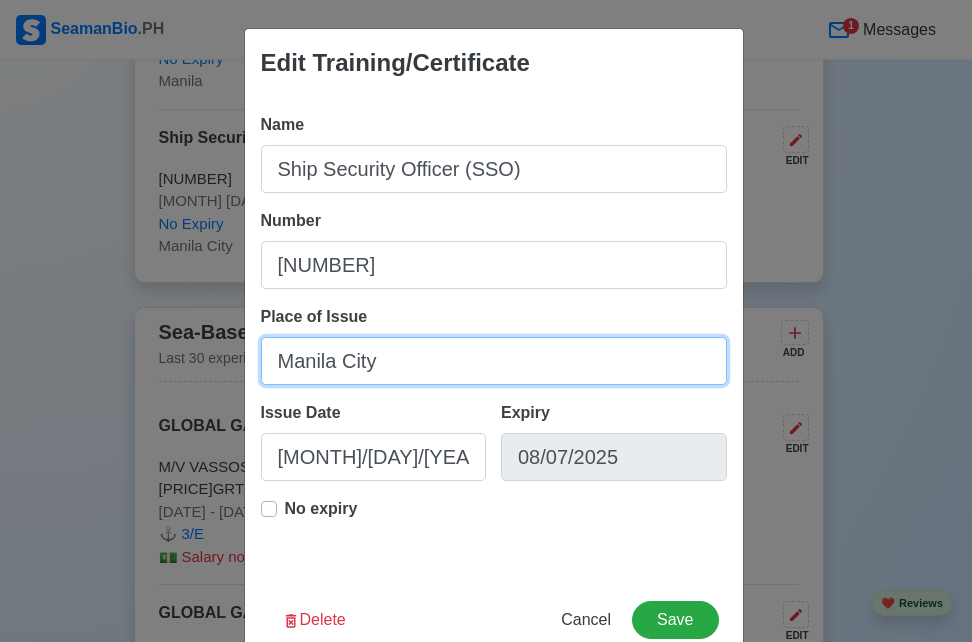 click on "Manila City" at bounding box center [494, 361] 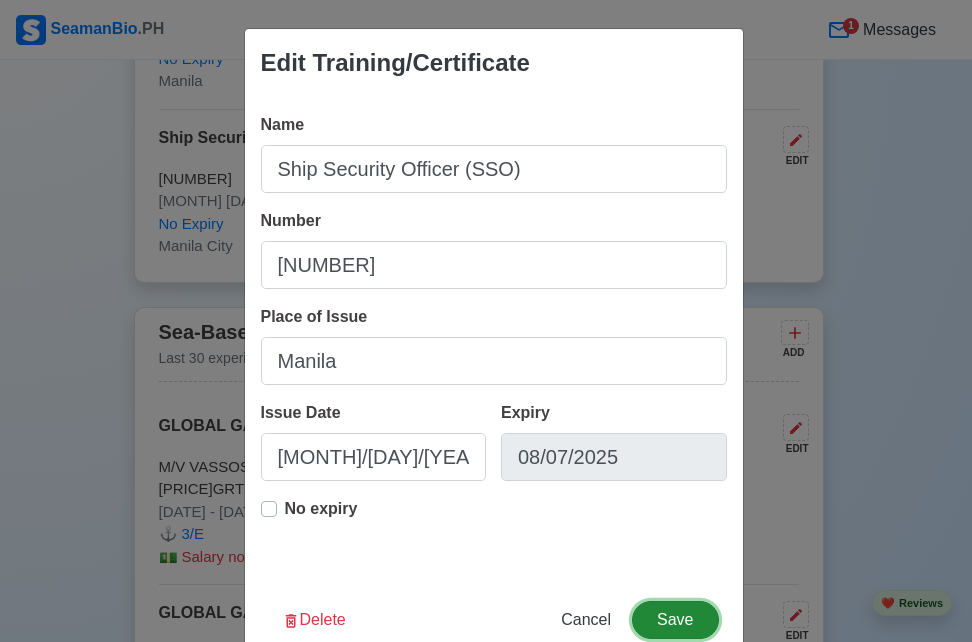 click on "Save" at bounding box center (675, 620) 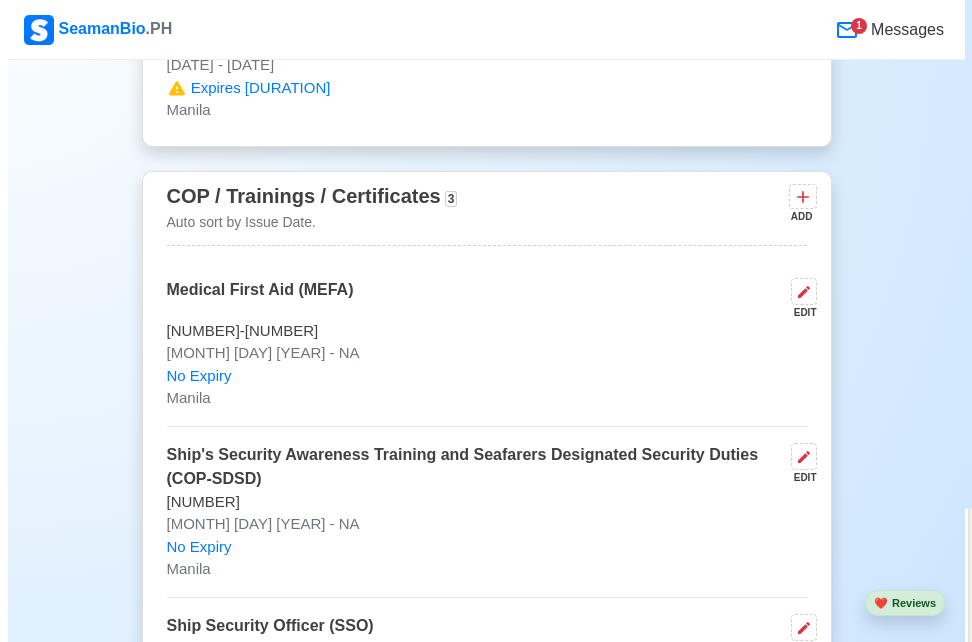 scroll, scrollTop: 2990, scrollLeft: 0, axis: vertical 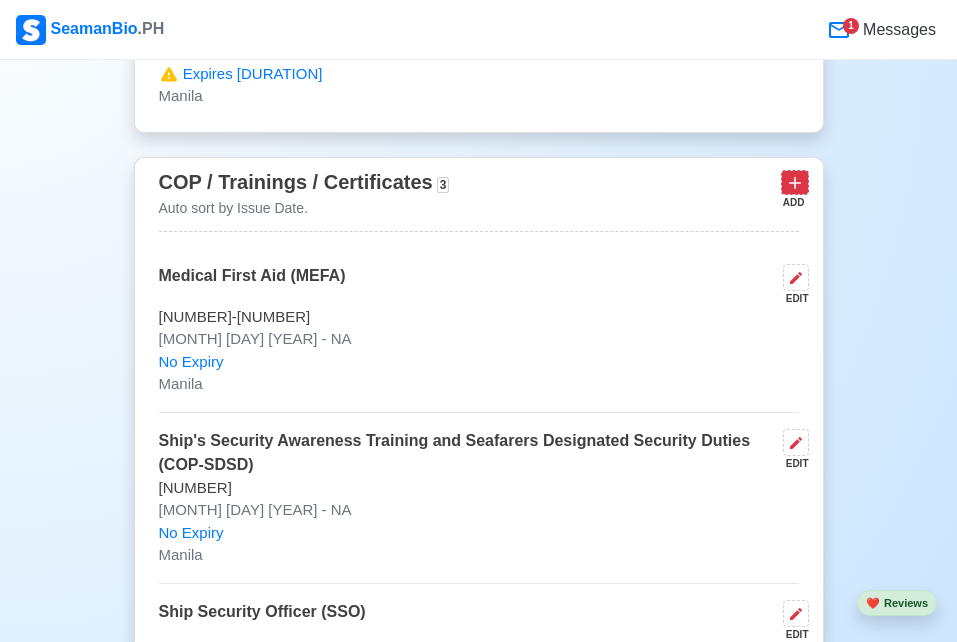click 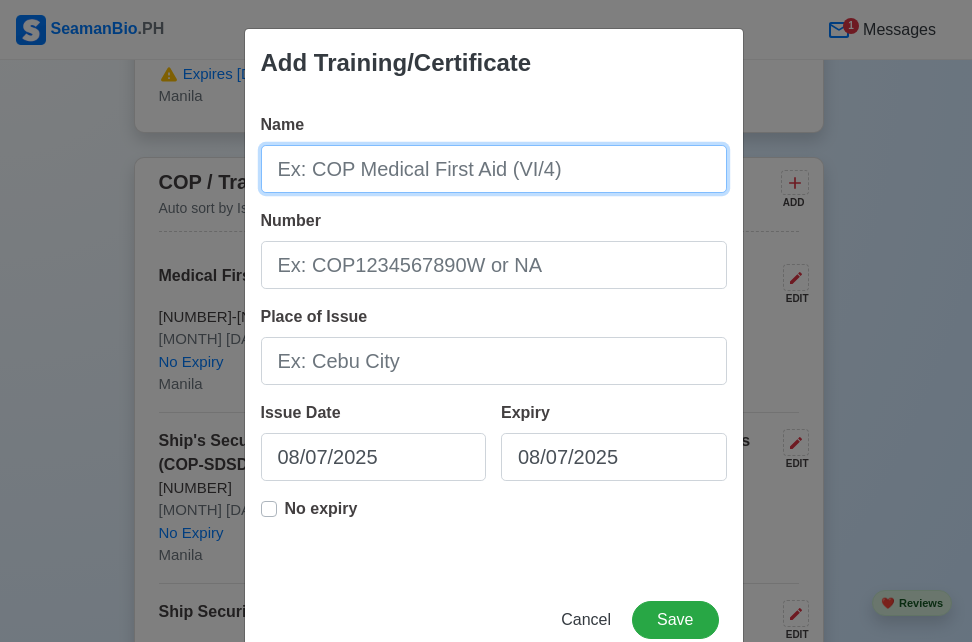 click on "Name" at bounding box center (494, 169) 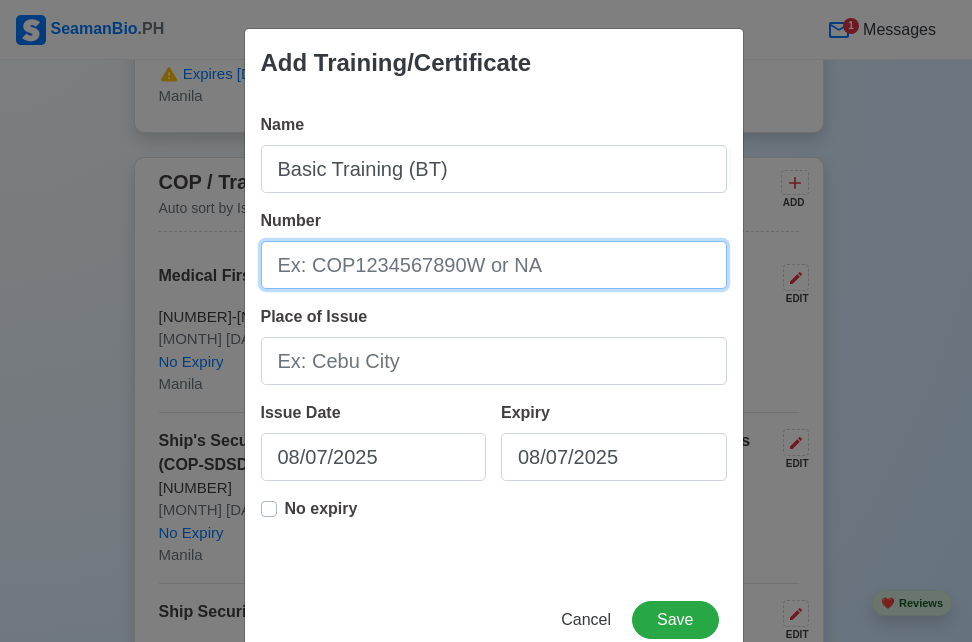 click on "Number" at bounding box center [494, 265] 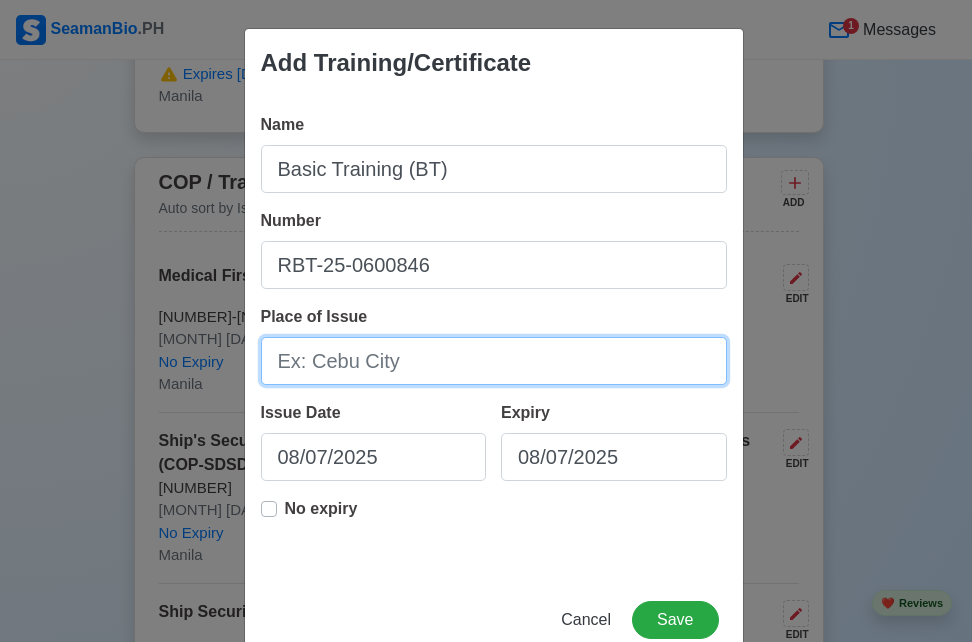 click on "Place of Issue" at bounding box center [494, 361] 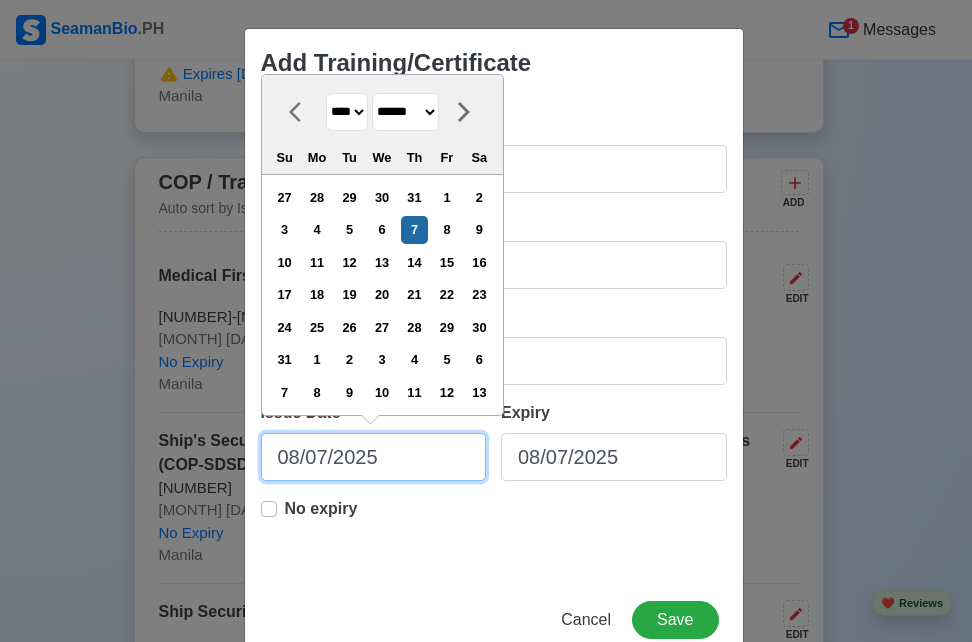 click on "08/07/2025" at bounding box center [374, 457] 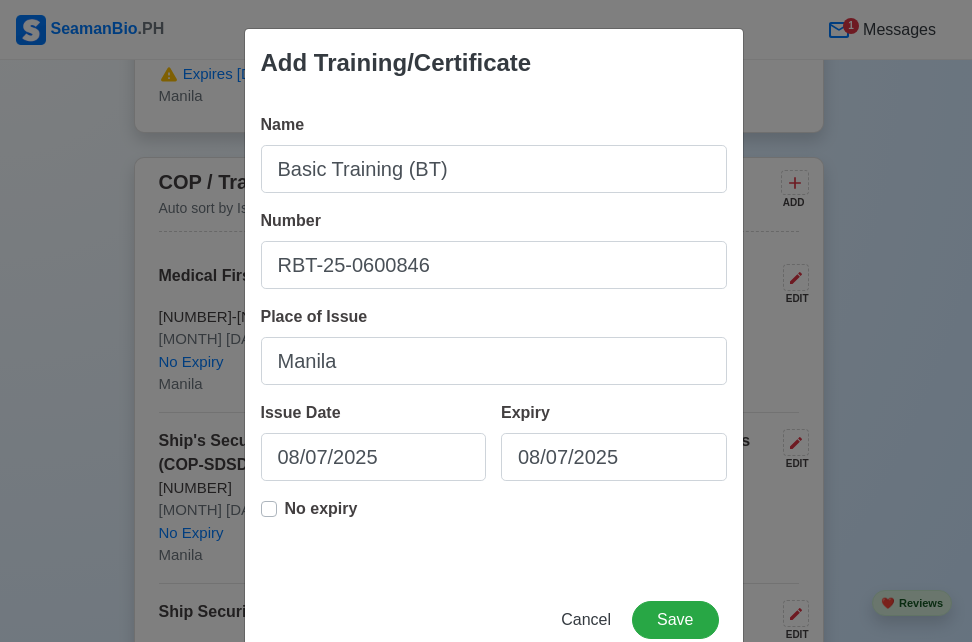 click on "No expiry" at bounding box center (321, 517) 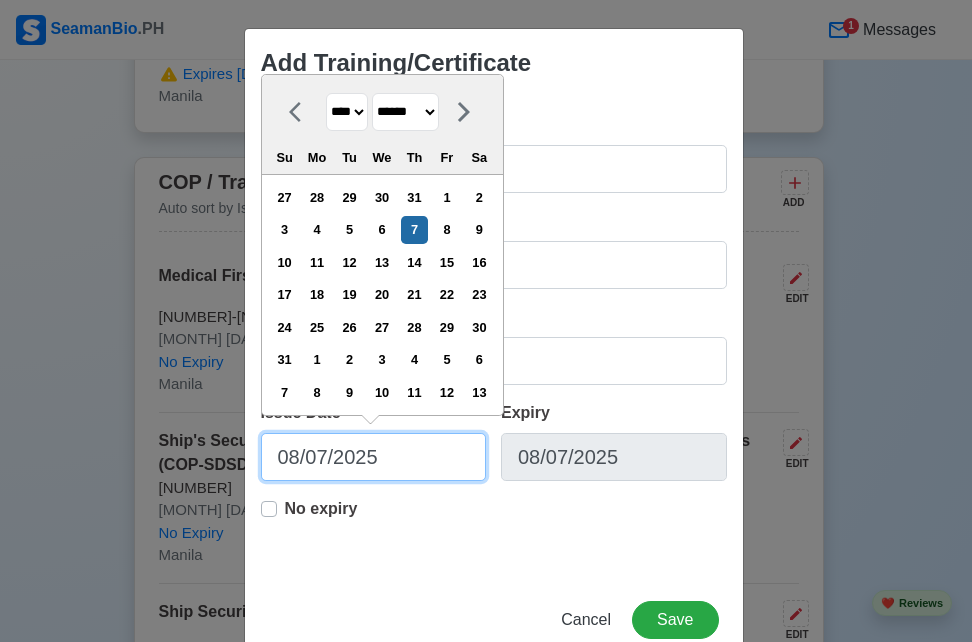 click on "08/07/2025" at bounding box center [374, 457] 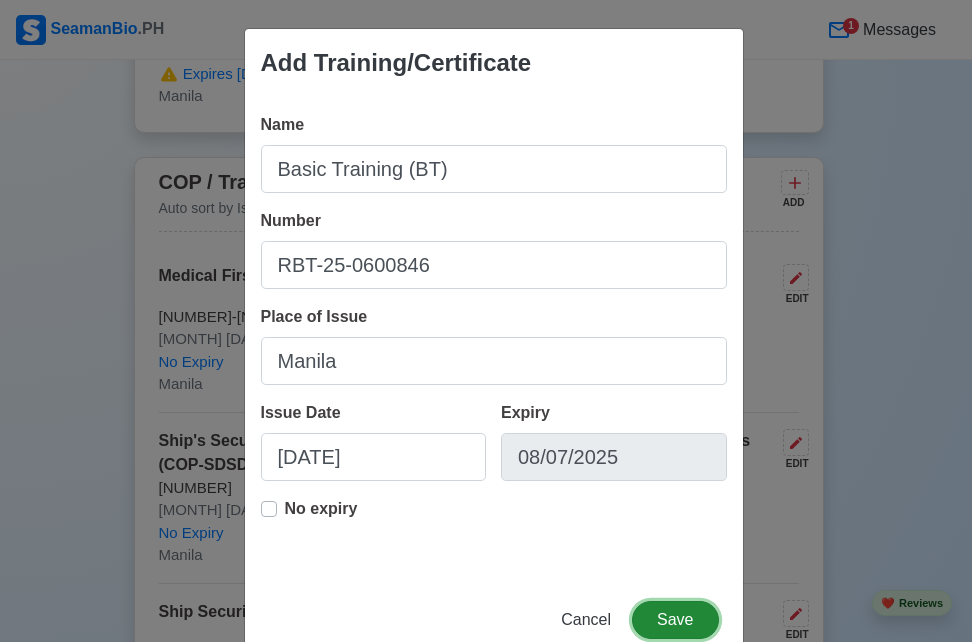 click on "Save" at bounding box center (675, 620) 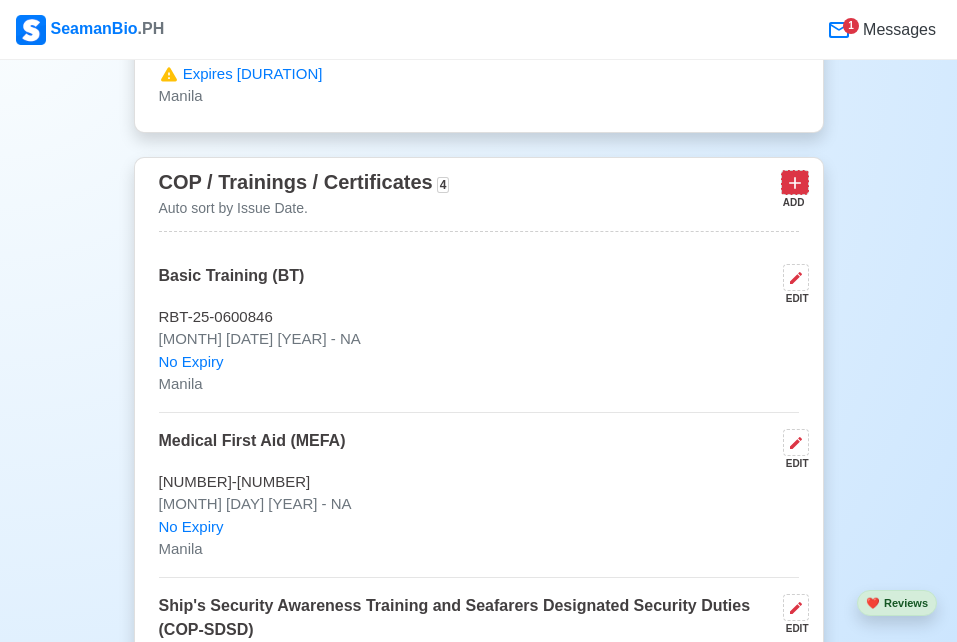 click 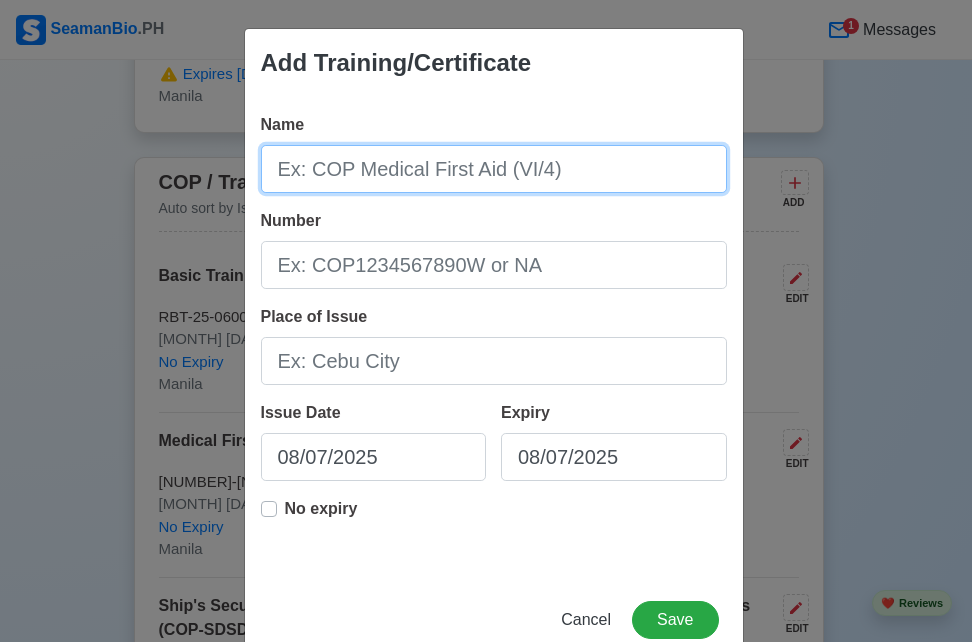 click on "Name" at bounding box center (494, 169) 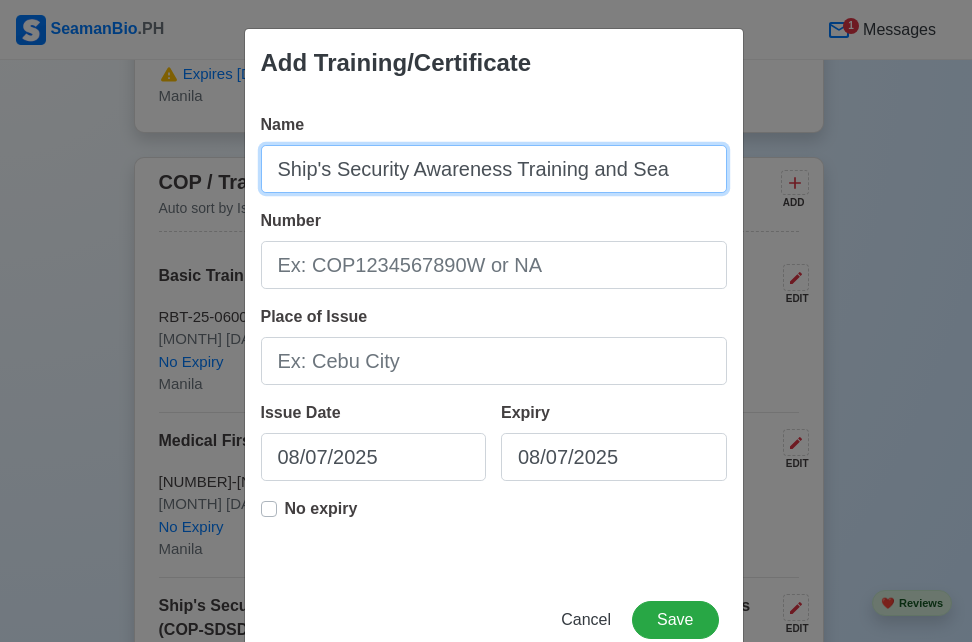 drag, startPoint x: 659, startPoint y: 169, endPoint x: 267, endPoint y: 162, distance: 392.0625 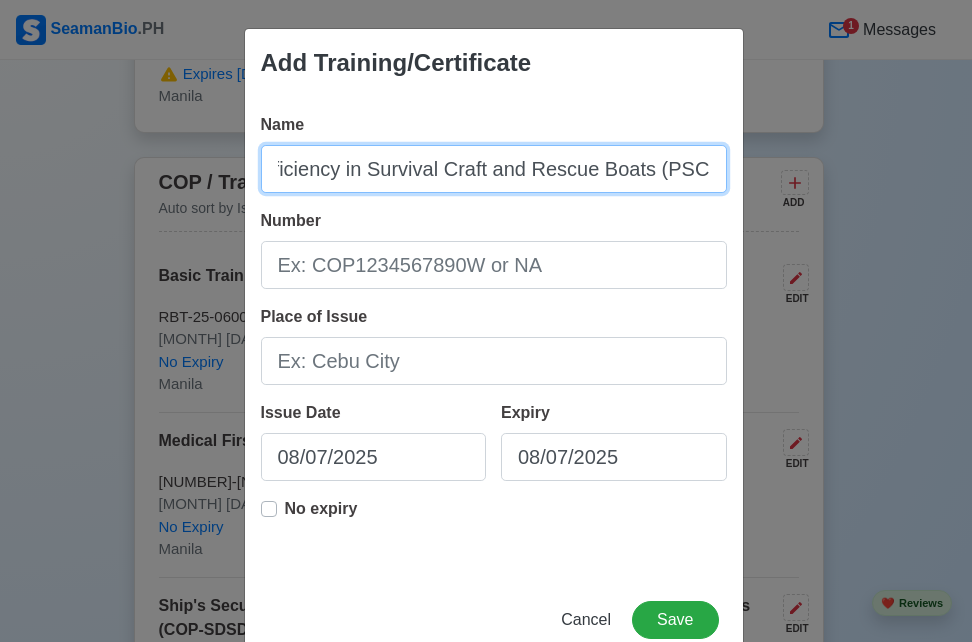scroll, scrollTop: 0, scrollLeft: 41, axis: horizontal 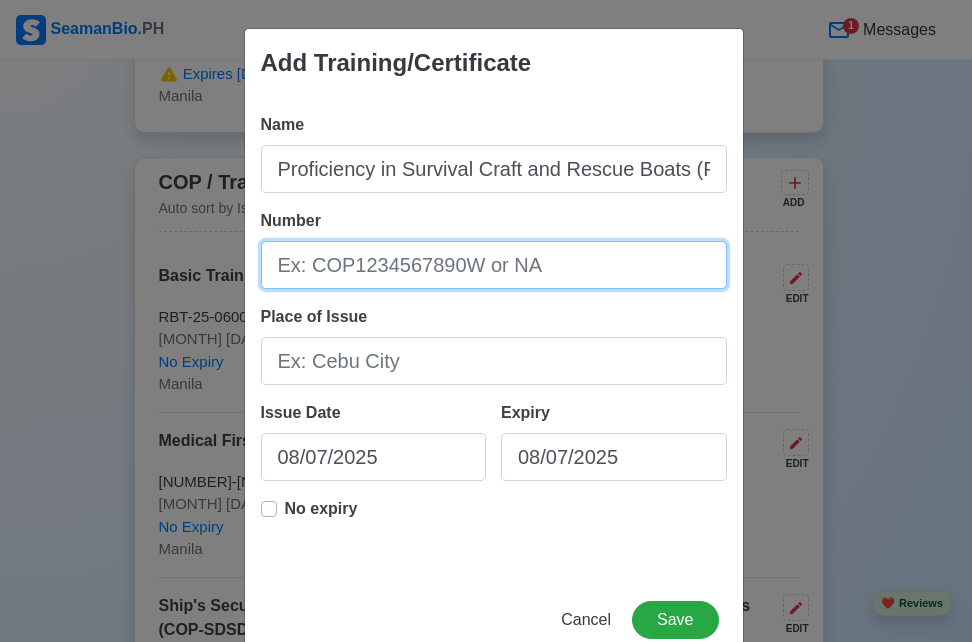 click on "Number" at bounding box center (494, 265) 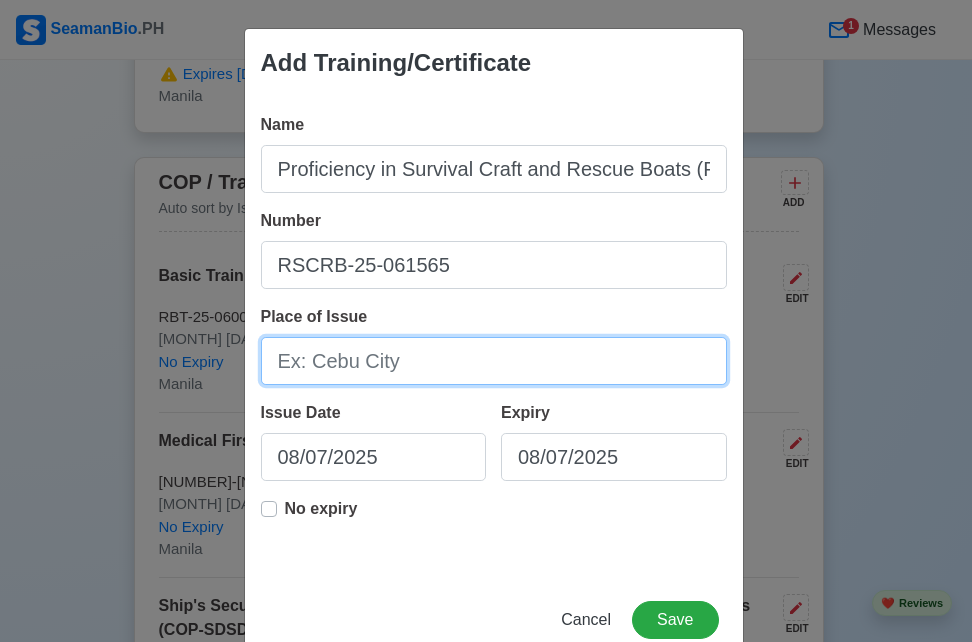 click on "Place of Issue" at bounding box center (494, 361) 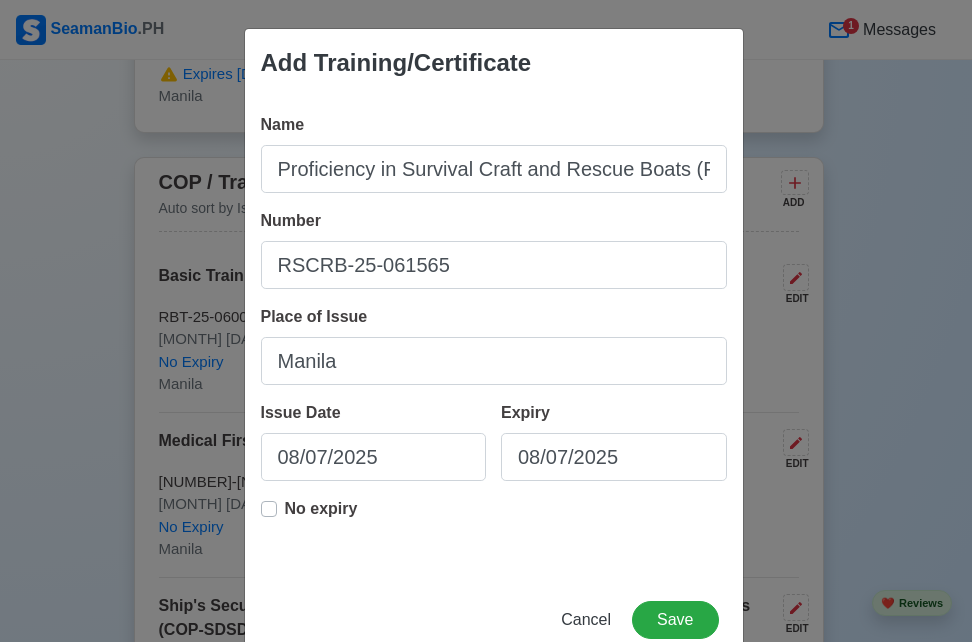 click on "No expiry" at bounding box center [321, 517] 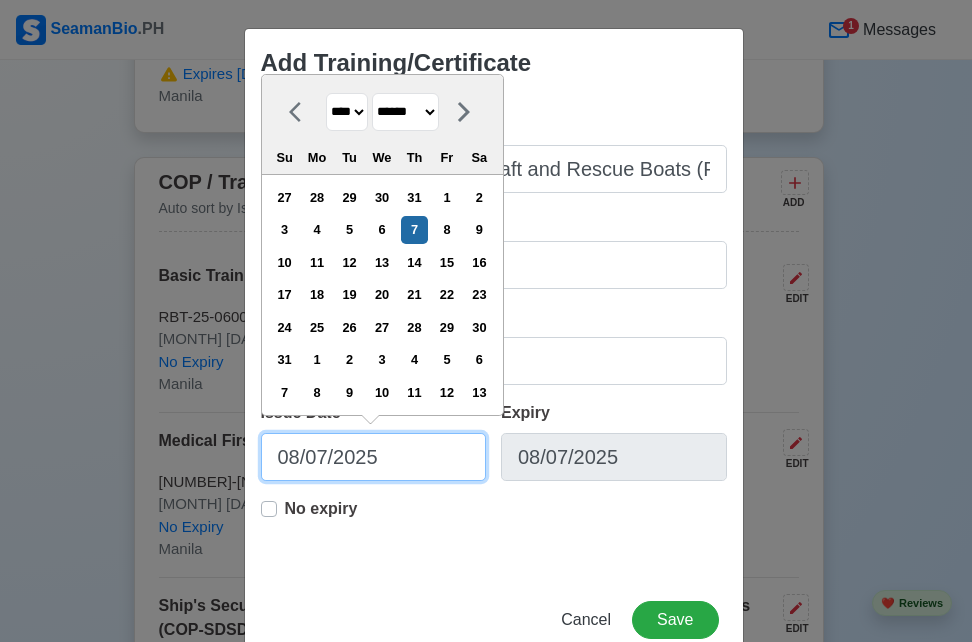 click on "08/07/2025" at bounding box center [374, 457] 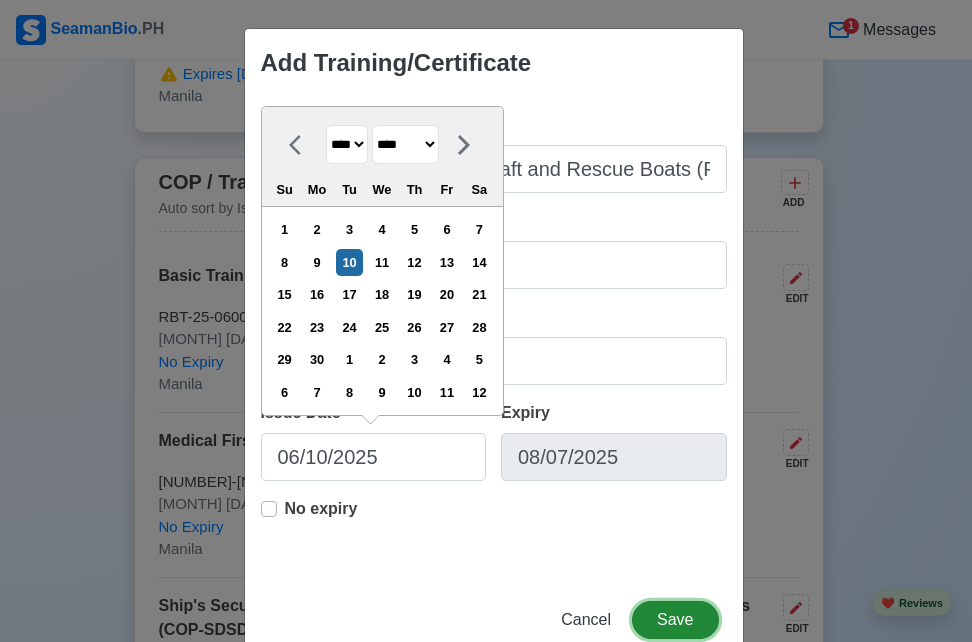 click on "Save" at bounding box center (675, 620) 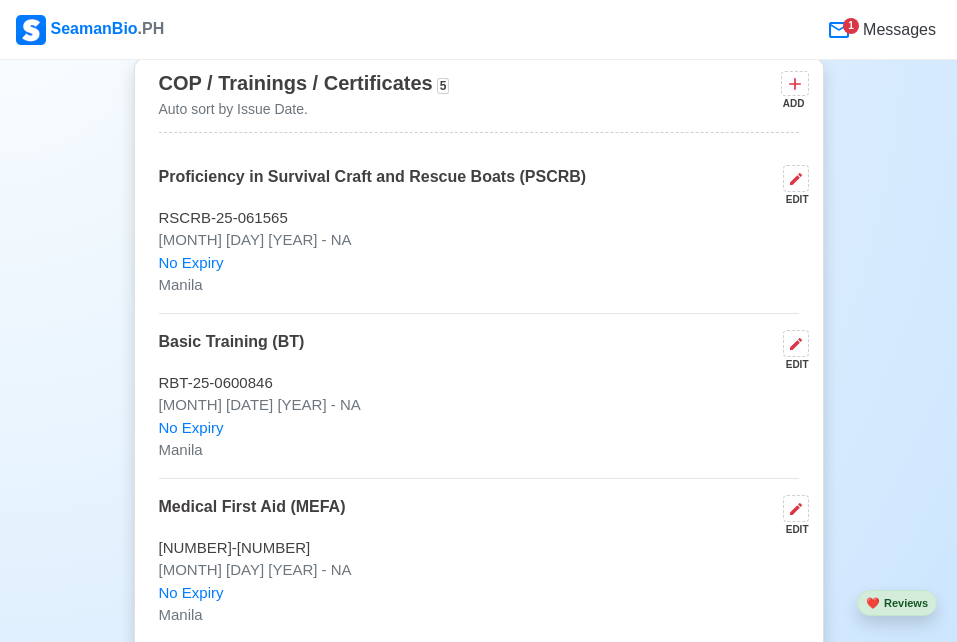 scroll, scrollTop: 3032, scrollLeft: 0, axis: vertical 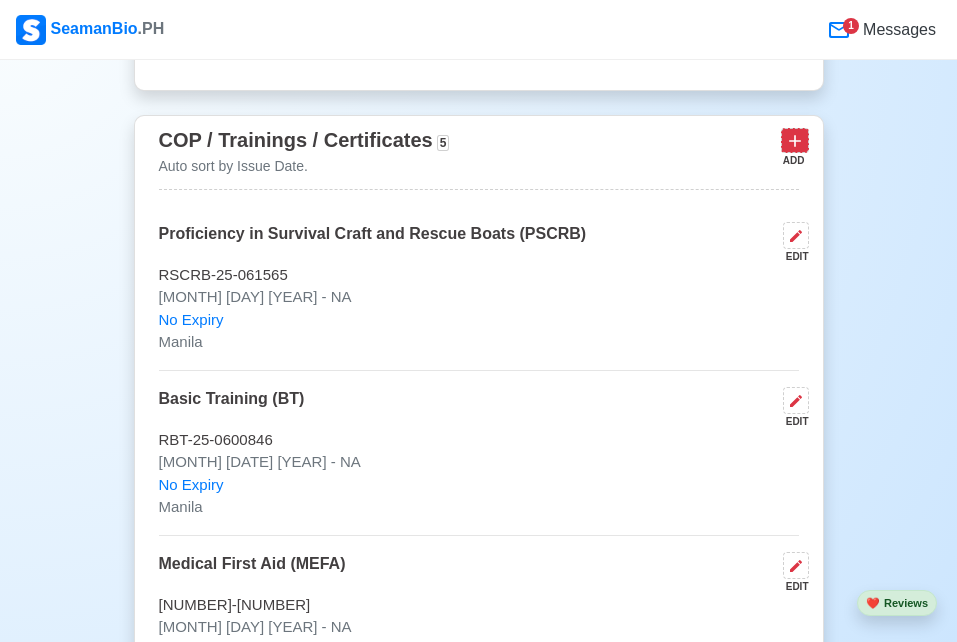 click 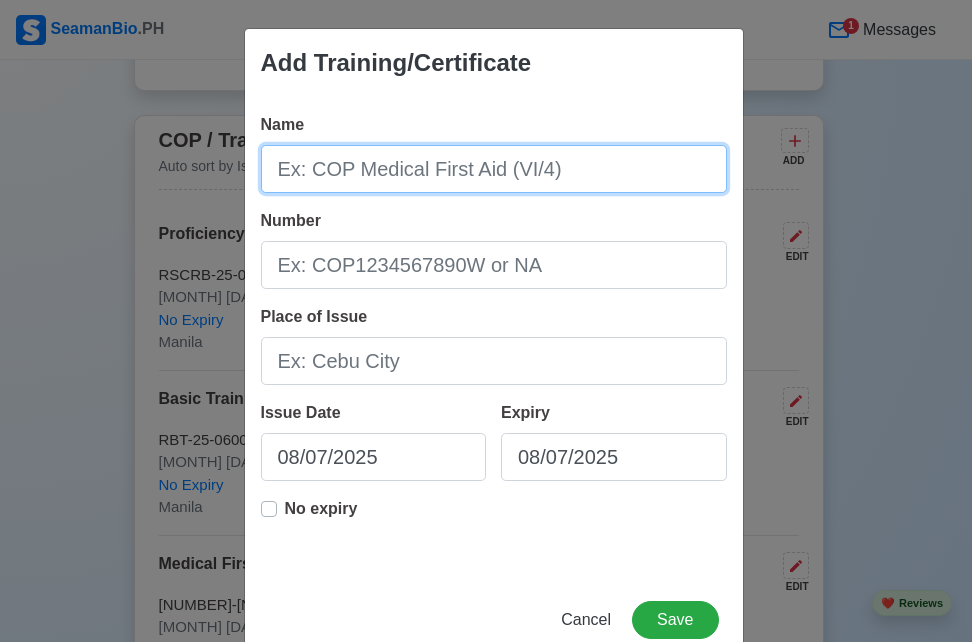 click on "Name" at bounding box center [494, 169] 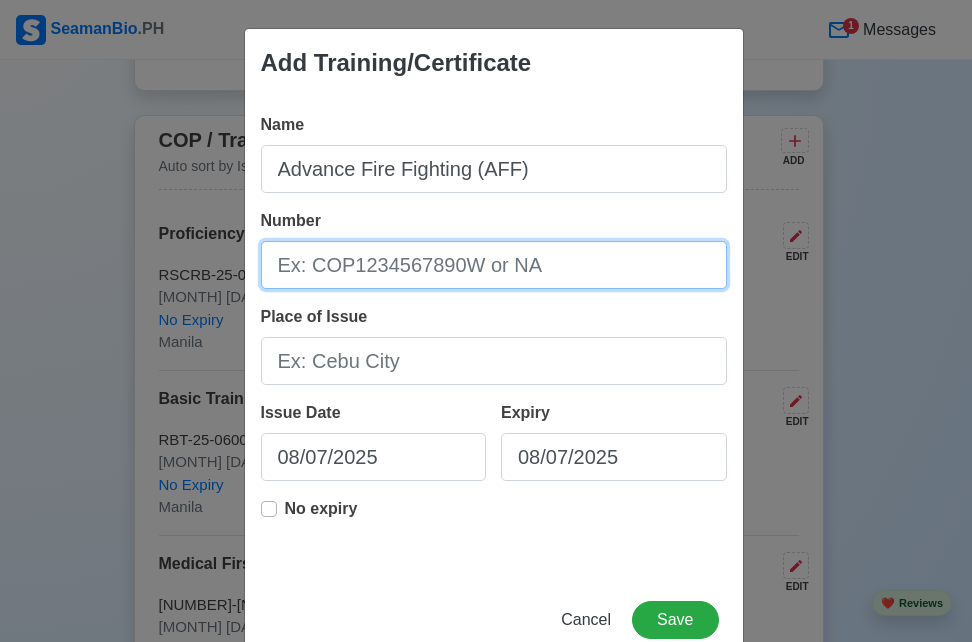 click on "Number" at bounding box center [494, 265] 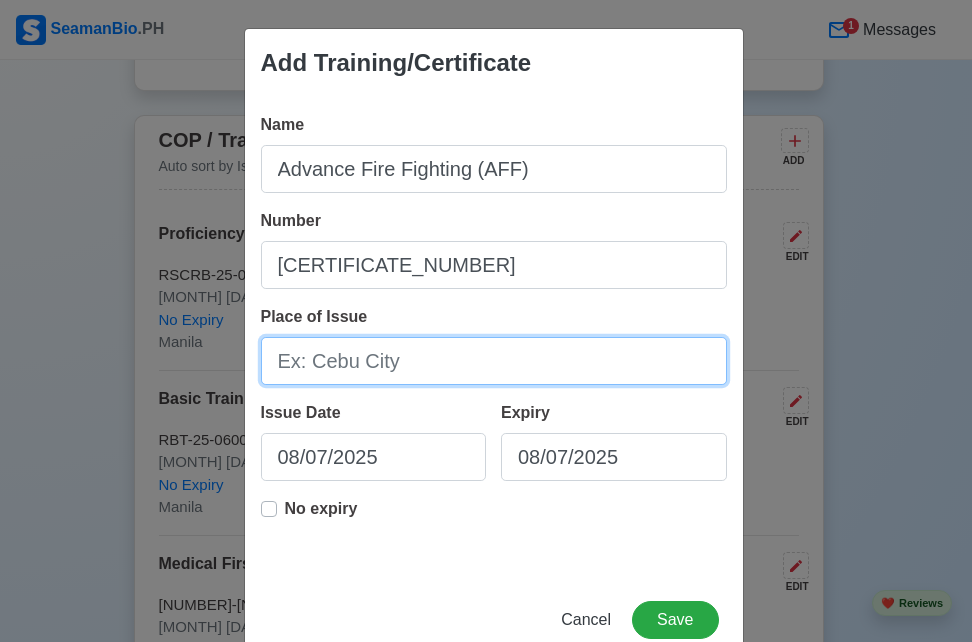 click on "Place of Issue" at bounding box center (494, 361) 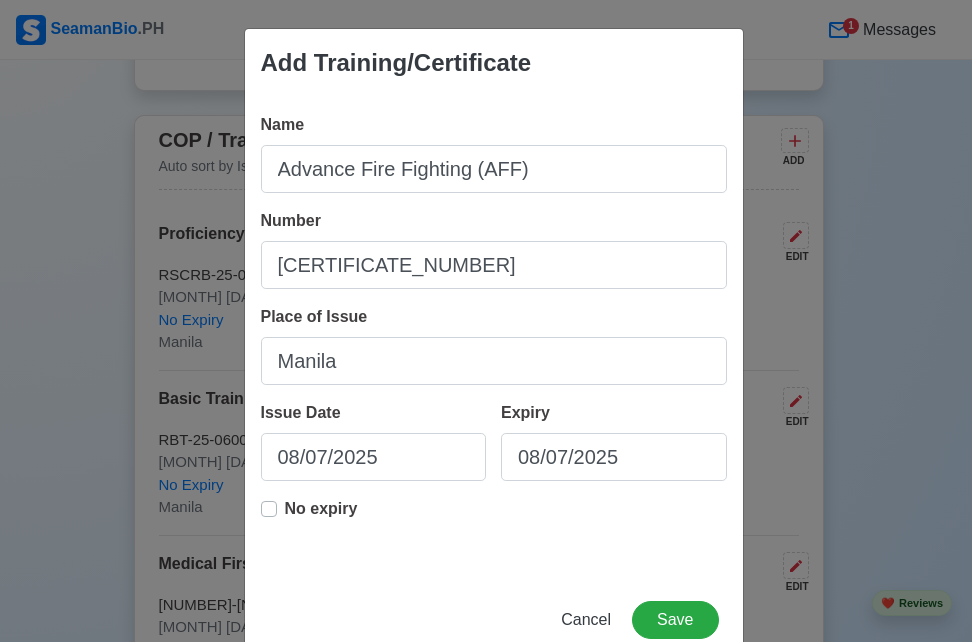 click on "No expiry" at bounding box center [321, 517] 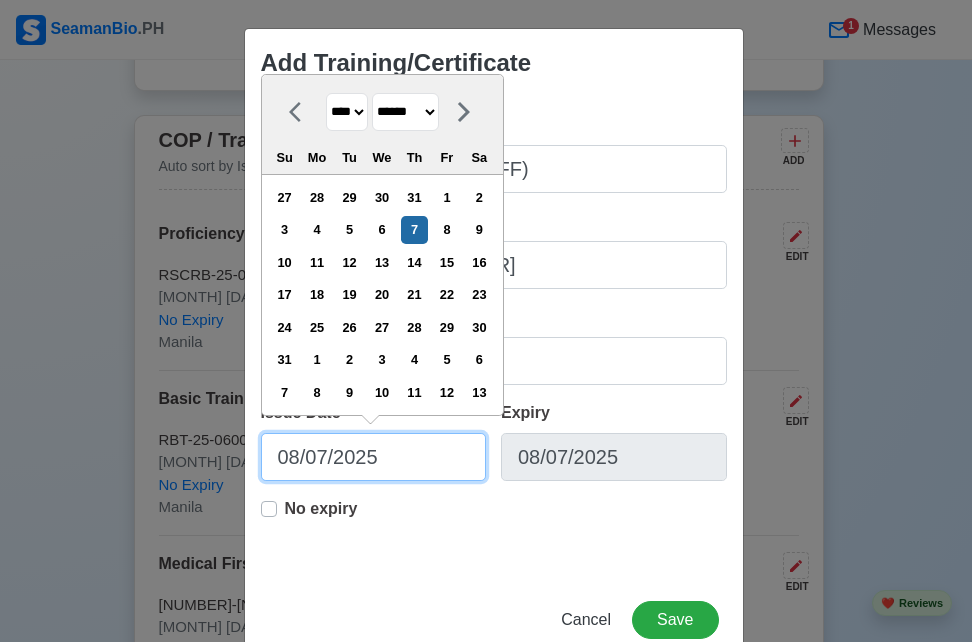 click on "08/07/2025" at bounding box center (374, 457) 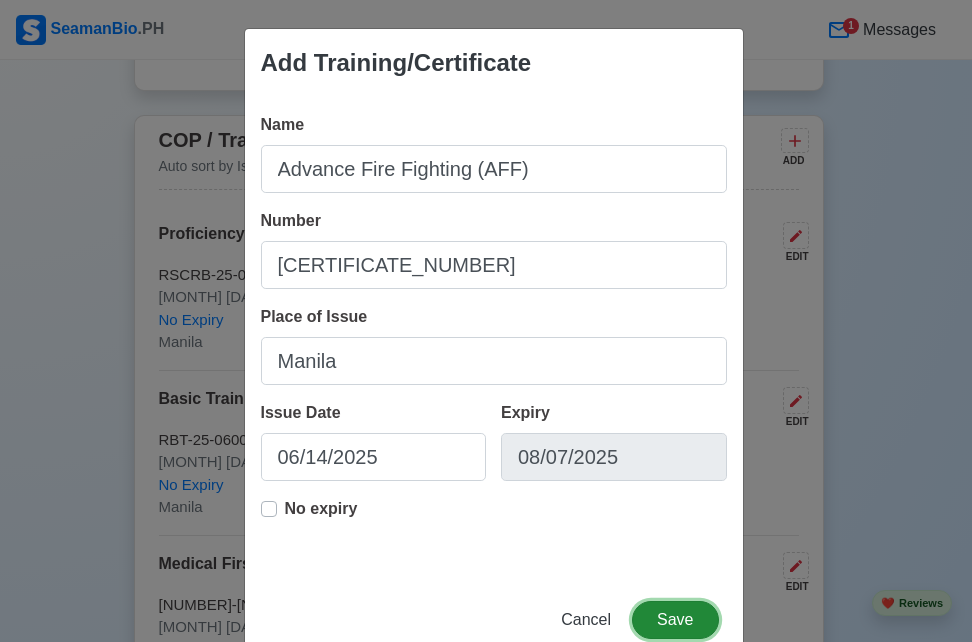 click on "Save" at bounding box center (675, 620) 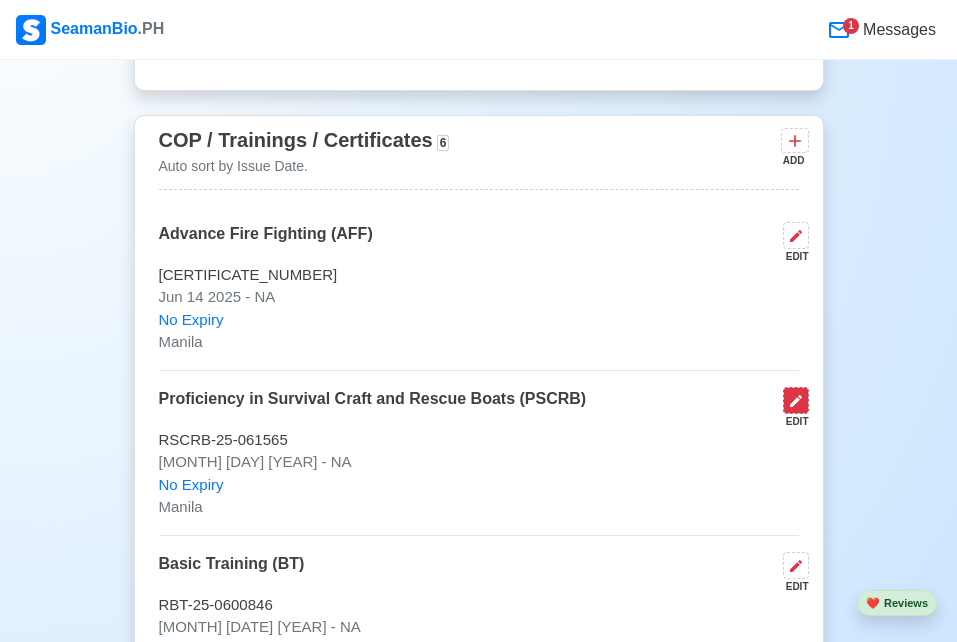 click at bounding box center [796, 400] 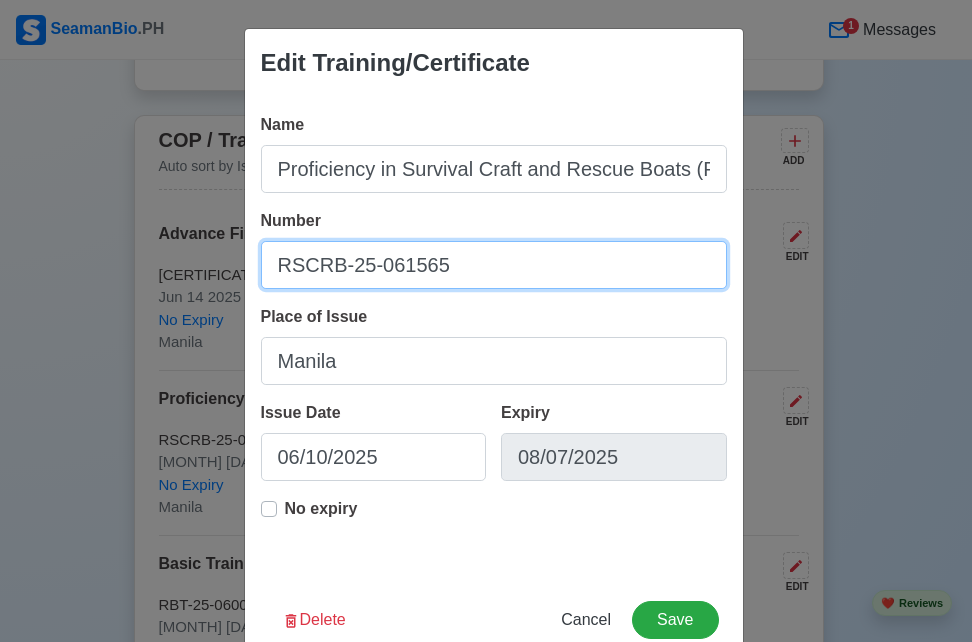 click on "RSCRB-25-061565" at bounding box center [494, 265] 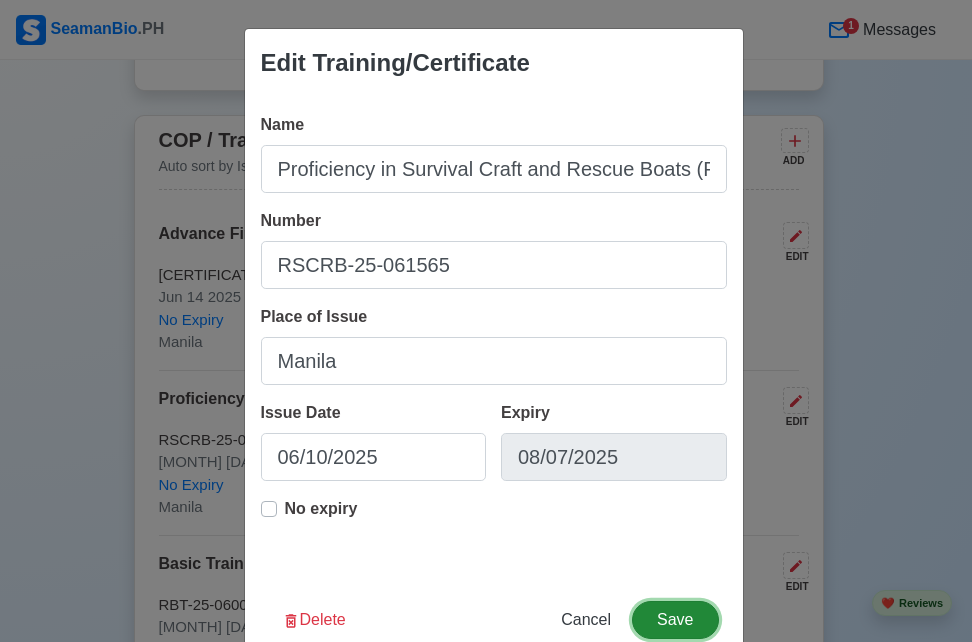 click on "Save" at bounding box center (675, 620) 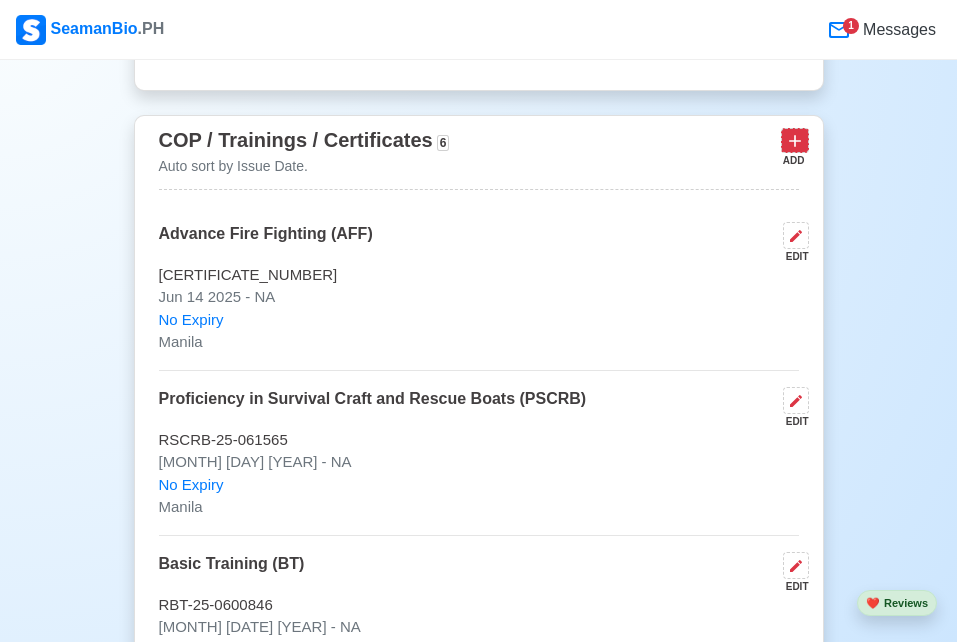 click at bounding box center (795, 140) 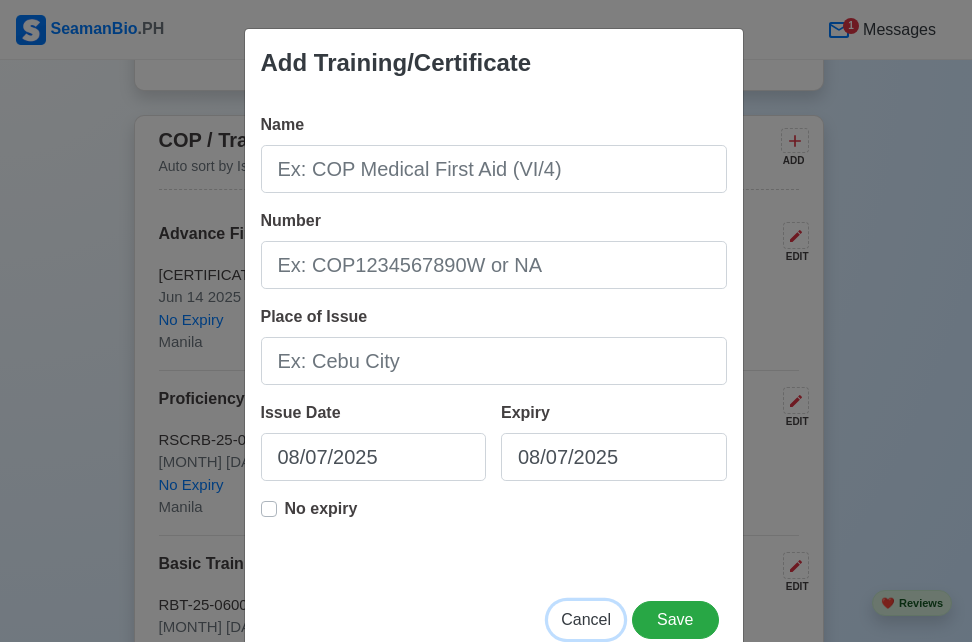click on "Cancel" at bounding box center (586, 619) 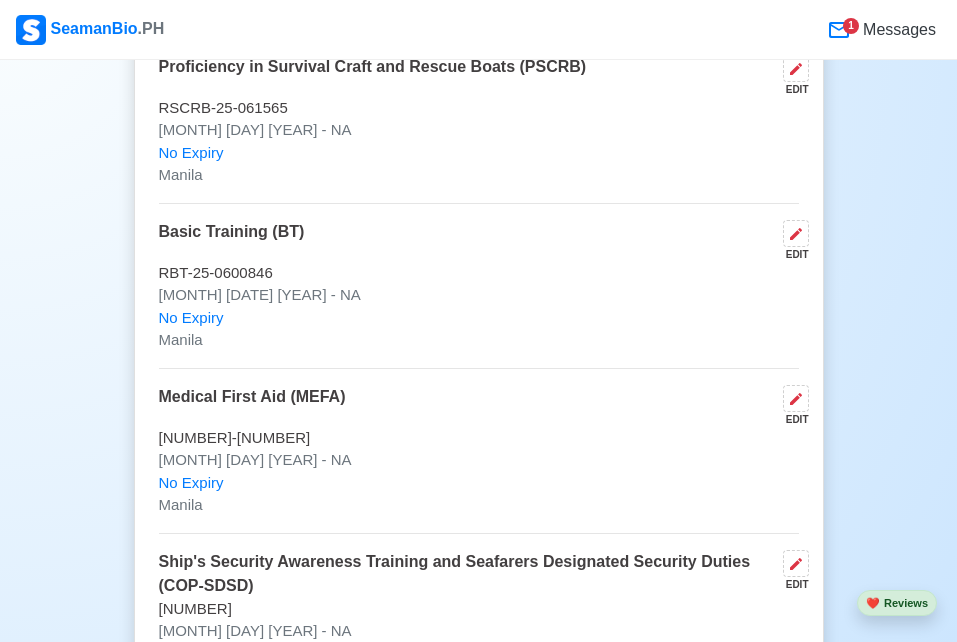 scroll, scrollTop: 3349, scrollLeft: 0, axis: vertical 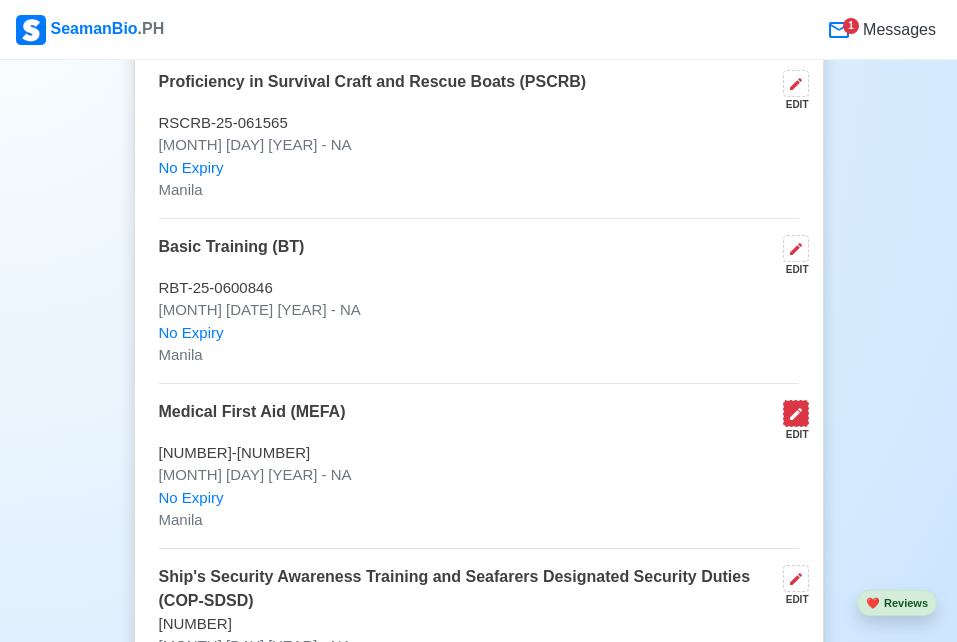 click 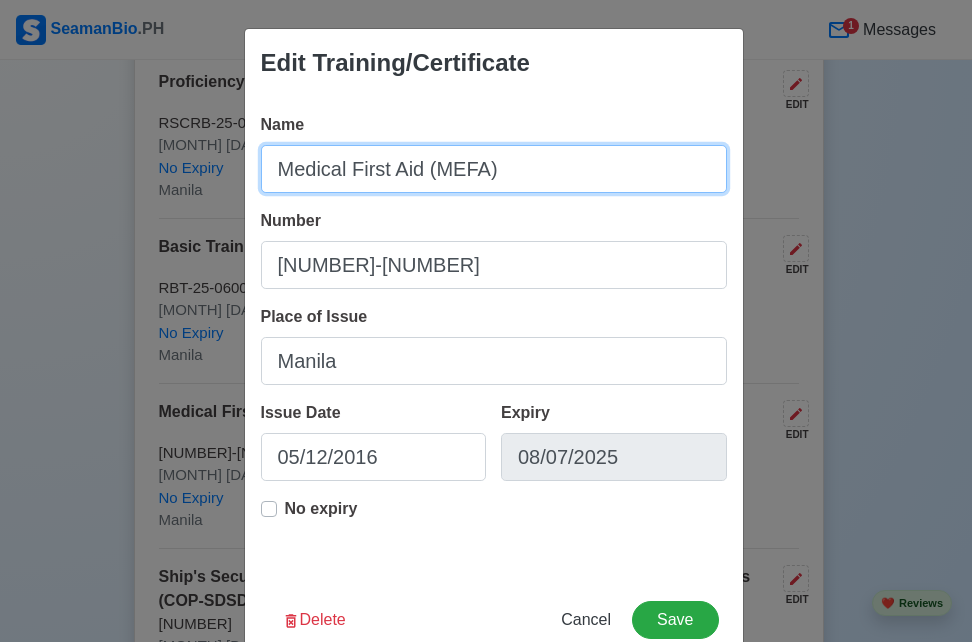 click on "Medical First Aid (MEFA)" at bounding box center (494, 169) 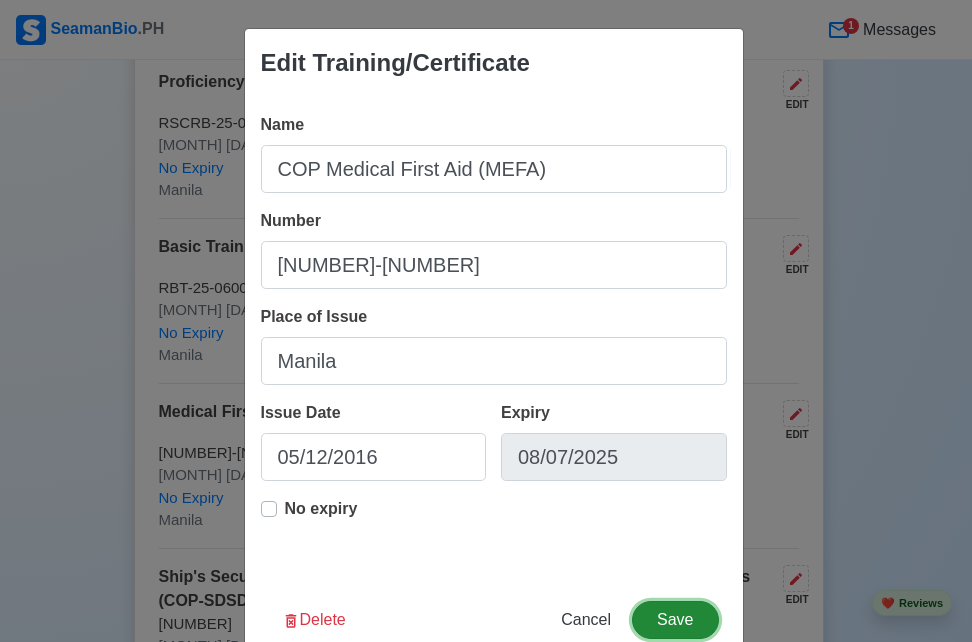 click on "Save" at bounding box center [675, 620] 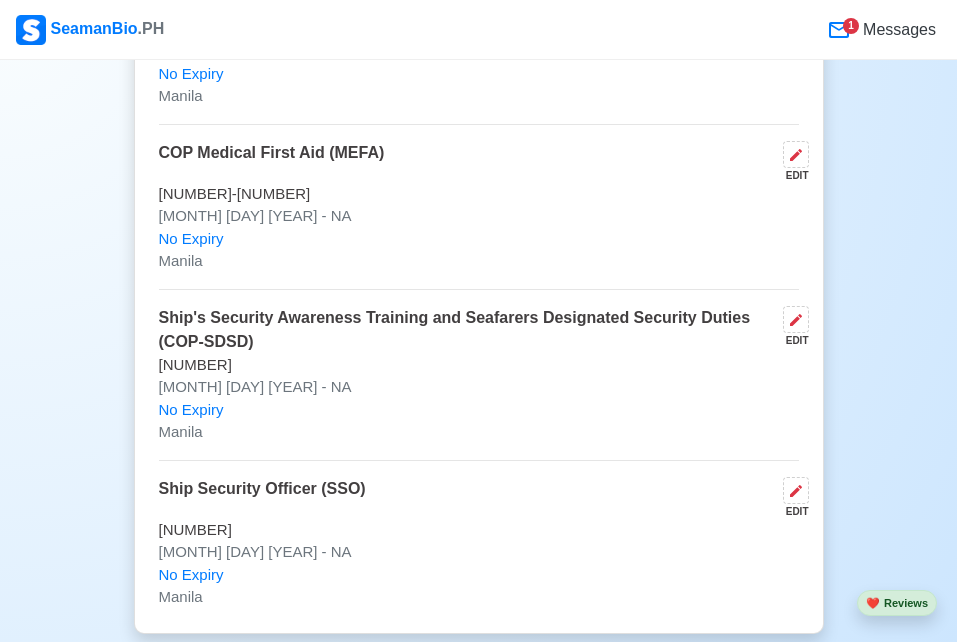 scroll, scrollTop: 3594, scrollLeft: 0, axis: vertical 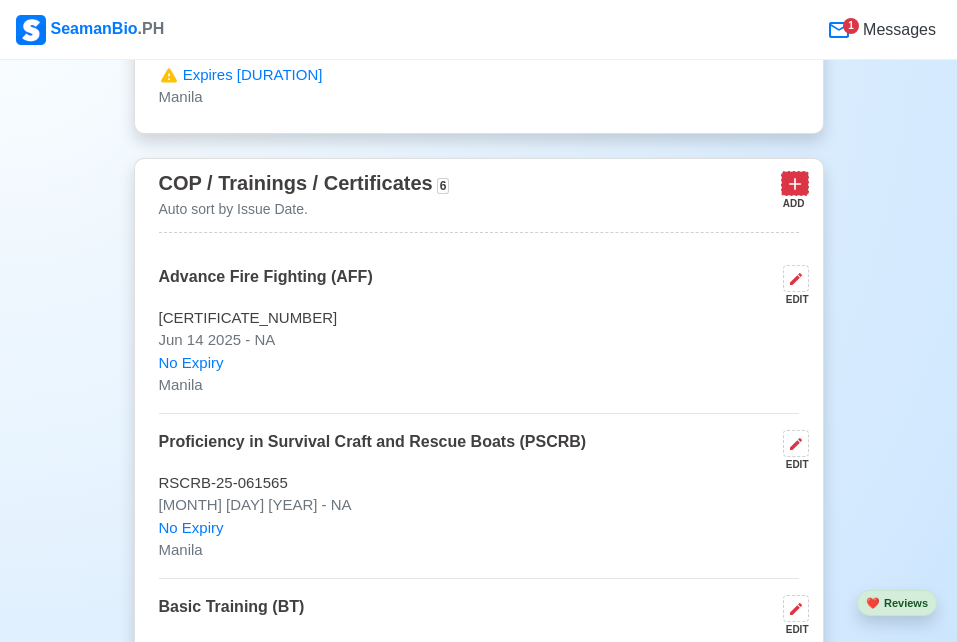 click 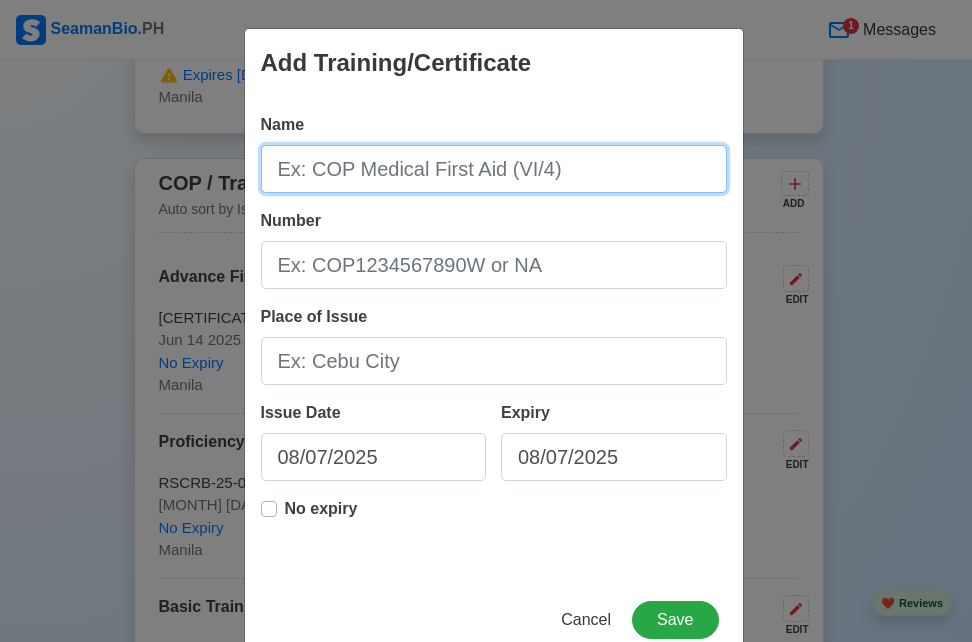 click on "Name" at bounding box center [494, 169] 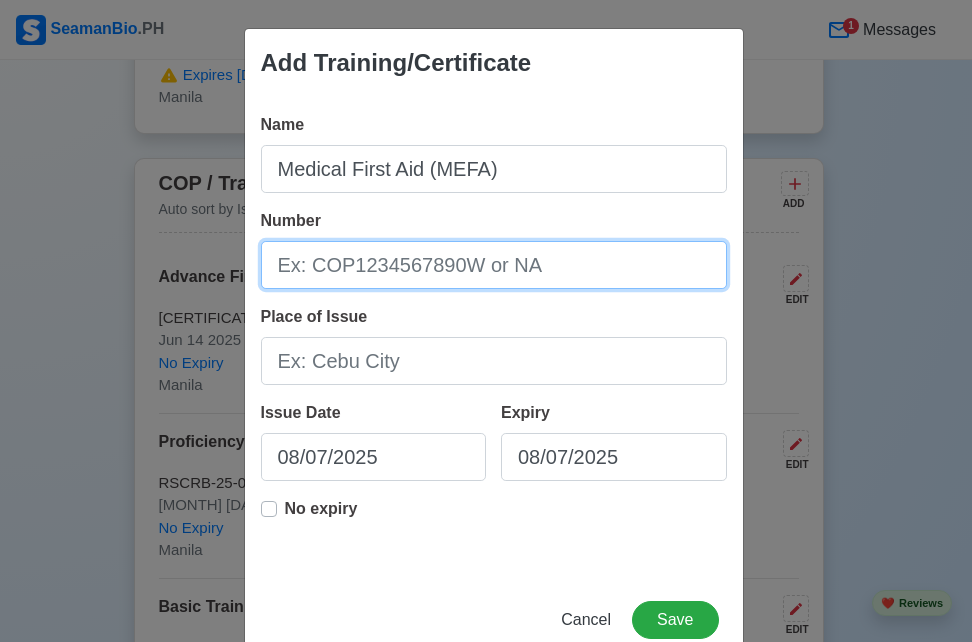 click on "Number" at bounding box center (494, 265) 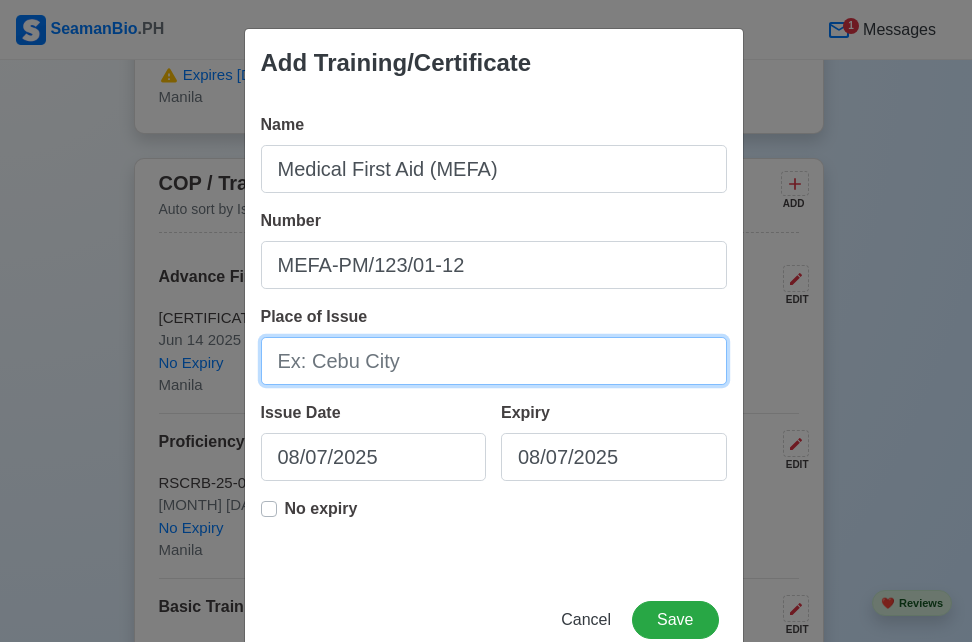click on "Place of Issue" at bounding box center (494, 361) 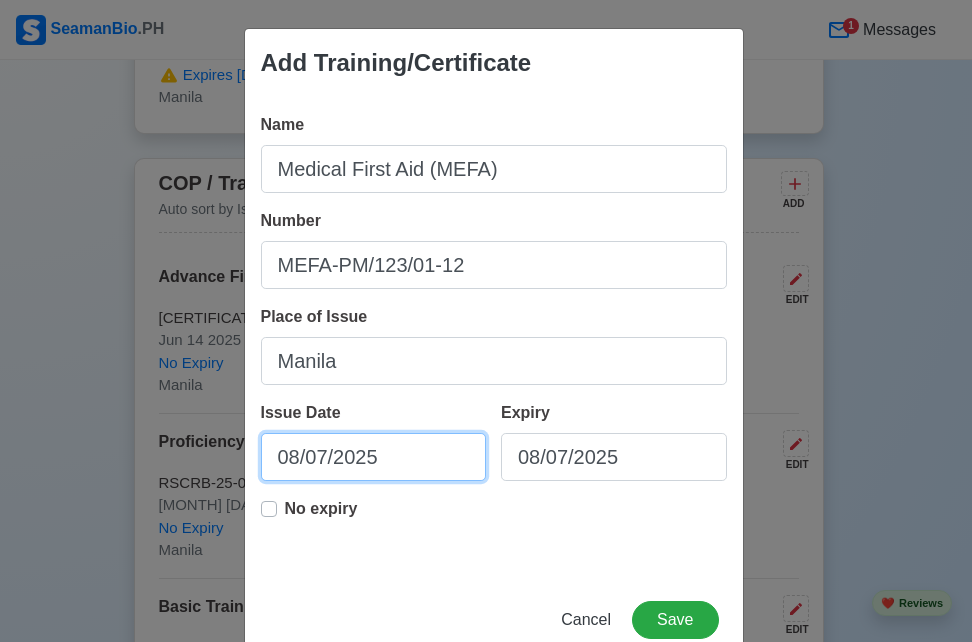 click on "08/07/2025" at bounding box center [374, 457] 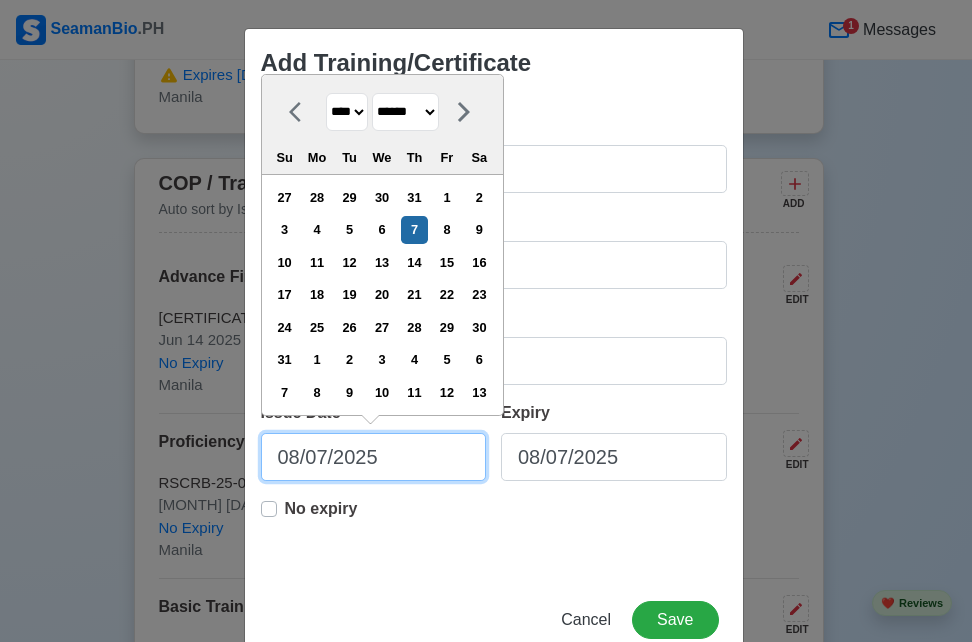 click on "08/07/2025" at bounding box center (374, 457) 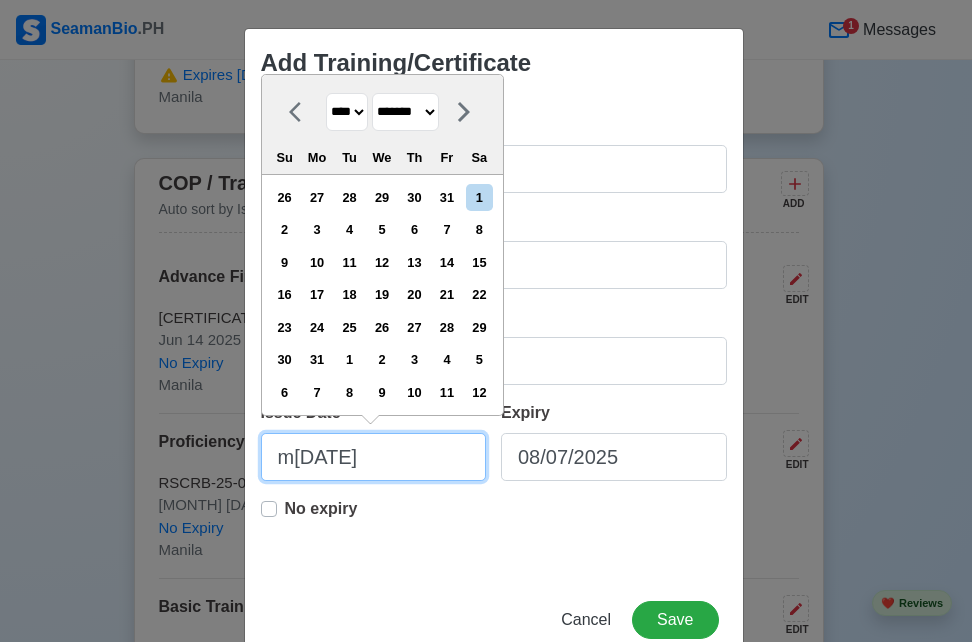 click on "m[DATE]" at bounding box center (374, 457) 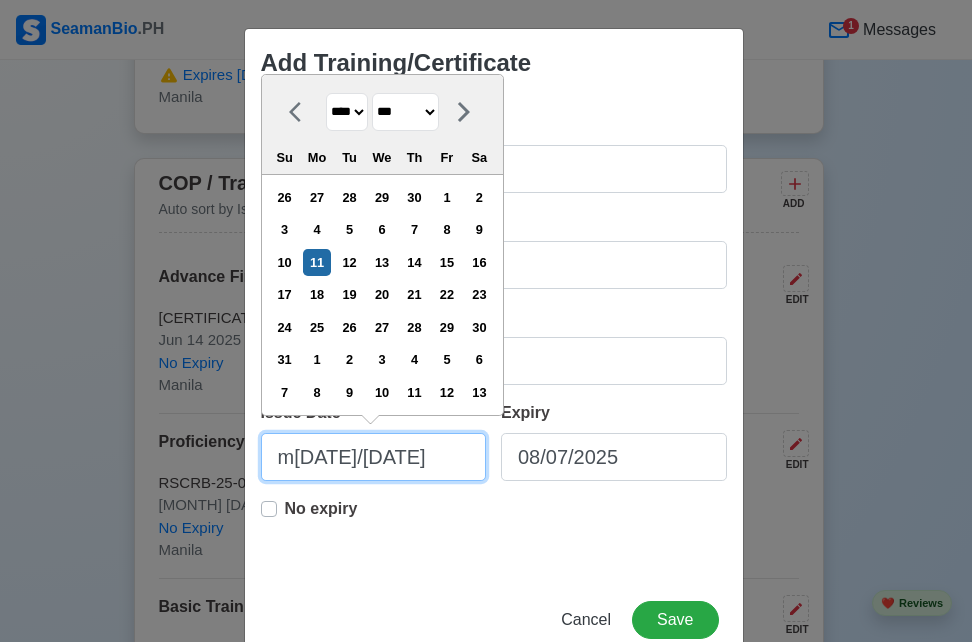 click on "m[DATE]/[DATE]" at bounding box center (374, 457) 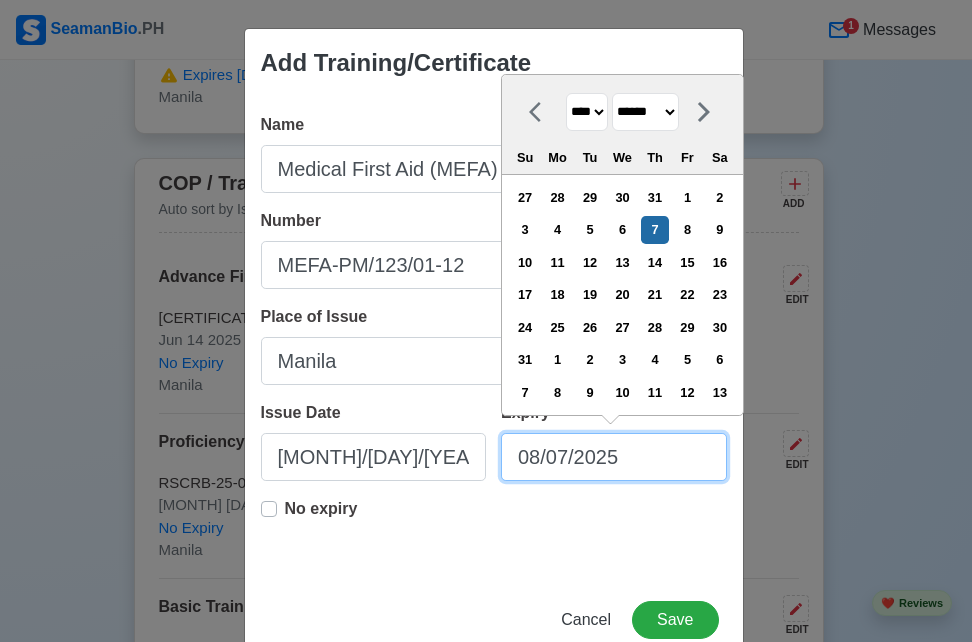 click on "08/07/2025" at bounding box center [614, 457] 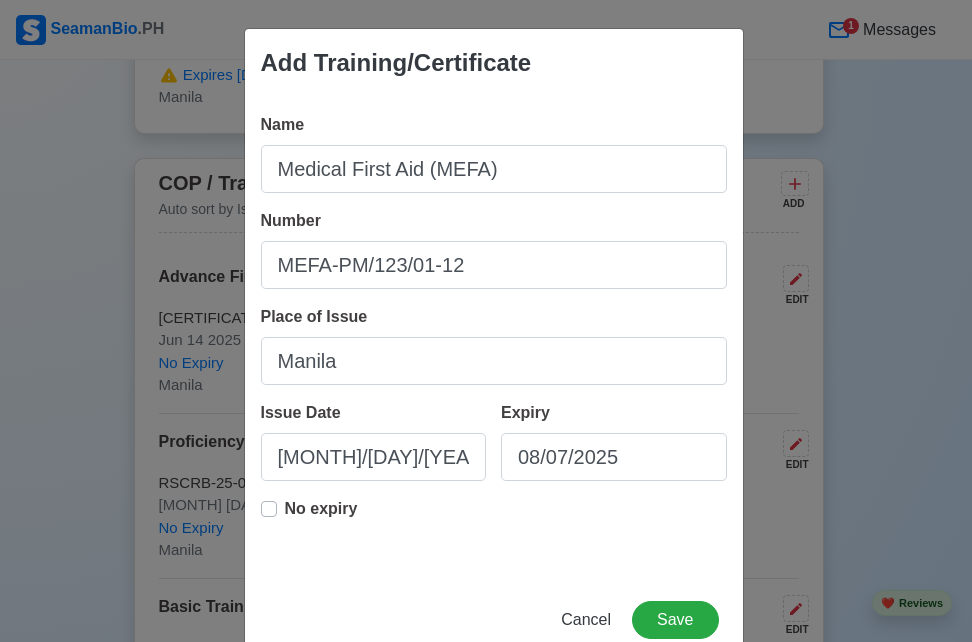 click on "No expiry" at bounding box center (321, 517) 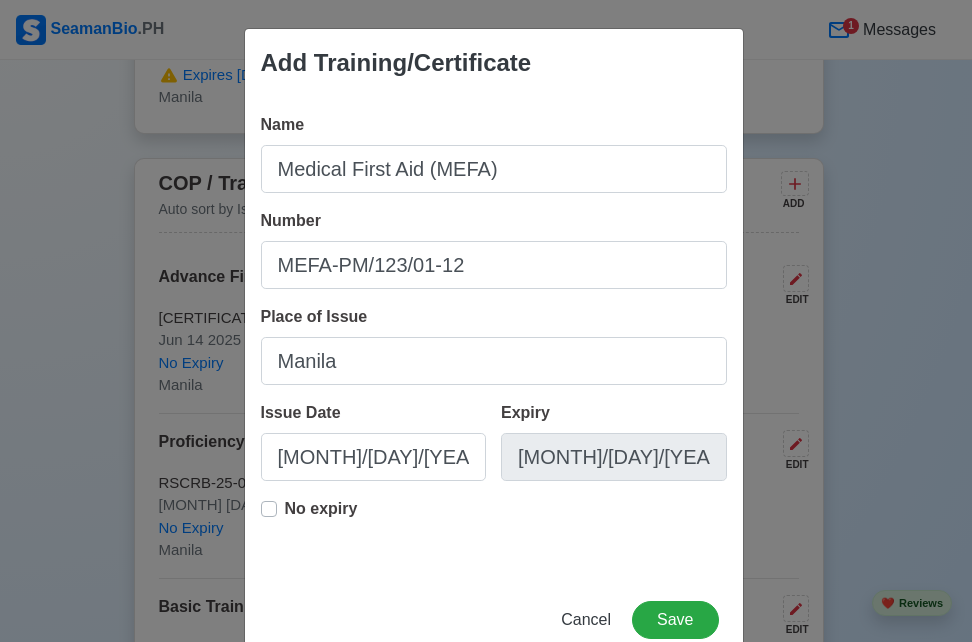 click on "No expiry" at bounding box center (494, 529) 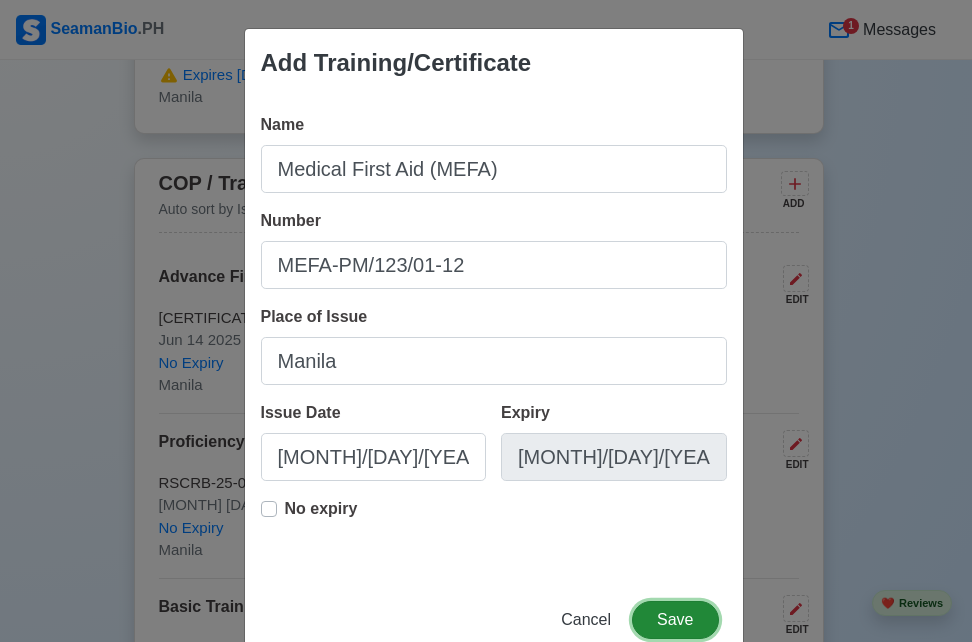 click on "Save" at bounding box center [675, 620] 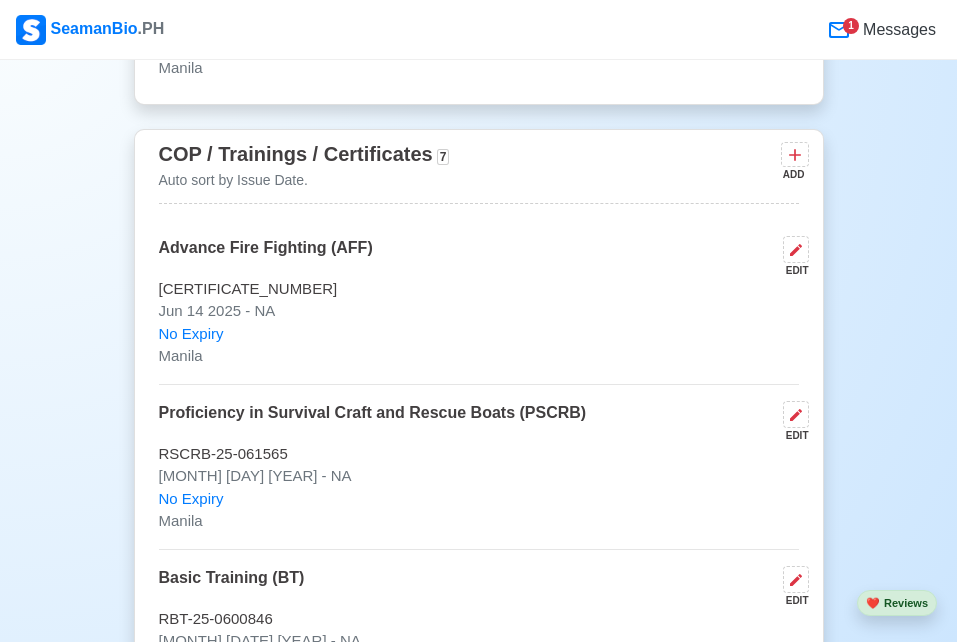scroll, scrollTop: 3004, scrollLeft: 0, axis: vertical 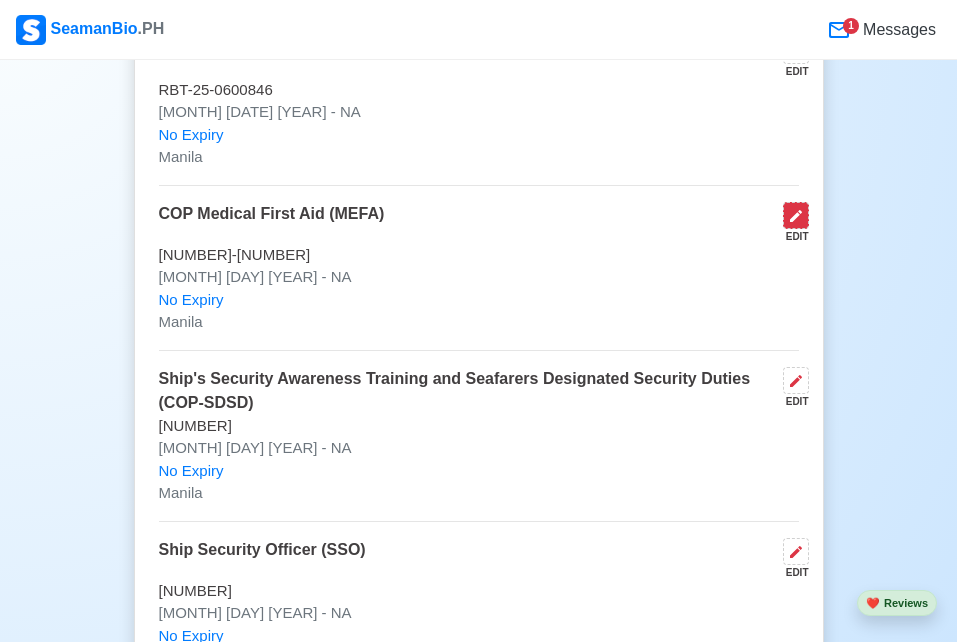 click 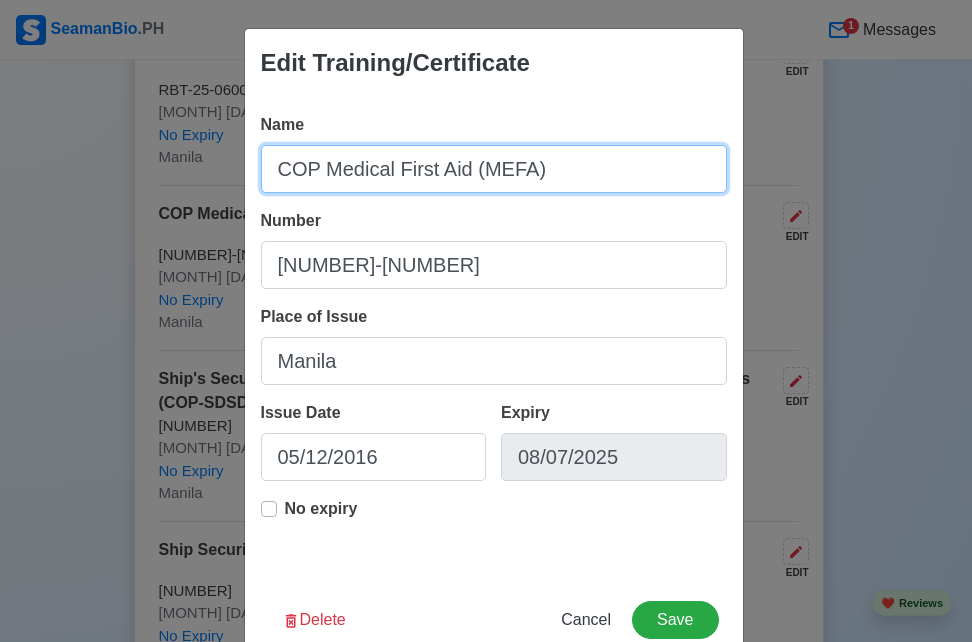 click on "COP Medical First Aid (MEFA)" at bounding box center [494, 169] 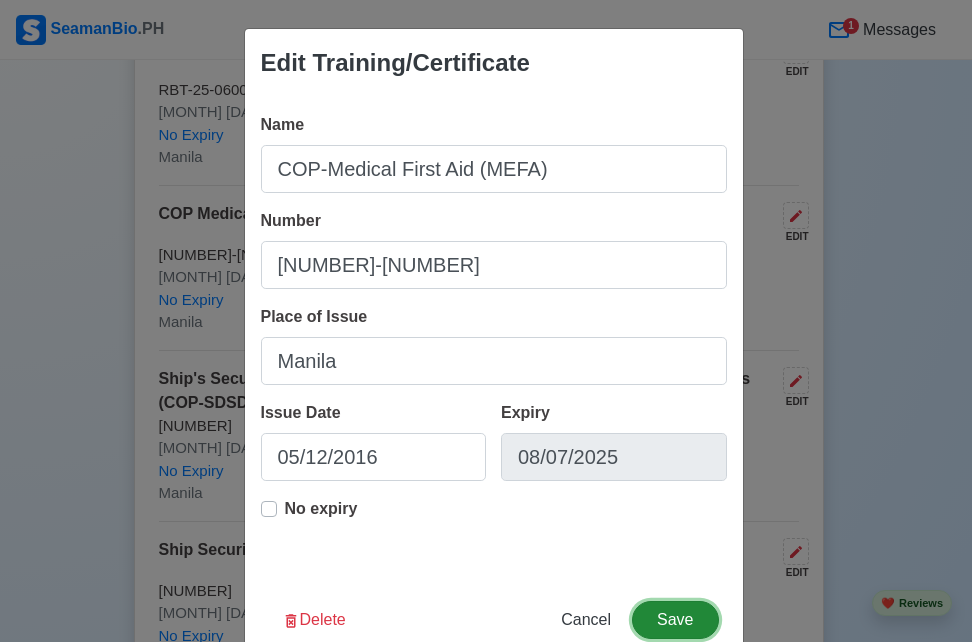 click on "Save" at bounding box center [675, 620] 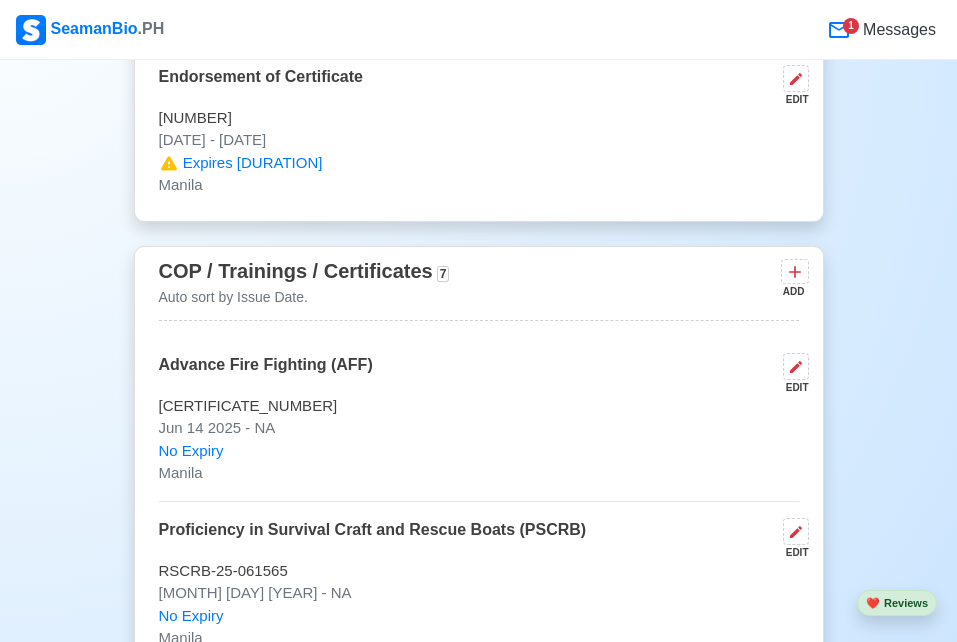 scroll, scrollTop: 2857, scrollLeft: 0, axis: vertical 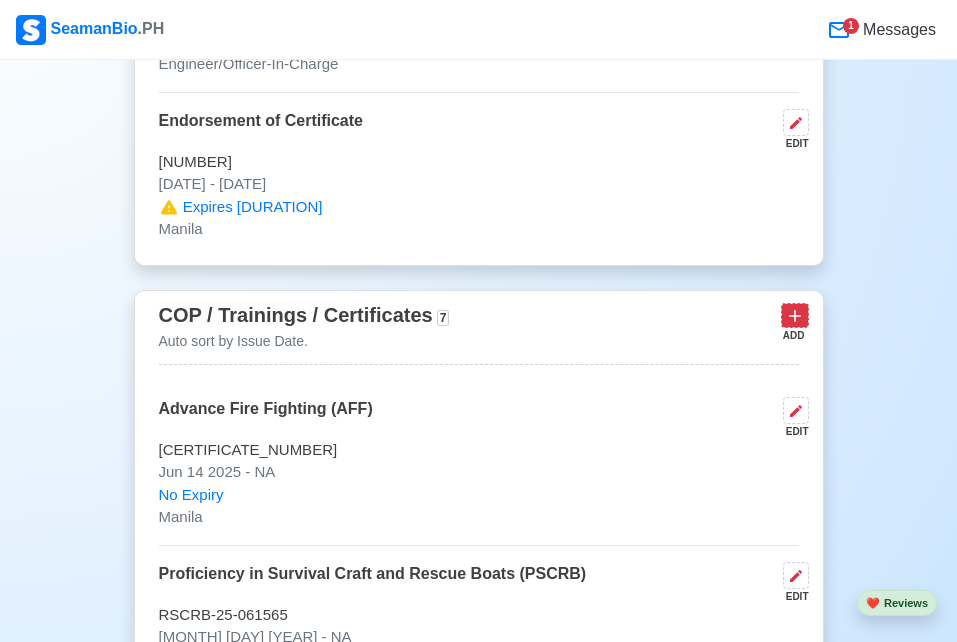 click 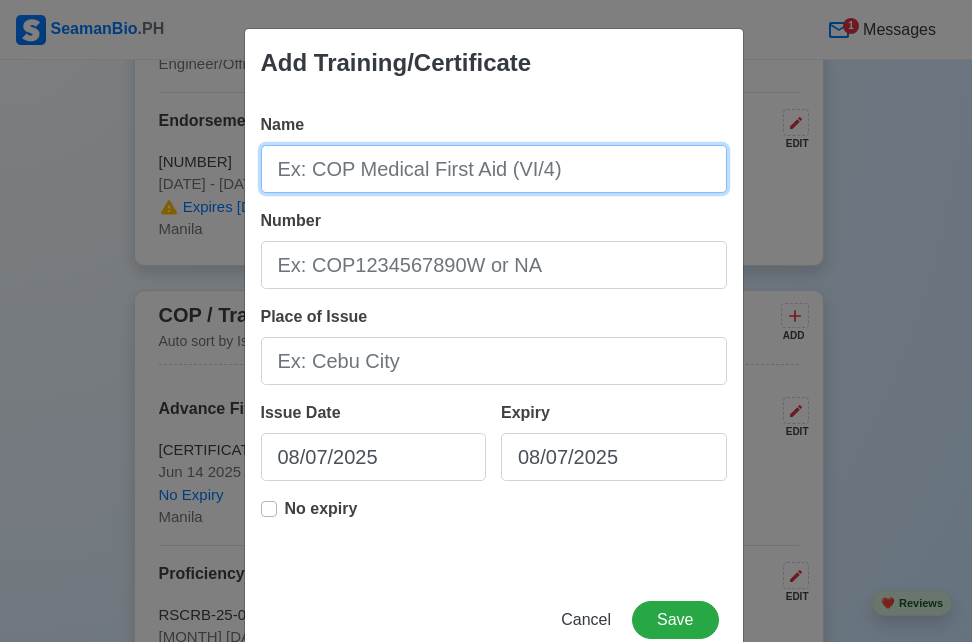 click on "Name" at bounding box center (494, 169) 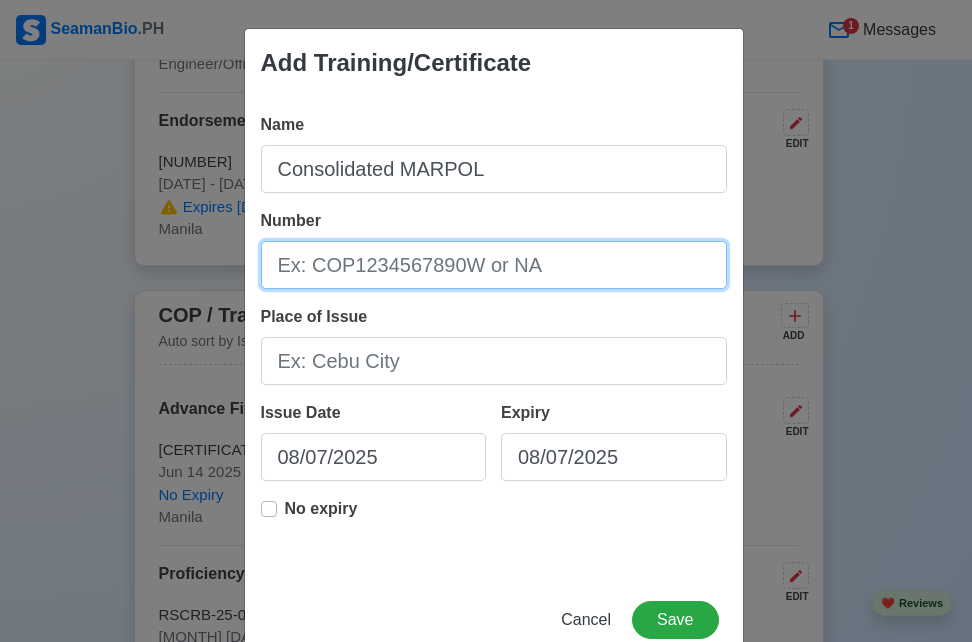 click on "Number" at bounding box center [494, 265] 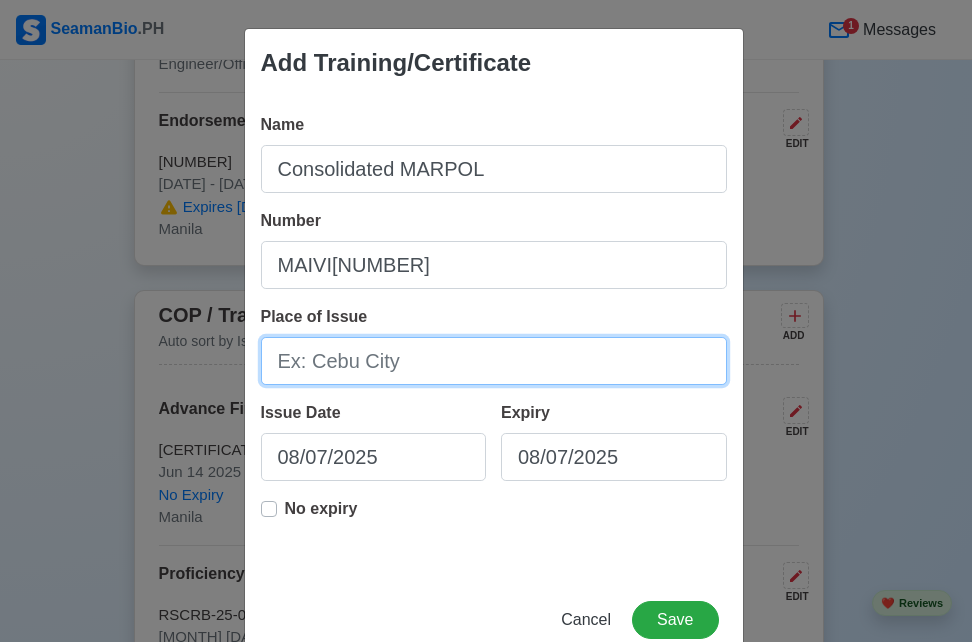 click on "Place of Issue" at bounding box center (494, 361) 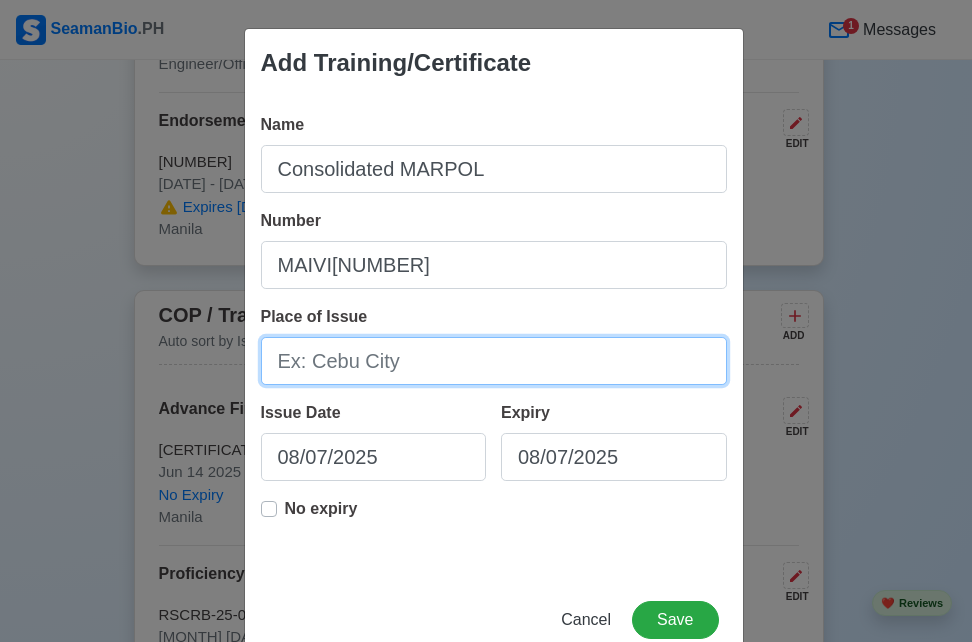 click on "Place of Issue" at bounding box center [494, 361] 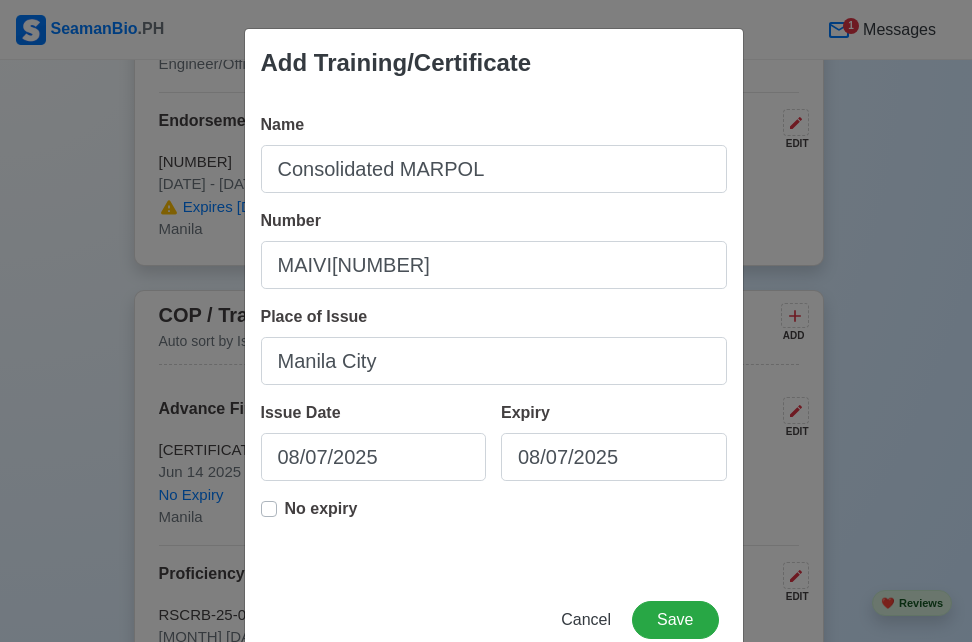 click on "No expiry" at bounding box center (321, 517) 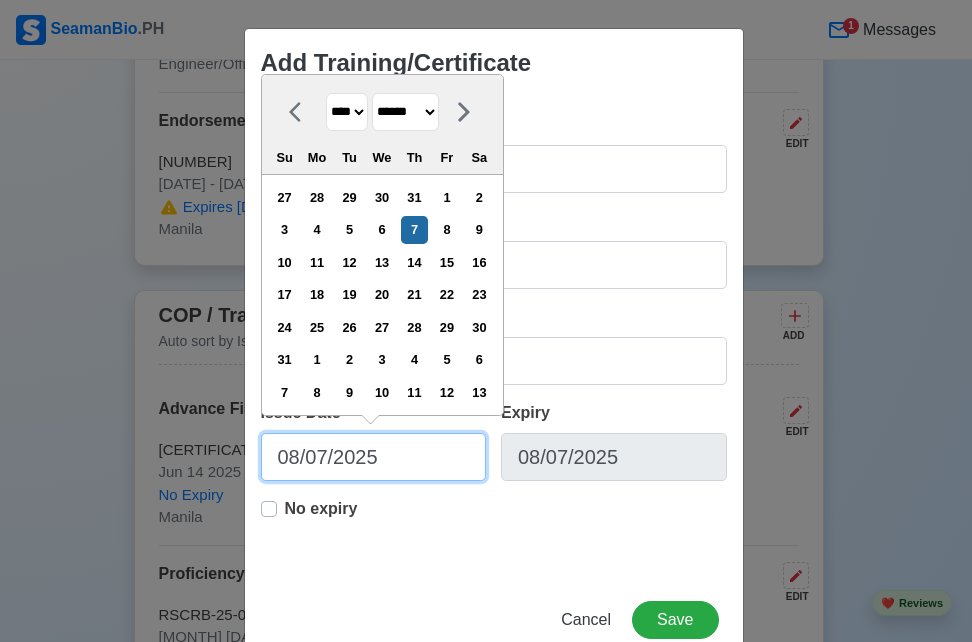 click on "08/07/2025" at bounding box center (374, 457) 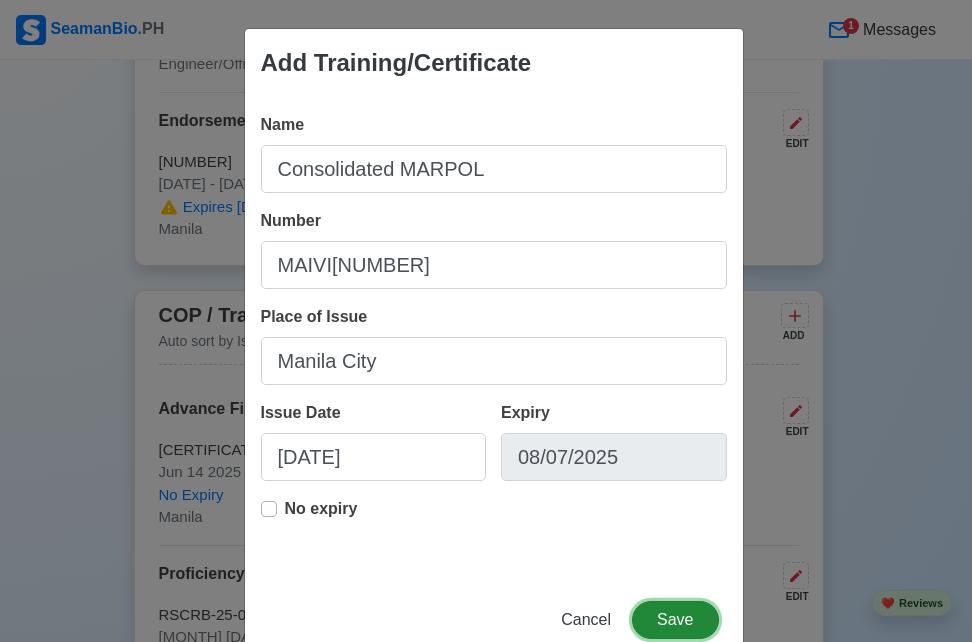 click on "Save" at bounding box center (675, 620) 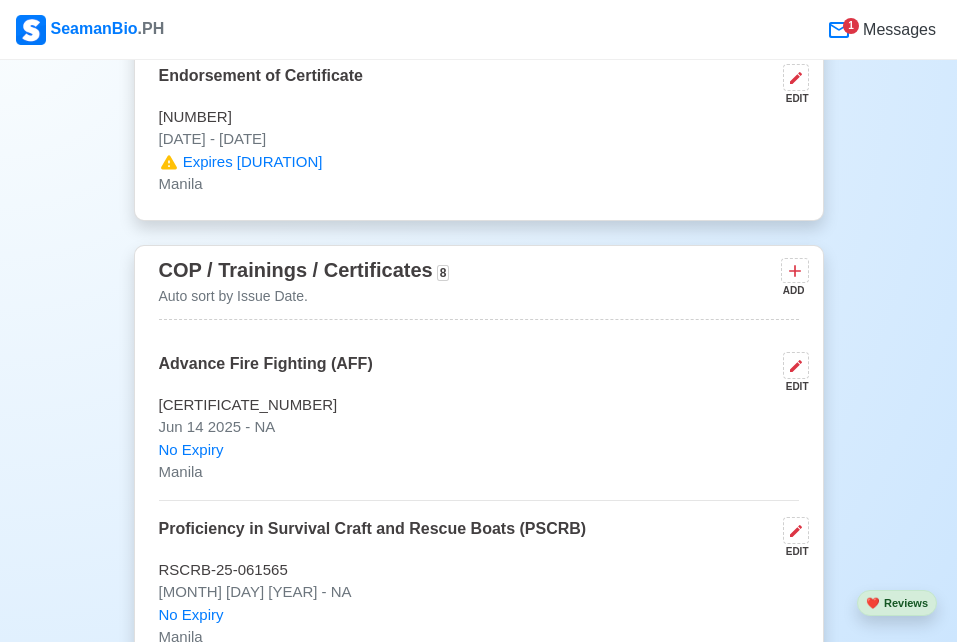scroll, scrollTop: 2857, scrollLeft: 0, axis: vertical 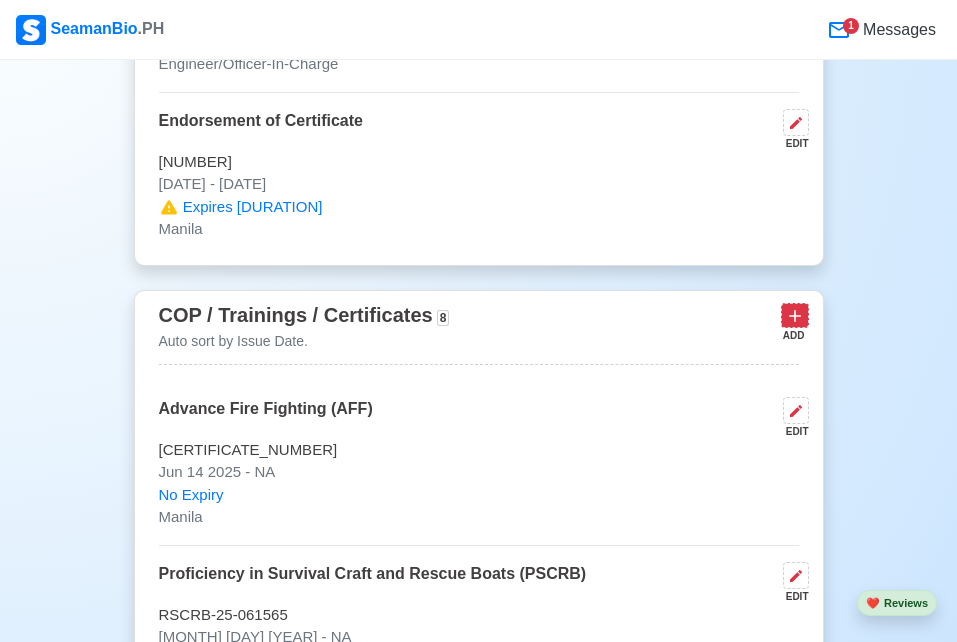 click 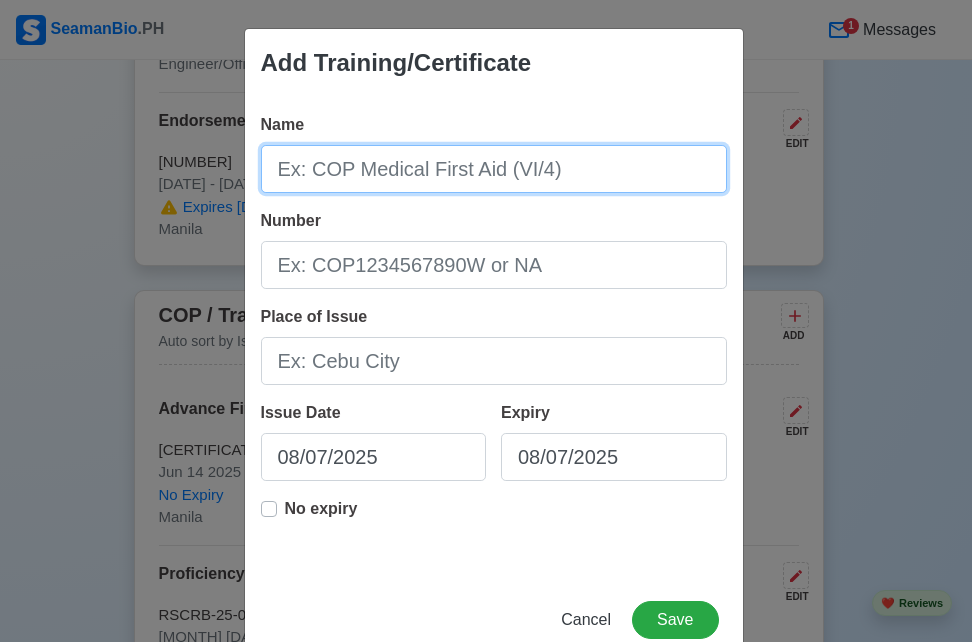 click on "Name" at bounding box center (494, 169) 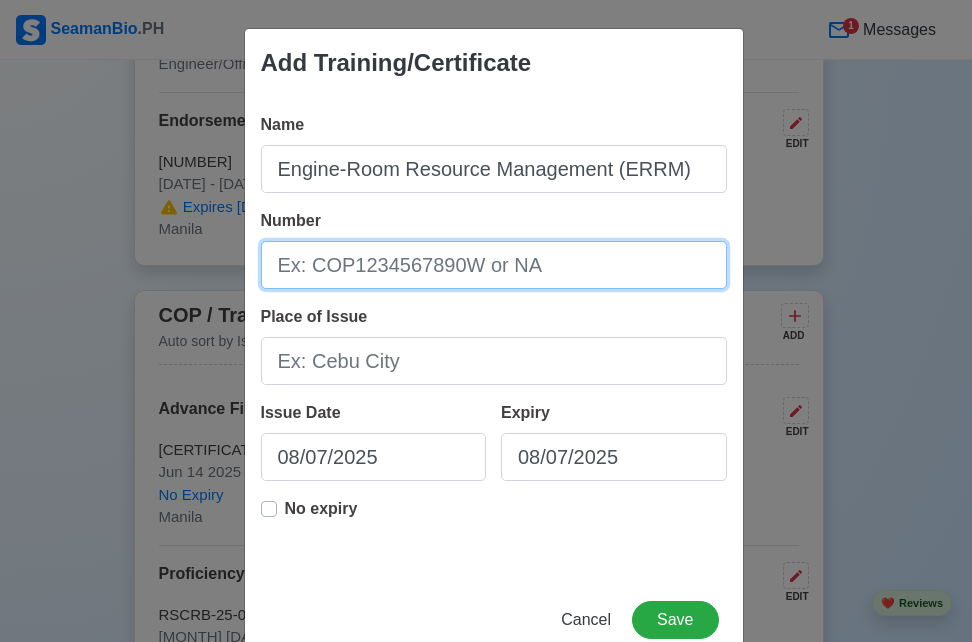 click on "Number" at bounding box center (494, 265) 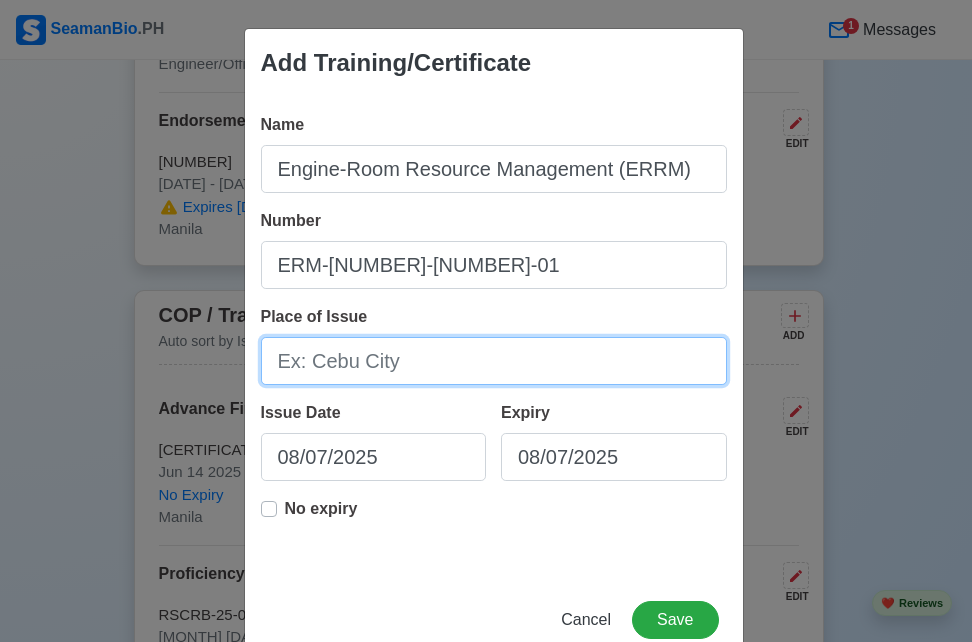 click on "Place of Issue" at bounding box center (494, 361) 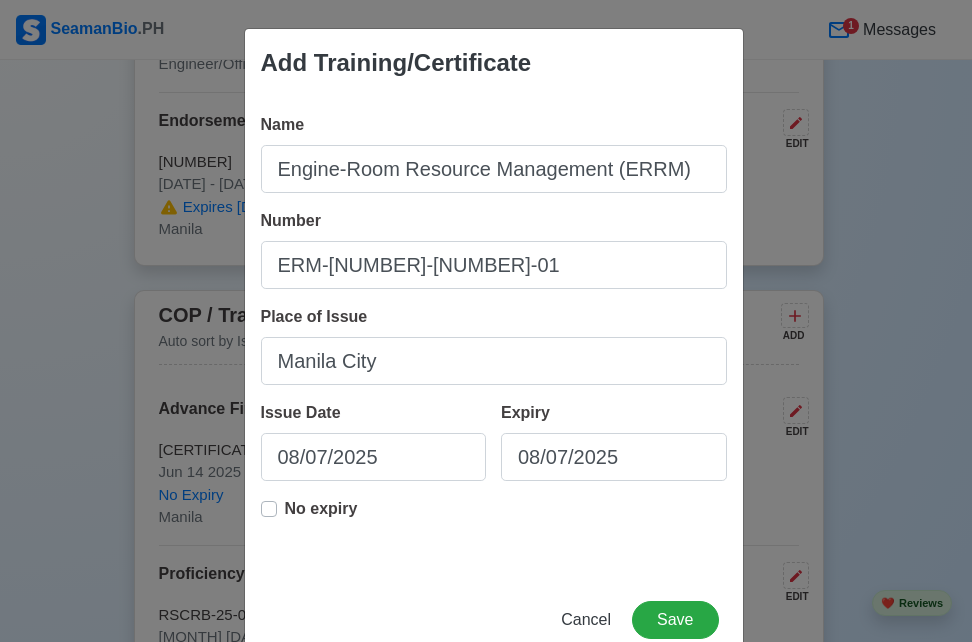 click on "No expiry" at bounding box center (321, 517) 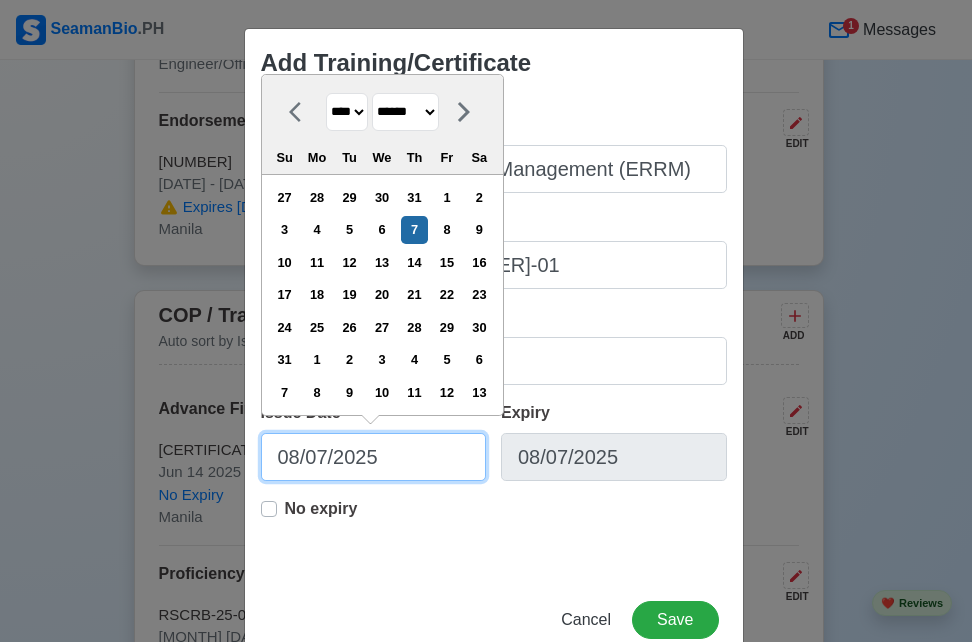 click on "08/07/2025" at bounding box center (374, 457) 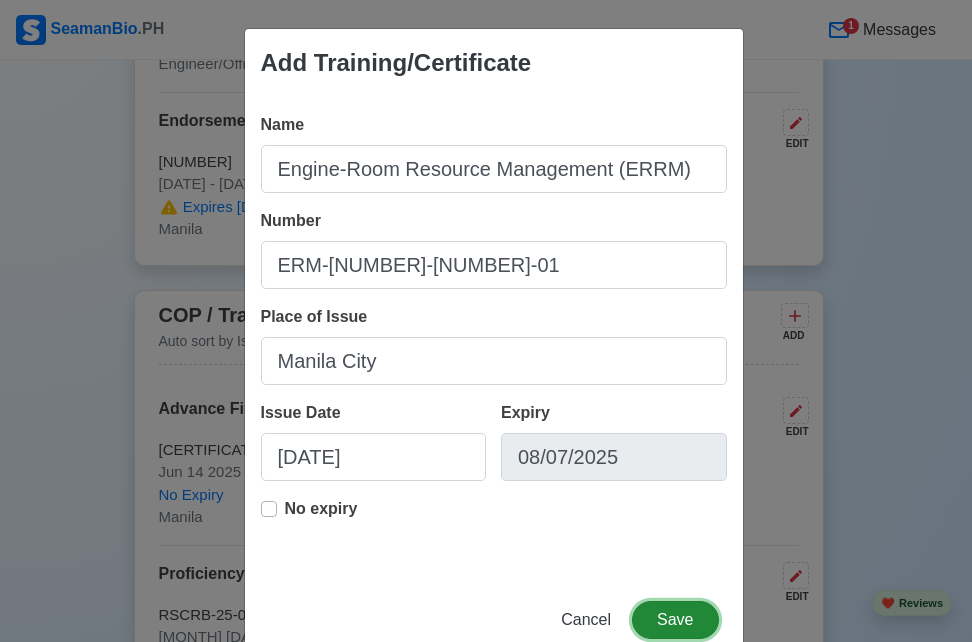 click on "Save" at bounding box center [675, 620] 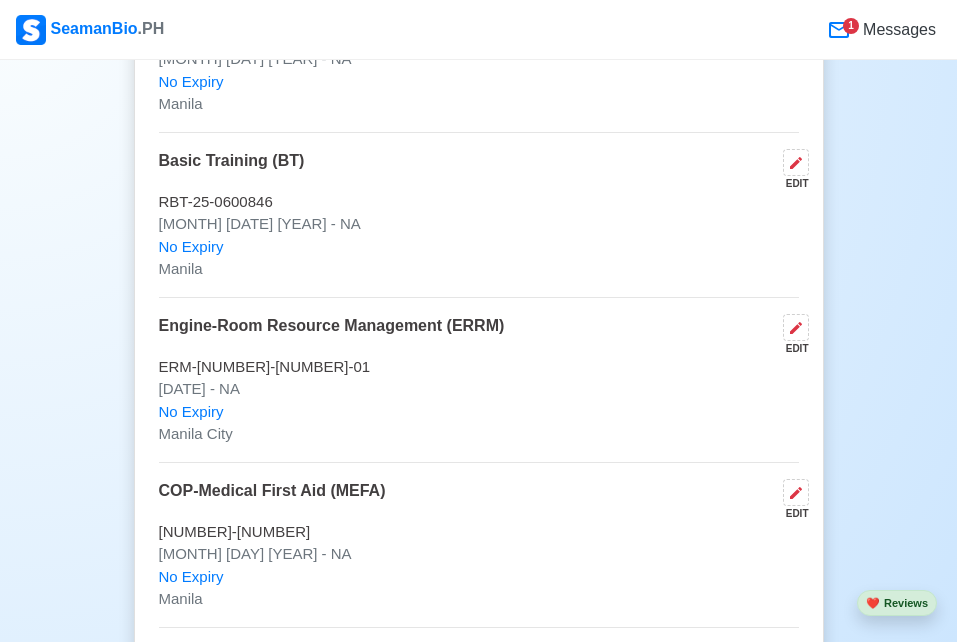 scroll, scrollTop: 3481, scrollLeft: 0, axis: vertical 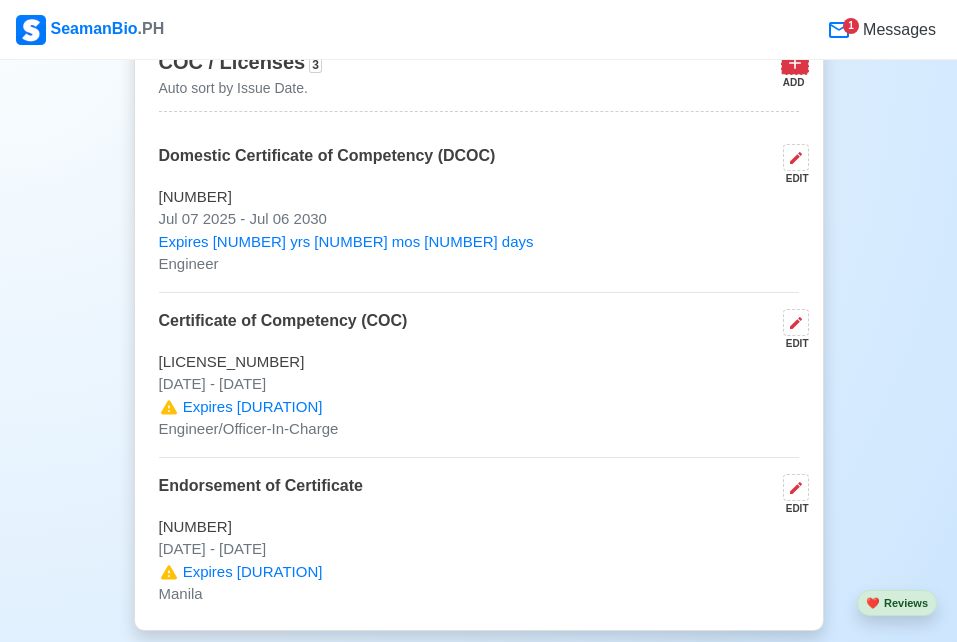 click 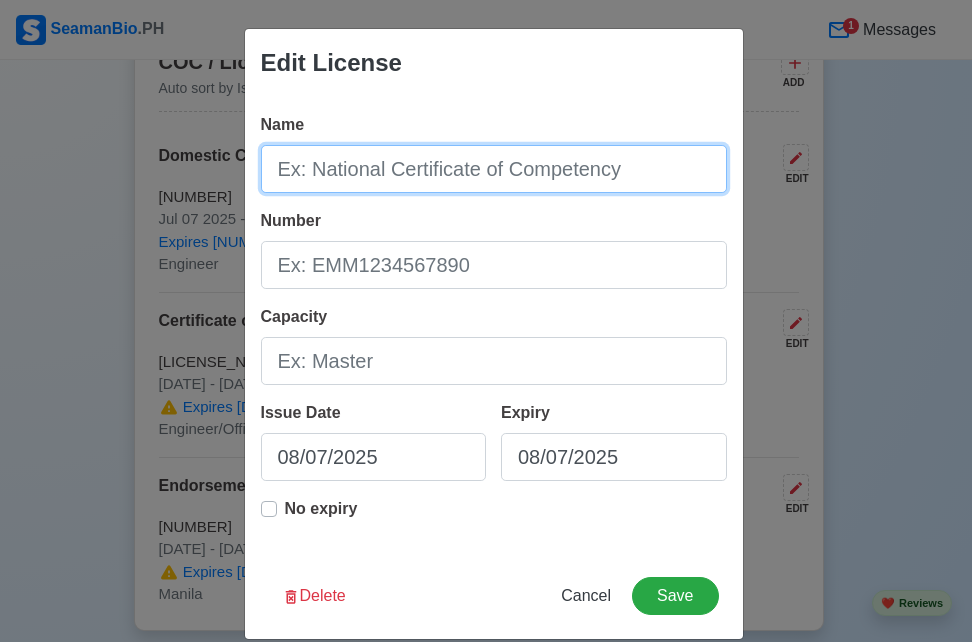 click on "Name" at bounding box center (494, 169) 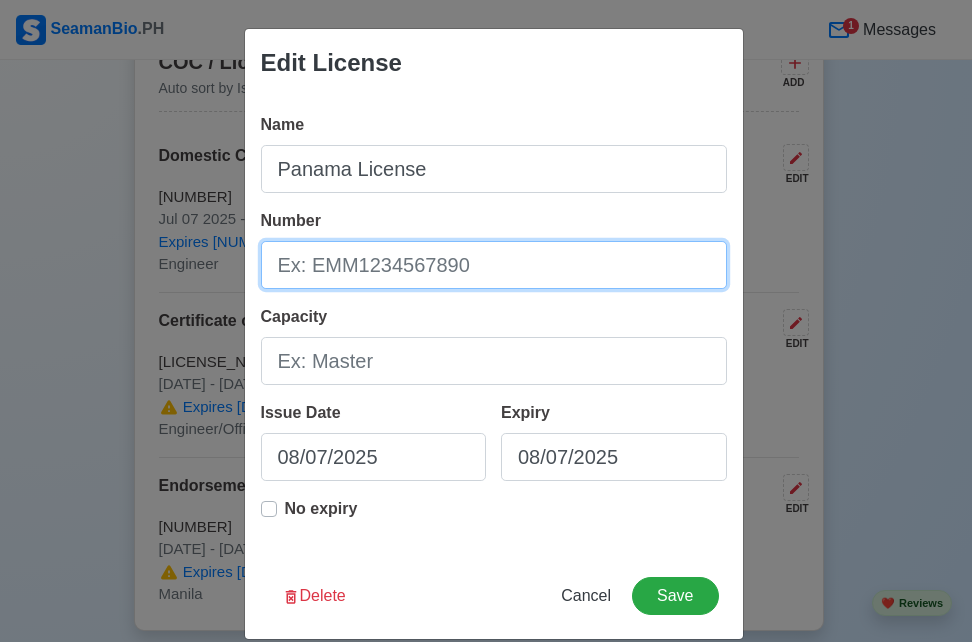 click on "Number" at bounding box center [494, 265] 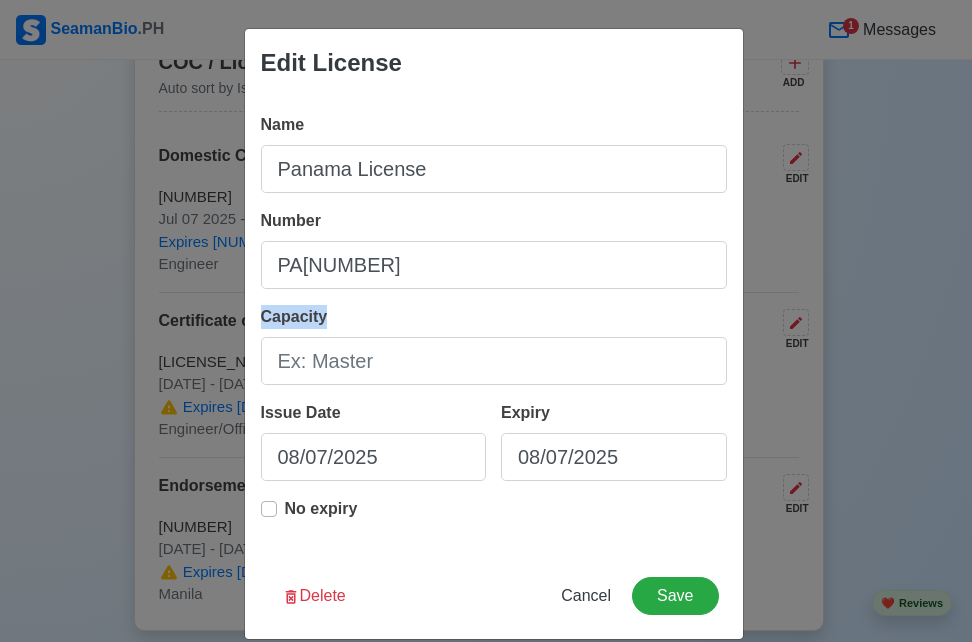 drag, startPoint x: 368, startPoint y: 333, endPoint x: 343, endPoint y: 379, distance: 52.35456 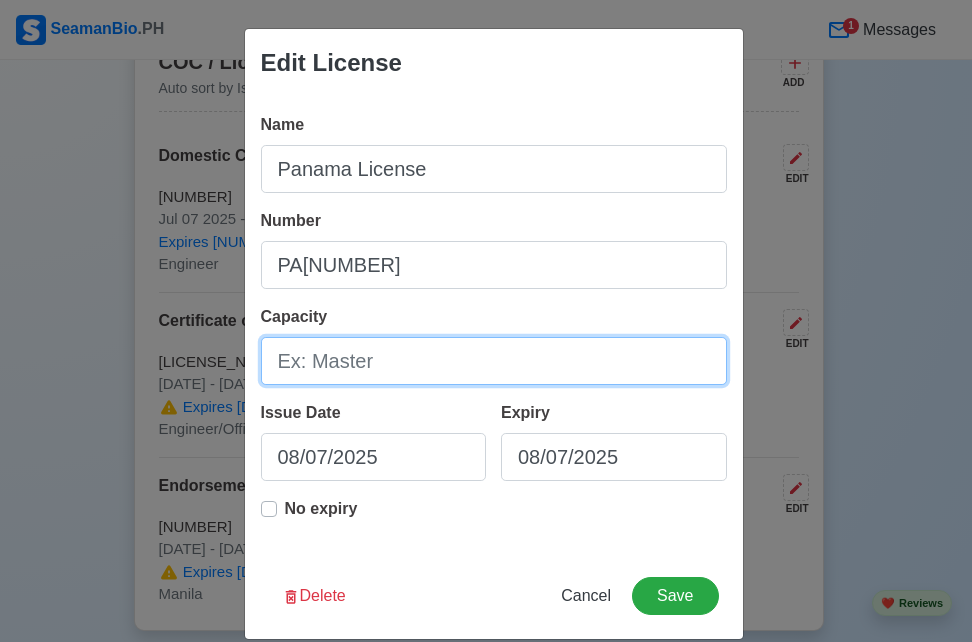 click on "Capacity" at bounding box center (494, 361) 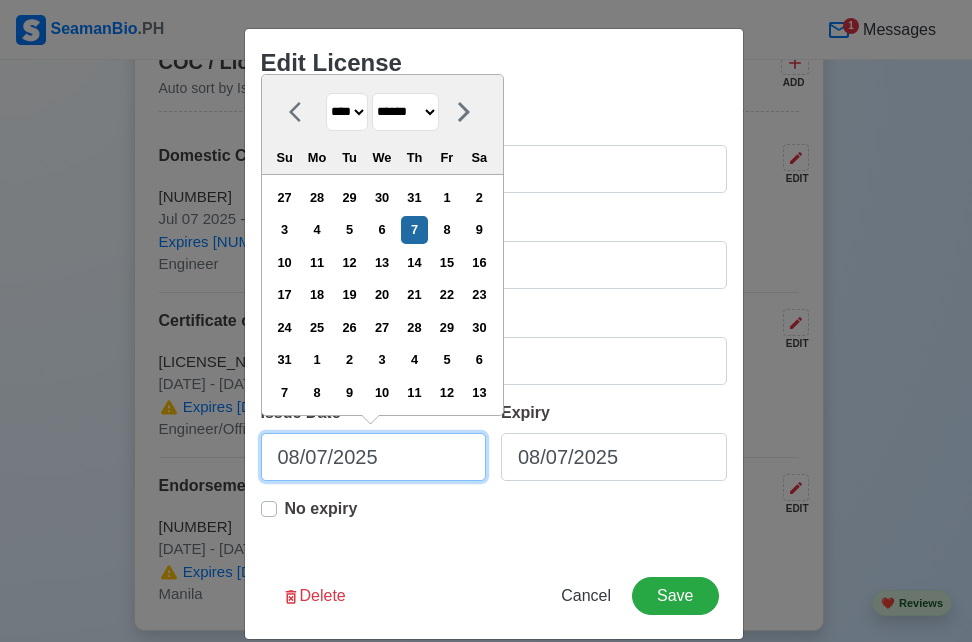 click on "08/07/2025" at bounding box center [374, 457] 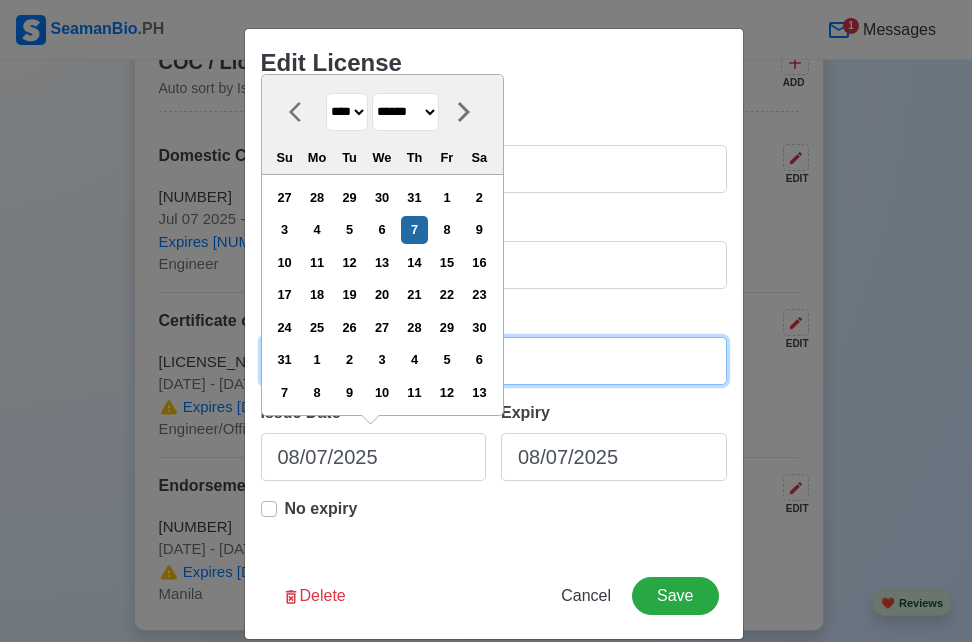 click on "Engineer" at bounding box center (494, 361) 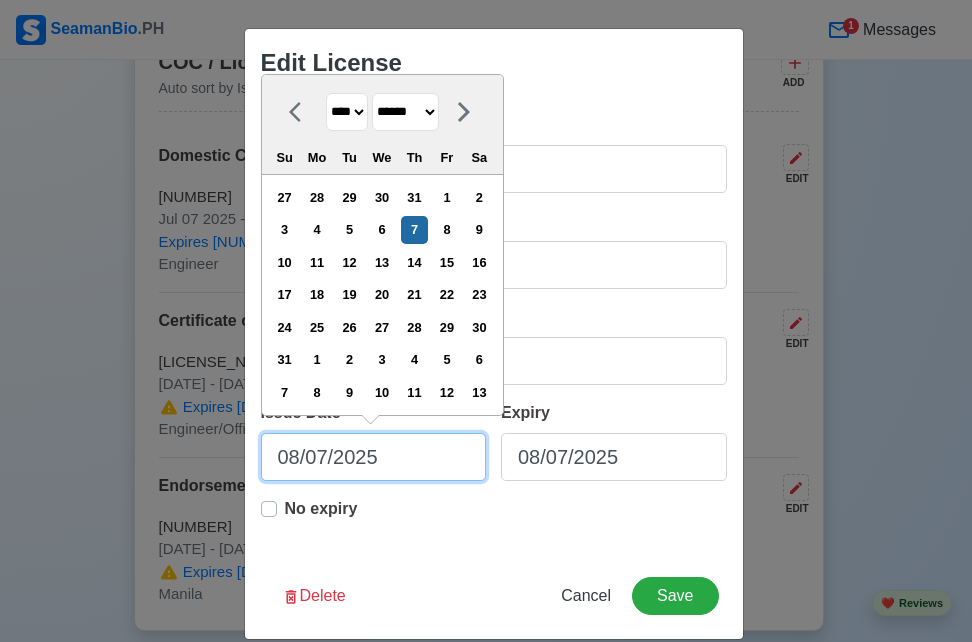 click on "08/07/2025" at bounding box center [374, 457] 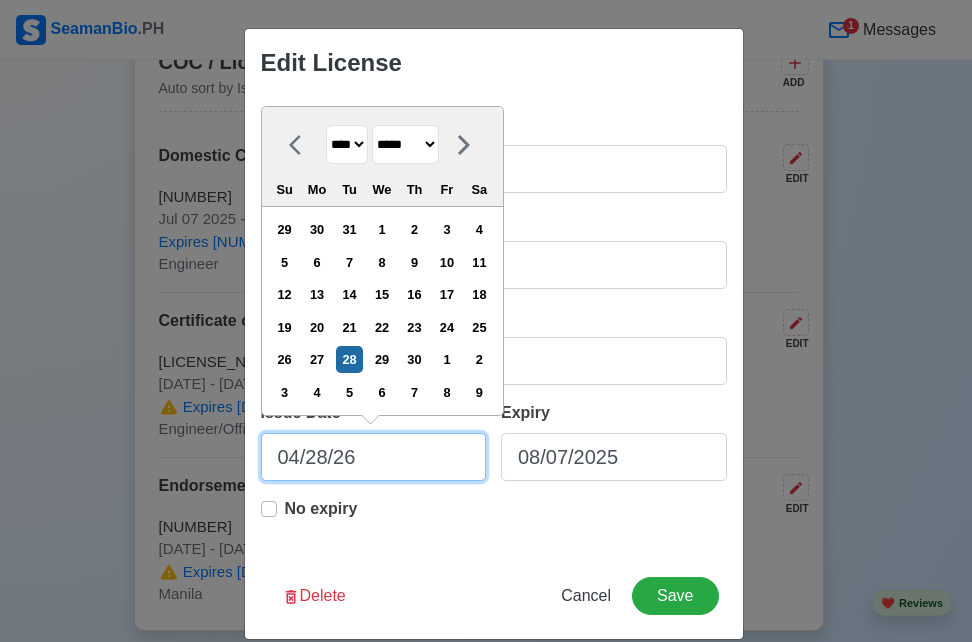 click on "04/28/26" at bounding box center (374, 457) 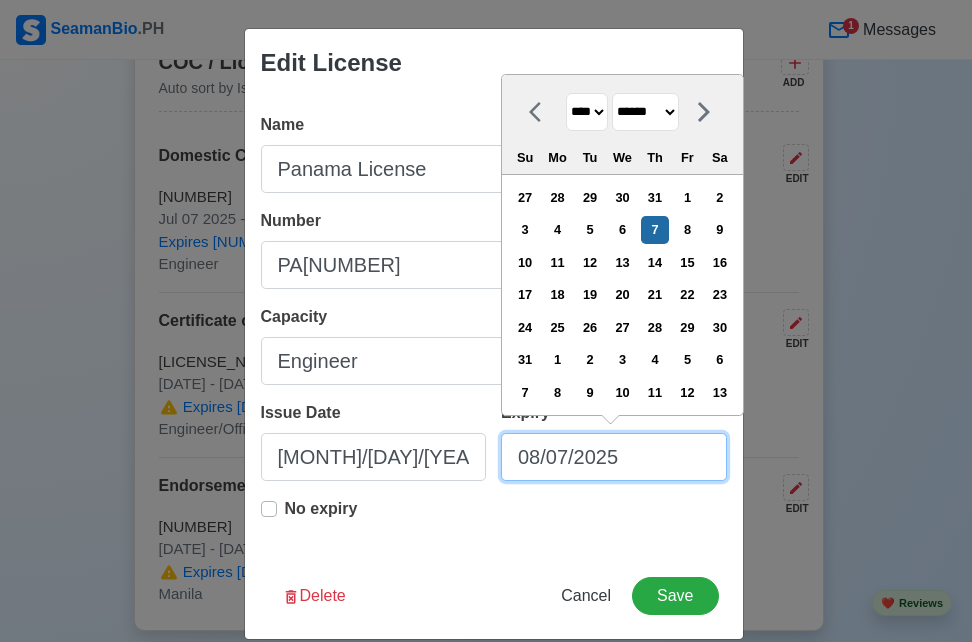 click on "08/07/2025" at bounding box center [614, 457] 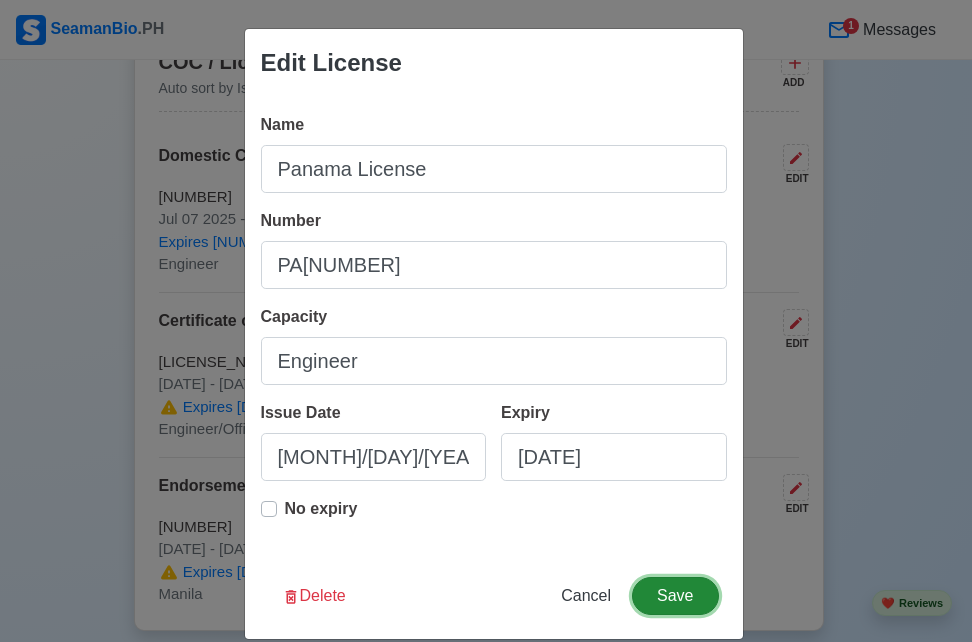 click on "Save" at bounding box center [675, 596] 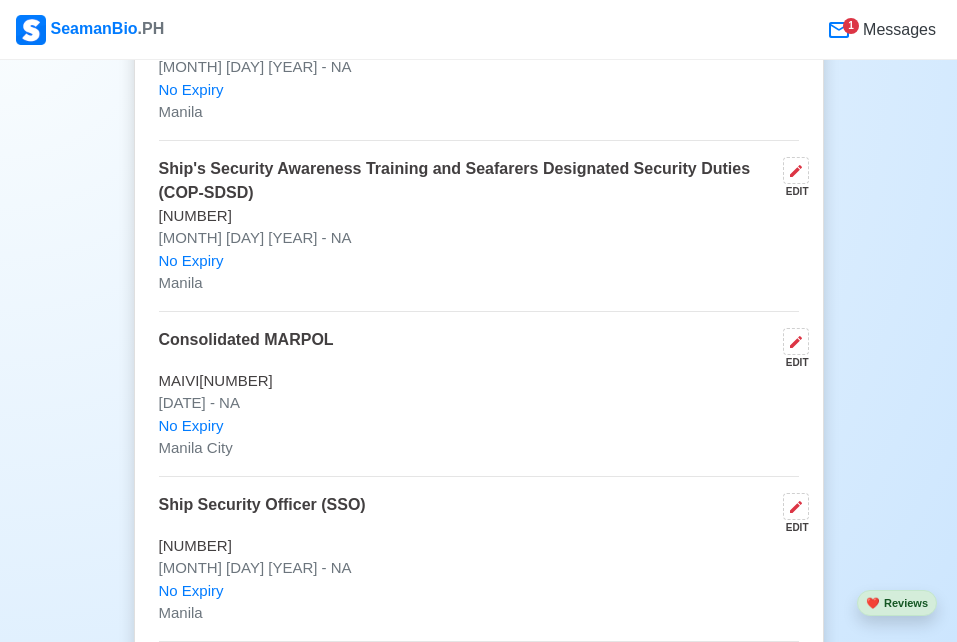 scroll, scrollTop: 4103, scrollLeft: 0, axis: vertical 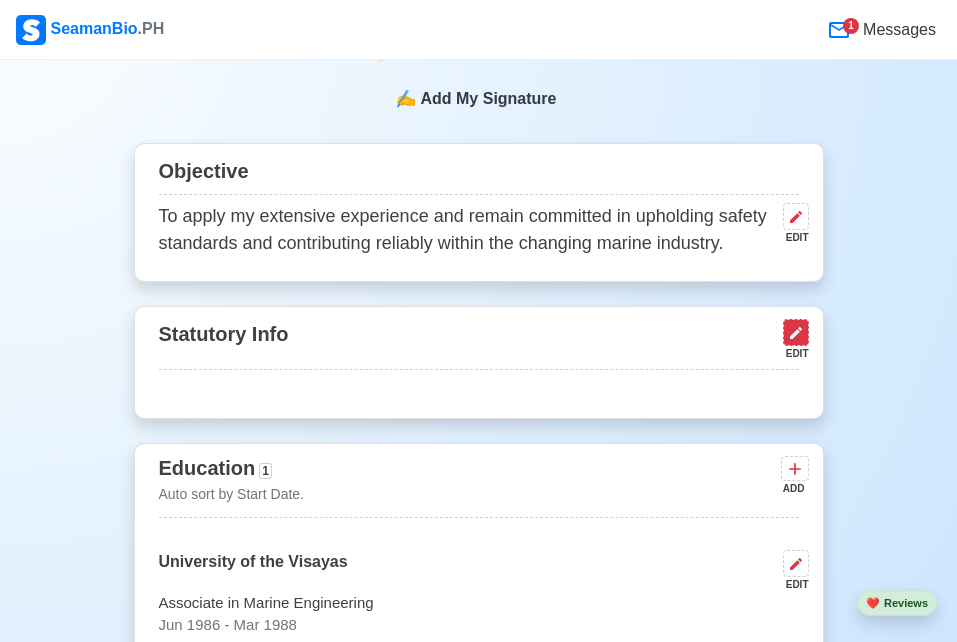 click 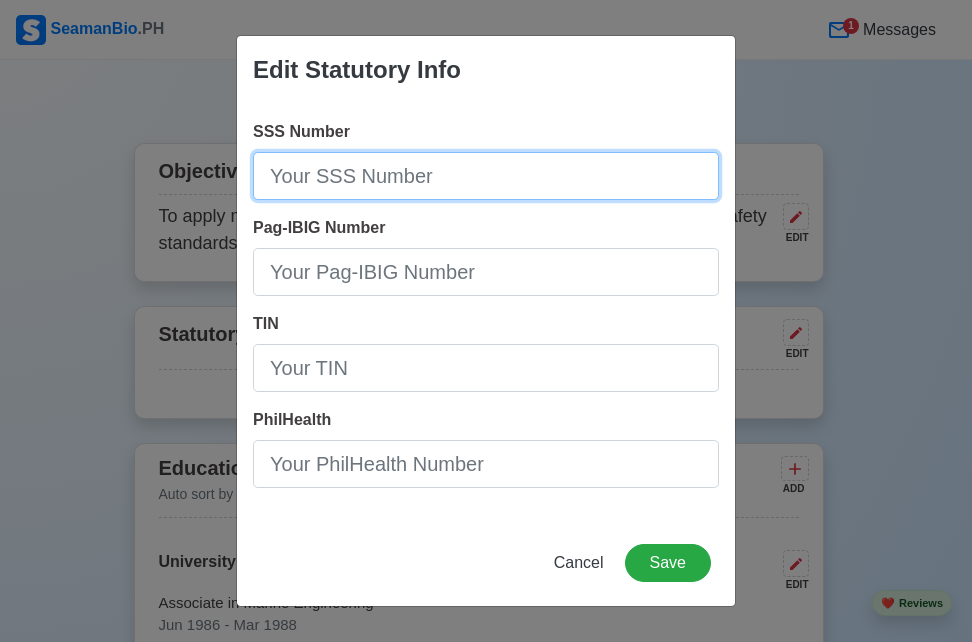 click on "SSS Number" at bounding box center [486, 176] 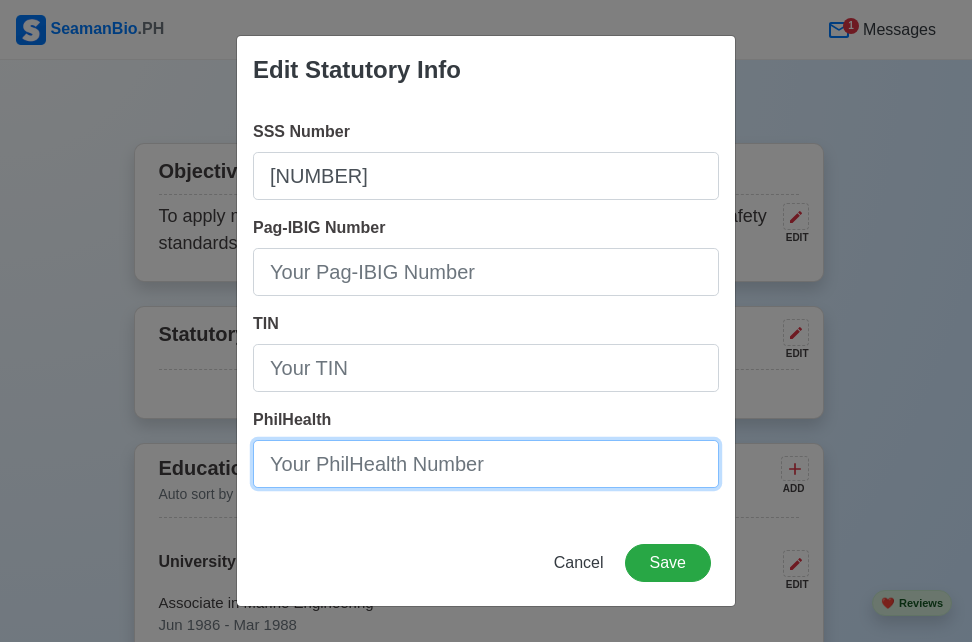 click on "PhilHealth" at bounding box center (486, 464) 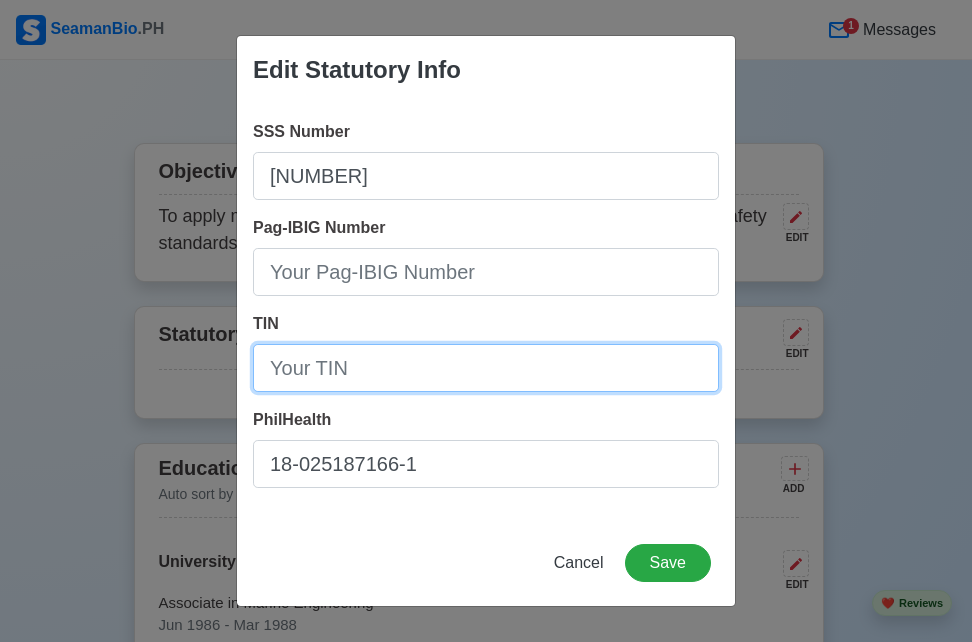 click on "TIN" at bounding box center (486, 368) 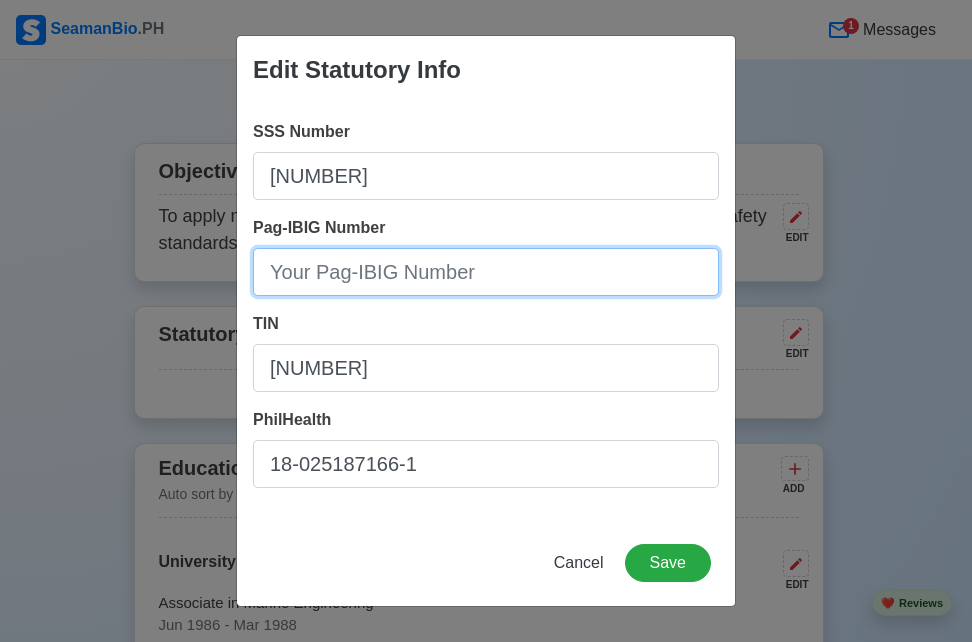 click on "Pag-IBIG Number" at bounding box center [486, 272] 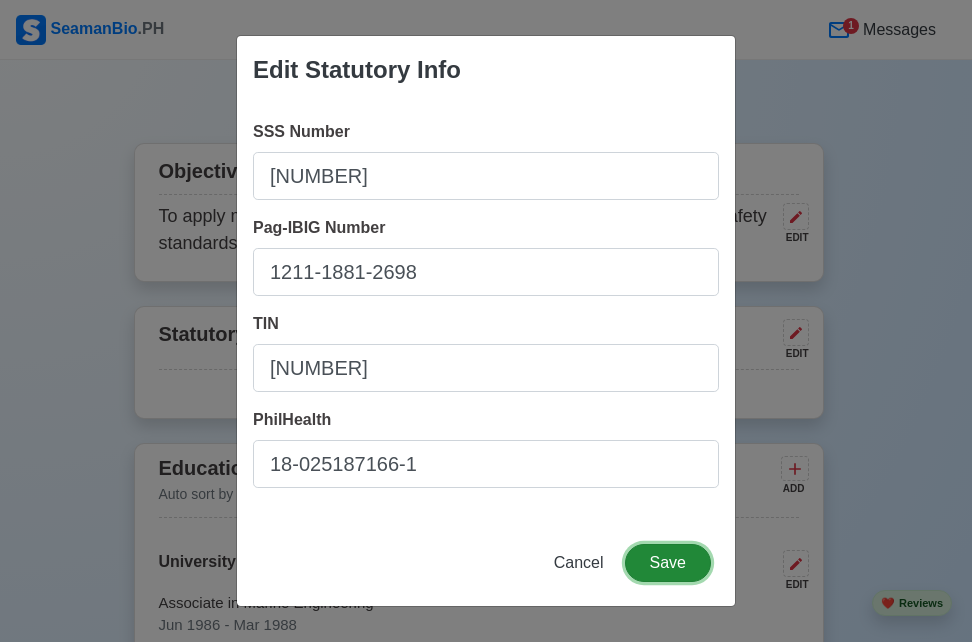 click on "Save" at bounding box center (668, 563) 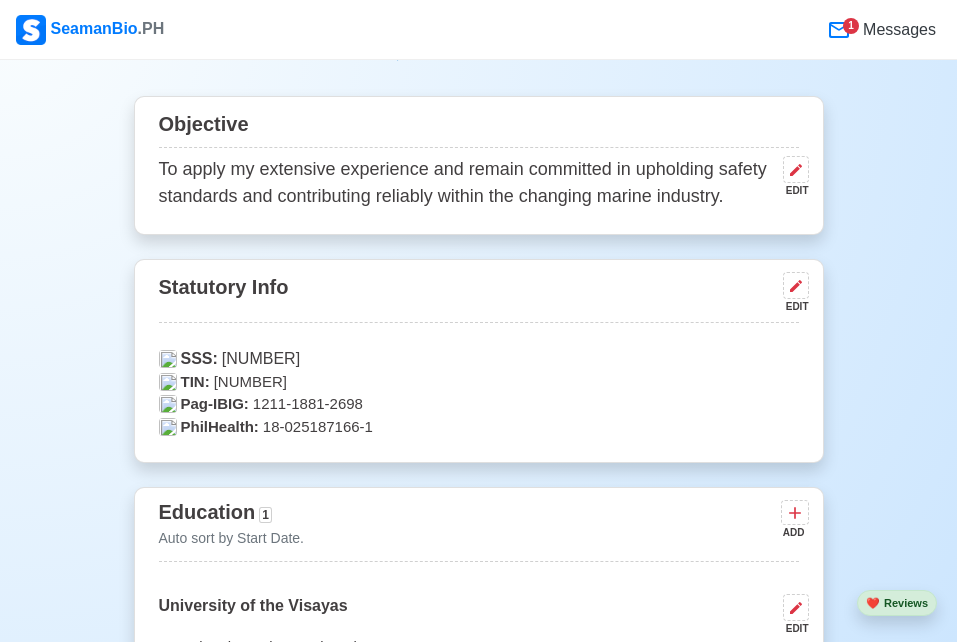 scroll, scrollTop: 804, scrollLeft: 0, axis: vertical 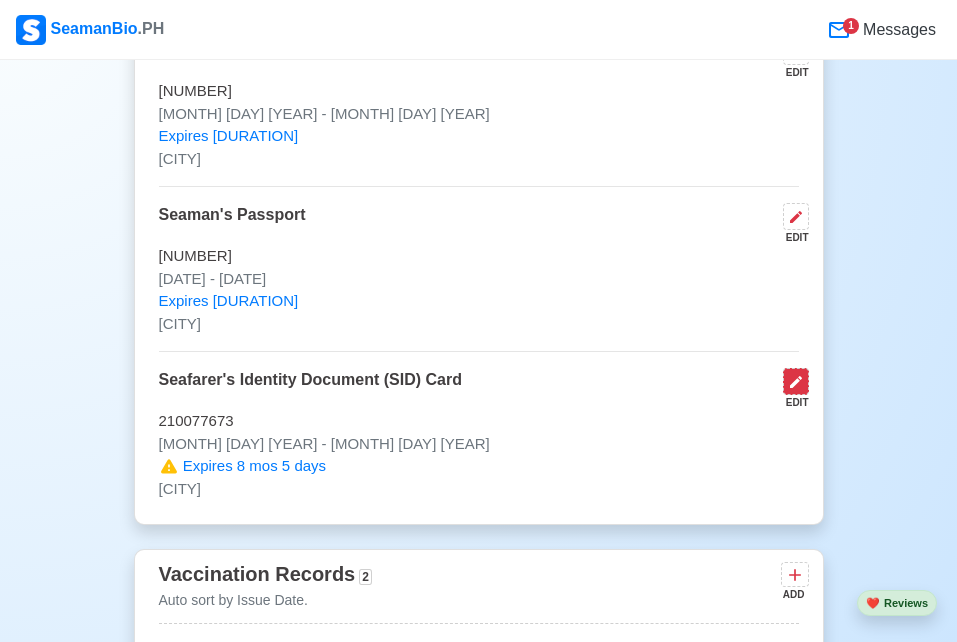 click 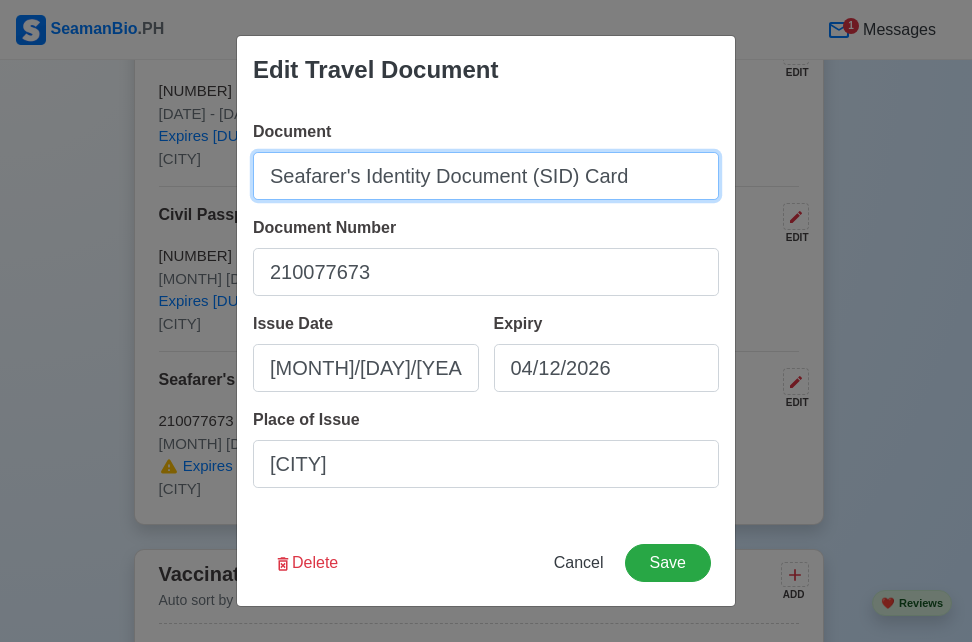 click on "Seafarer's Identity Document (SID) Card" at bounding box center [486, 176] 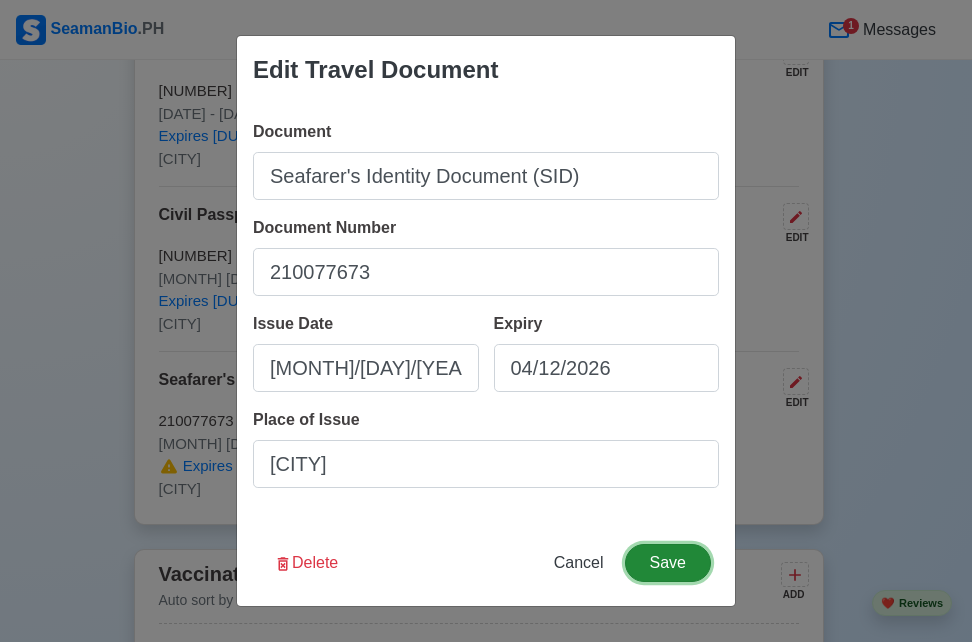 click on "Save" at bounding box center [668, 563] 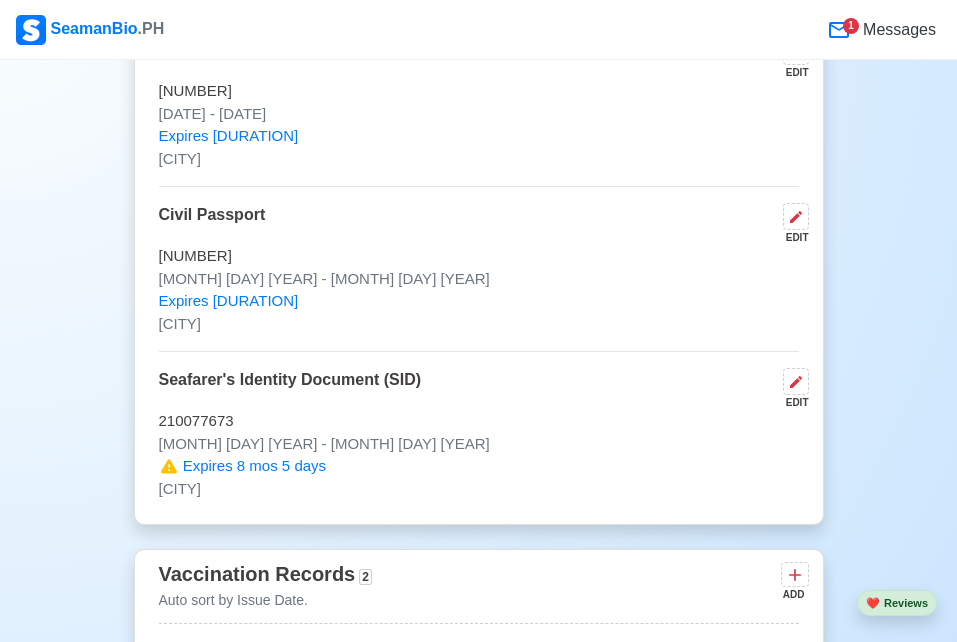 scroll, scrollTop: 1555, scrollLeft: 0, axis: vertical 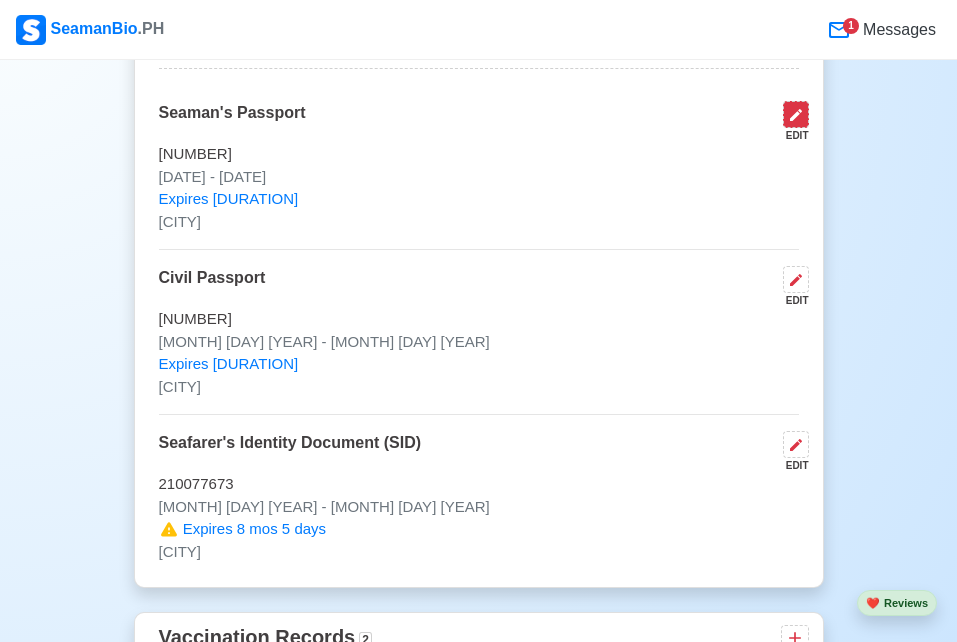 click 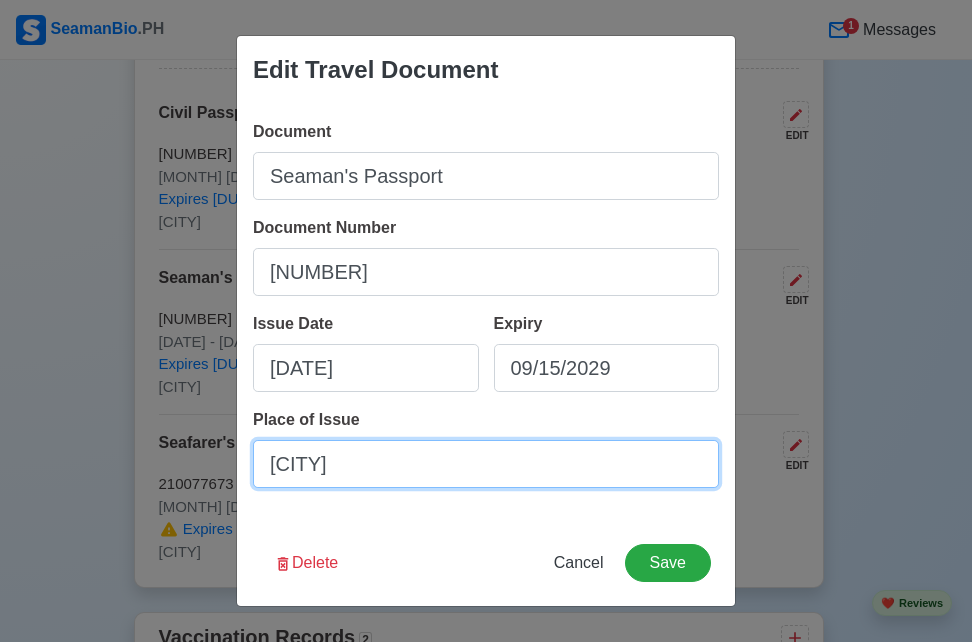 click on "[CITY]" at bounding box center (486, 464) 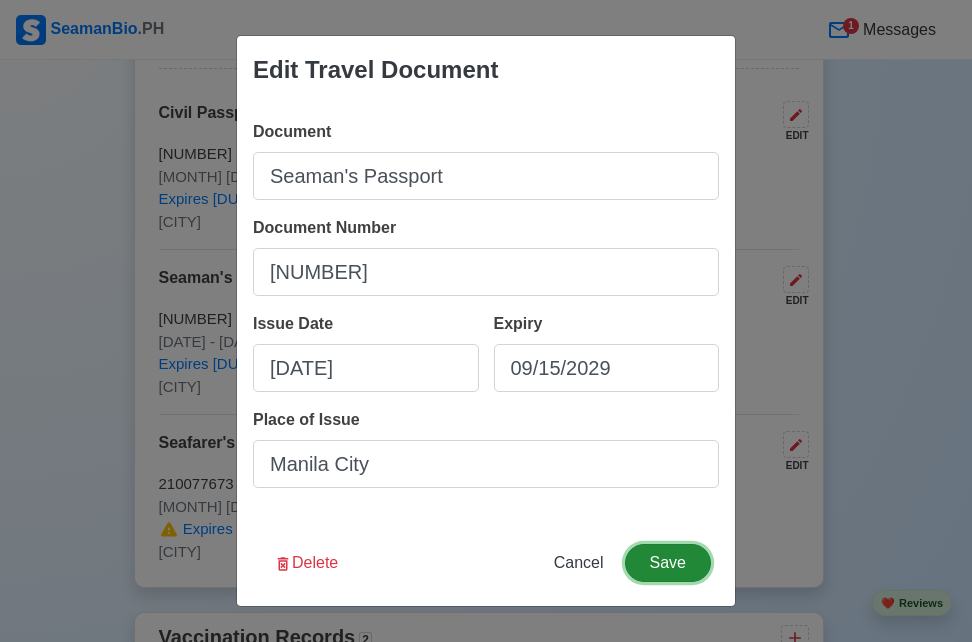 click on "Save" at bounding box center (668, 563) 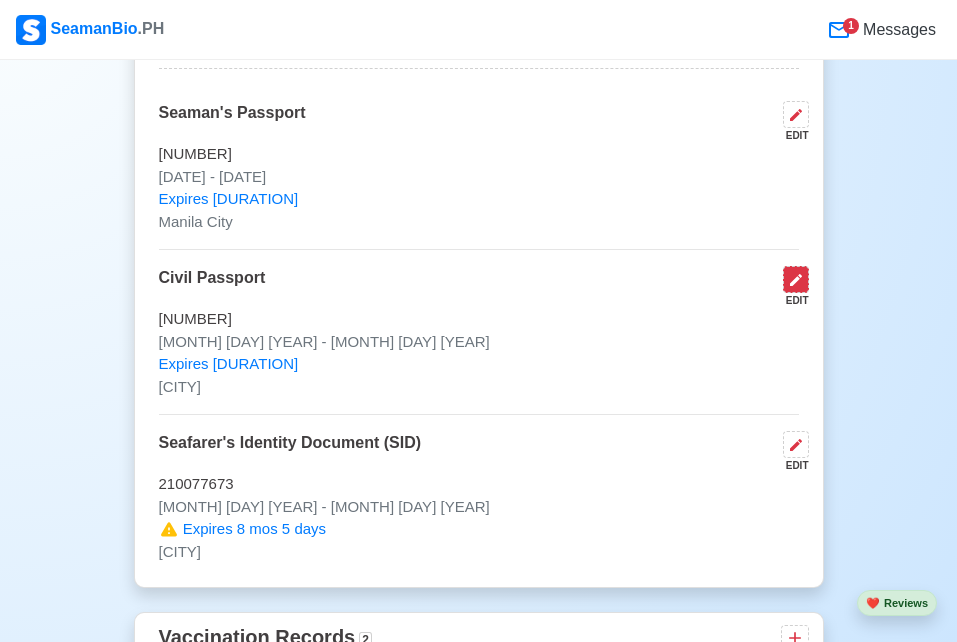 click 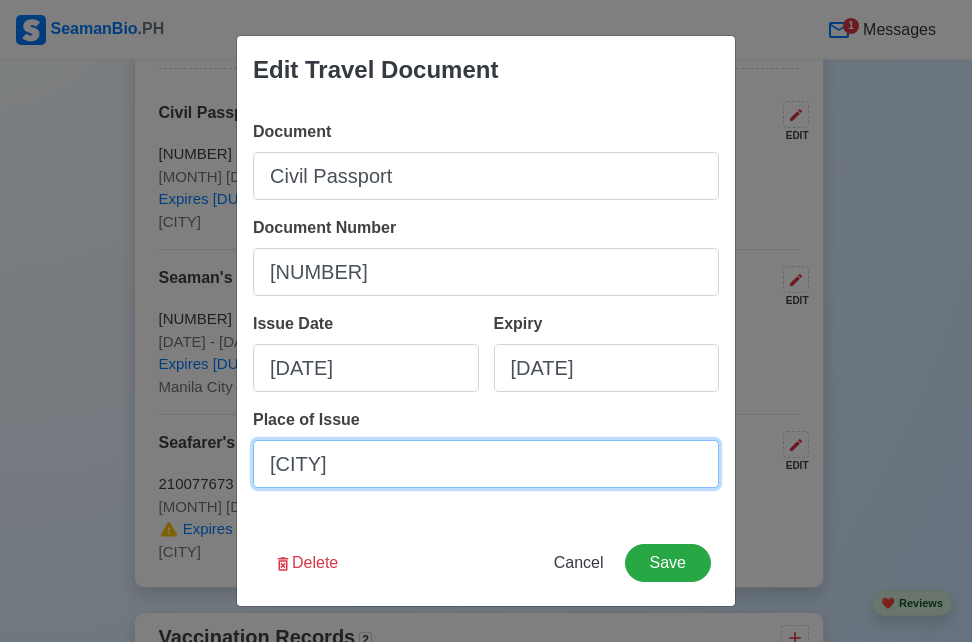 click on "[CITY]" at bounding box center (486, 464) 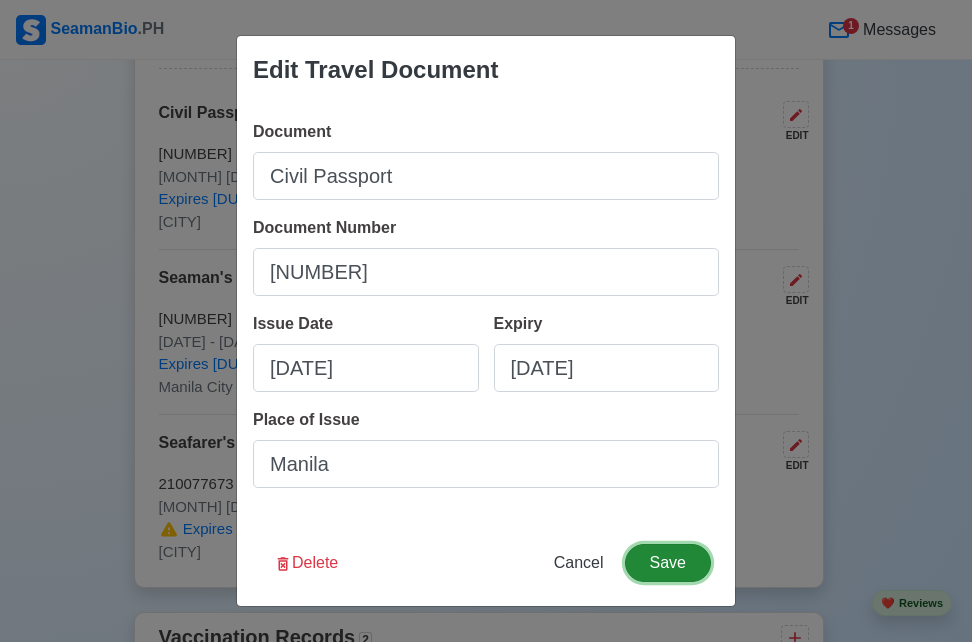 click on "Save" at bounding box center (668, 563) 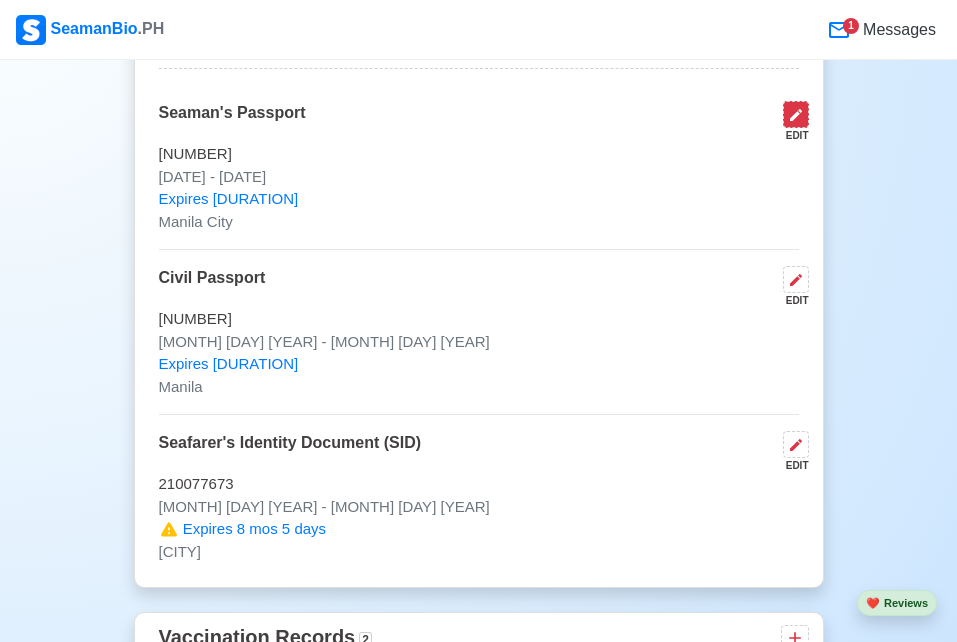 click 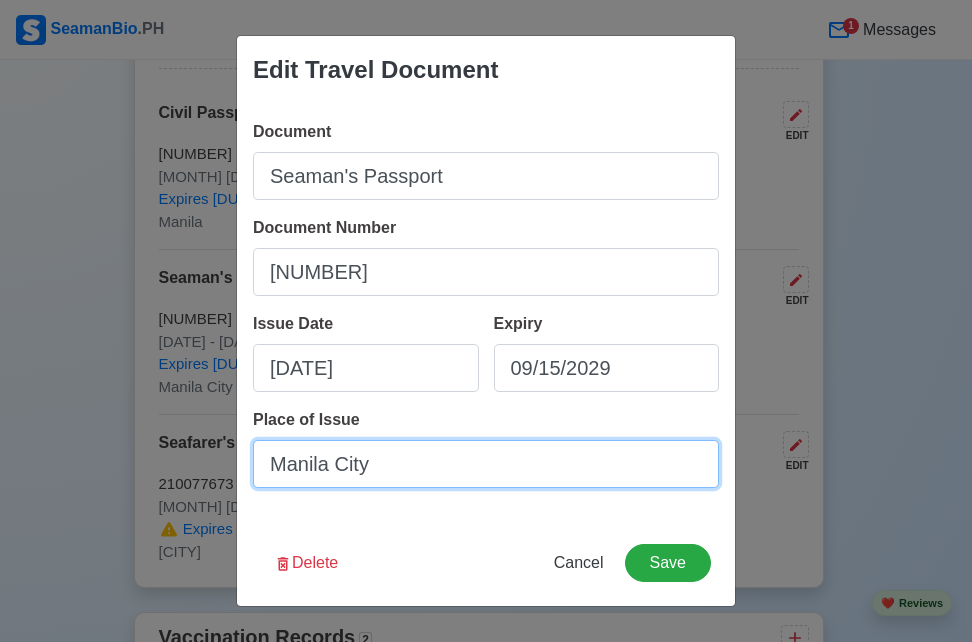 click on "Manila City" at bounding box center (486, 464) 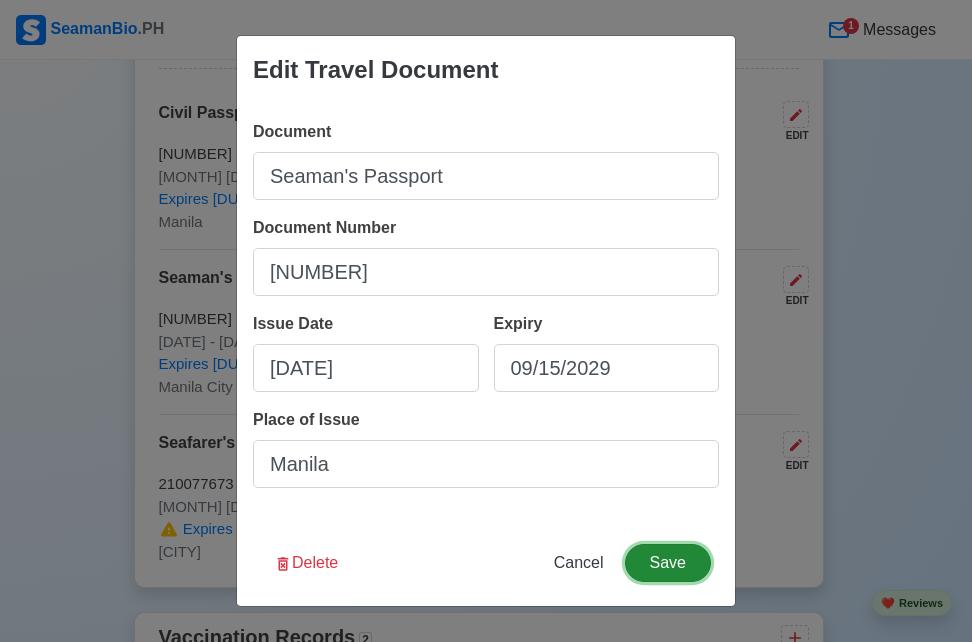 click on "Save" at bounding box center (668, 563) 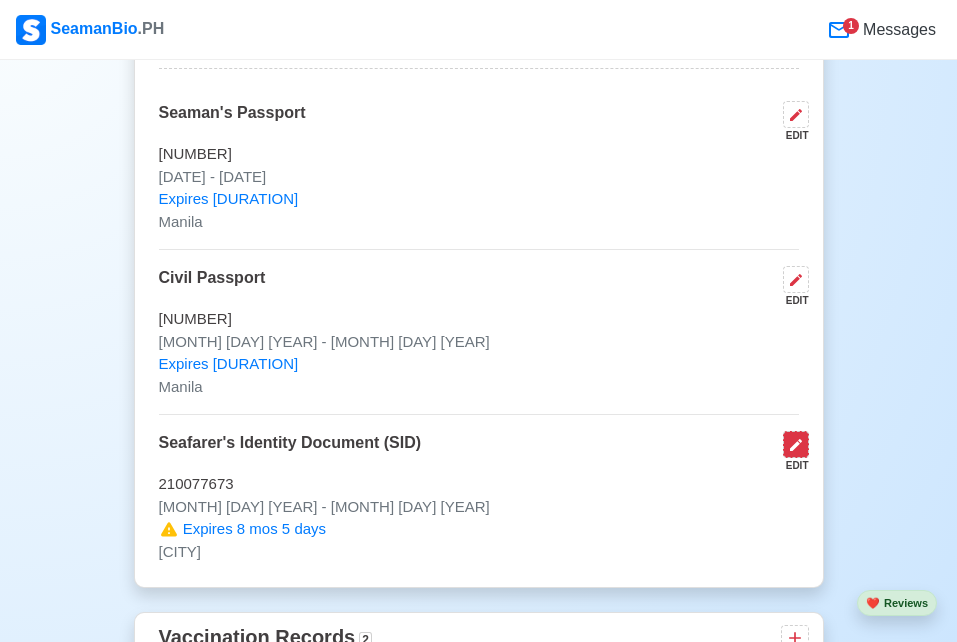 click 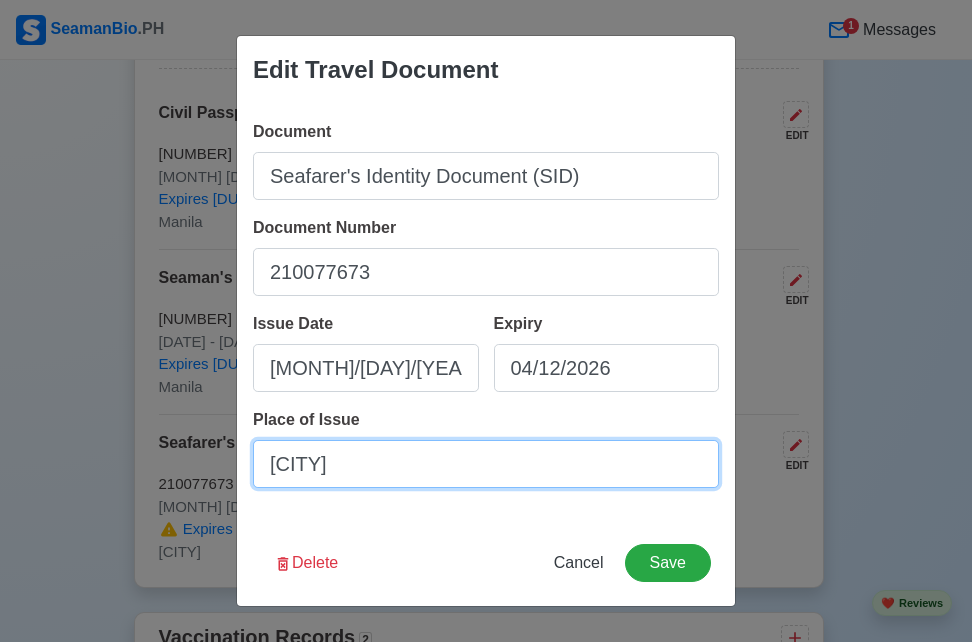 click on "[CITY]" at bounding box center [486, 464] 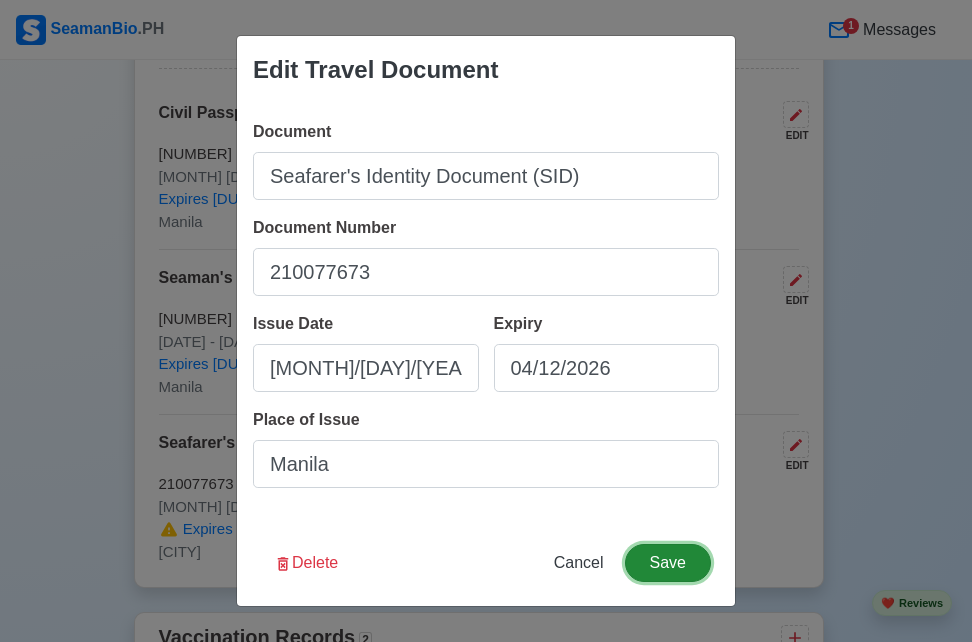 click on "Save" at bounding box center [668, 563] 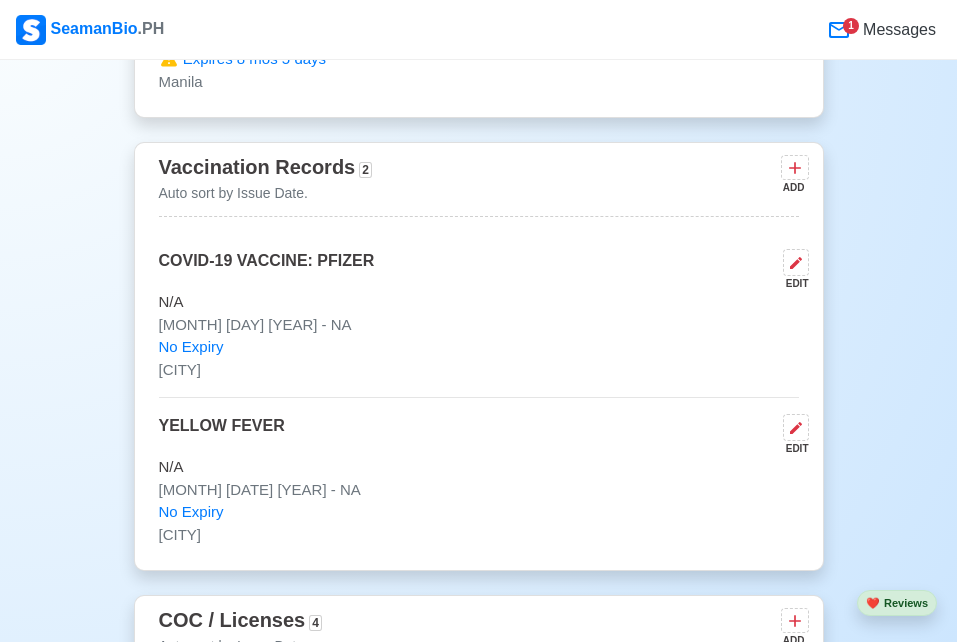 scroll, scrollTop: 2072, scrollLeft: 0, axis: vertical 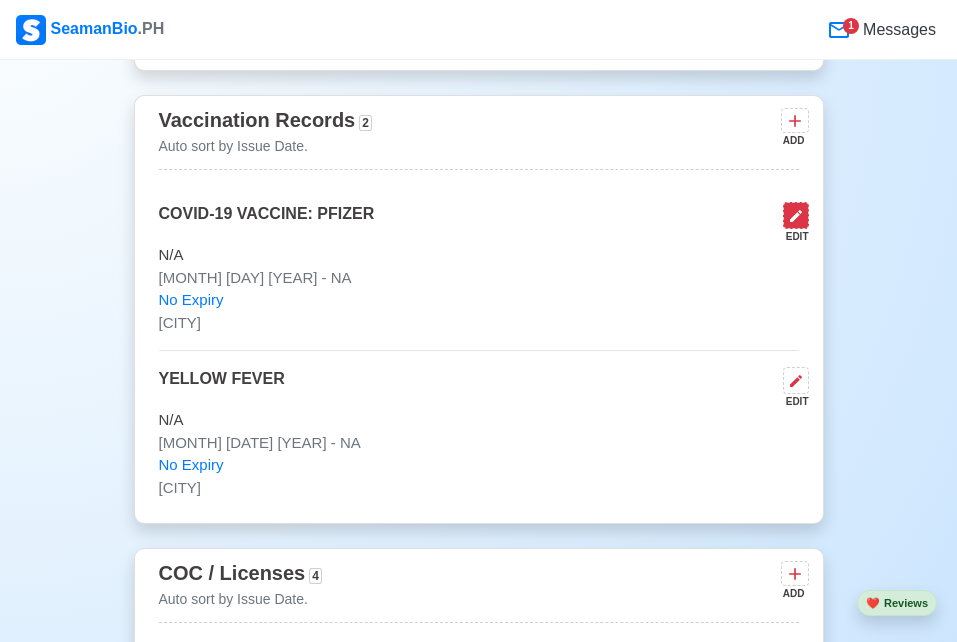 click 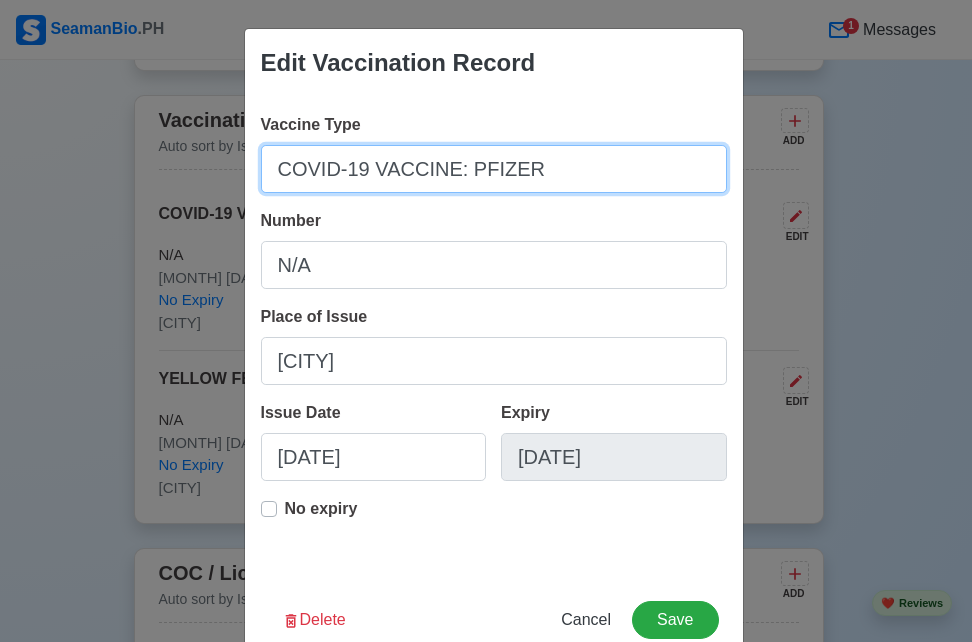click on "COVID-19 VACCINE: PFIZER" at bounding box center (494, 169) 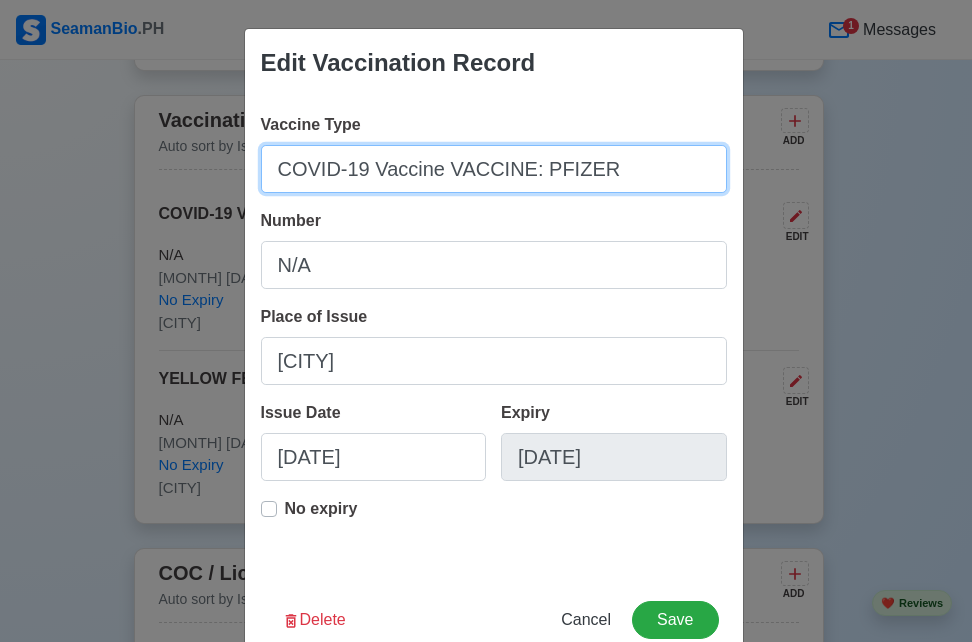 drag, startPoint x: 634, startPoint y: 174, endPoint x: 435, endPoint y: 184, distance: 199.2511 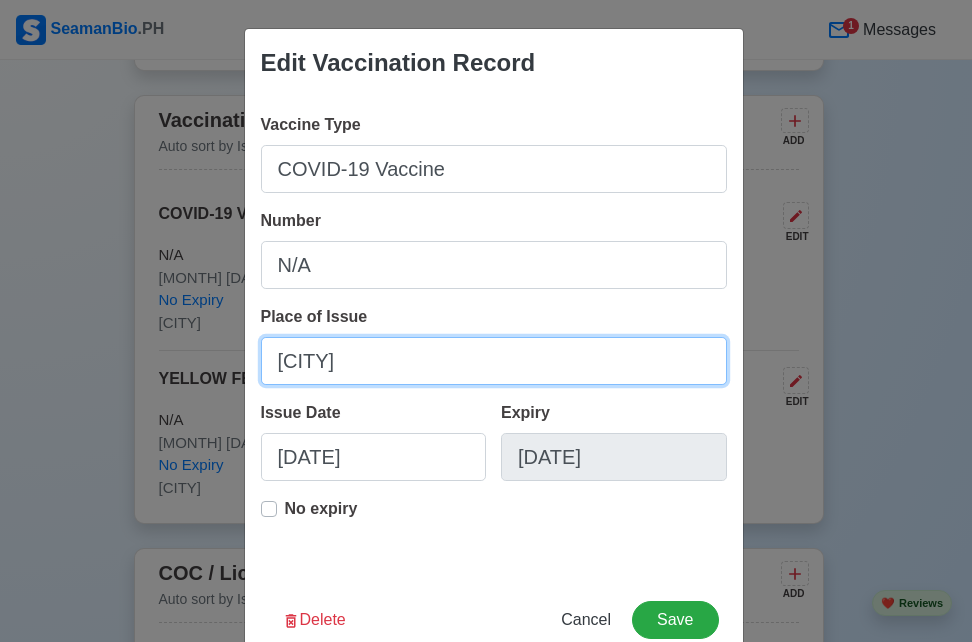click on "[CITY]" at bounding box center [494, 361] 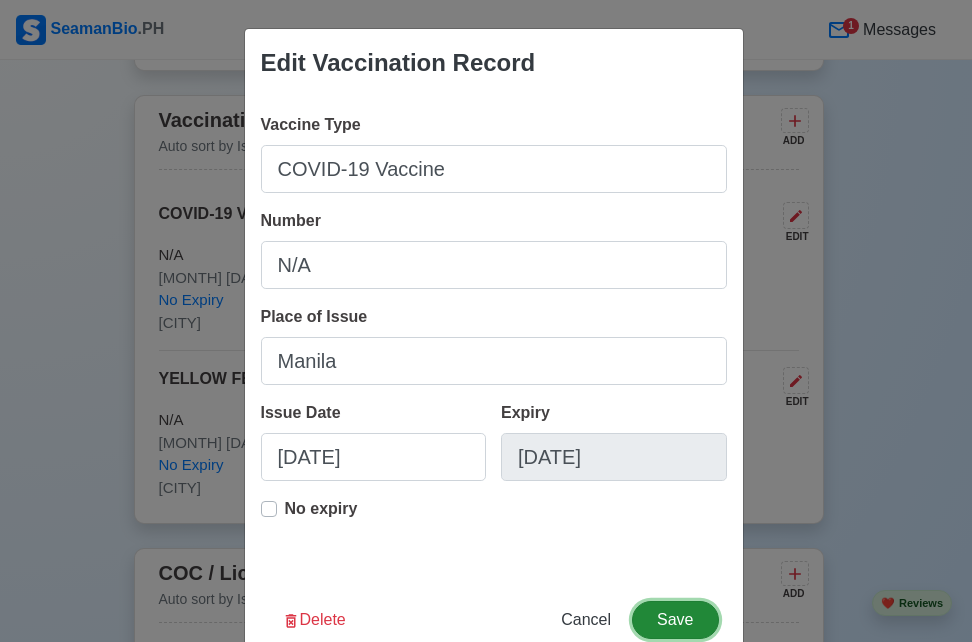 click on "Save" at bounding box center (675, 620) 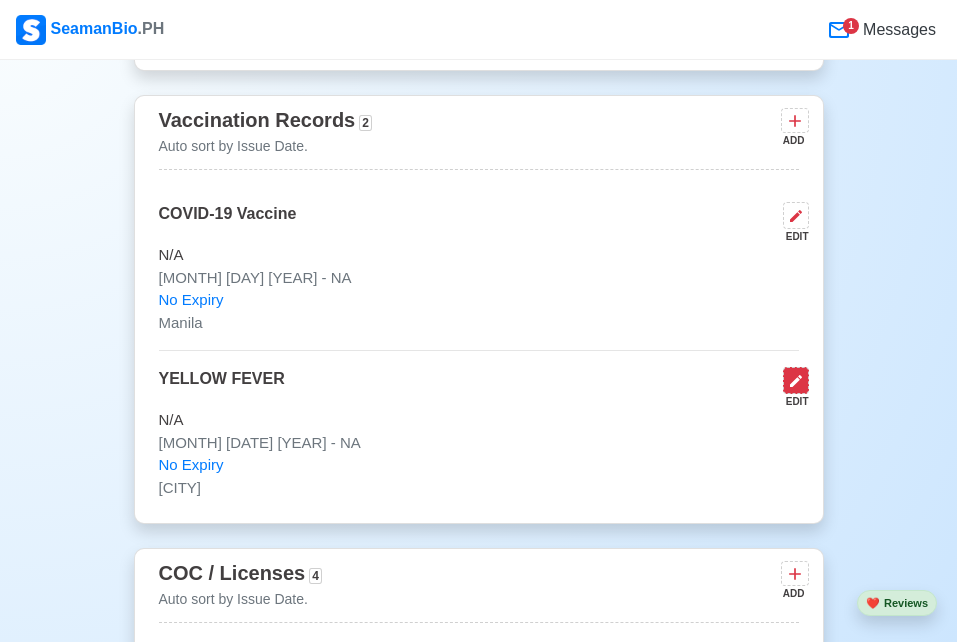 click at bounding box center [796, 380] 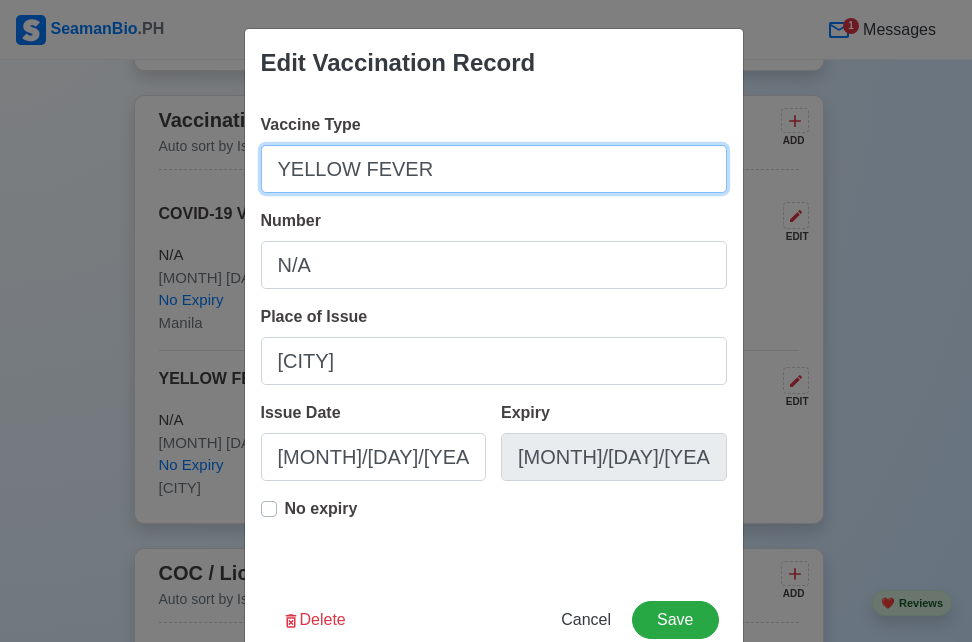 click on "YELLOW FEVER" at bounding box center (494, 169) 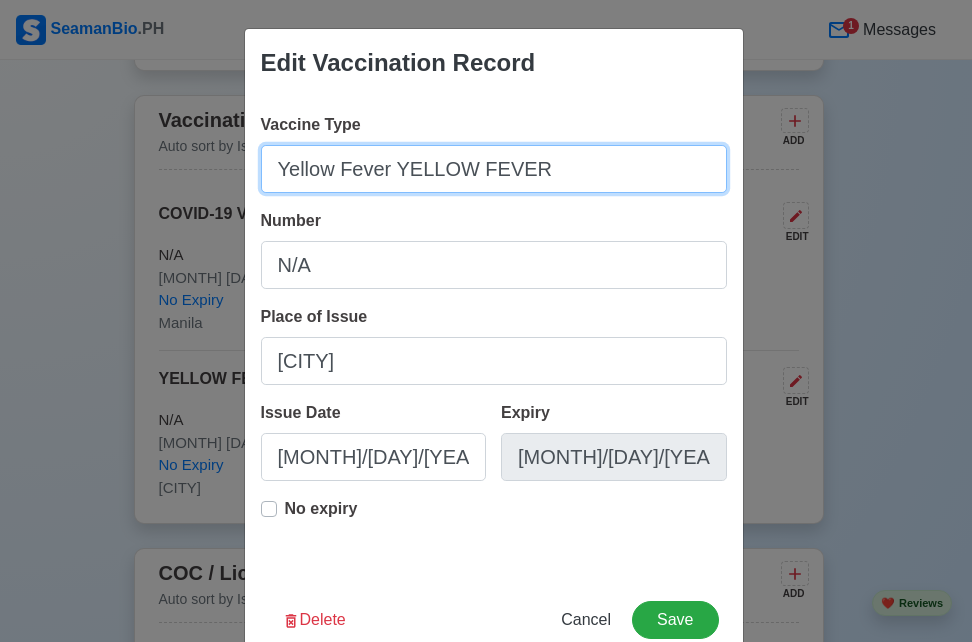 drag, startPoint x: 539, startPoint y: 172, endPoint x: 379, endPoint y: 176, distance: 160.04999 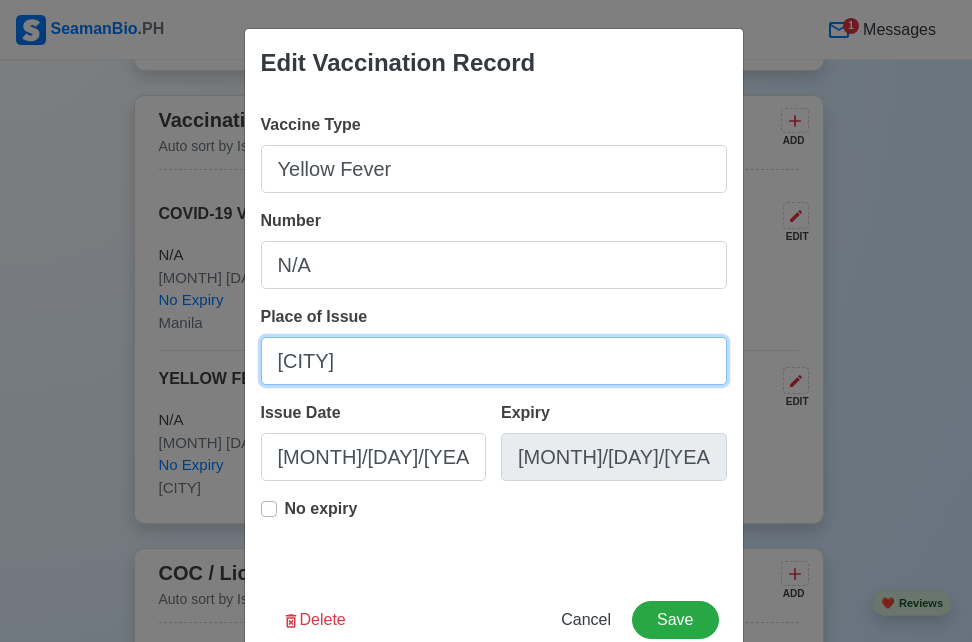 click on "[CITY]" at bounding box center (494, 361) 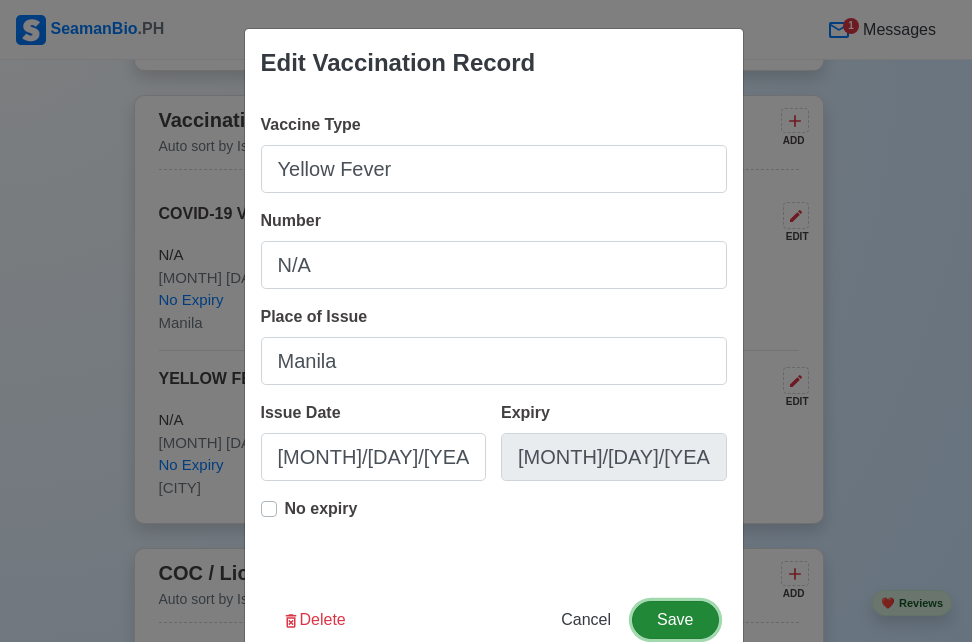 click on "Save" at bounding box center [675, 620] 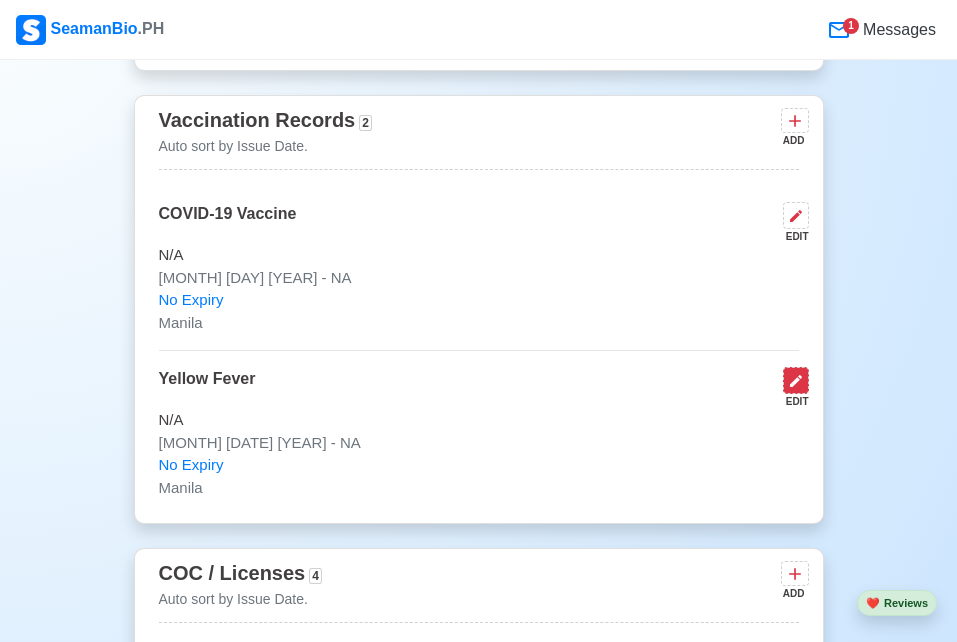 click 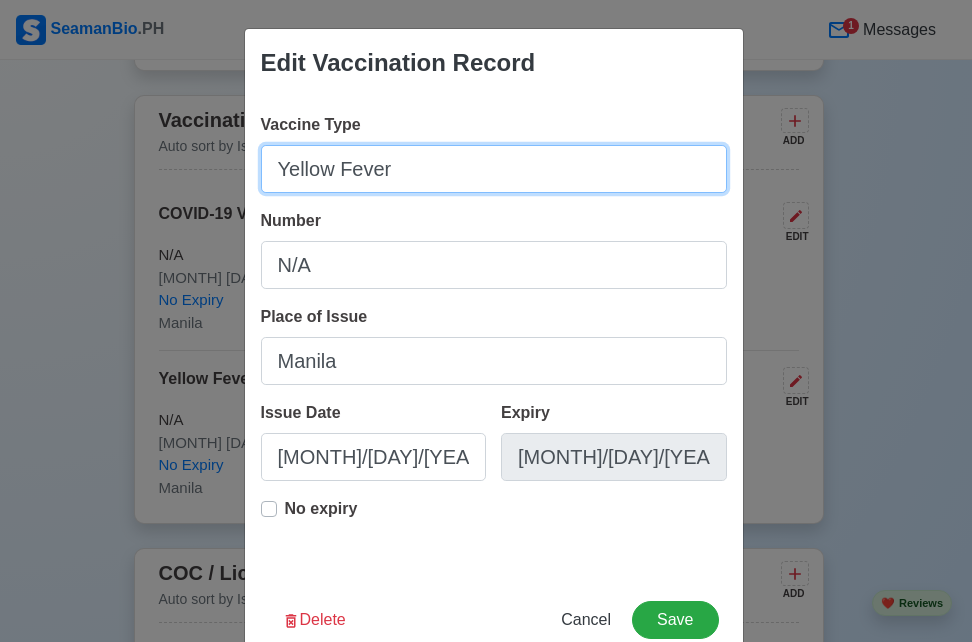 click on "Yellow Fever" at bounding box center [494, 169] 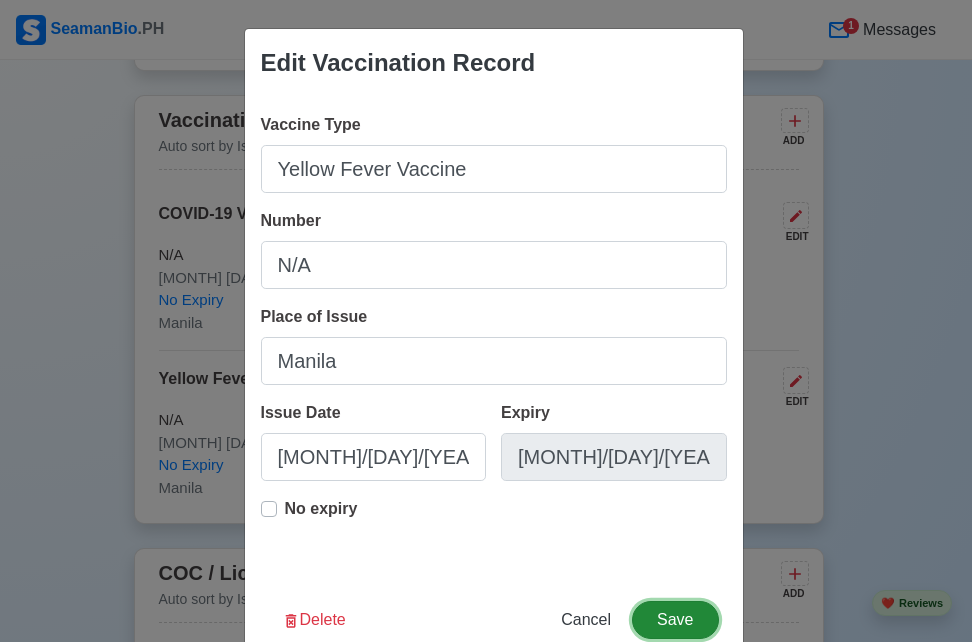 click on "Save" at bounding box center [675, 620] 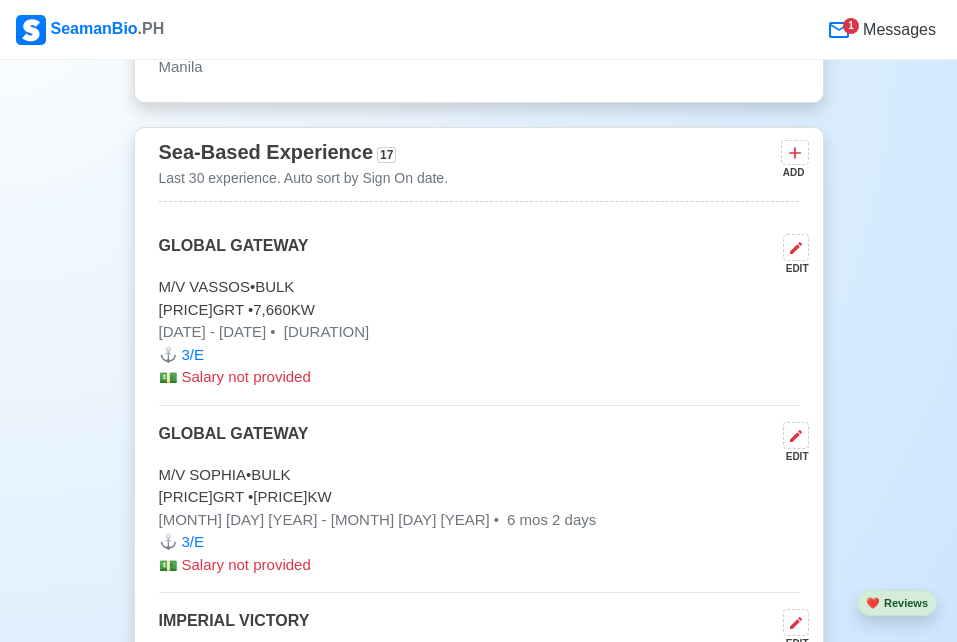 scroll, scrollTop: 5031, scrollLeft: 0, axis: vertical 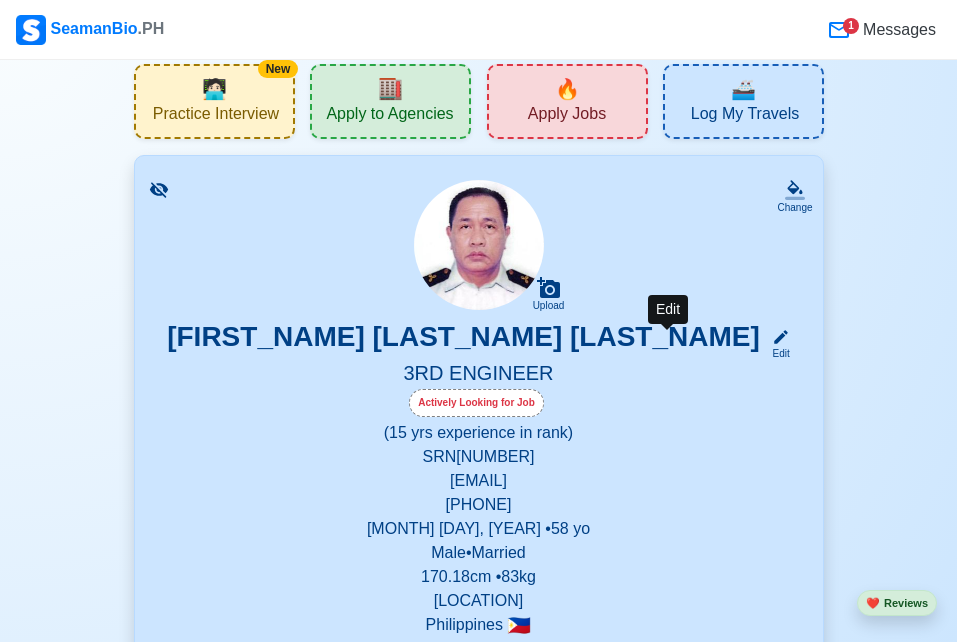 click 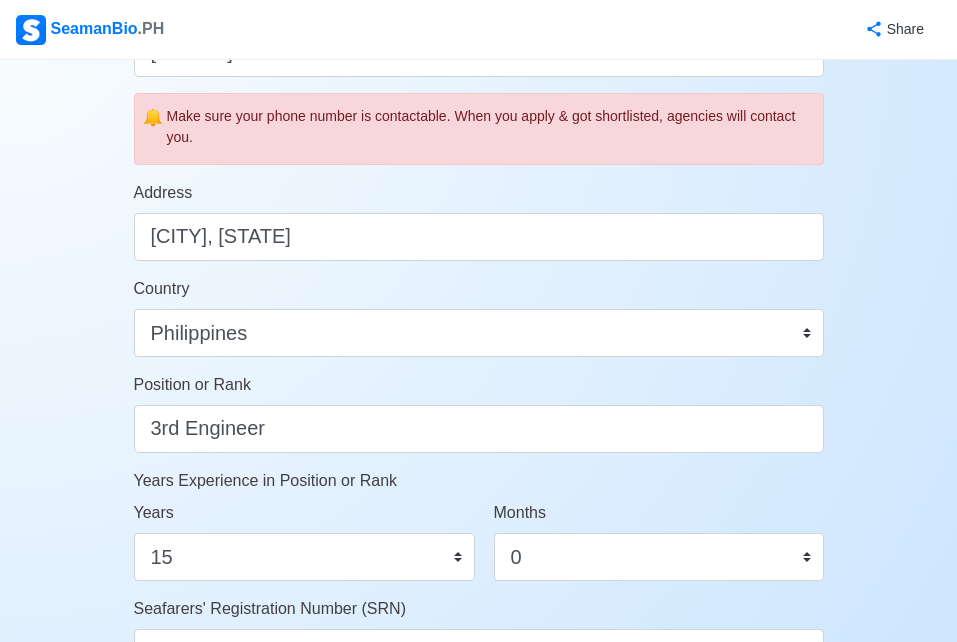 scroll, scrollTop: 736, scrollLeft: 0, axis: vertical 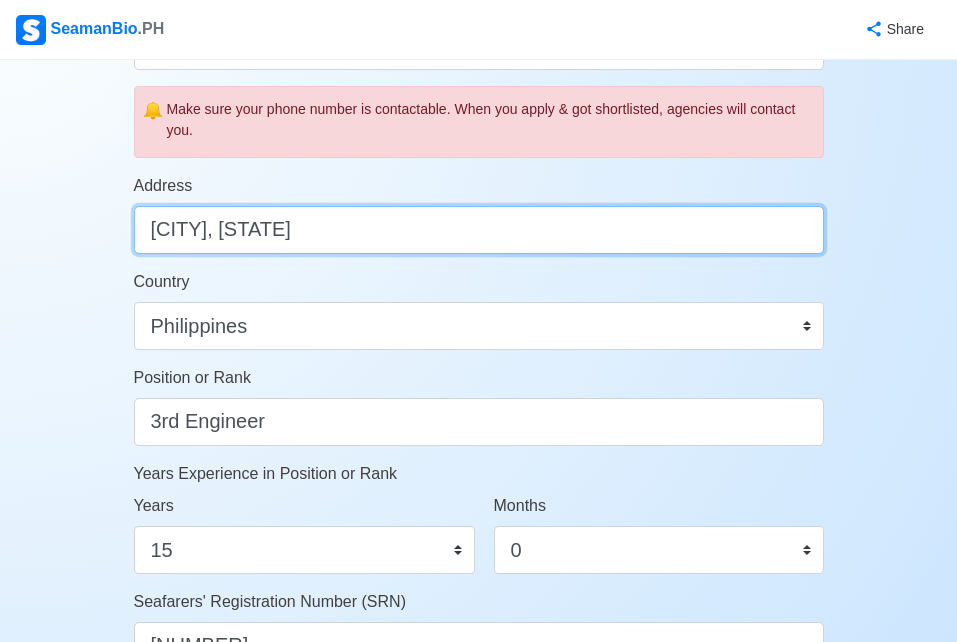 drag, startPoint x: 422, startPoint y: 216, endPoint x: 149, endPoint y: 225, distance: 273.14832 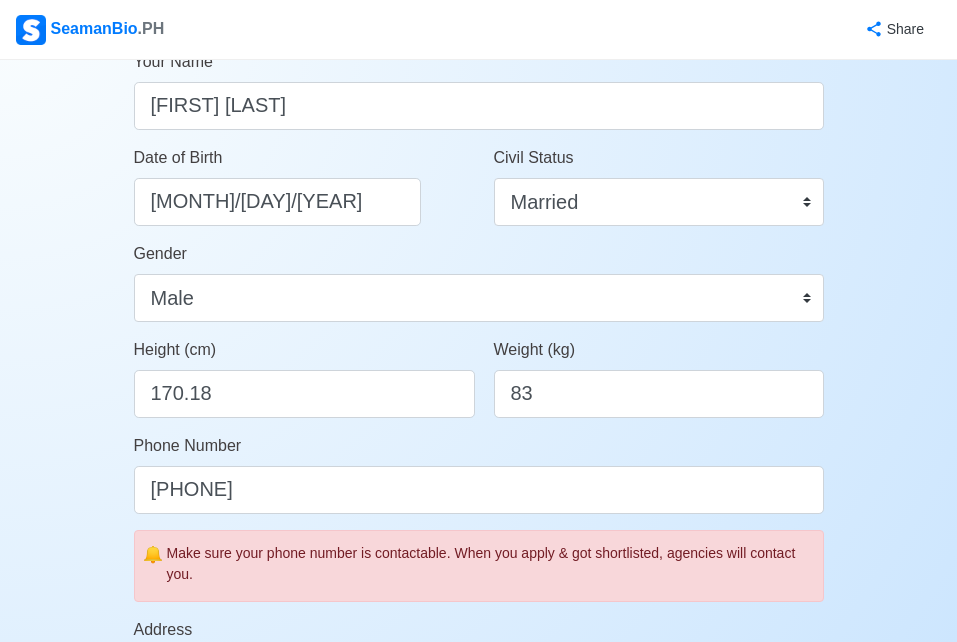 scroll, scrollTop: 301, scrollLeft: 0, axis: vertical 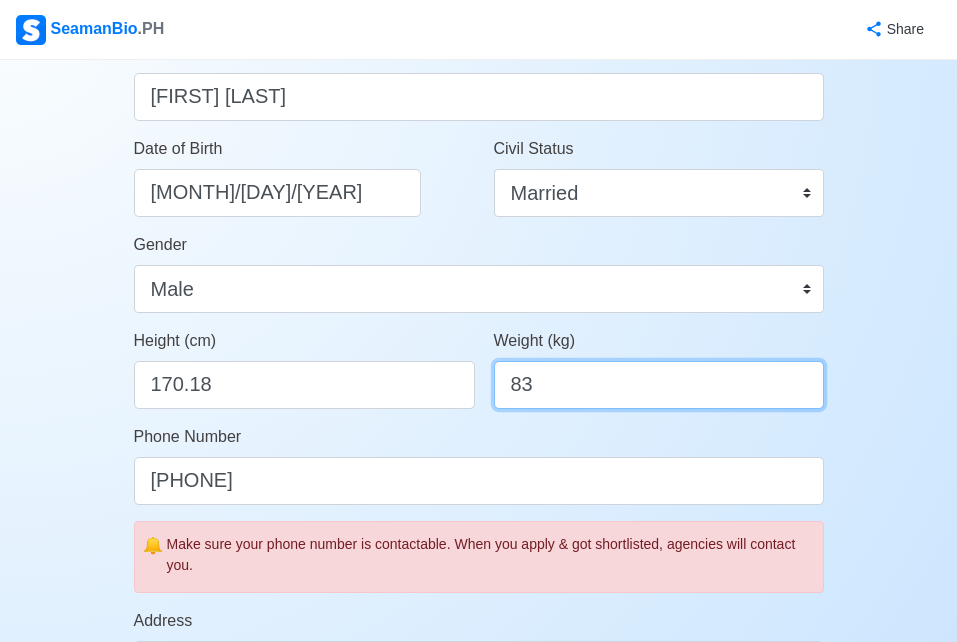 click on "83" at bounding box center [659, 385] 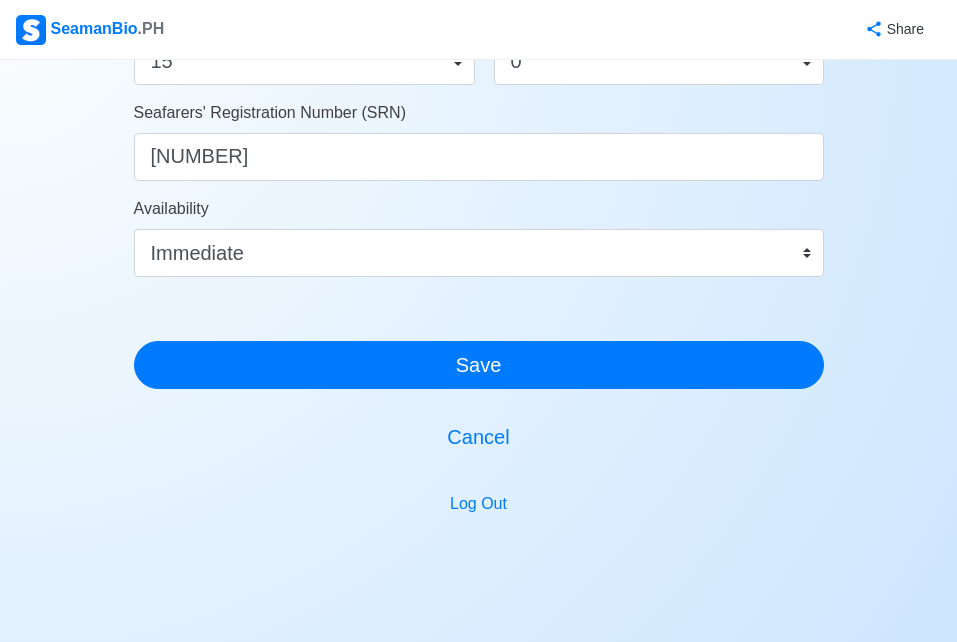 scroll, scrollTop: 1222, scrollLeft: 0, axis: vertical 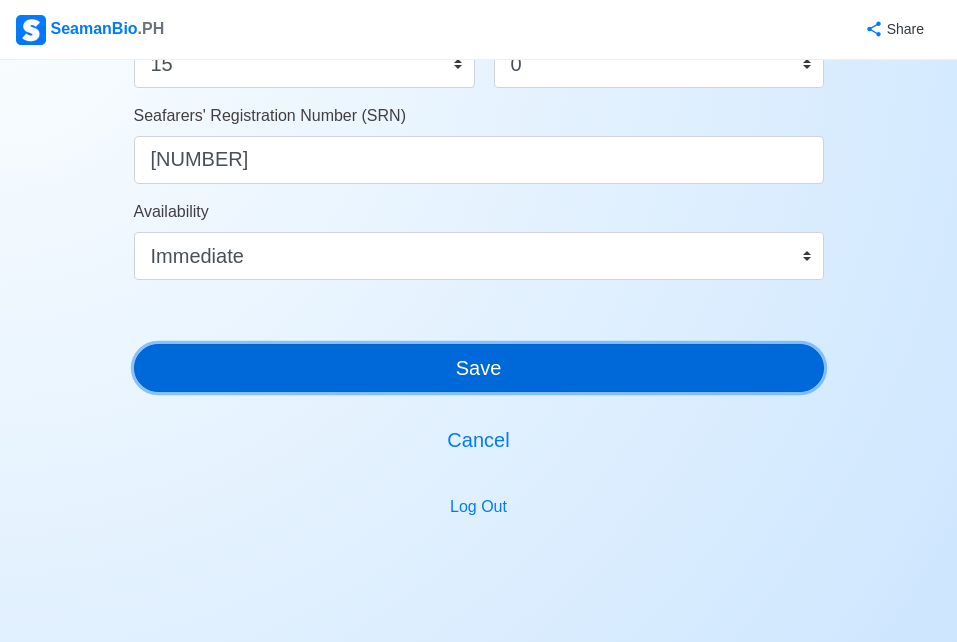 click on "Save" at bounding box center (479, 368) 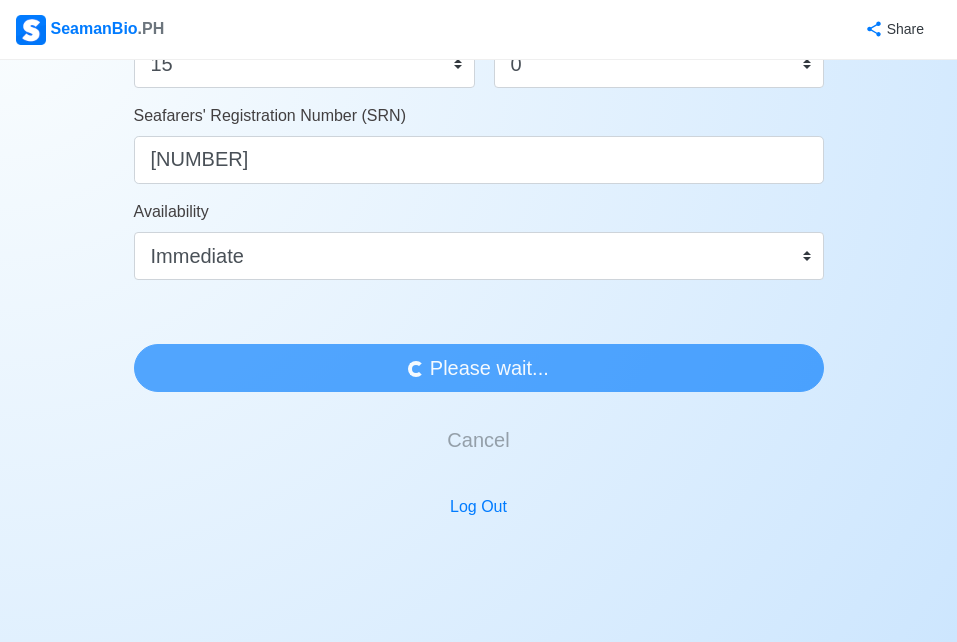 scroll, scrollTop: 0, scrollLeft: 0, axis: both 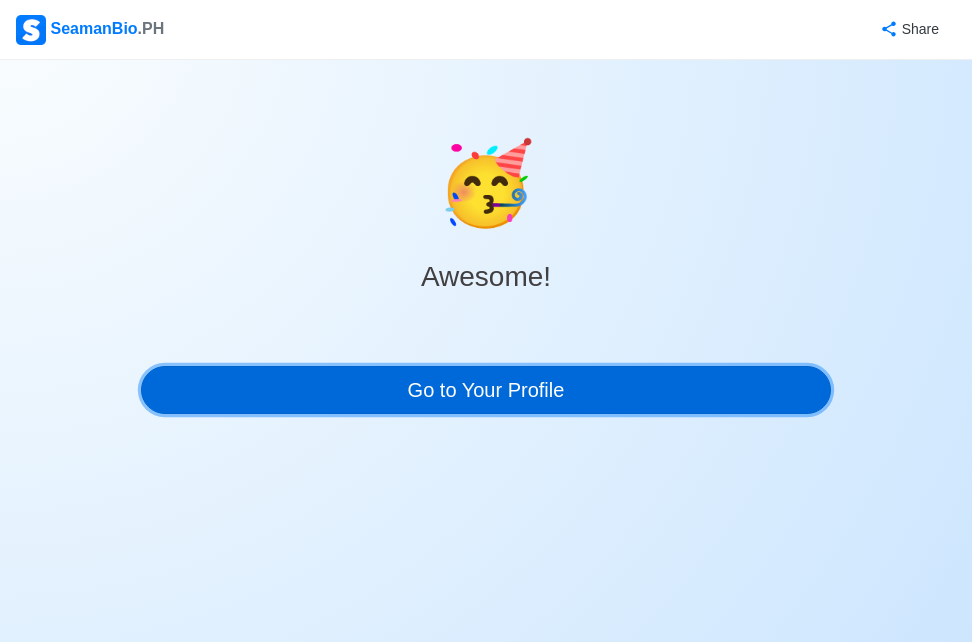 click on "Go to Your Profile" at bounding box center [486, 390] 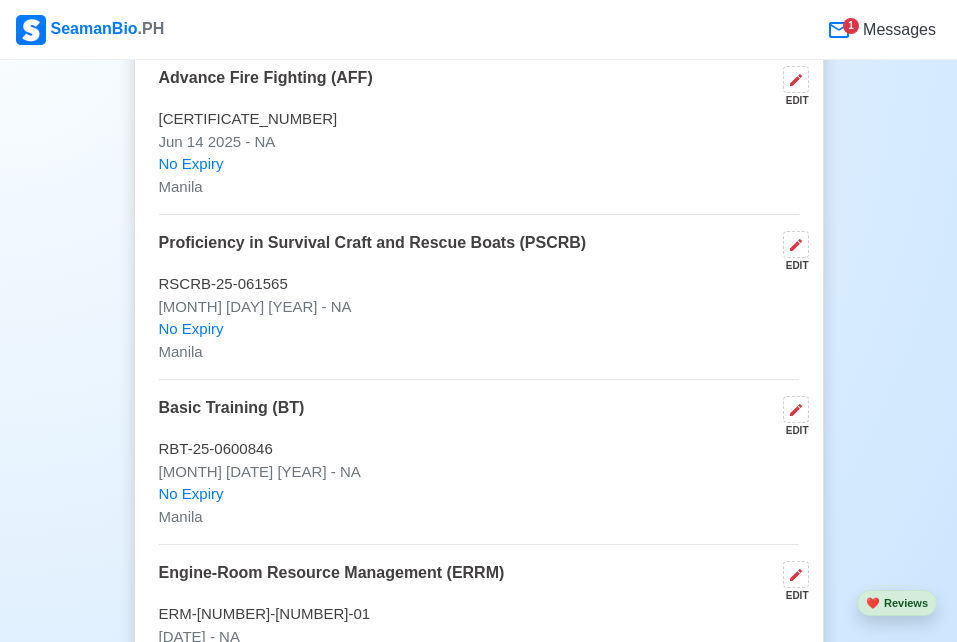 scroll, scrollTop: 3523, scrollLeft: 0, axis: vertical 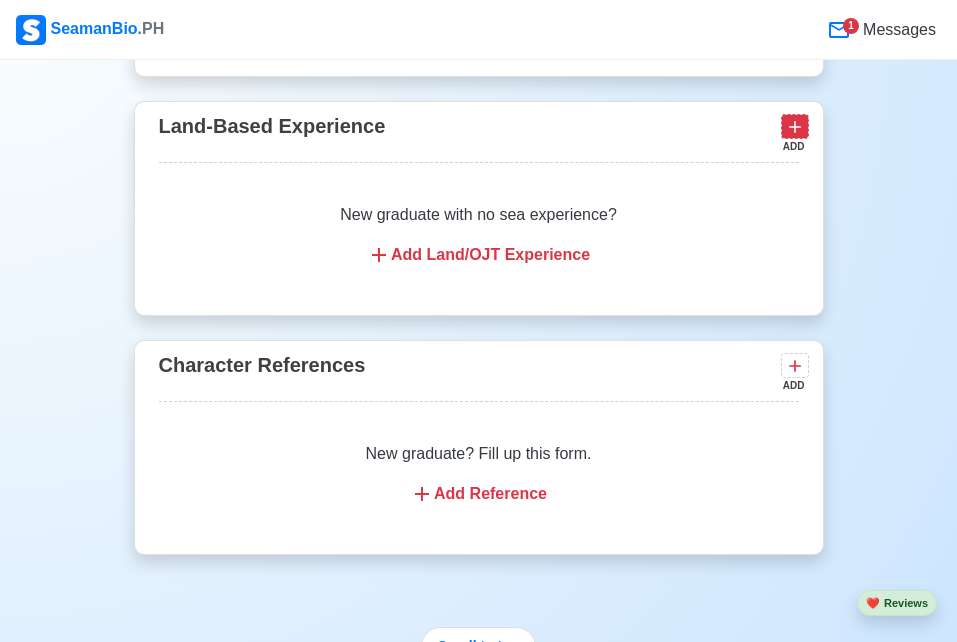 click 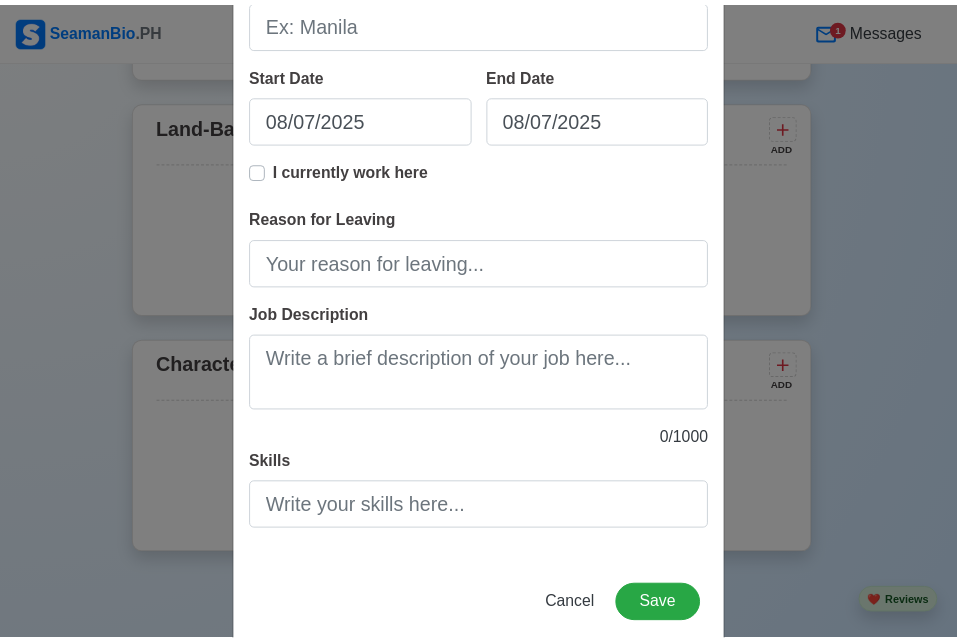 scroll, scrollTop: 374, scrollLeft: 0, axis: vertical 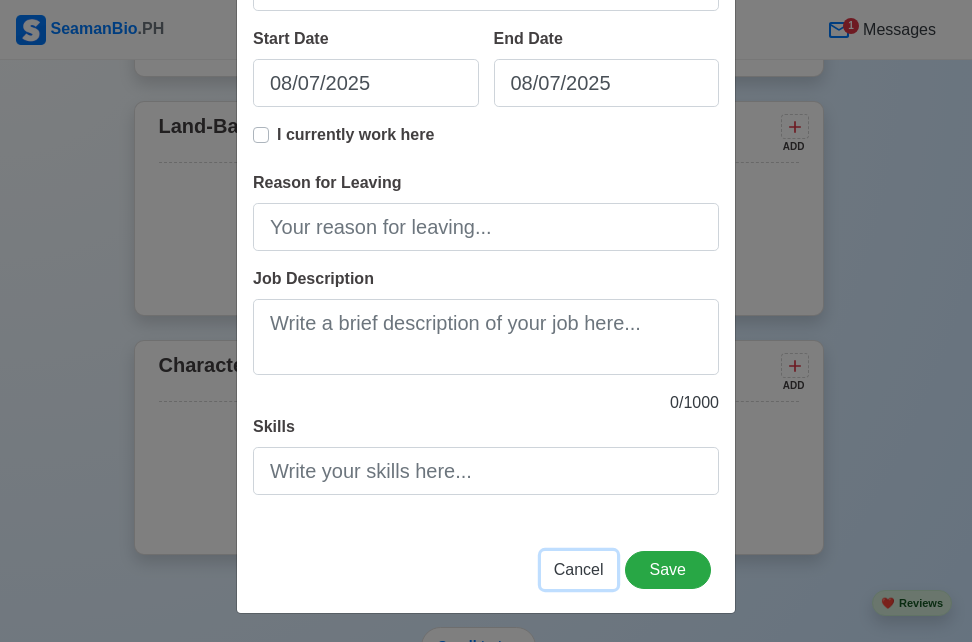 click on "Cancel" at bounding box center (579, 569) 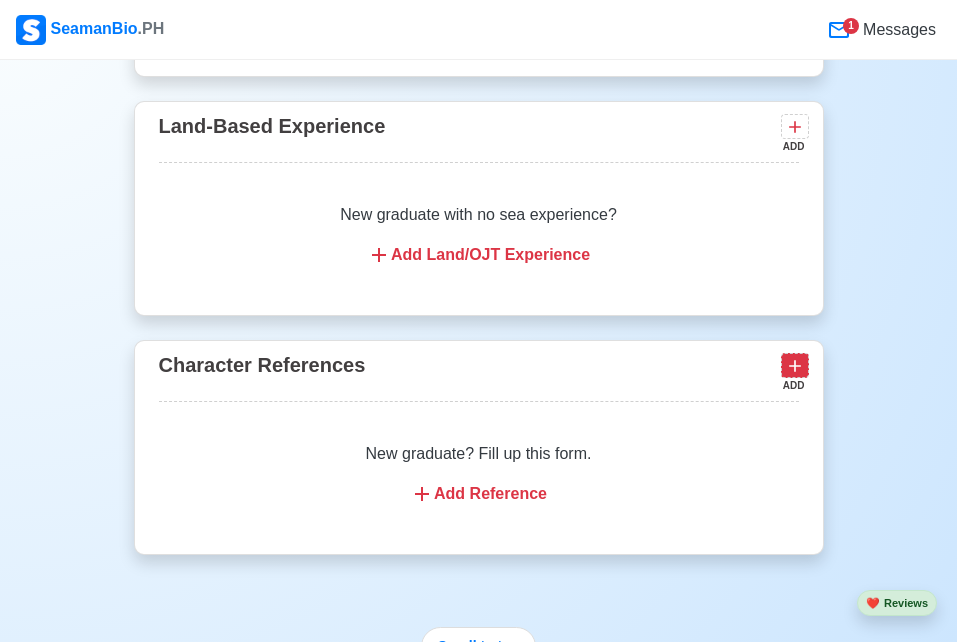 click 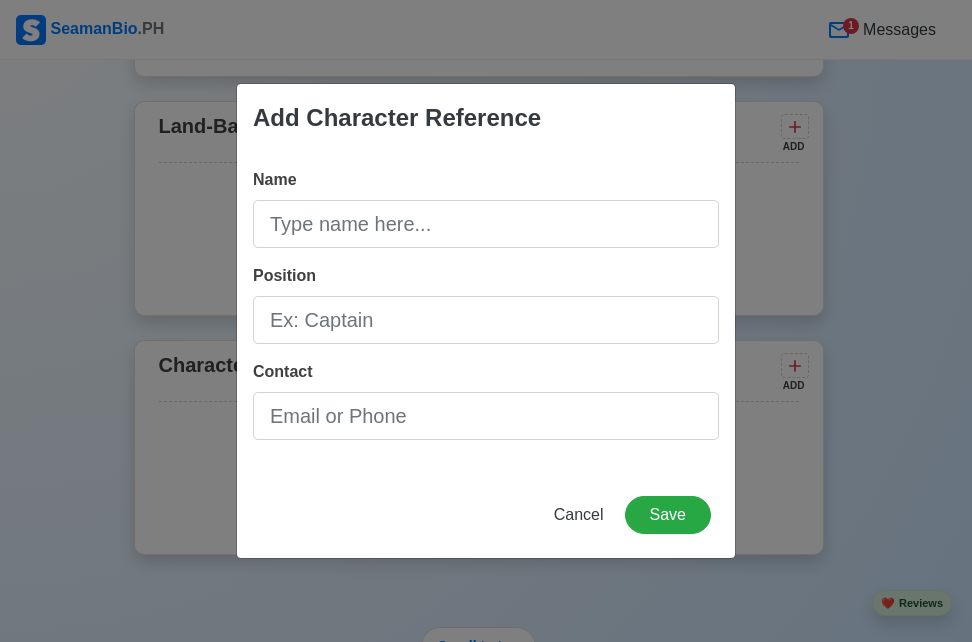 click on "Add Character Reference Name Position Contact Cancel Save" at bounding box center [486, 321] 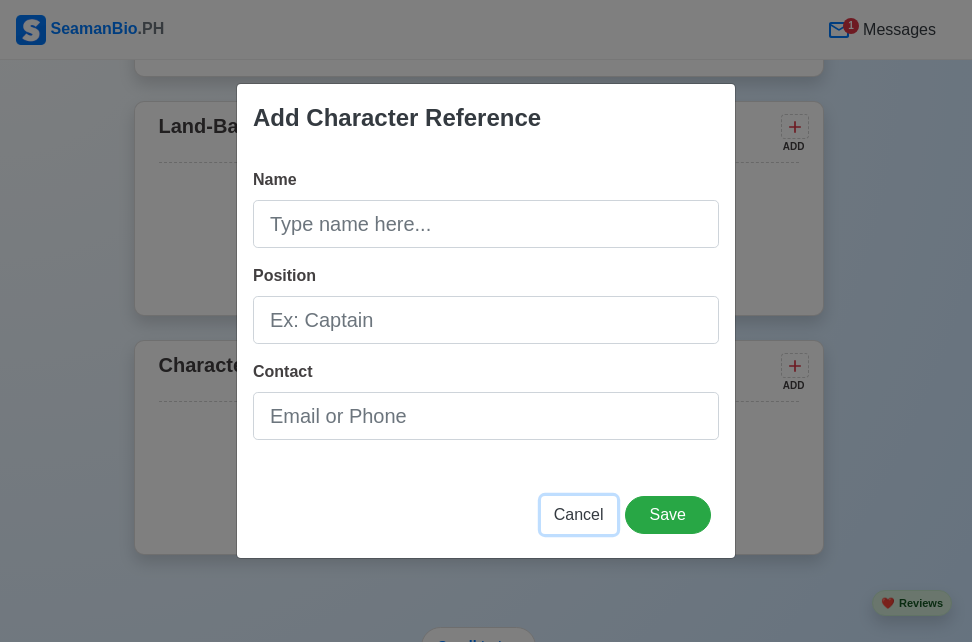 click on "Cancel" at bounding box center (579, 515) 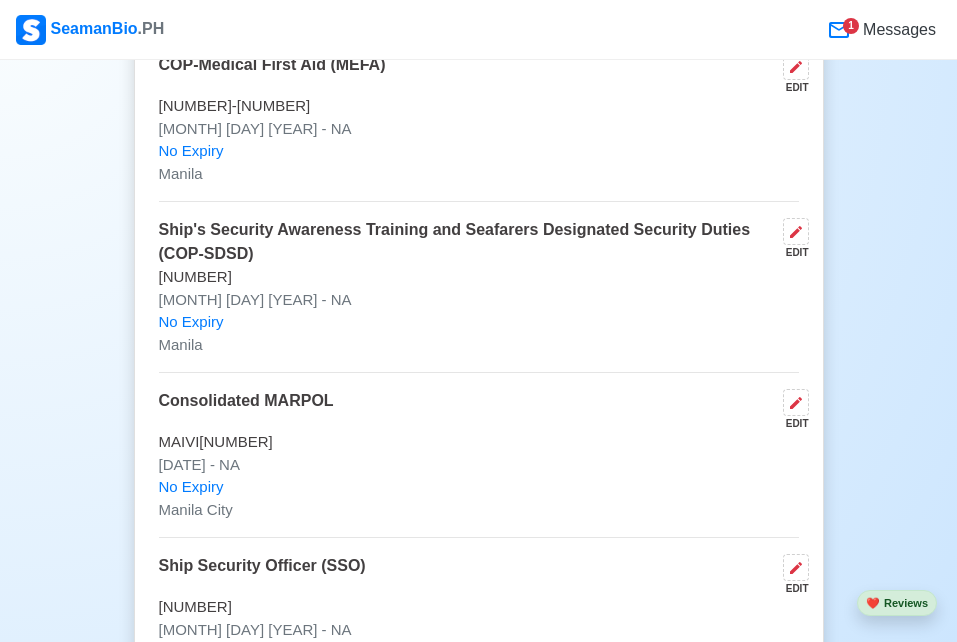 scroll, scrollTop: 3945, scrollLeft: 0, axis: vertical 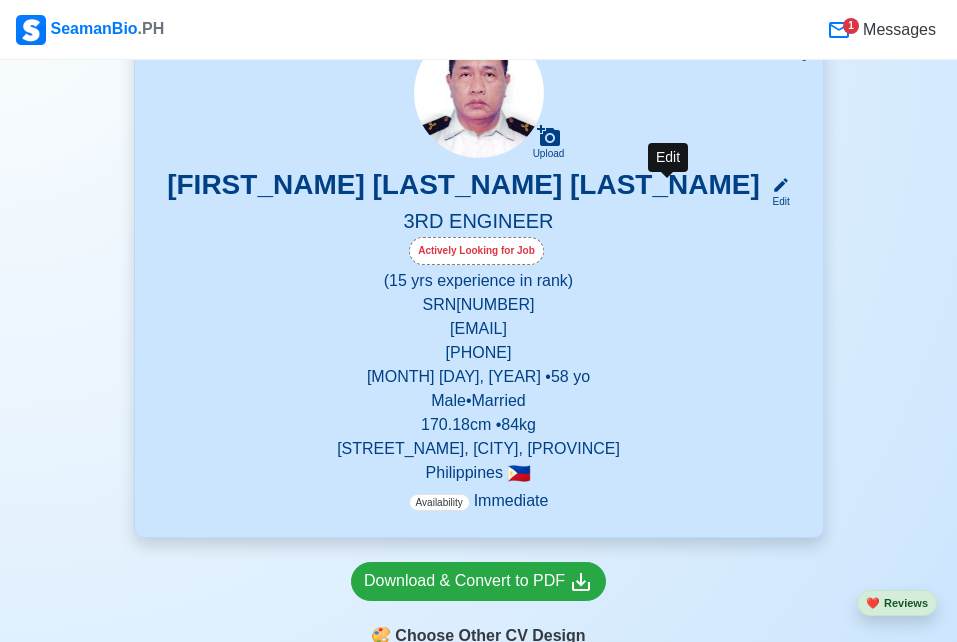 click on "Edit" at bounding box center (777, 201) 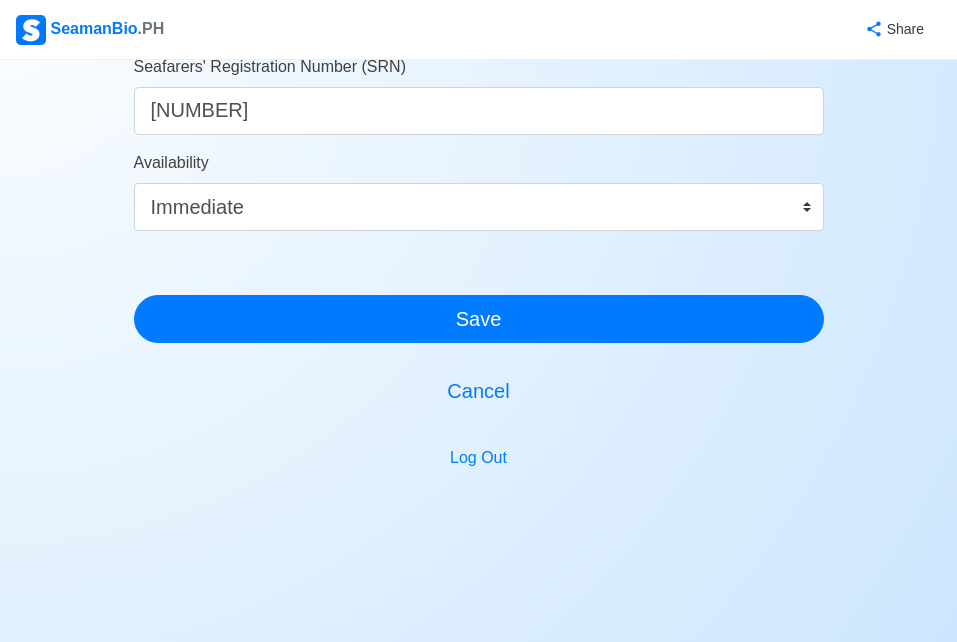 scroll, scrollTop: 1290, scrollLeft: 0, axis: vertical 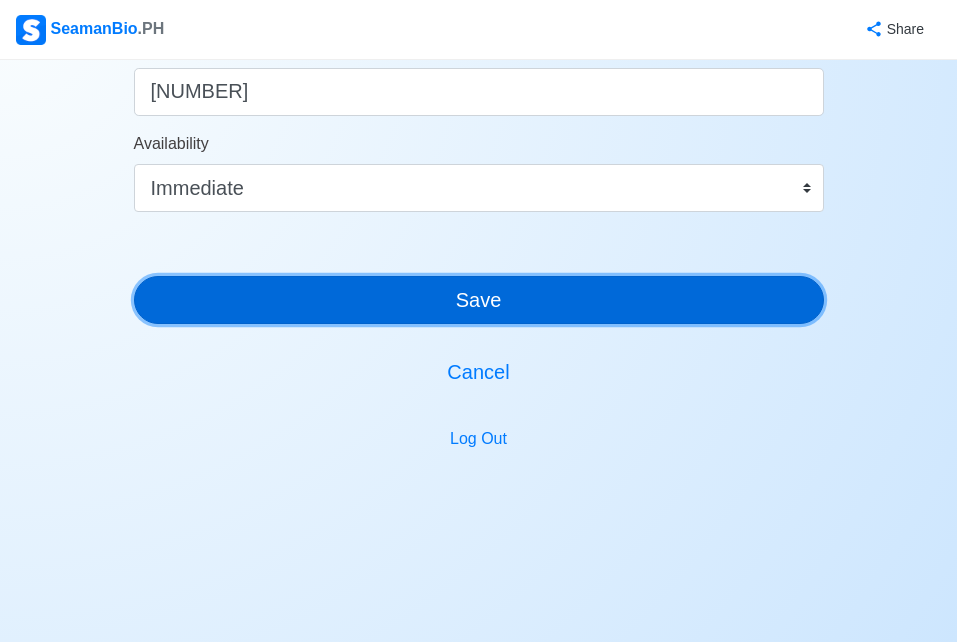 click on "Save" at bounding box center [479, 300] 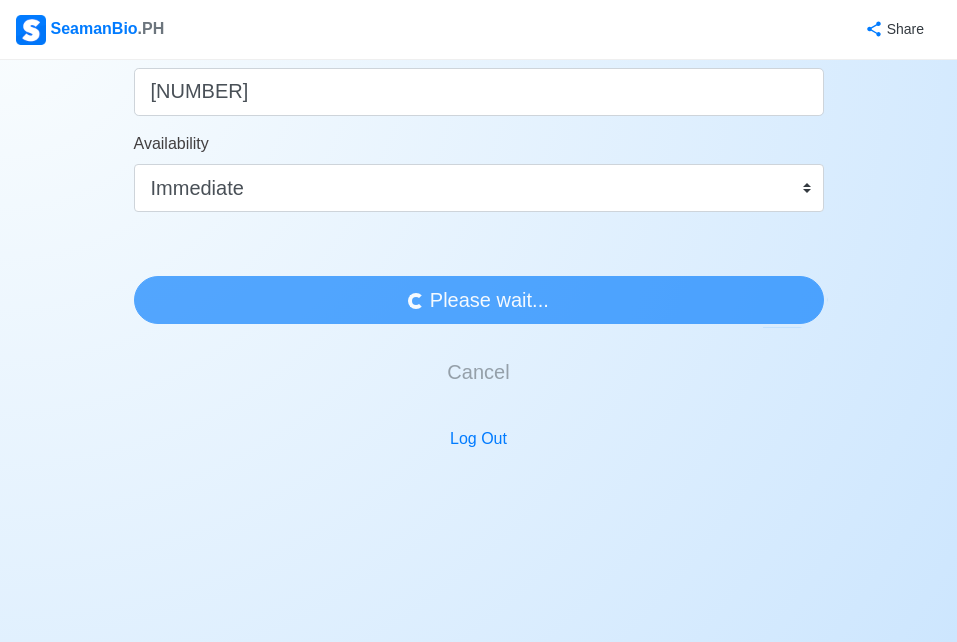 scroll, scrollTop: 0, scrollLeft: 0, axis: both 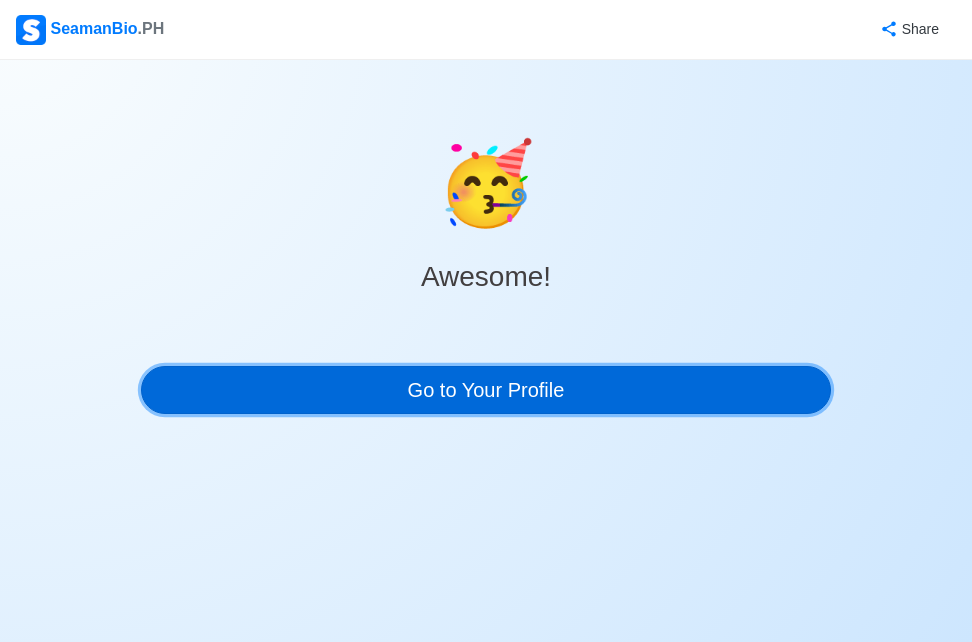 click on "Go to Your Profile" at bounding box center [486, 390] 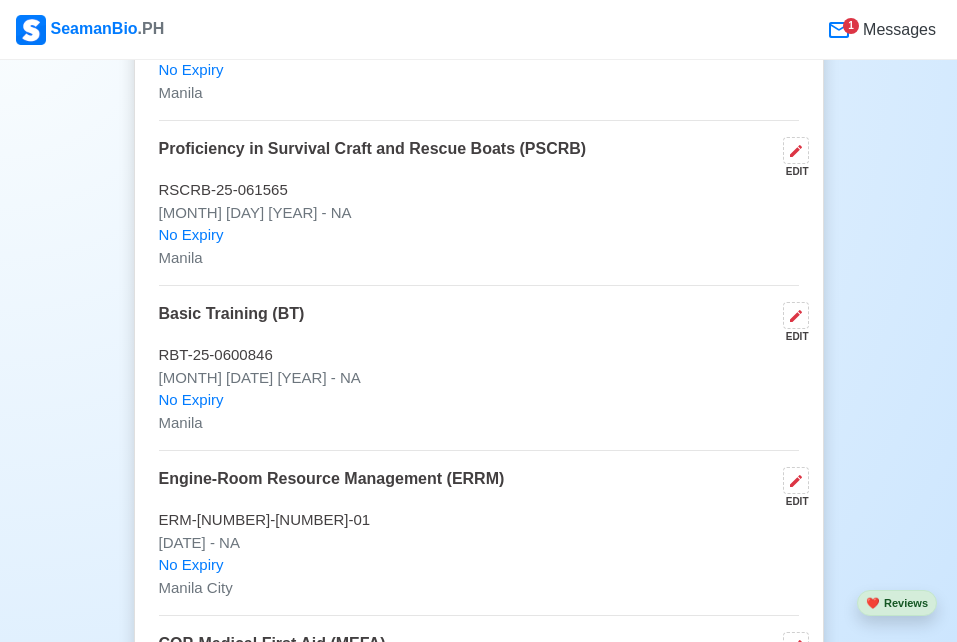 scroll, scrollTop: 3585, scrollLeft: 0, axis: vertical 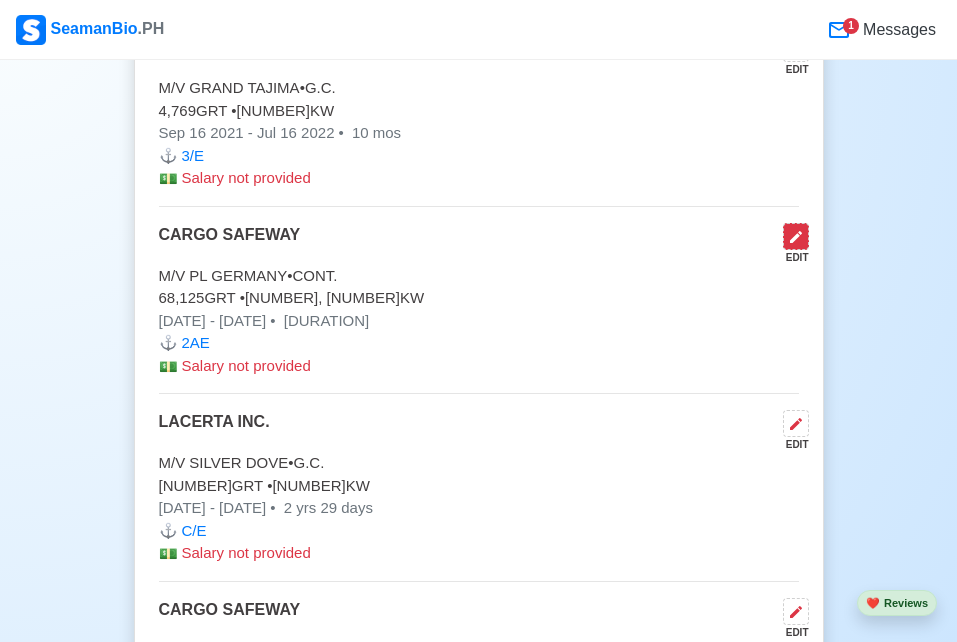click at bounding box center (796, 236) 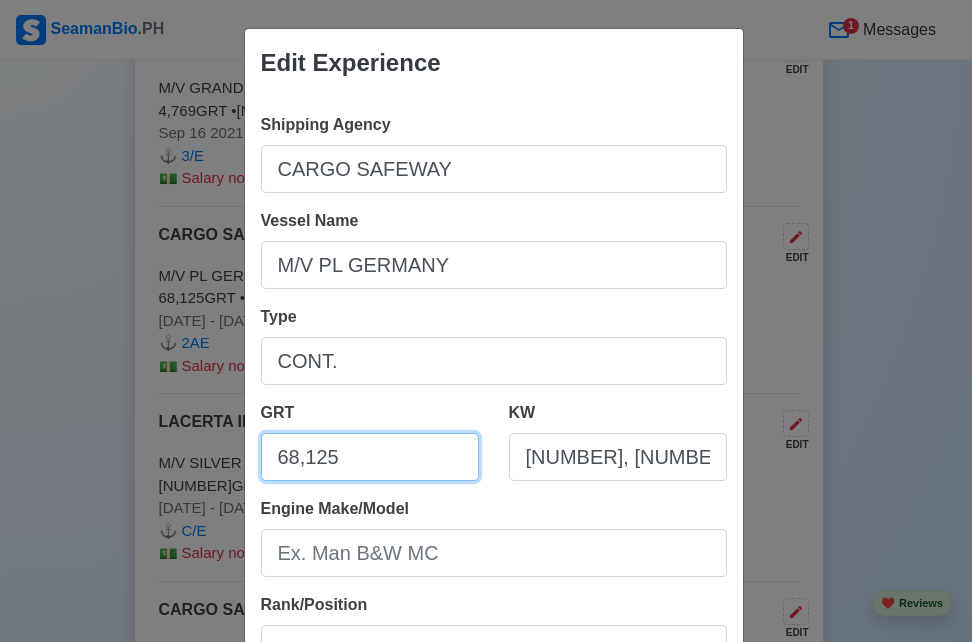 click on "68,125" at bounding box center (370, 457) 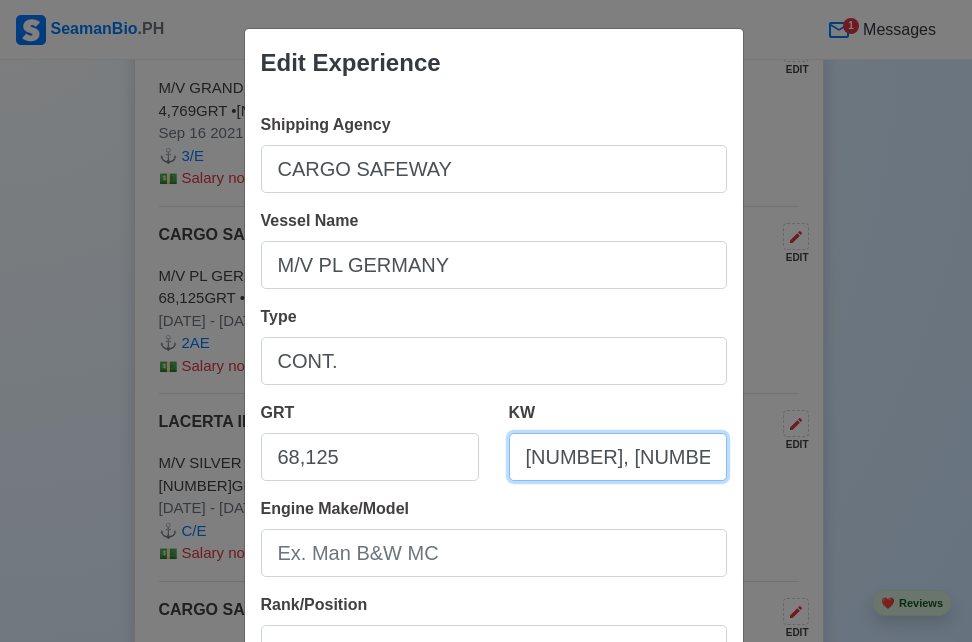 click on "[NUMBER], [NUMBER]" at bounding box center (618, 457) 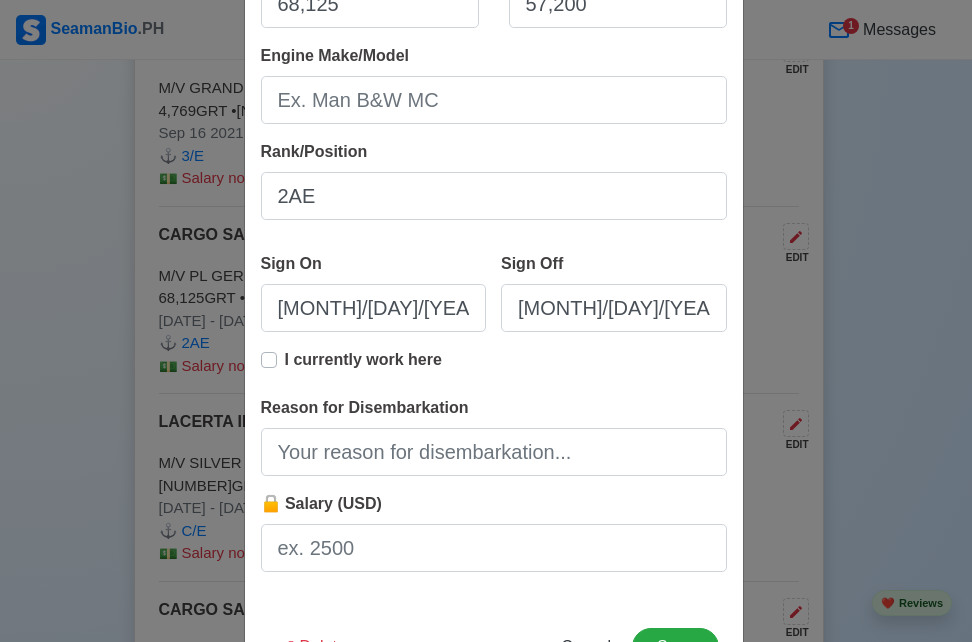 scroll, scrollTop: 457, scrollLeft: 0, axis: vertical 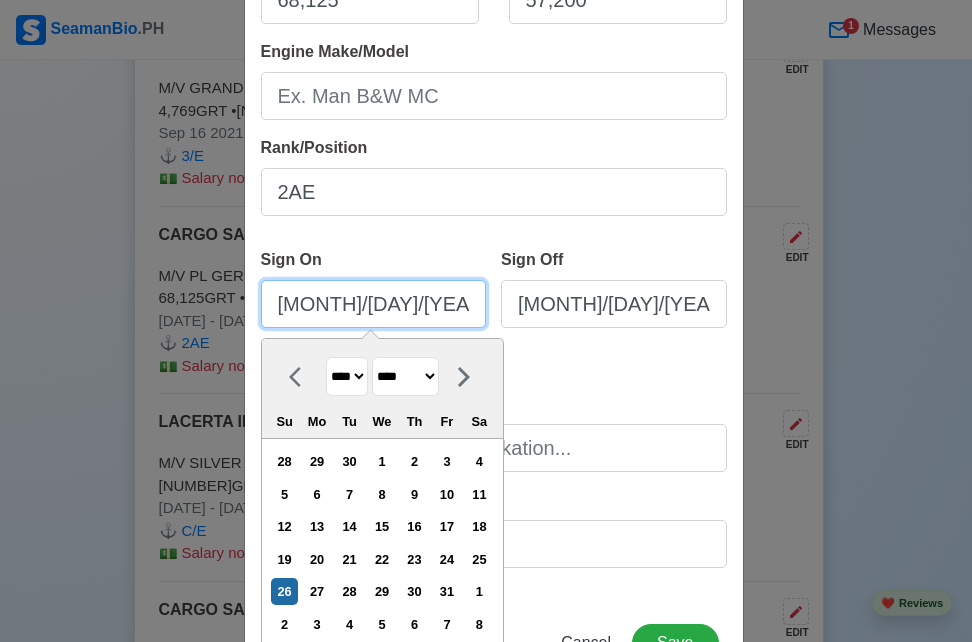 click on "[MONTH]/[DAY]/[YEAR]" at bounding box center [374, 304] 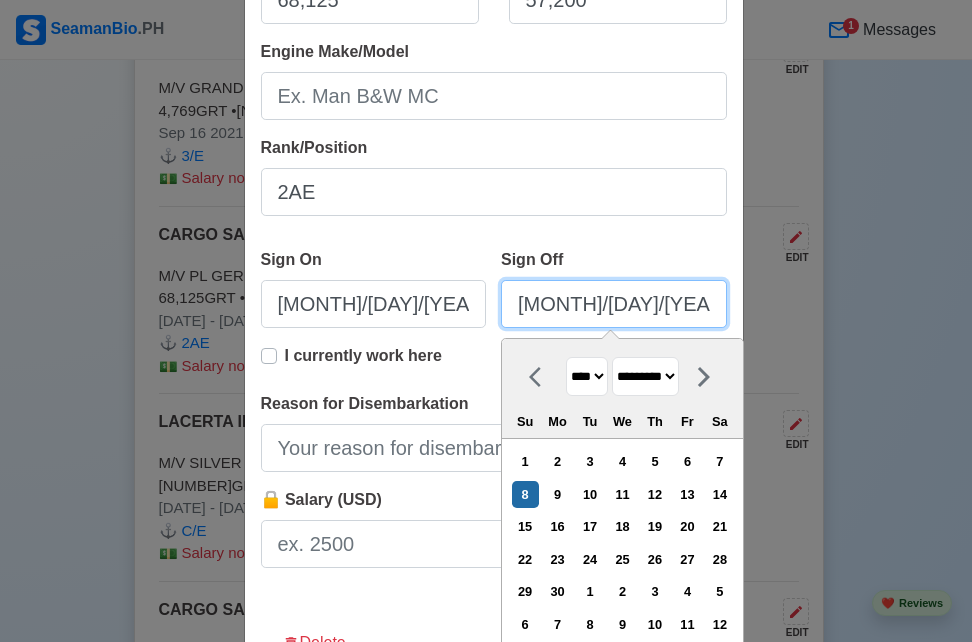 click on "[MONTH]/[DAY]/[YEAR]" at bounding box center (614, 304) 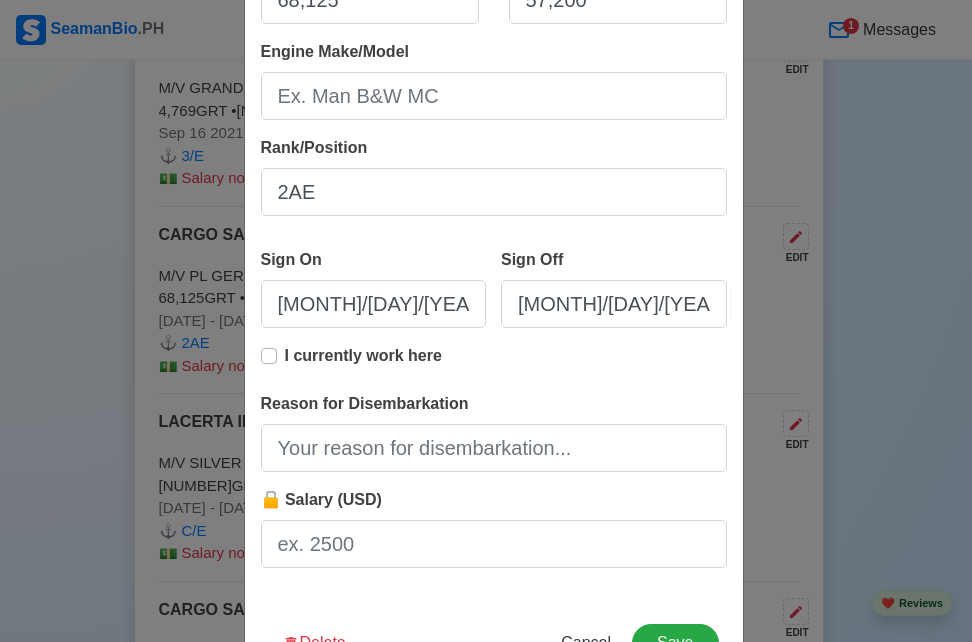 click on "Shipping Agency CARGO SAFEWAY Vessel Name M/V PL GERMANY Type CONT. GRT 68,125 KW 57,200 Engine Make/Model Rank/Position 2AE Sign On 12/28/2018 Sign Off 09/08/2019 I currently work here Reason for Disembarkation 🔒 Salary (USD)" at bounding box center (494, 120) 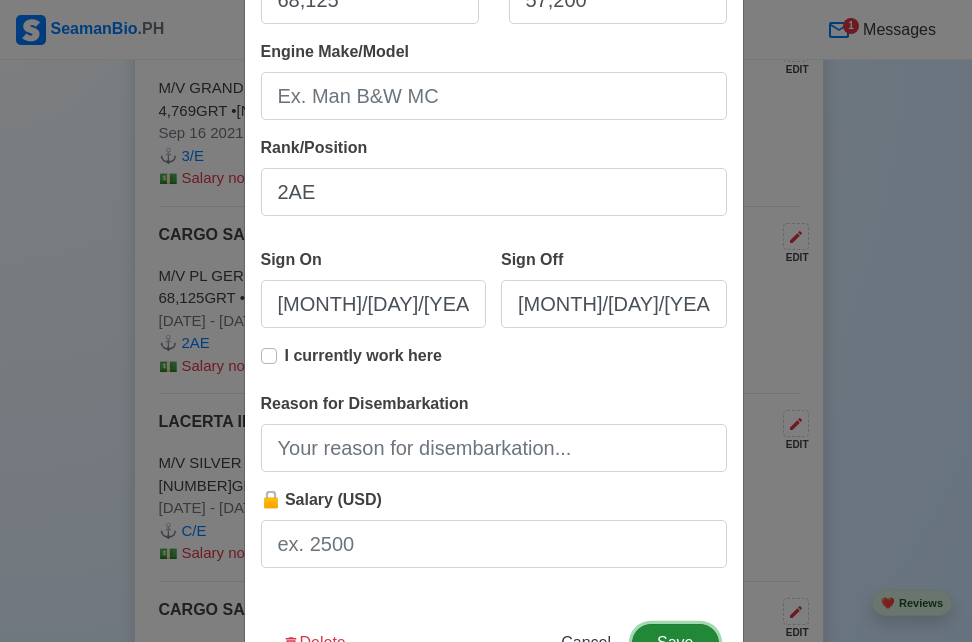 click on "Save" at bounding box center (675, 643) 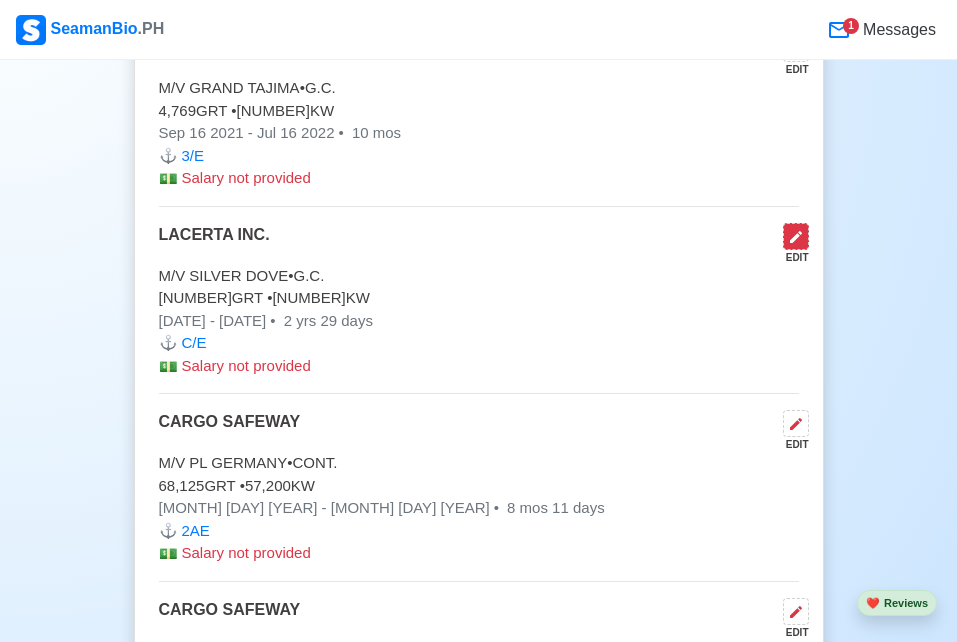 click at bounding box center [796, 236] 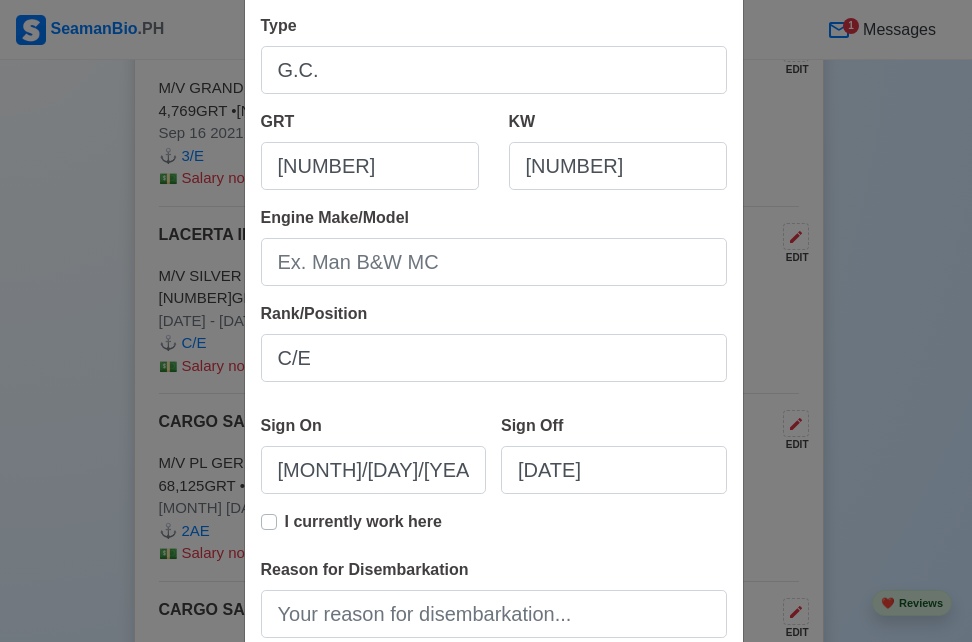 scroll, scrollTop: 373, scrollLeft: 0, axis: vertical 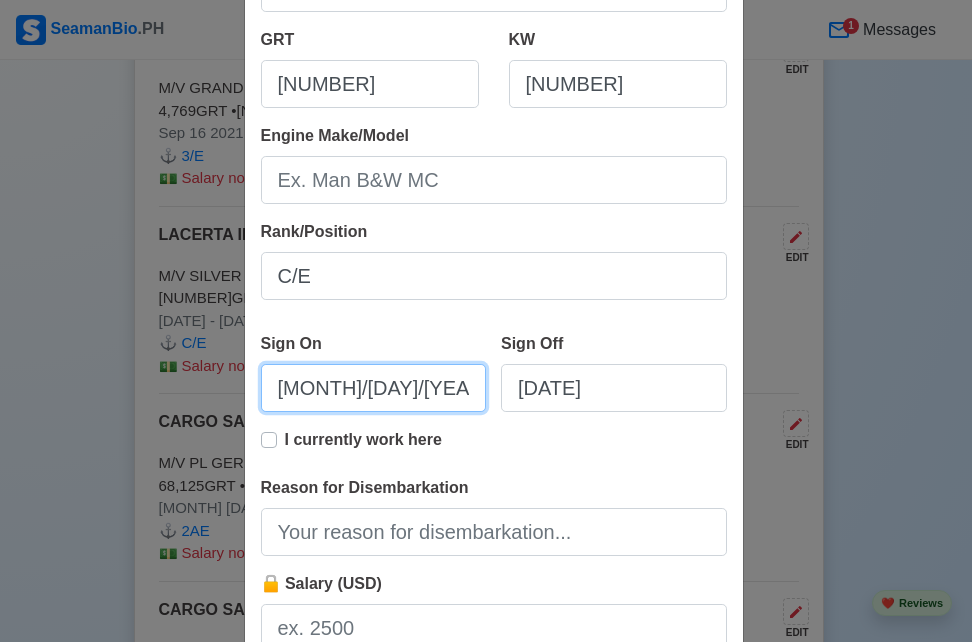 click on "[MONTH]/[DAY]/[YEAR]" at bounding box center [374, 388] 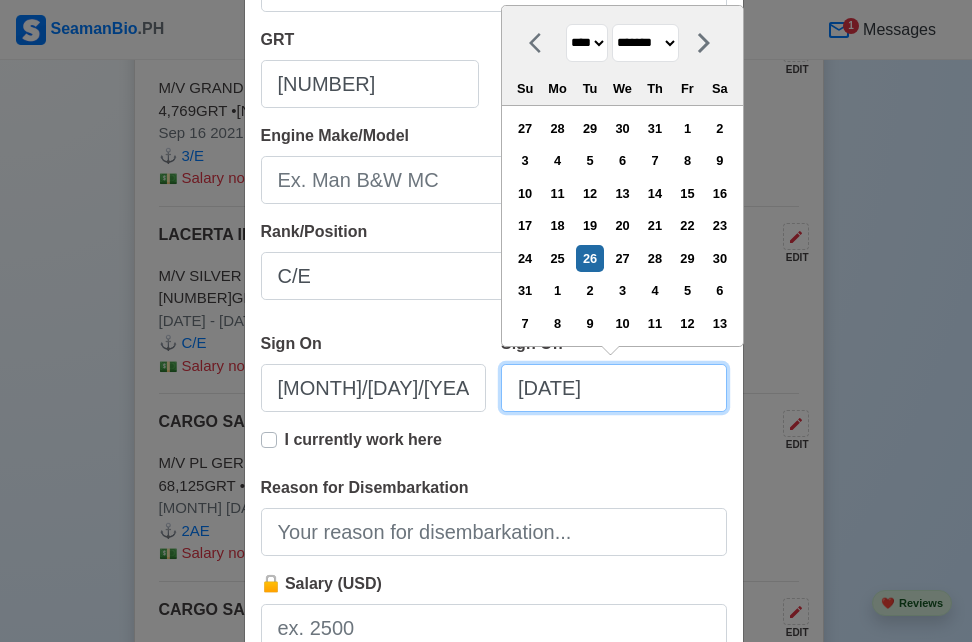 click on "[DATE]" at bounding box center [614, 388] 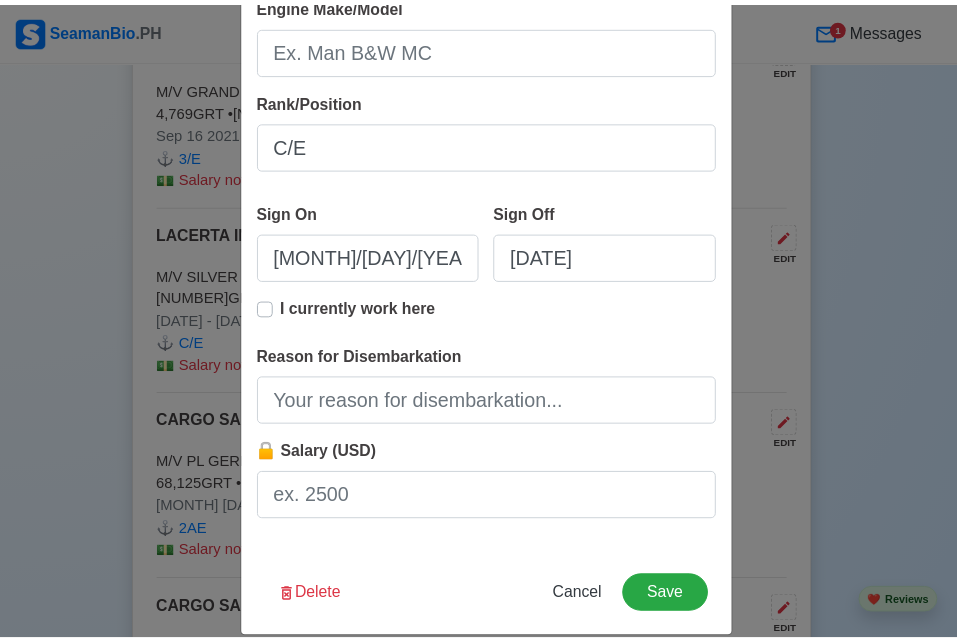 scroll, scrollTop: 530, scrollLeft: 0, axis: vertical 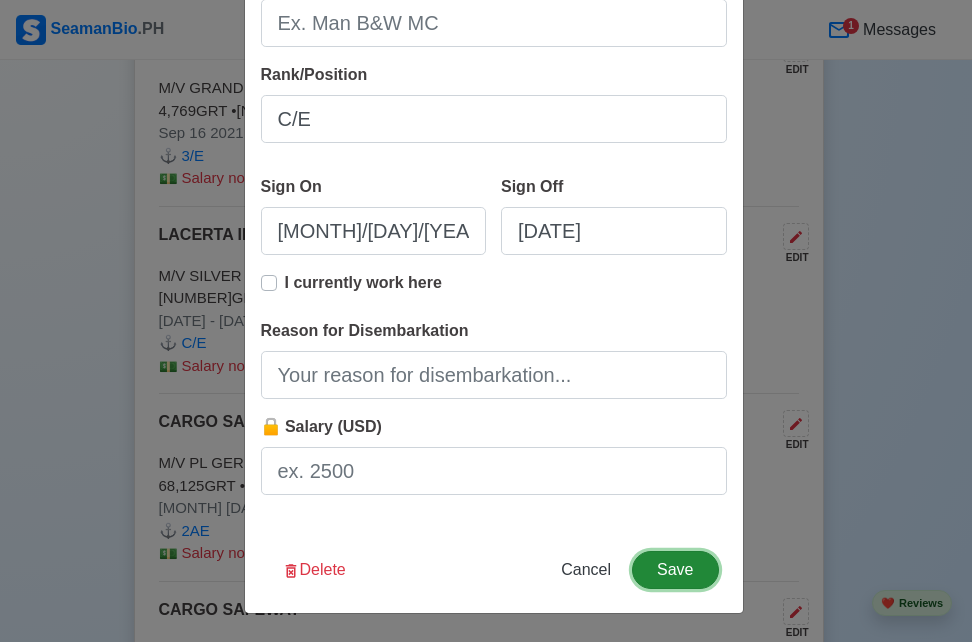 click on "Save" at bounding box center [675, 570] 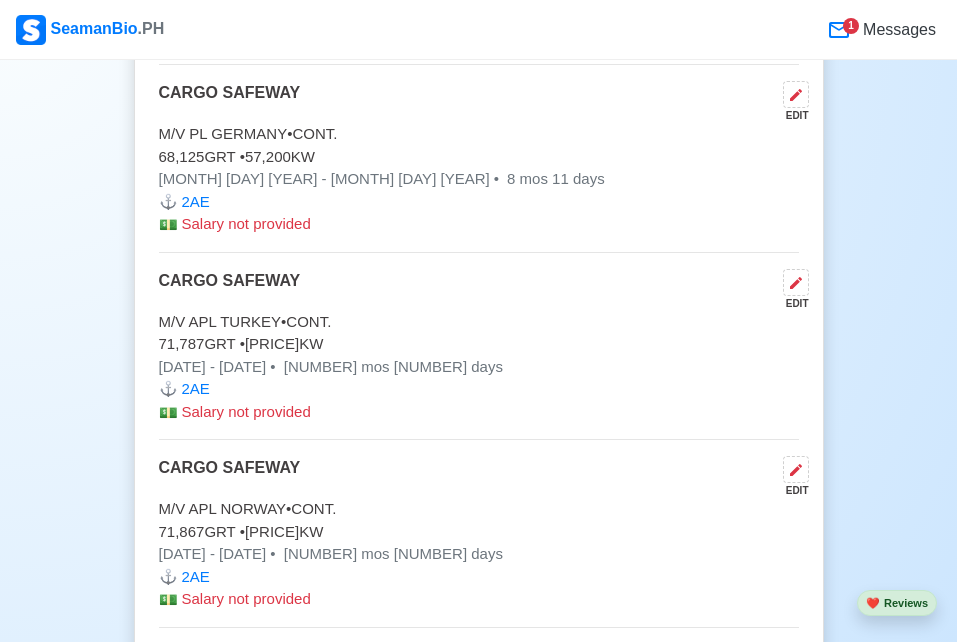 scroll, scrollTop: 5777, scrollLeft: 0, axis: vertical 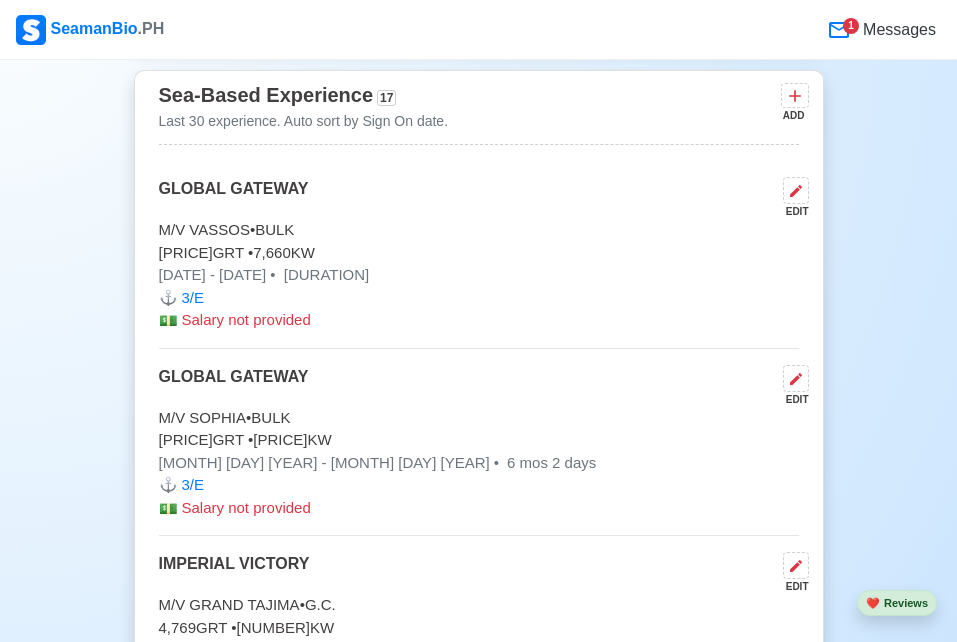 click on "Messages" at bounding box center [897, 30] 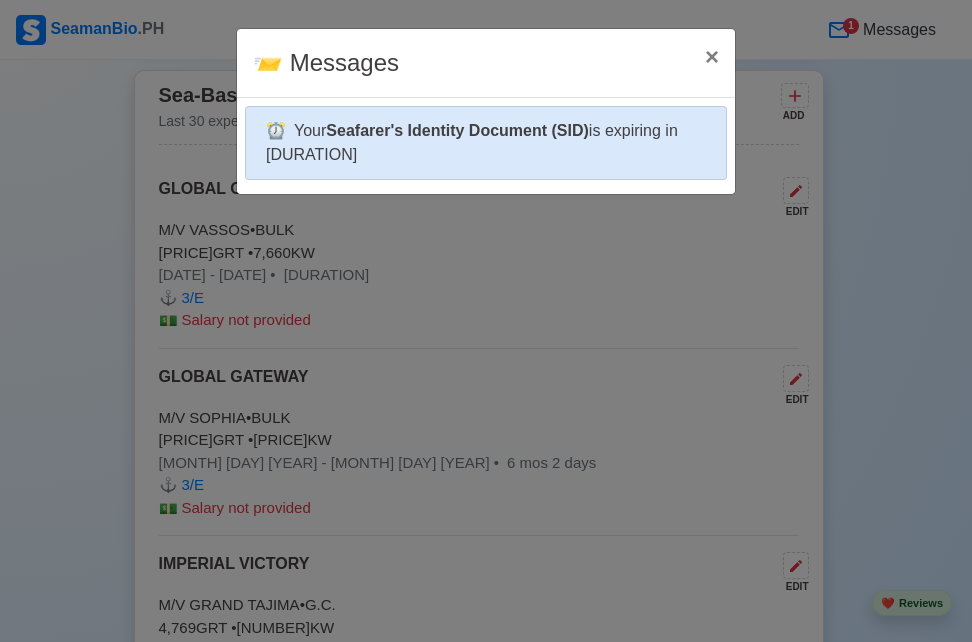 click on "Your Seafarer's Identity Document (SID) is expiring in [DURATION]." at bounding box center (486, 143) 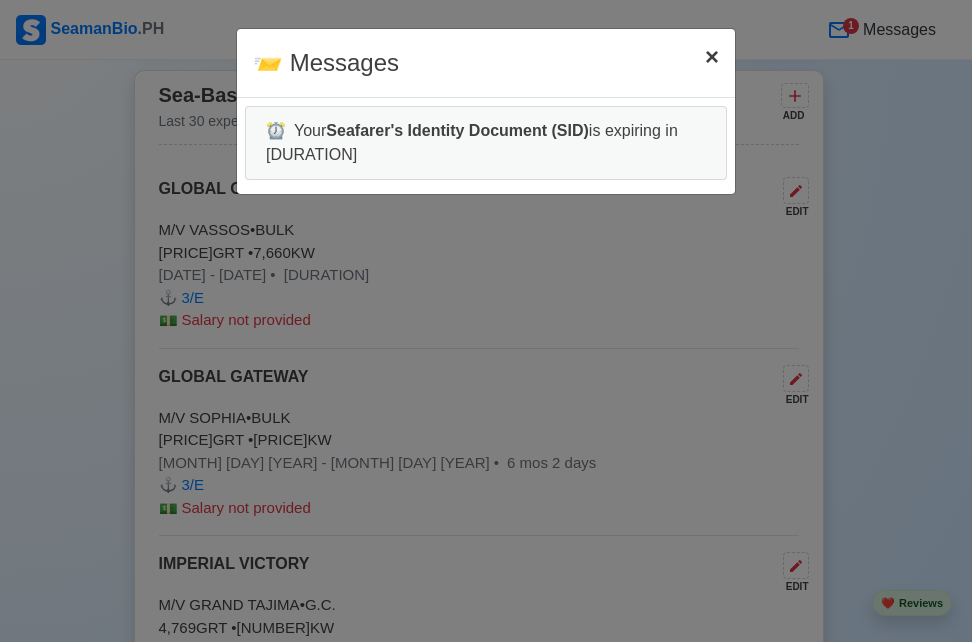 click on "×" at bounding box center [712, 56] 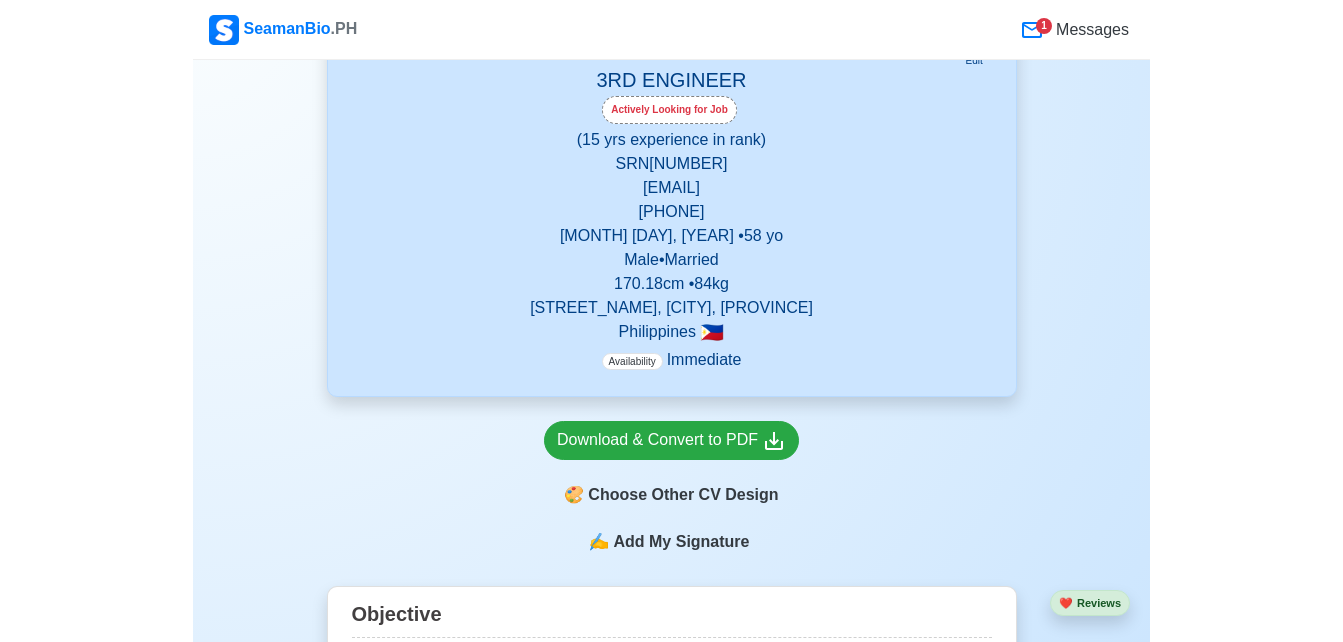 scroll, scrollTop: 344, scrollLeft: 0, axis: vertical 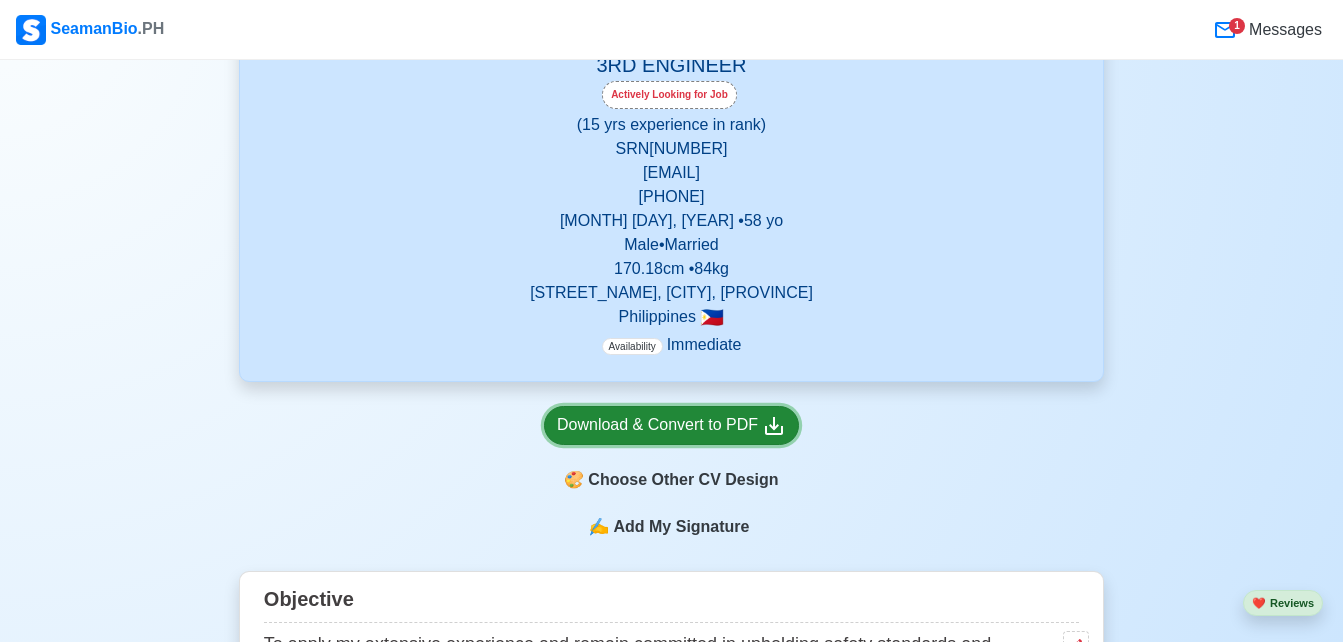 click on "Download & Convert to PDF" at bounding box center [671, 425] 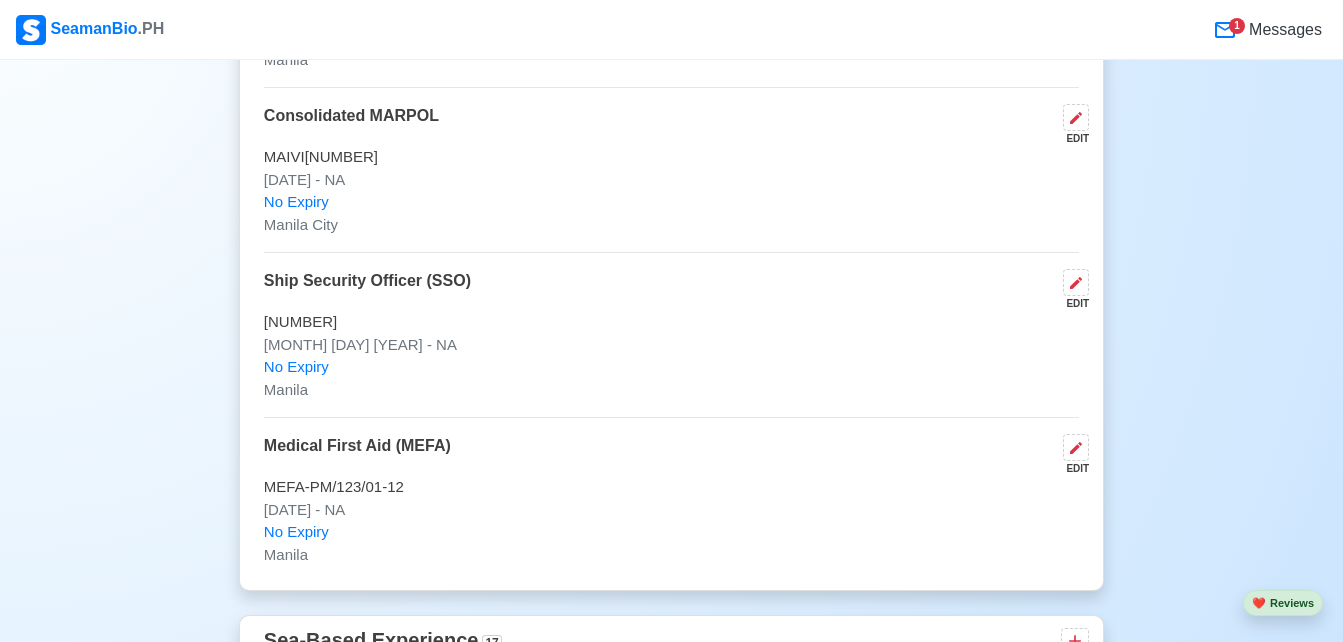 scroll, scrollTop: 4412, scrollLeft: 0, axis: vertical 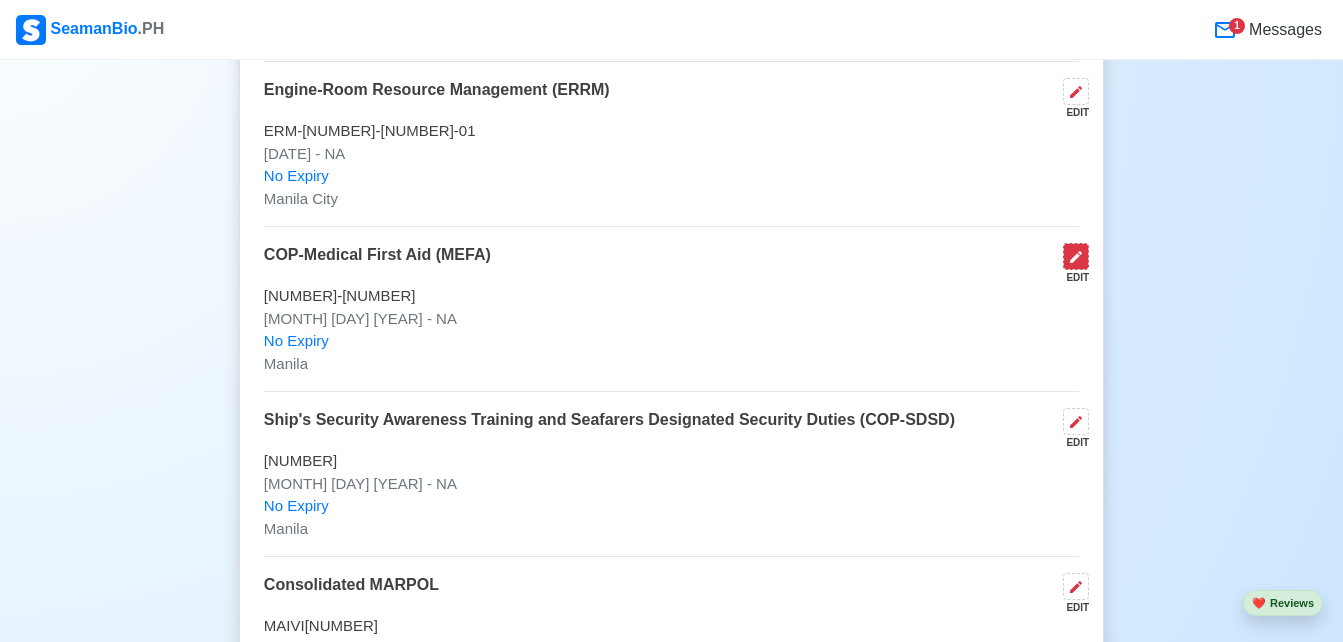 click at bounding box center [1076, 256] 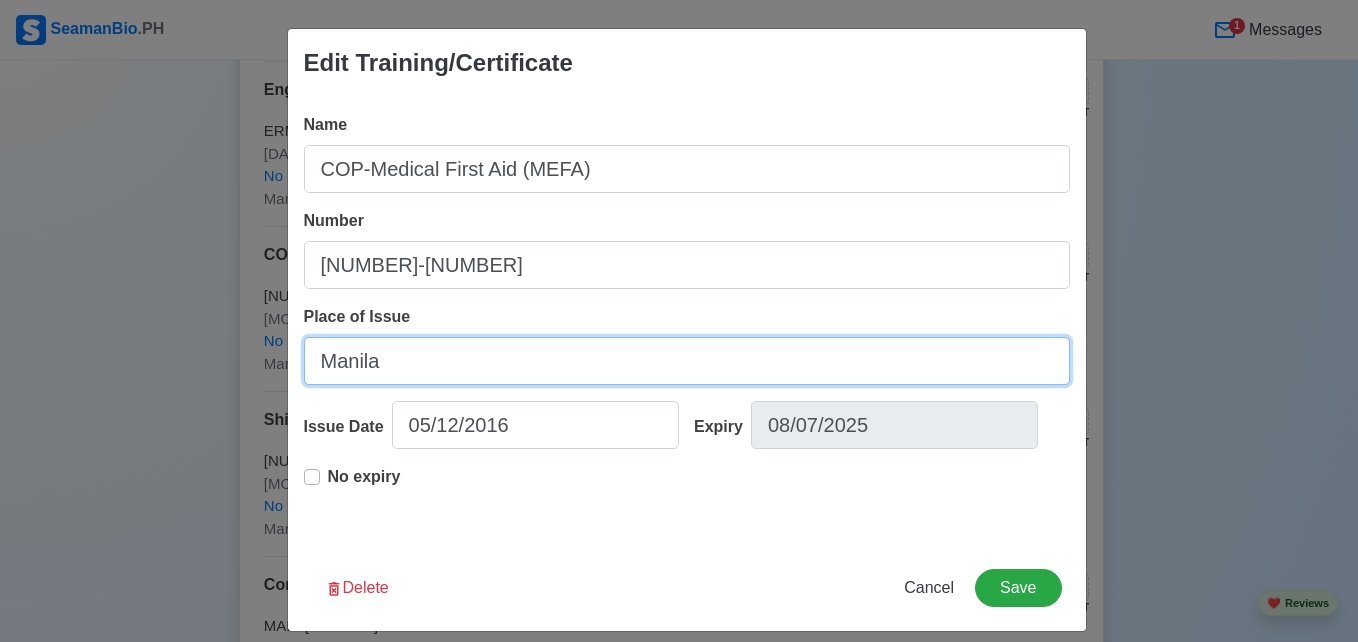 click on "Manila" at bounding box center (687, 361) 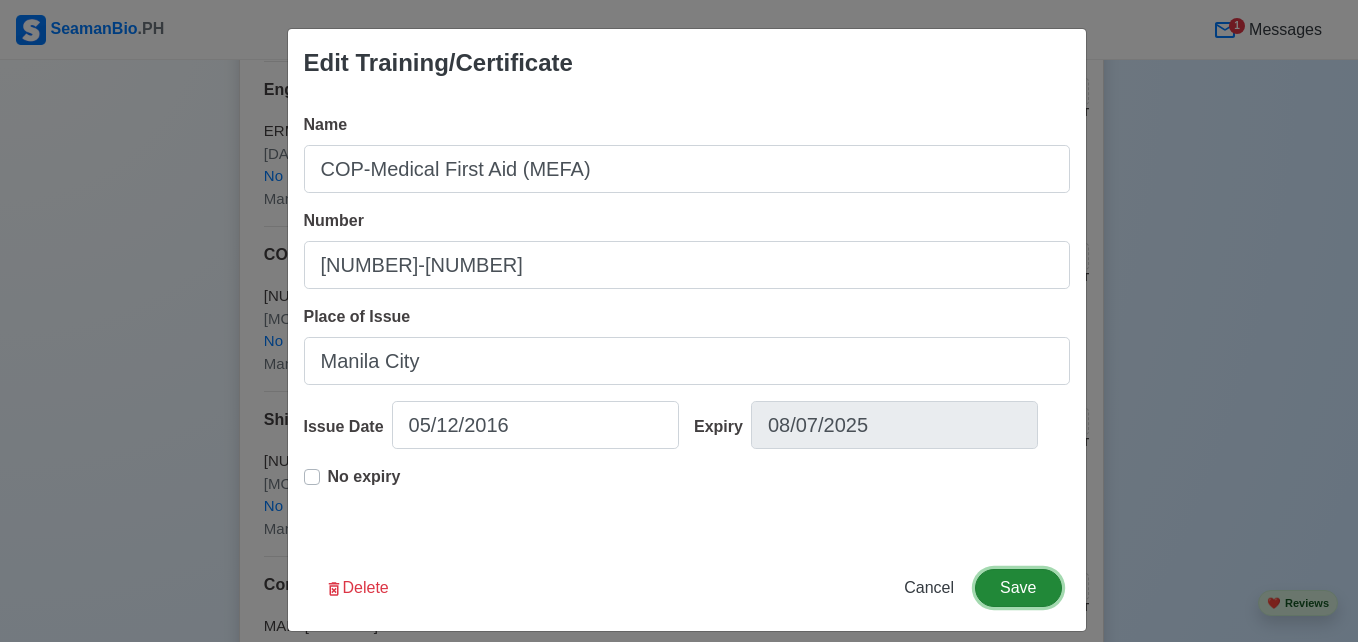 click on "Save" at bounding box center [1018, 588] 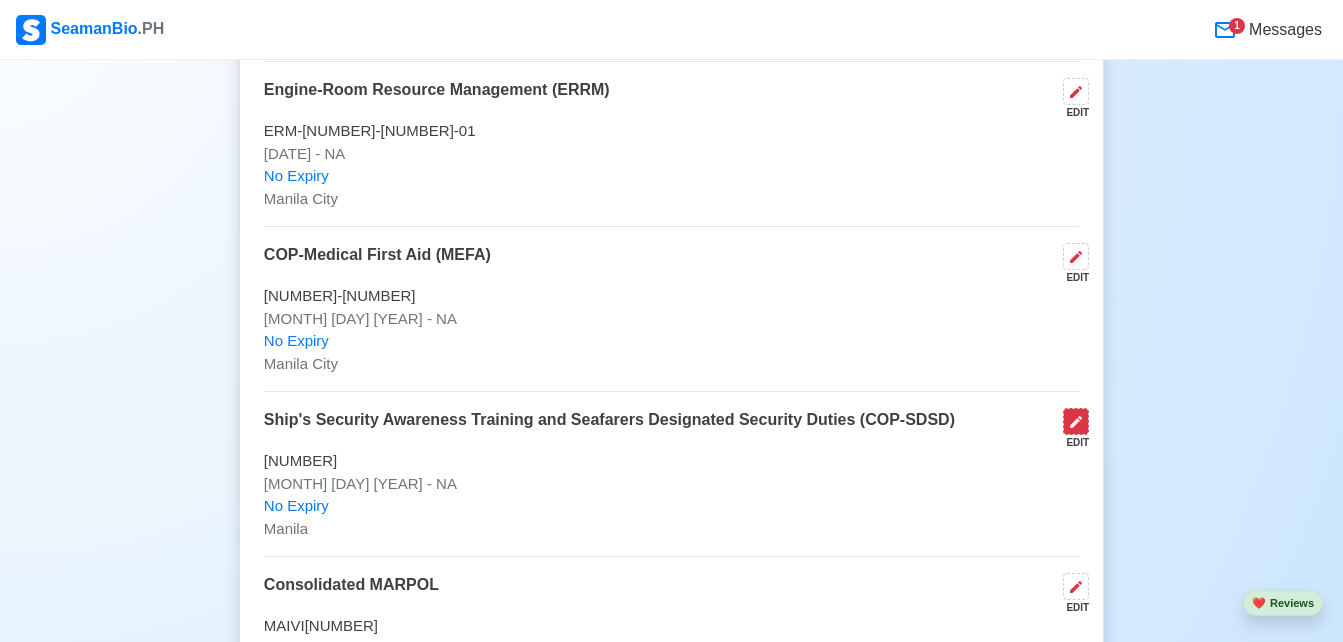 click 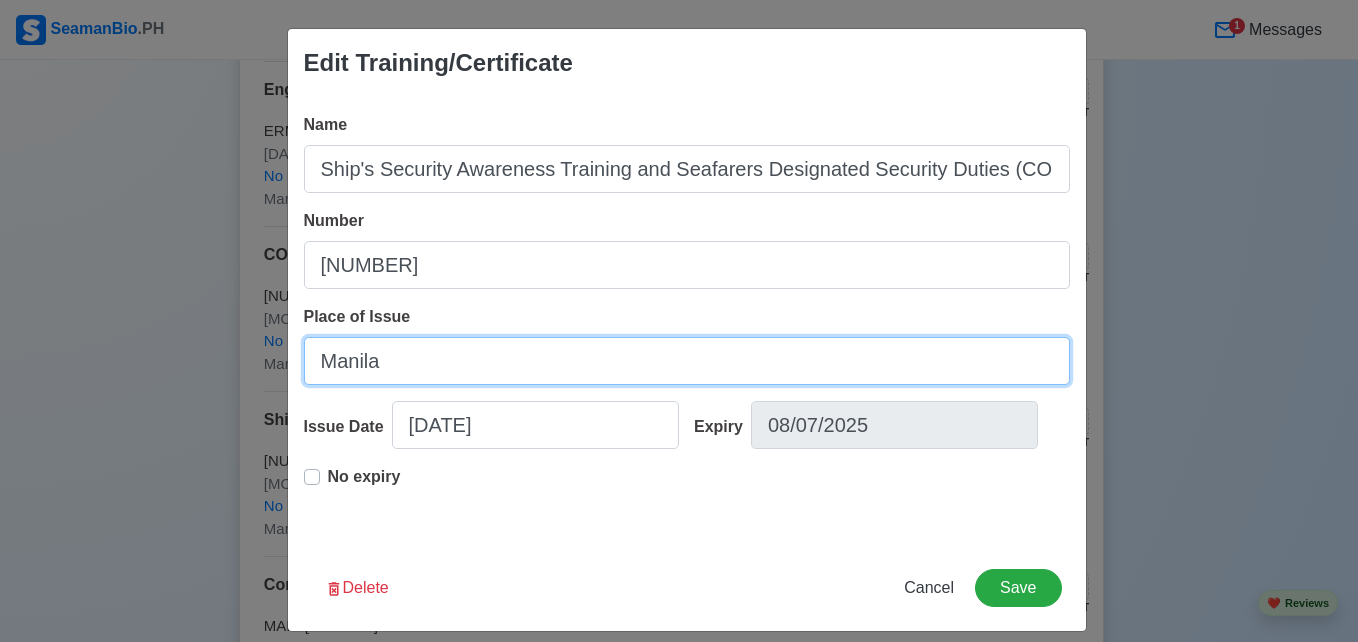 click on "Manila" at bounding box center (687, 361) 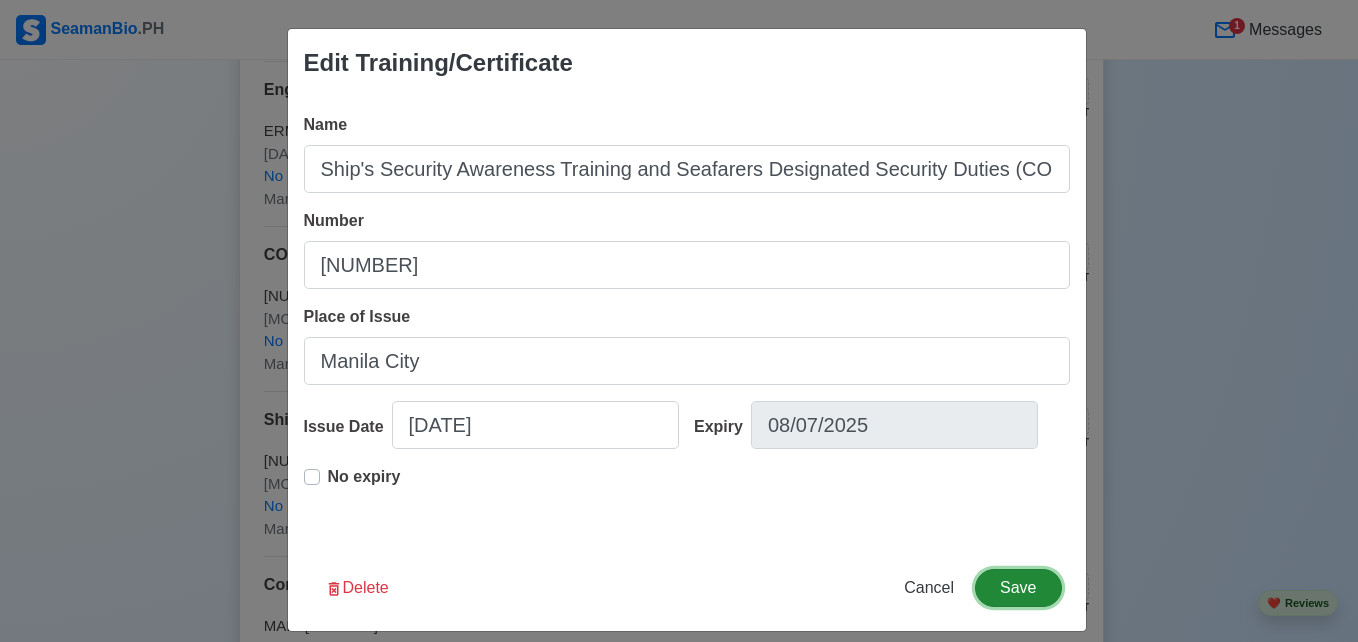 click on "Save" at bounding box center [1018, 588] 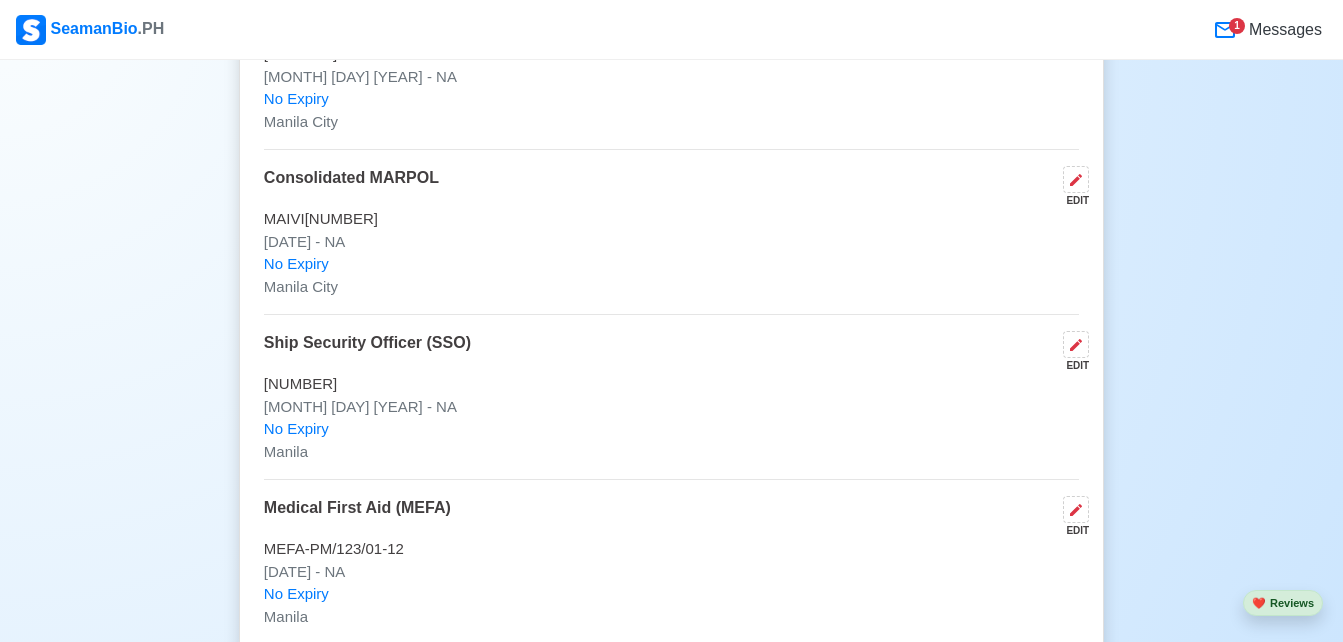 scroll, scrollTop: 4365, scrollLeft: 0, axis: vertical 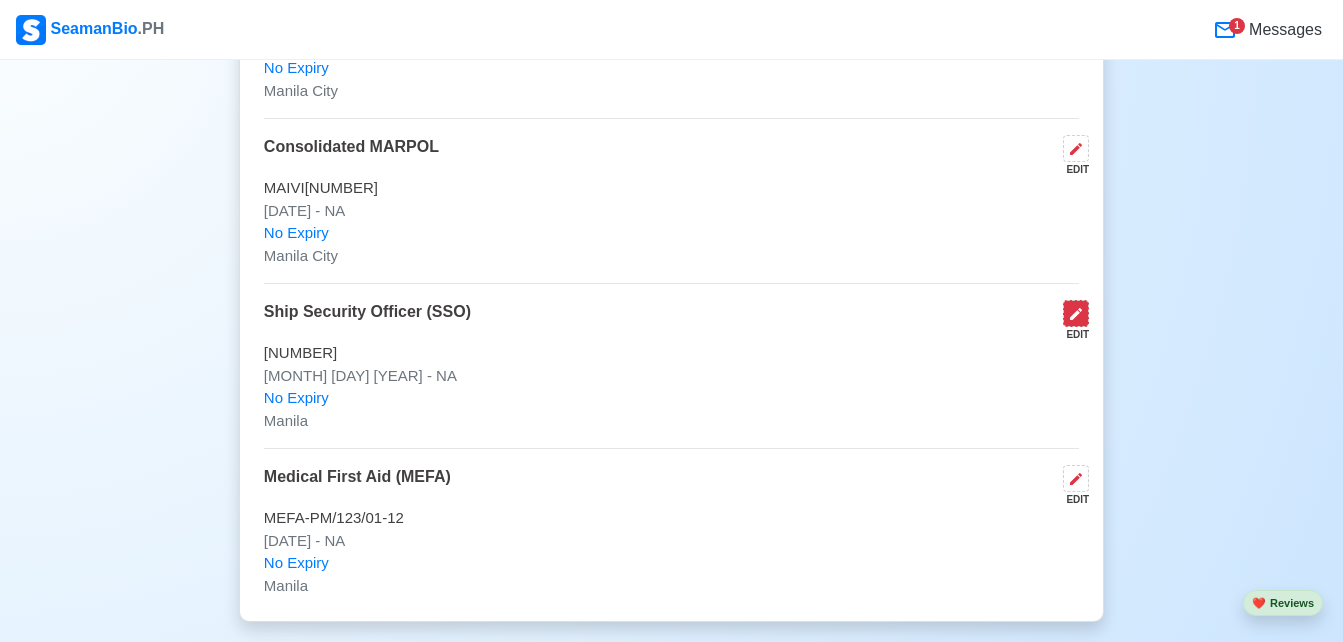 drag, startPoint x: 1090, startPoint y: 317, endPoint x: 1070, endPoint y: 319, distance: 20.09975 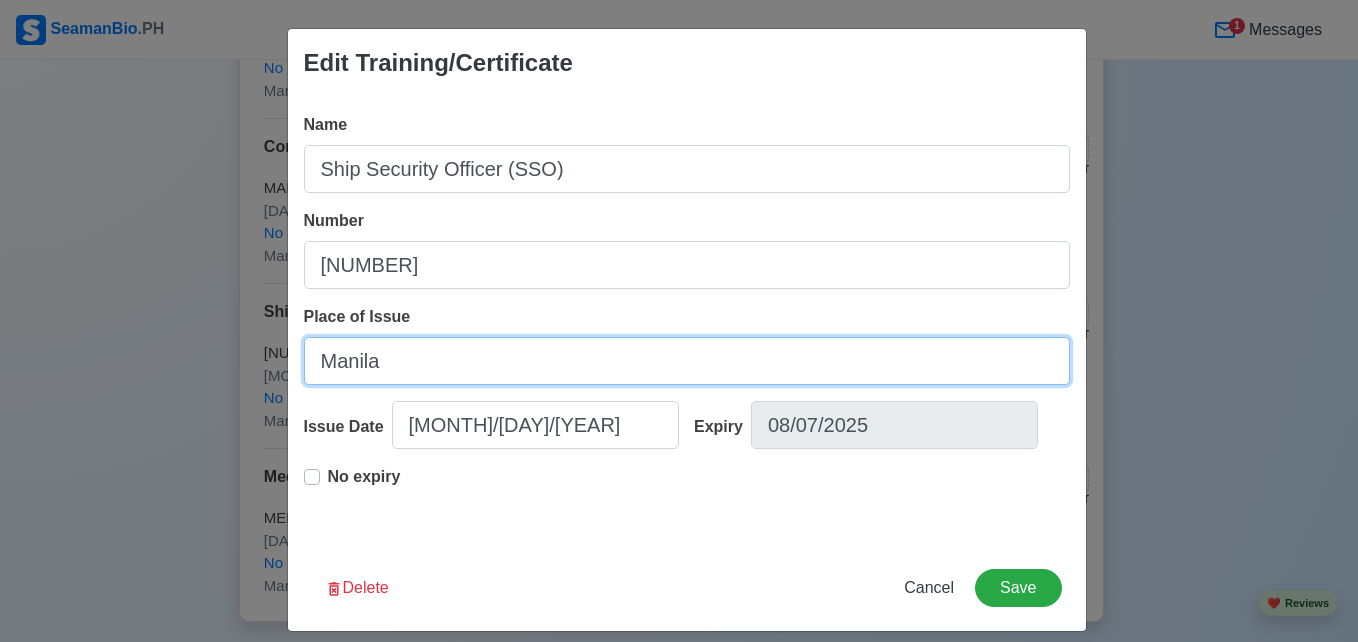 click on "Manila" at bounding box center [687, 361] 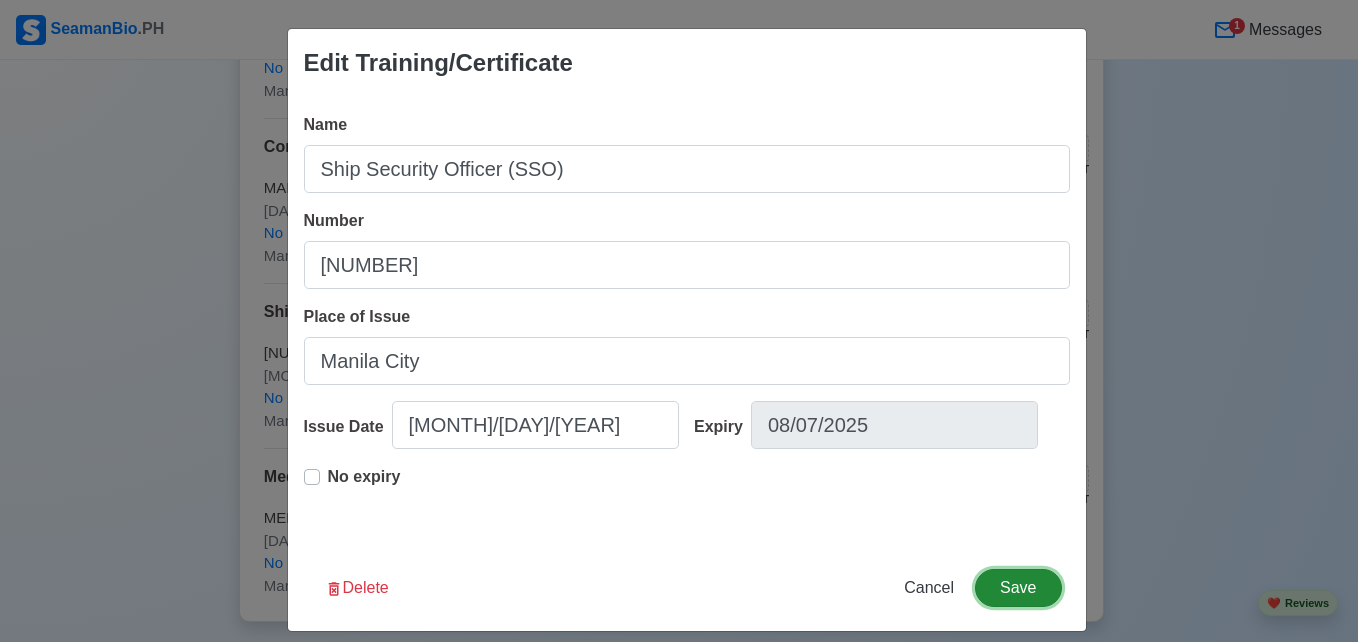 click on "Save" at bounding box center [1018, 588] 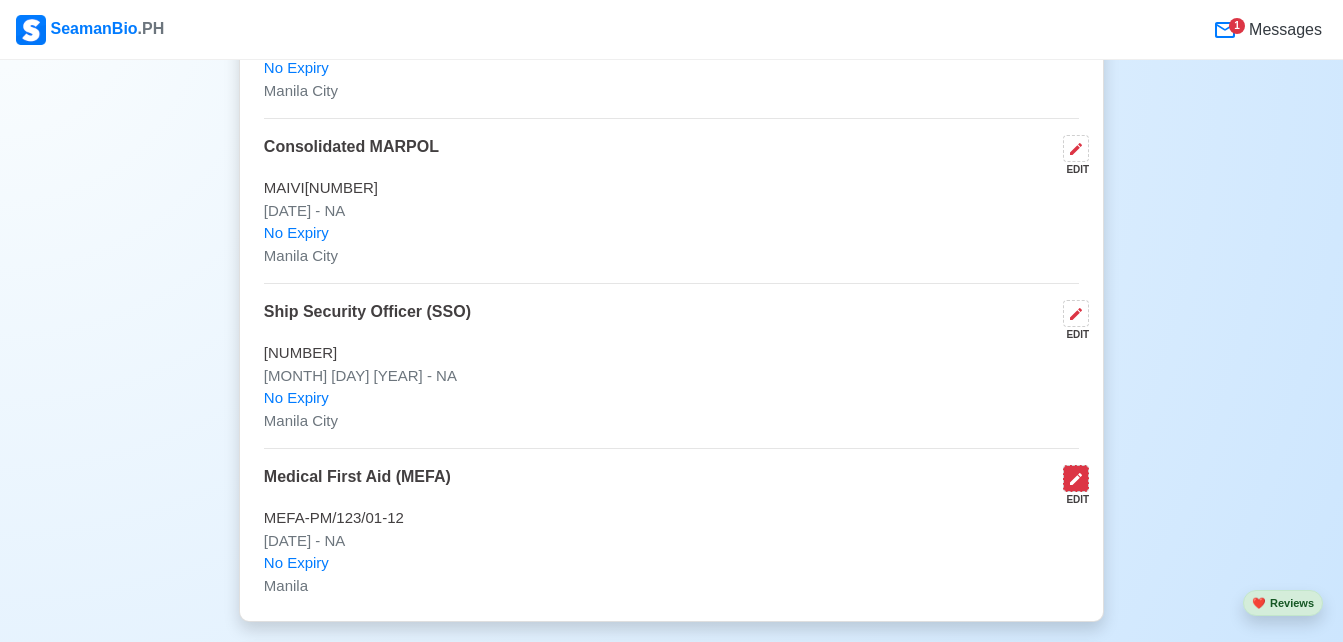 click 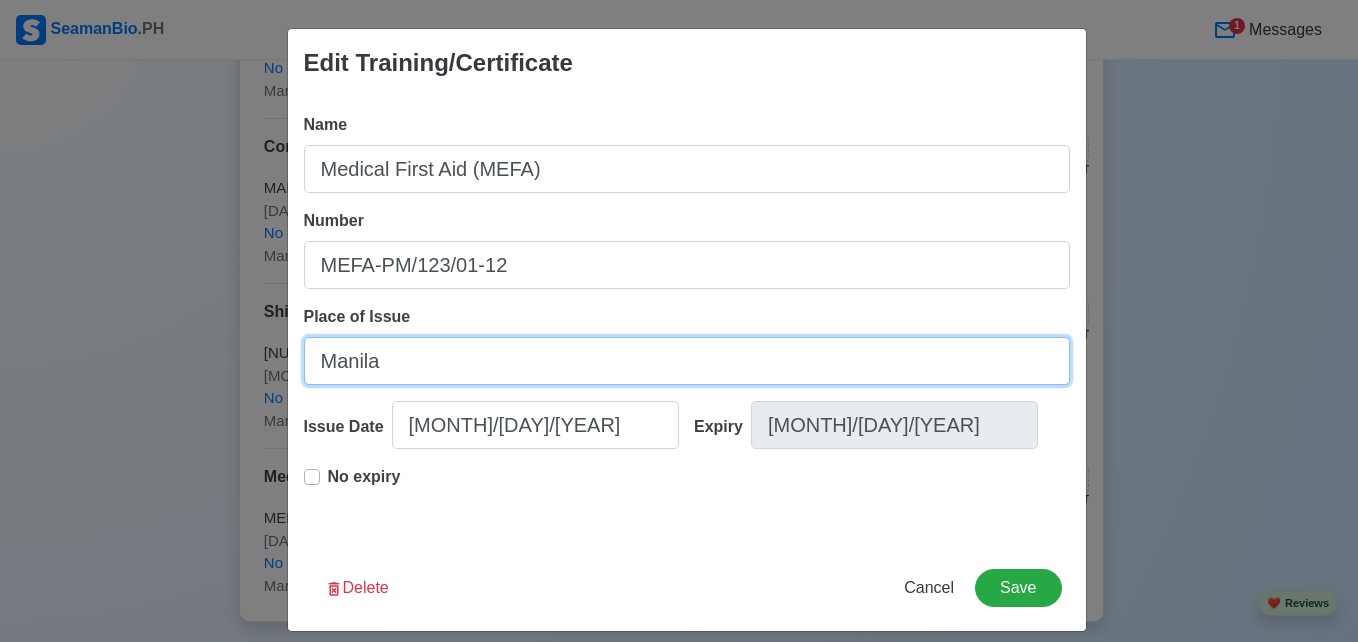 click on "Manila" at bounding box center [687, 361] 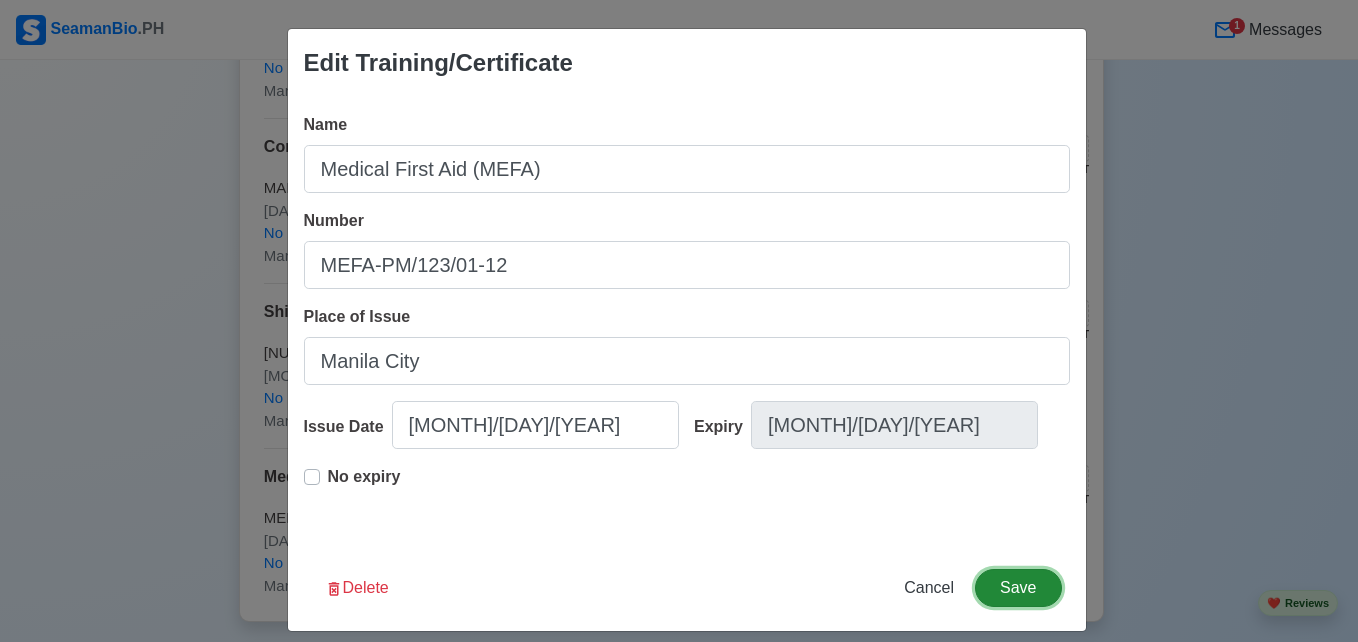 click on "Save" at bounding box center (1018, 588) 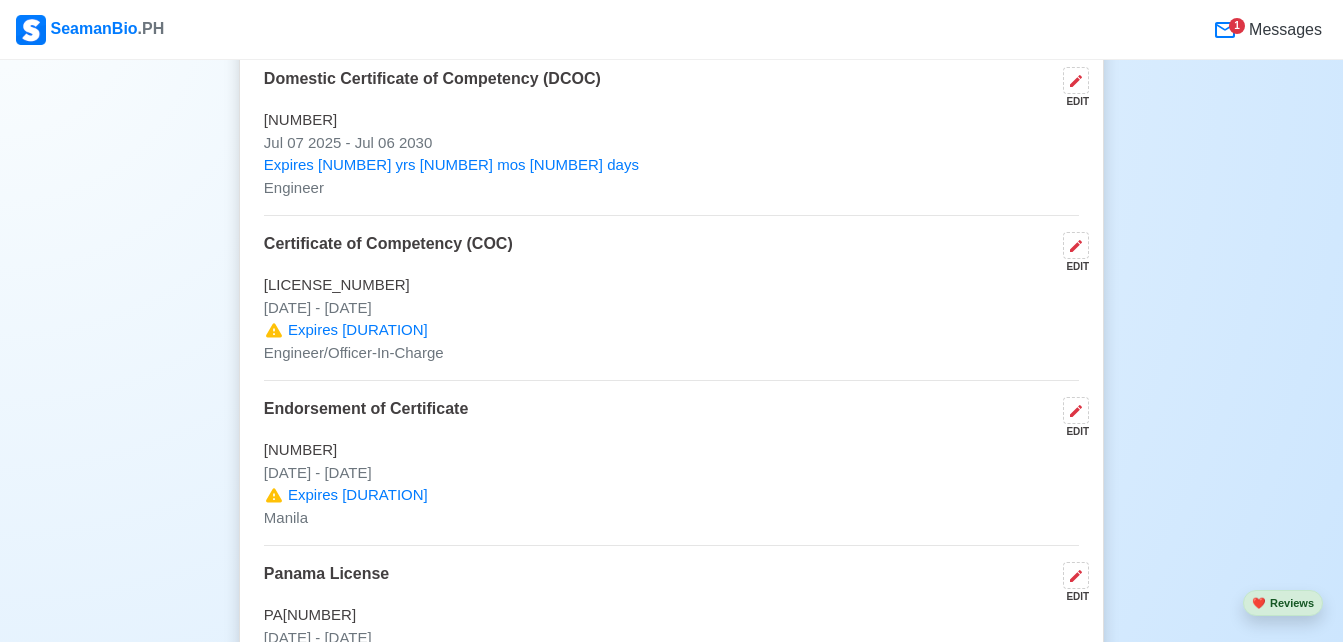 scroll, scrollTop: 2707, scrollLeft: 0, axis: vertical 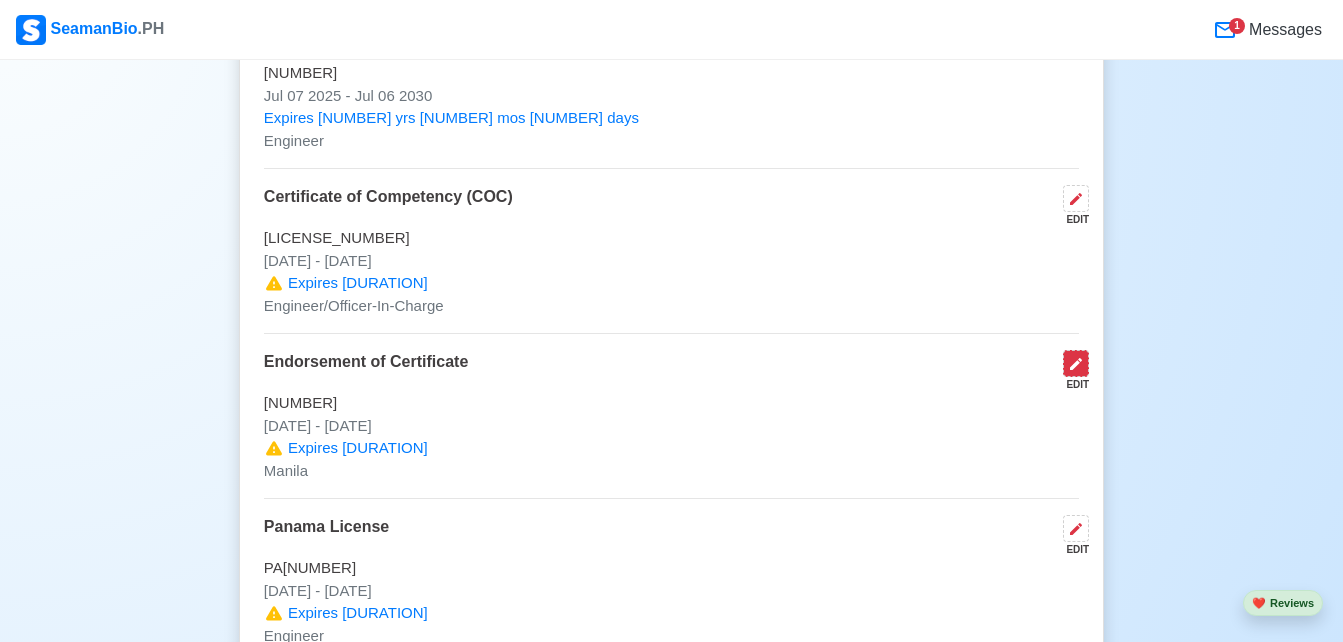 click at bounding box center [1076, 363] 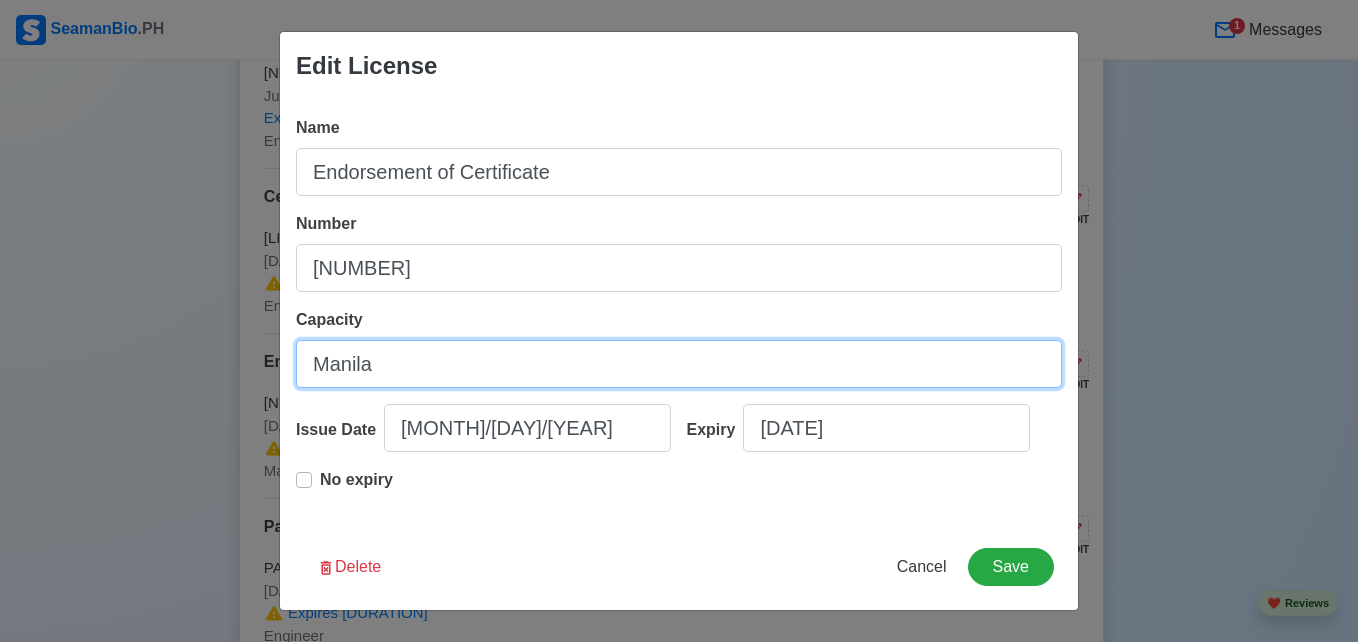 click on "Manila" at bounding box center [679, 364] 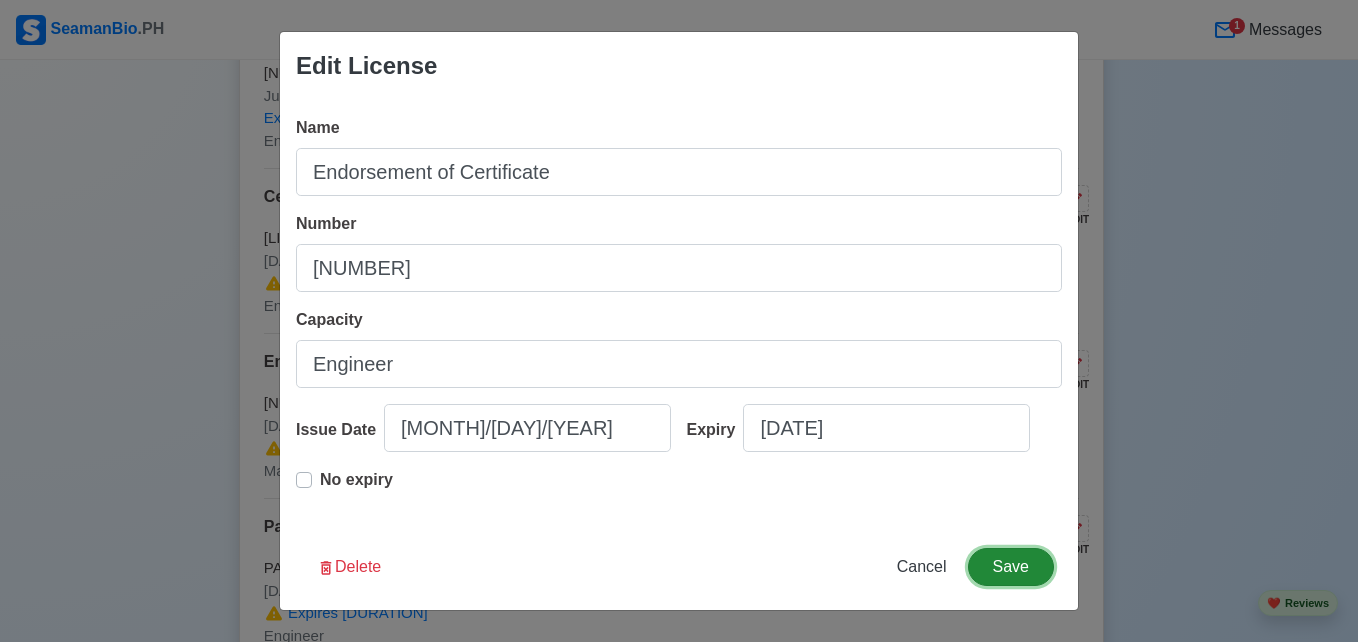 click on "Save" at bounding box center [1011, 567] 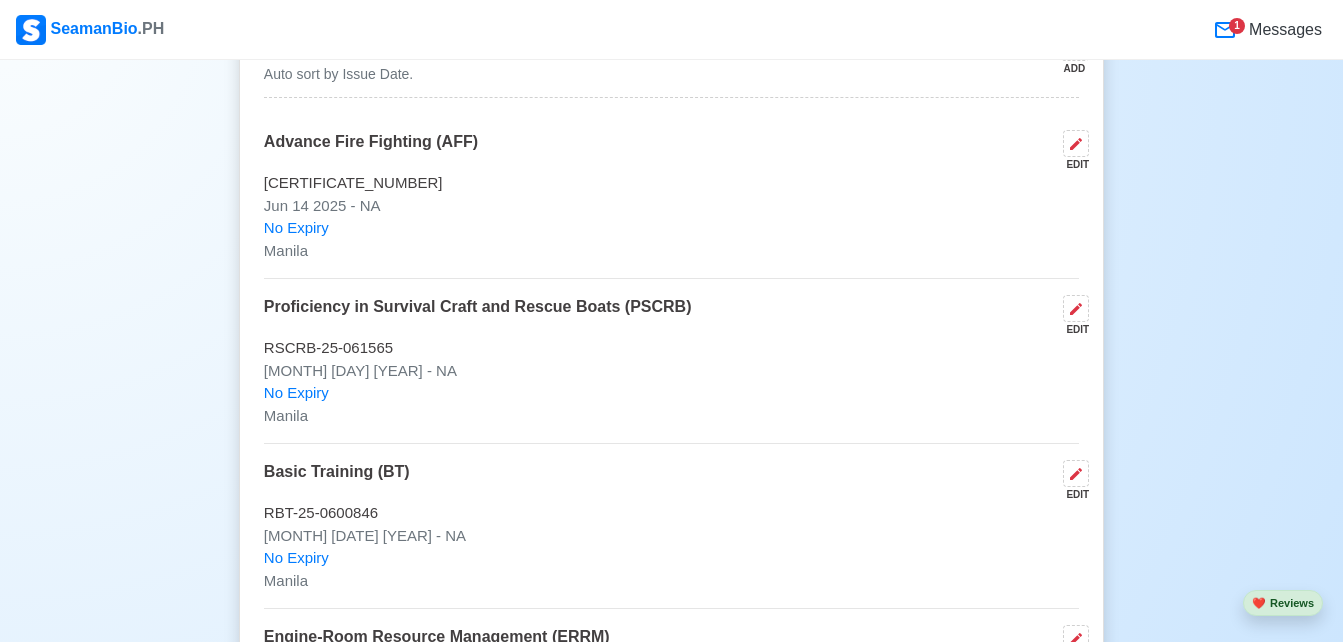 scroll, scrollTop: 3364, scrollLeft: 0, axis: vertical 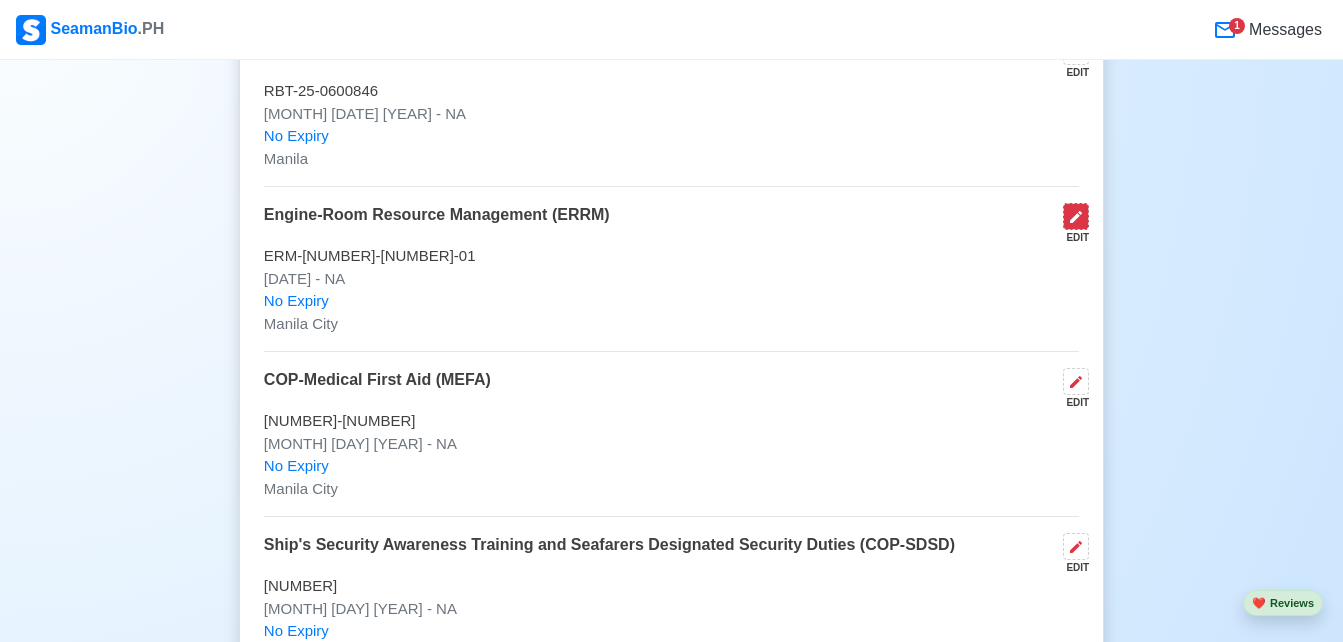 click 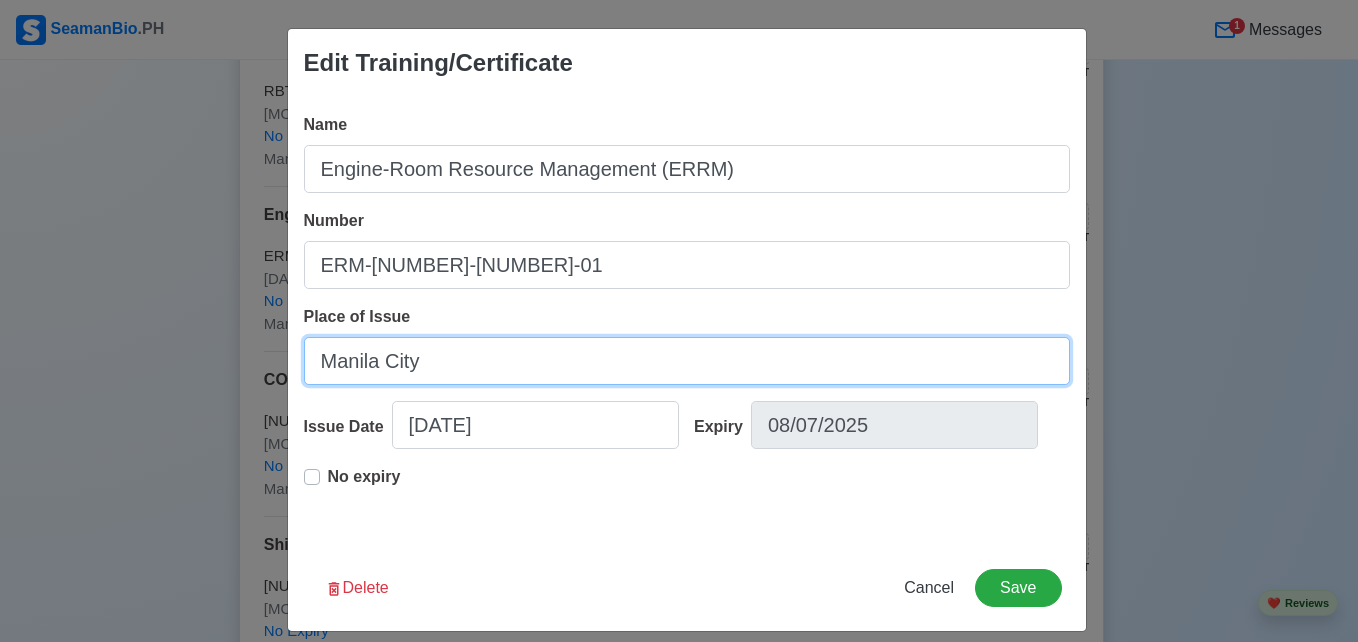 click on "Manila City" at bounding box center [687, 361] 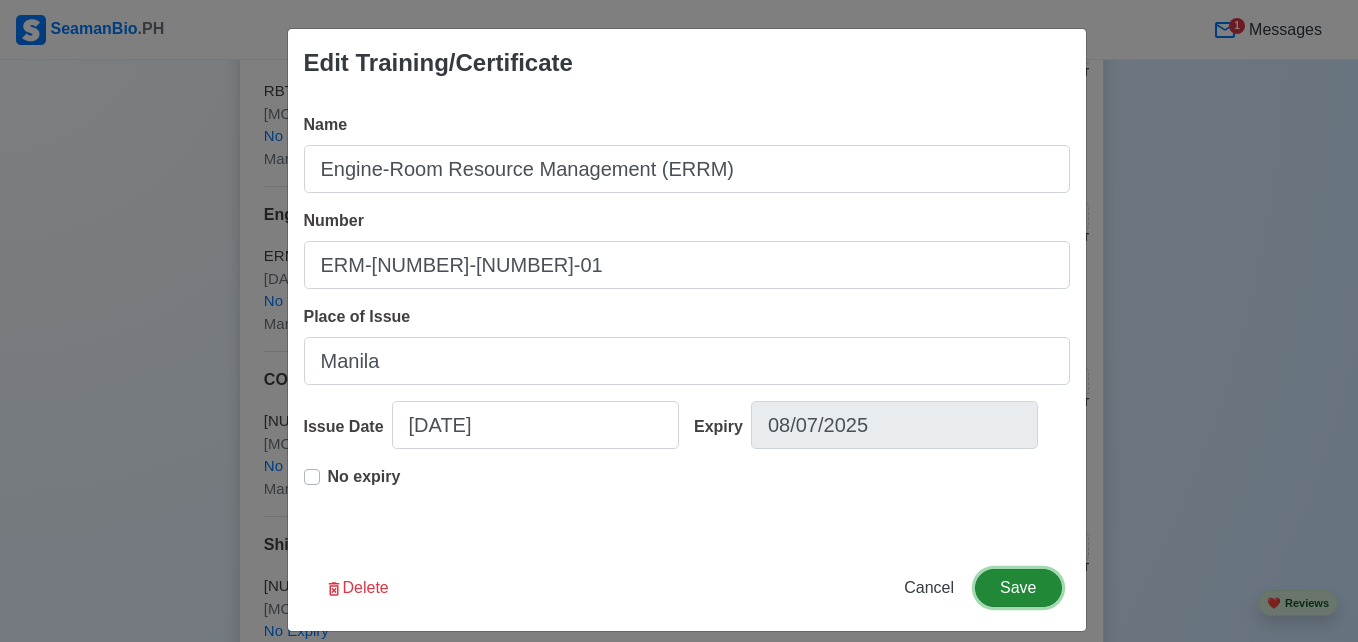 click on "Save" at bounding box center [1018, 588] 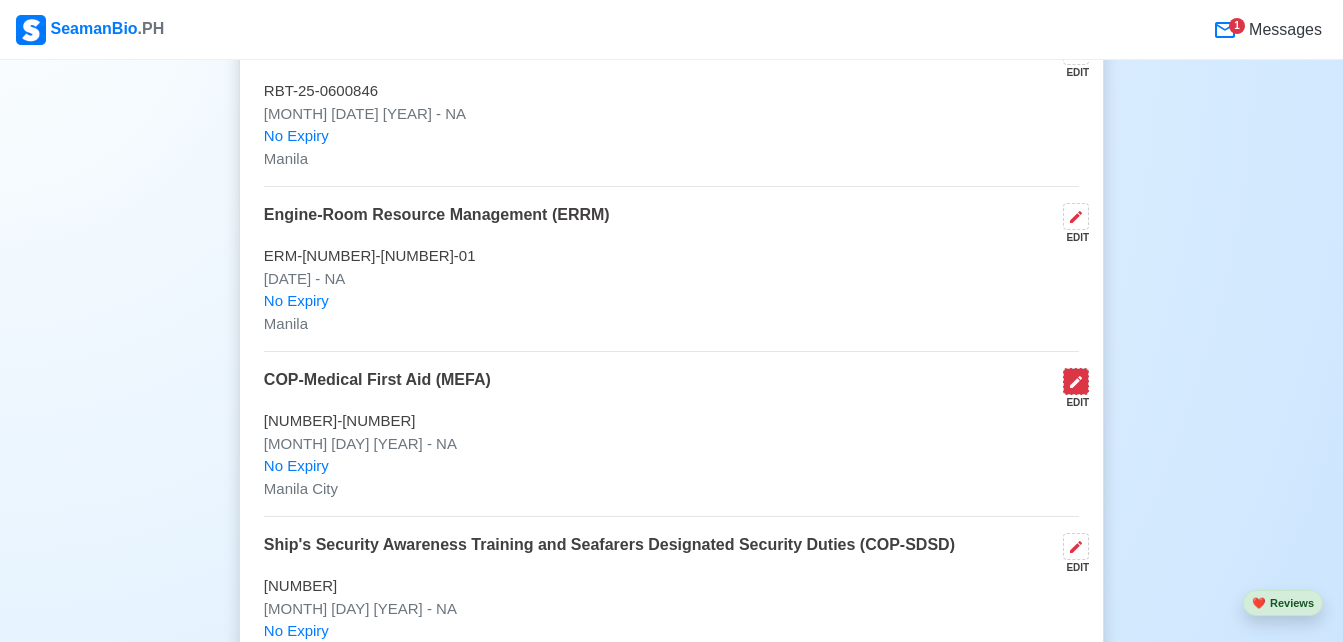 click 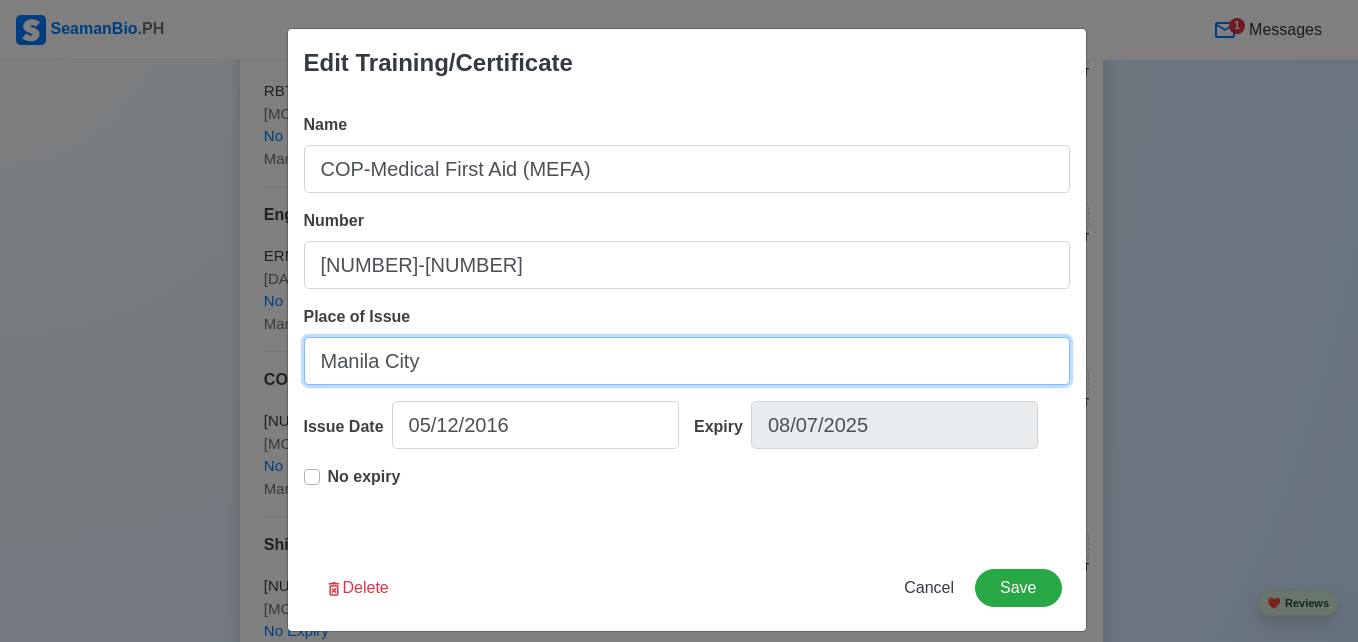click on "Manila City" at bounding box center [687, 361] 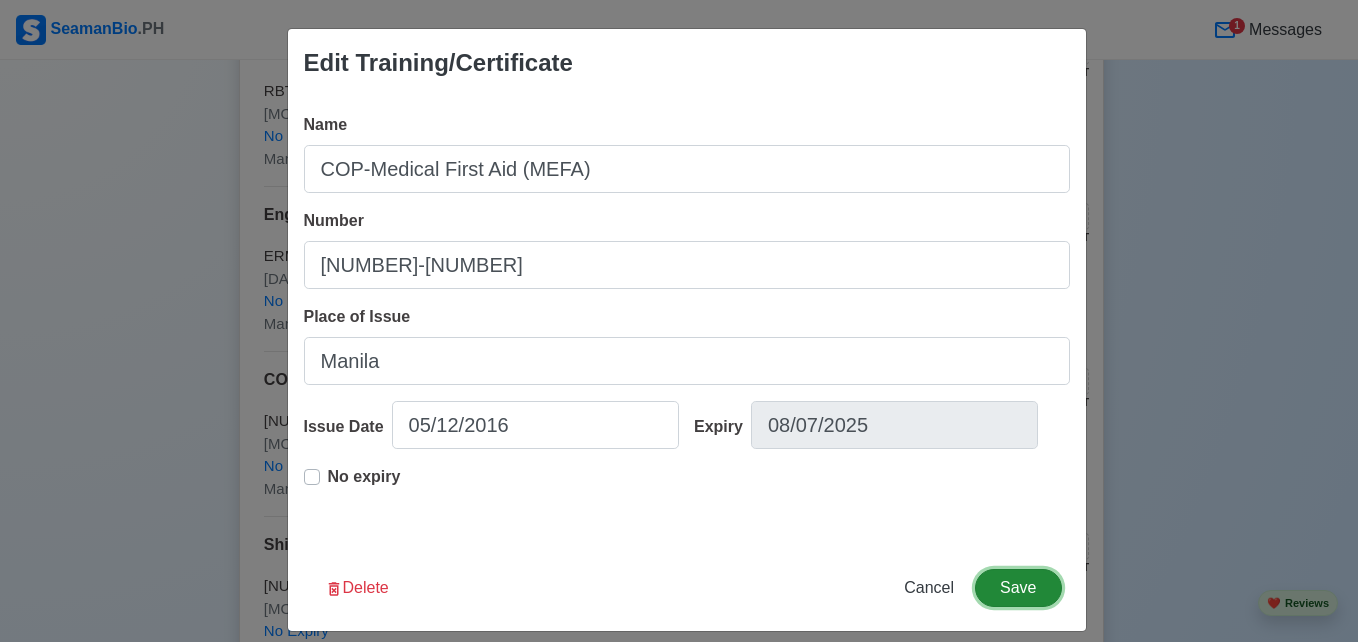 click on "Save" at bounding box center (1018, 588) 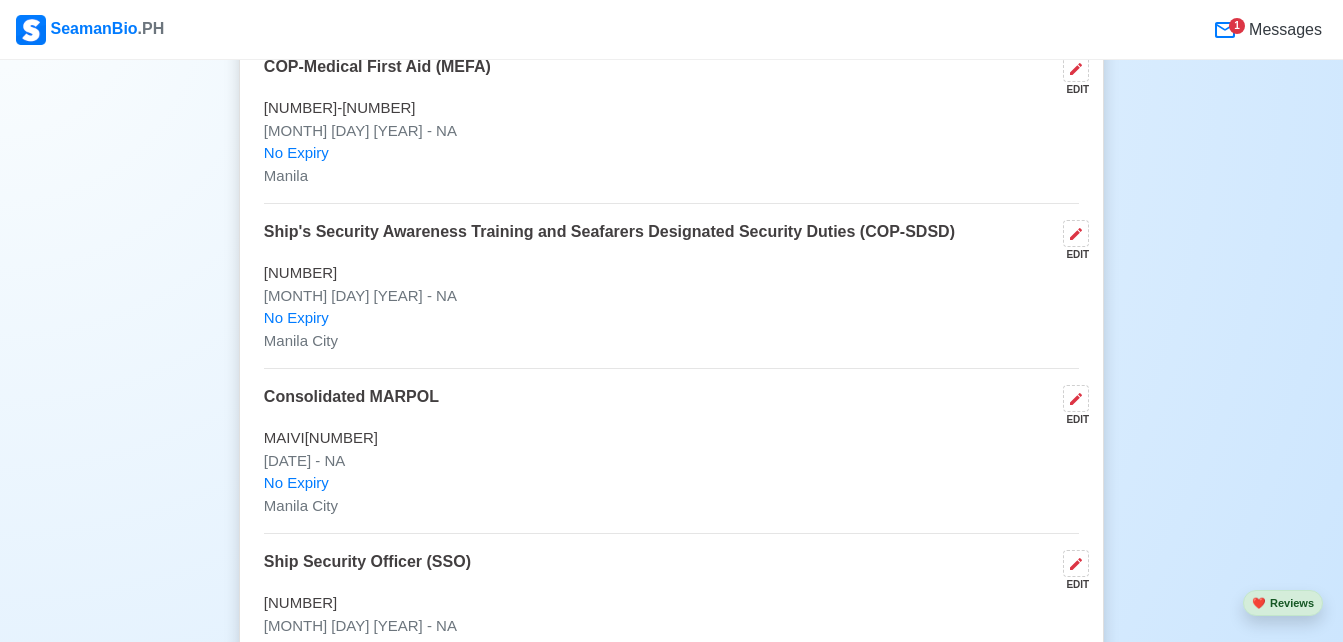 scroll, scrollTop: 4193, scrollLeft: 0, axis: vertical 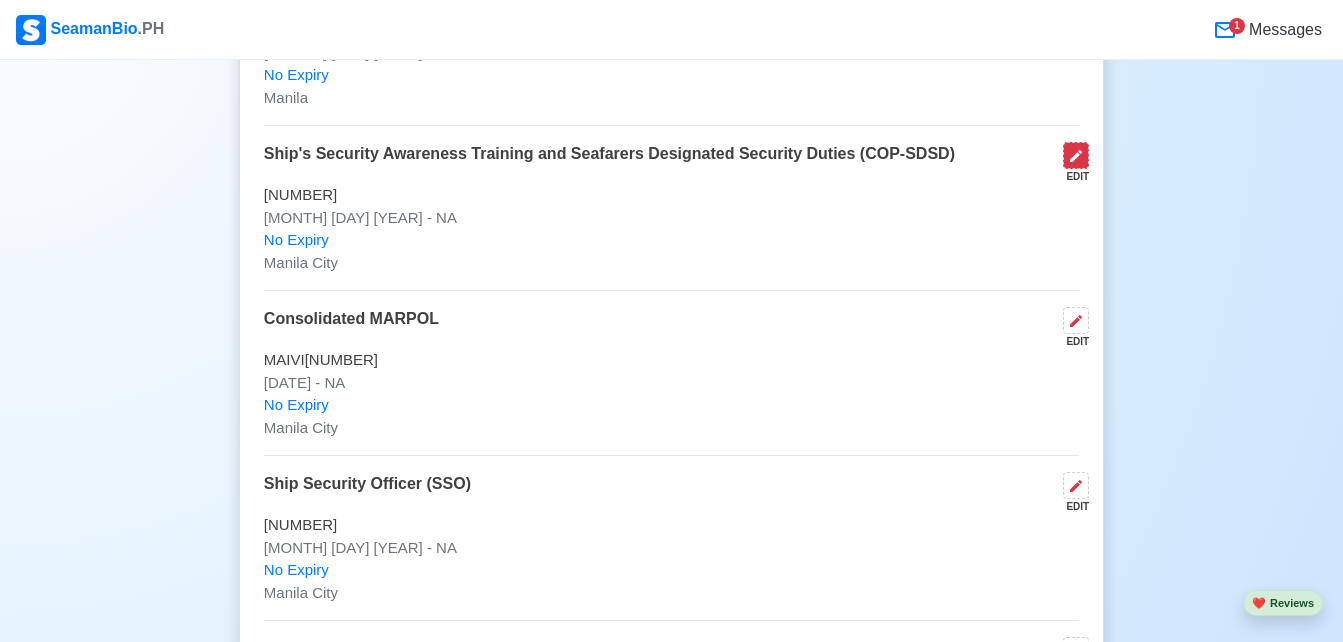 click 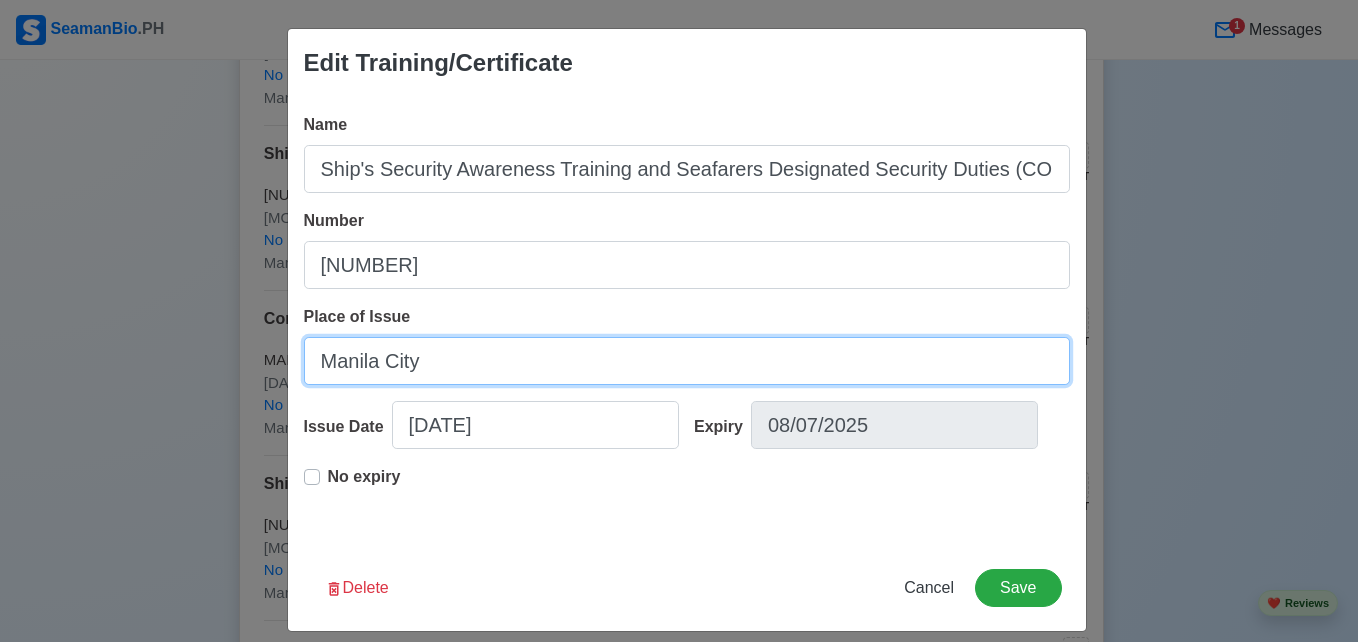 click on "Manila City" at bounding box center [687, 361] 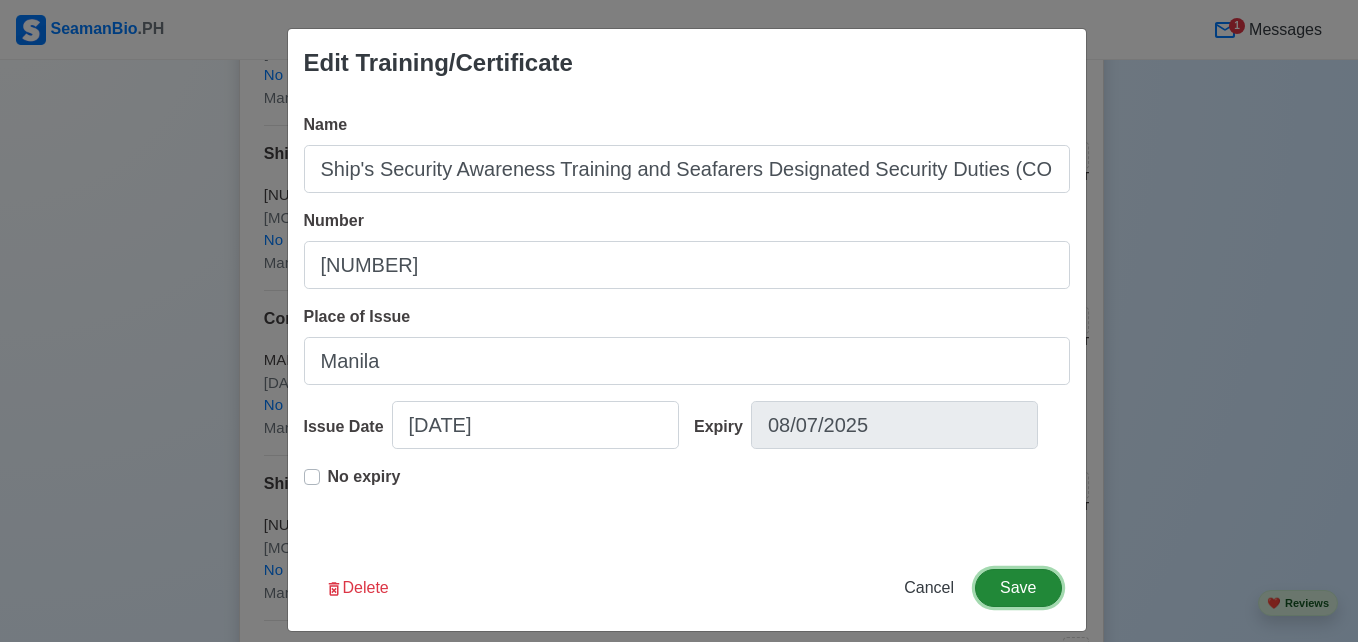 click on "Save" at bounding box center [1018, 588] 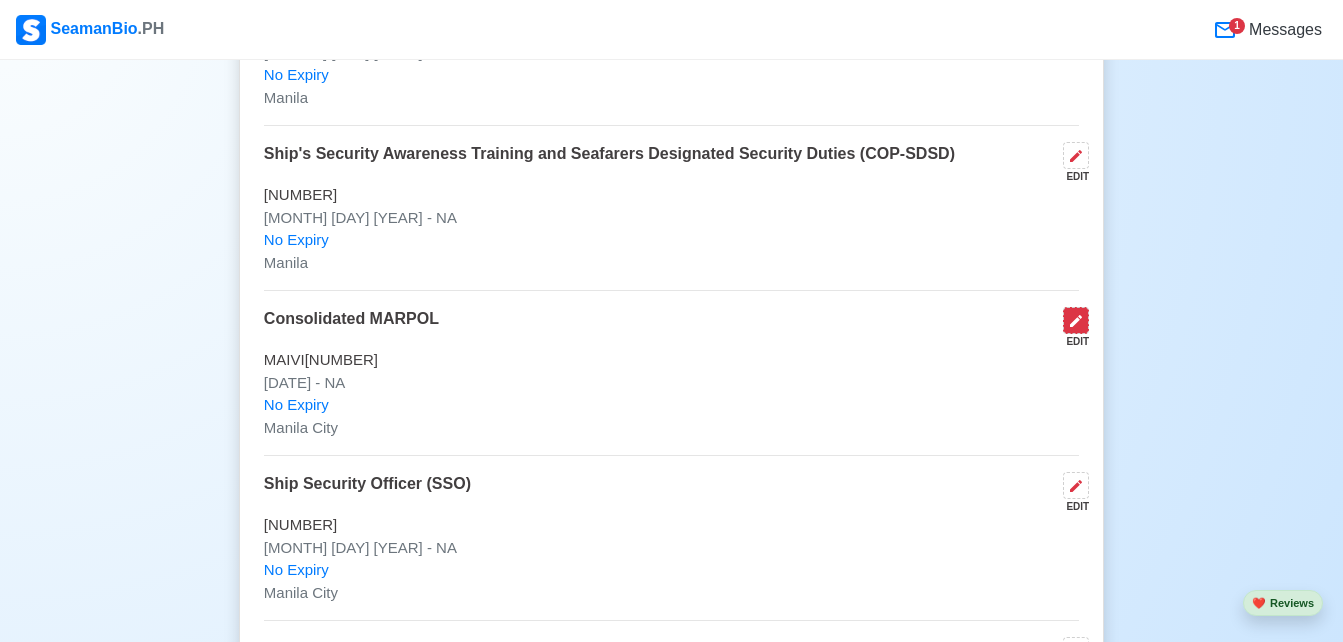 click 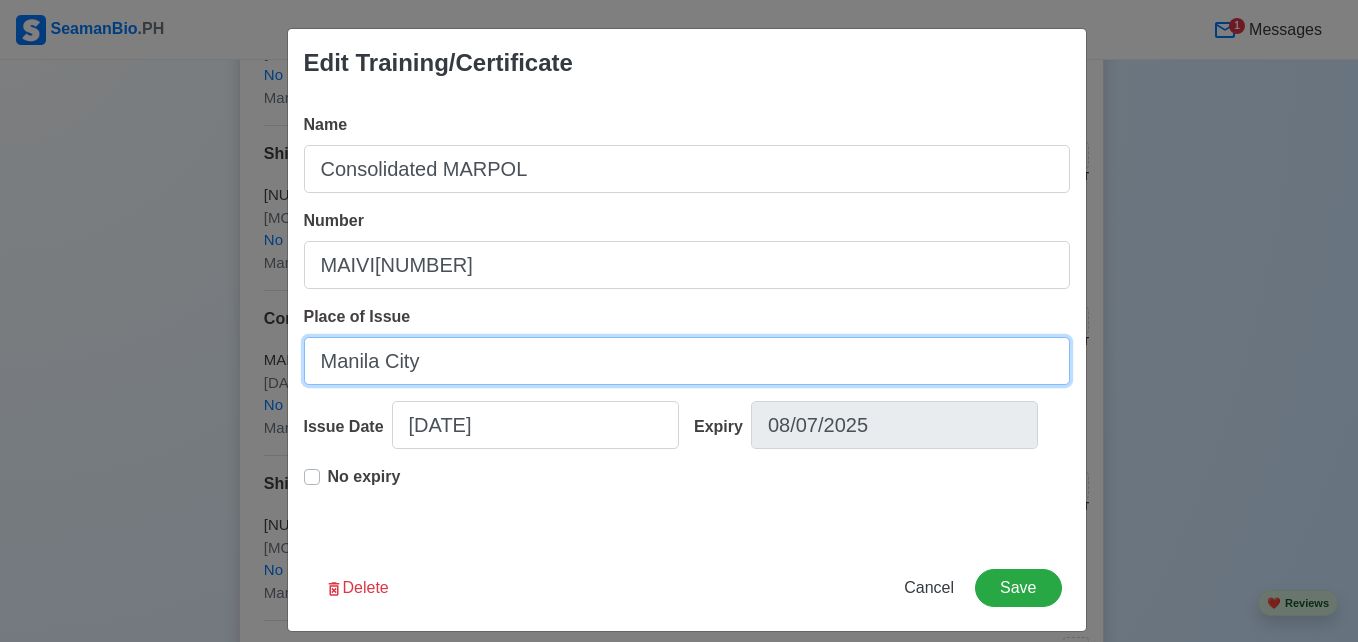 click on "Manila City" at bounding box center [687, 361] 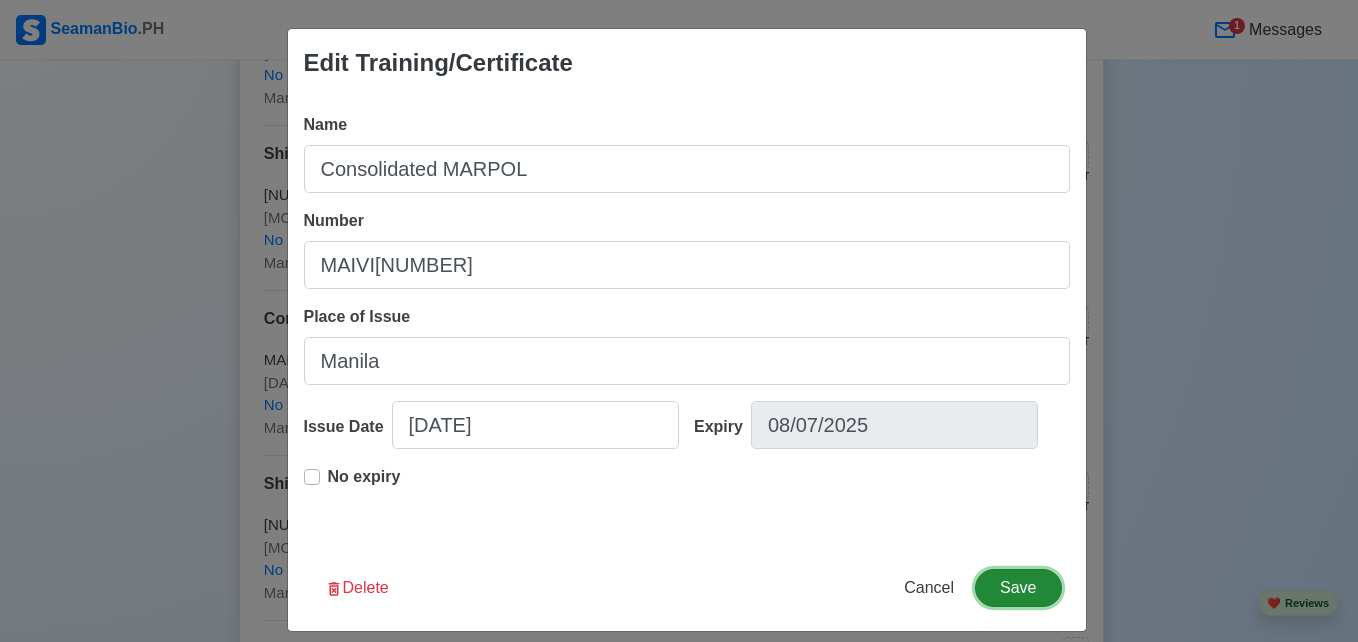 click on "Save" at bounding box center (1018, 588) 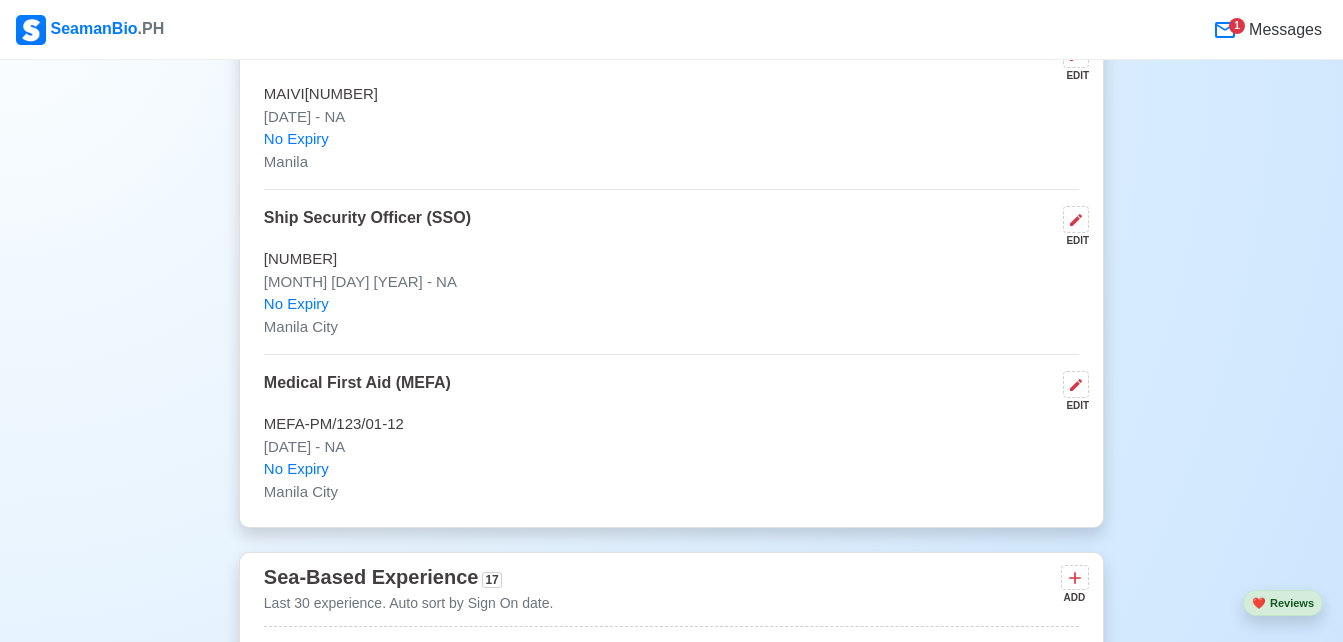 scroll, scrollTop: 4475, scrollLeft: 0, axis: vertical 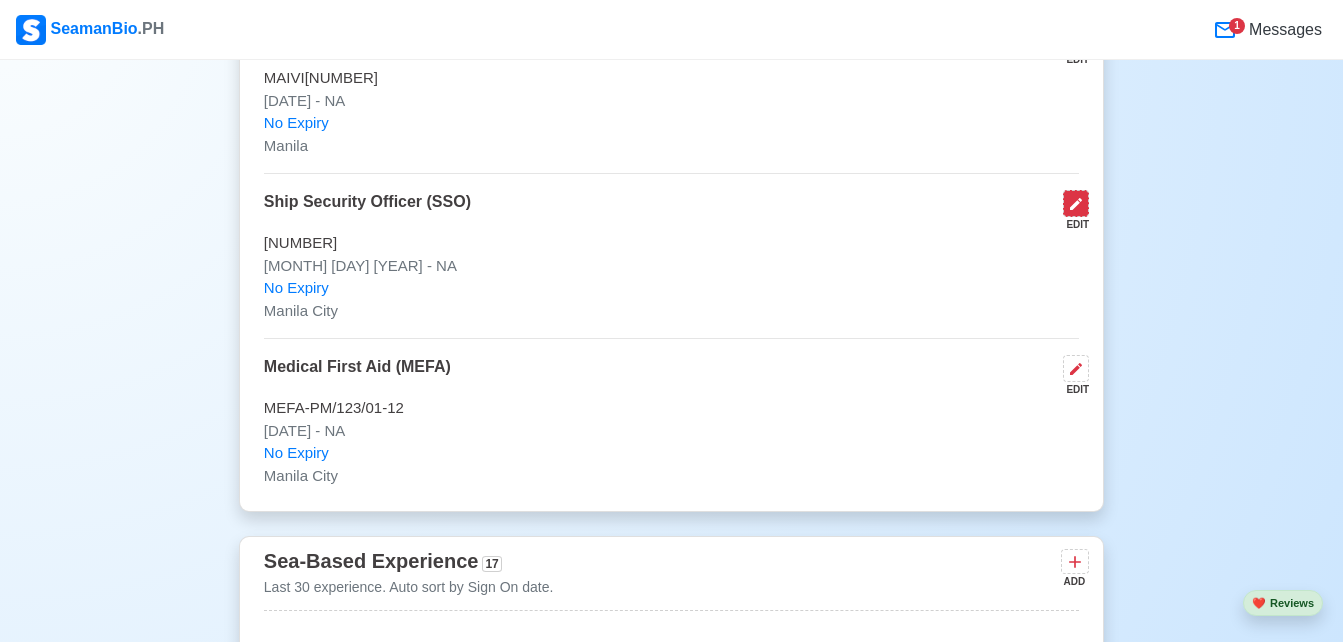 click 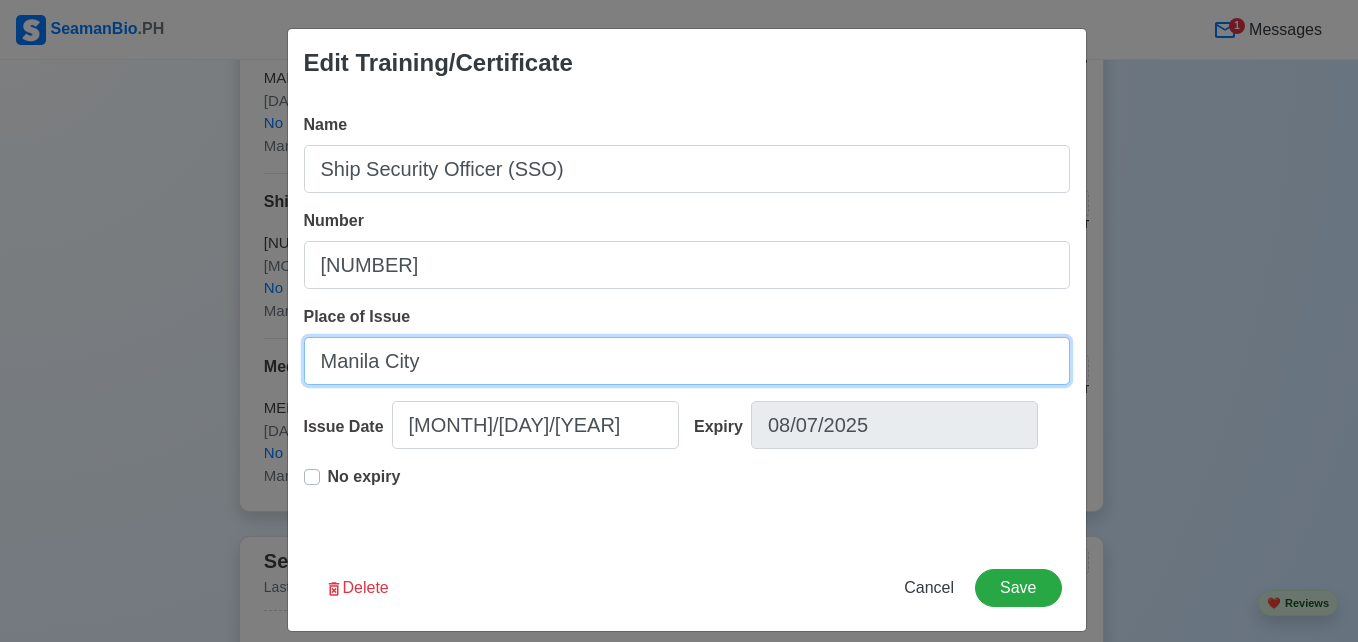 click on "Manila City" at bounding box center (687, 361) 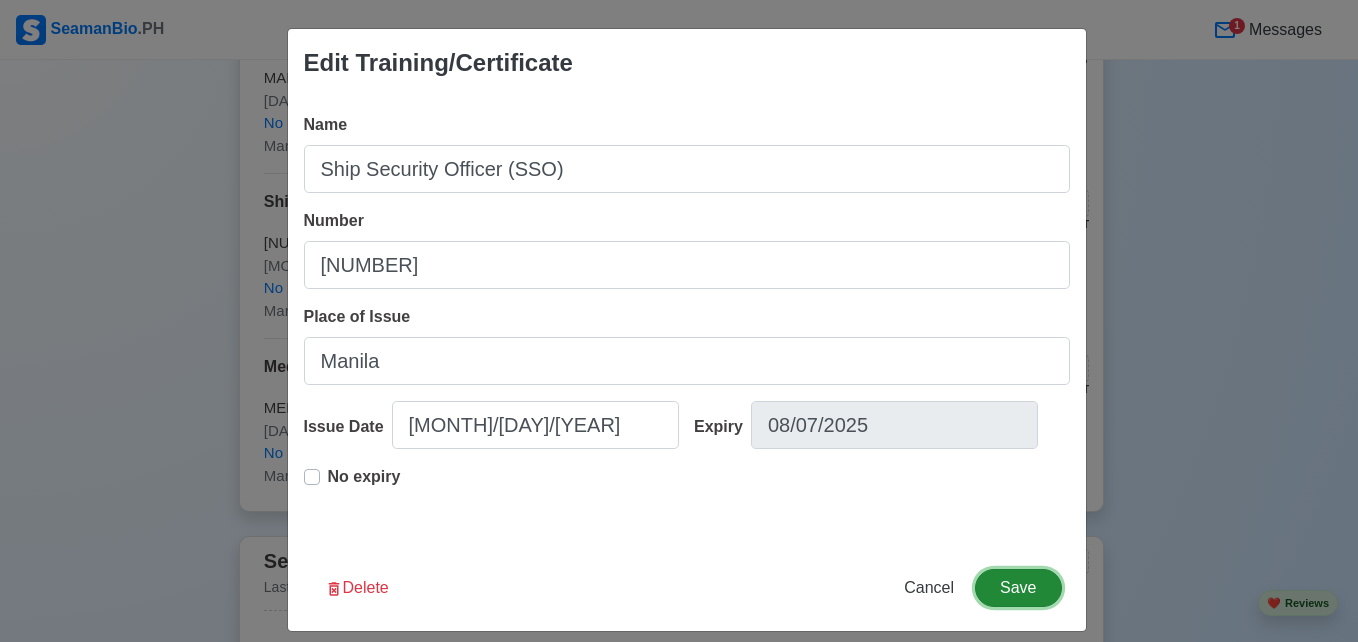 click on "Save" at bounding box center (1018, 588) 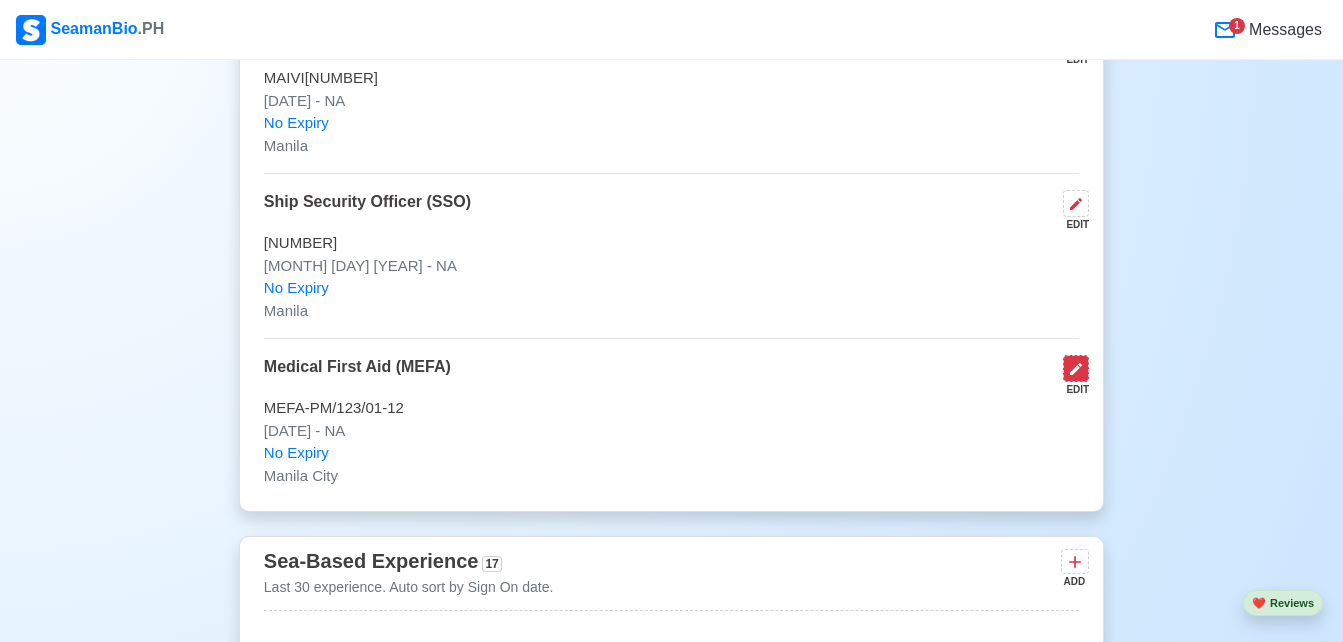 click at bounding box center [1076, 368] 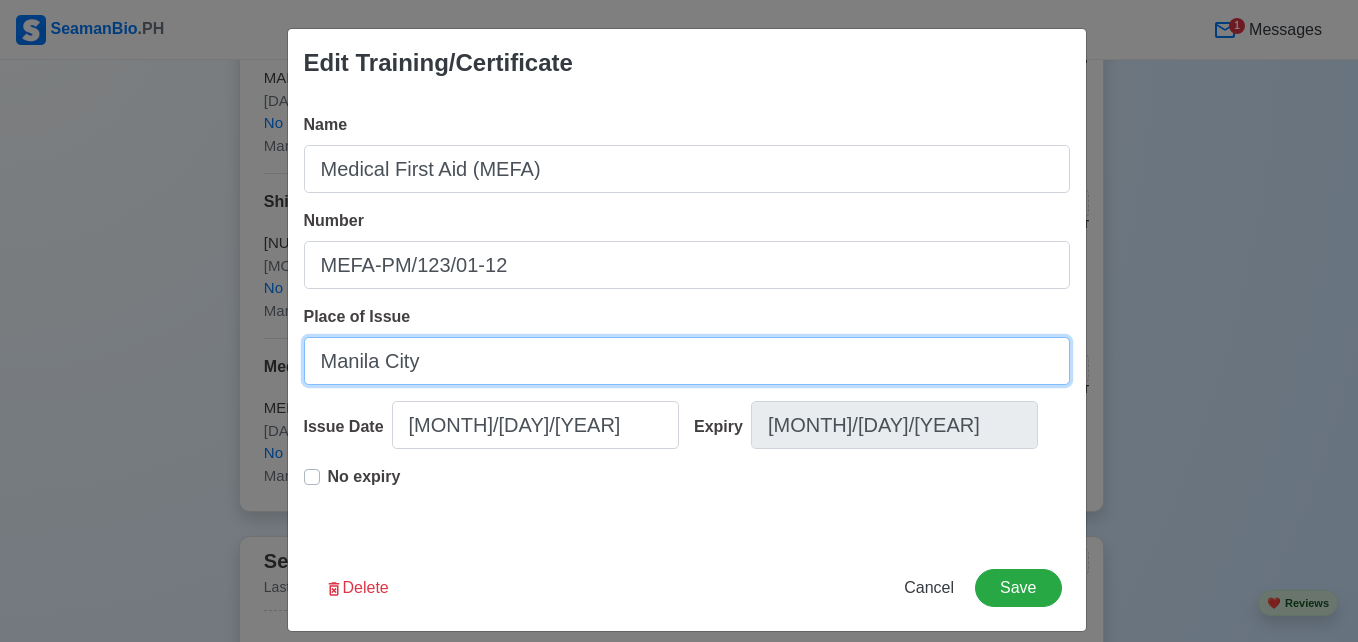 click on "Manila City" at bounding box center [687, 361] 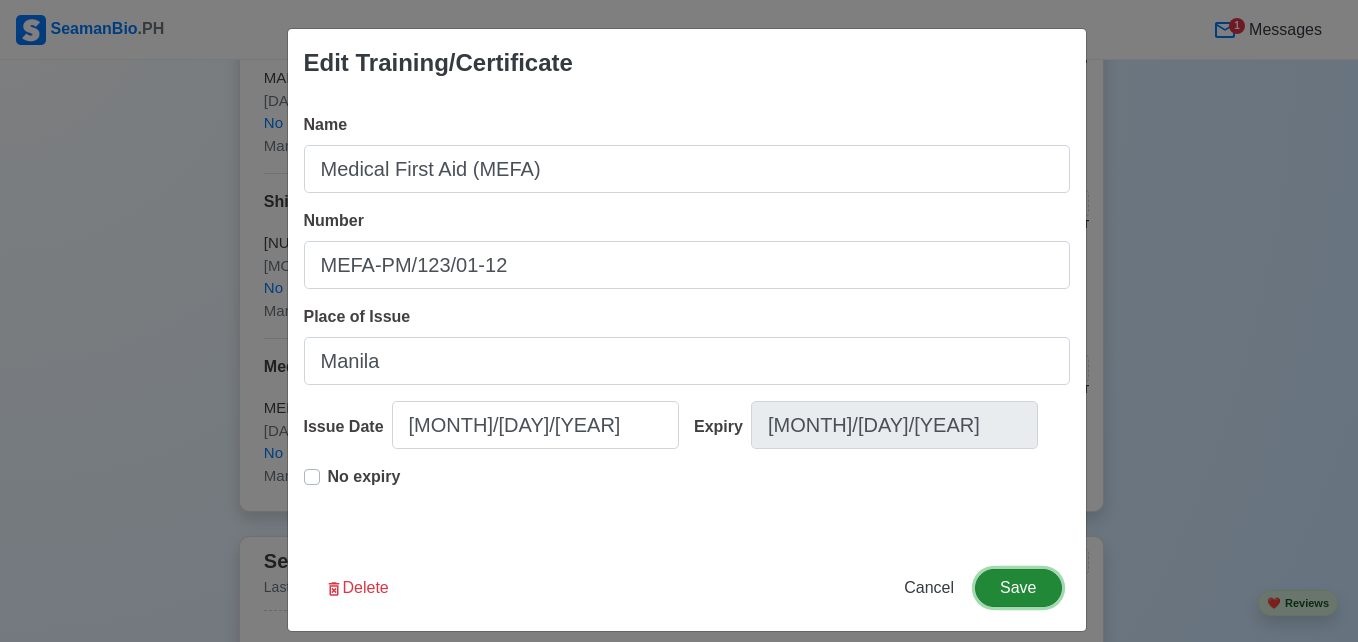 click on "Save" at bounding box center [1018, 588] 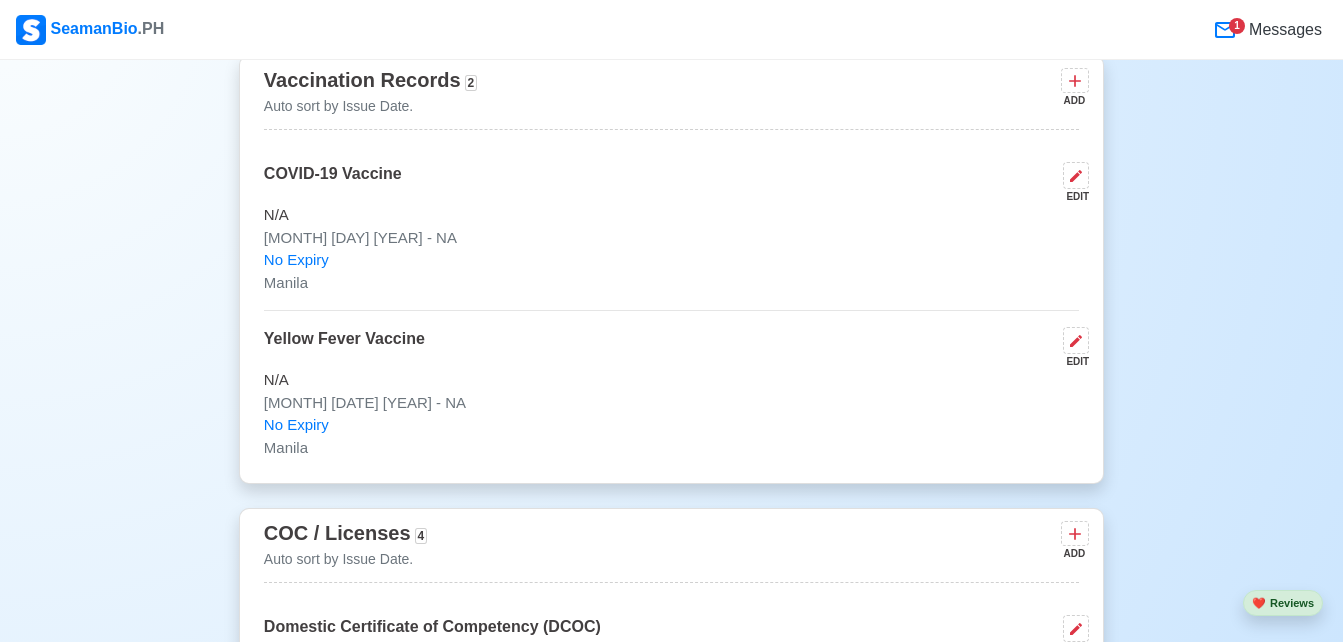 scroll, scrollTop: 2128, scrollLeft: 0, axis: vertical 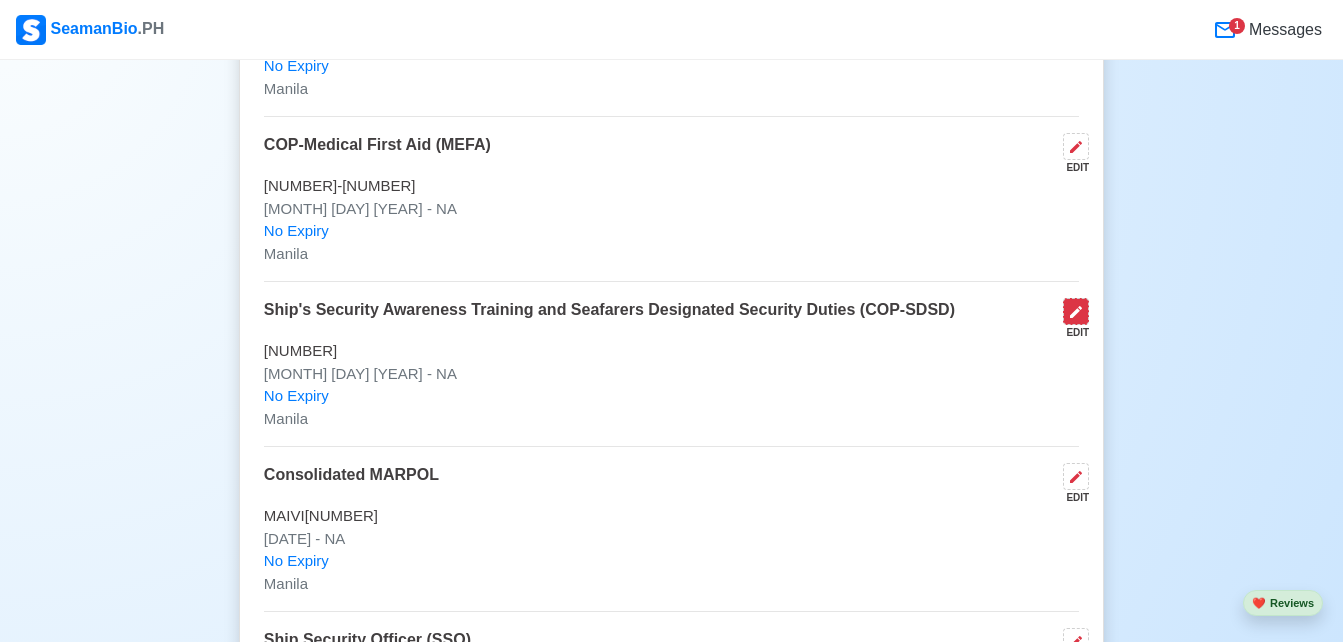 click 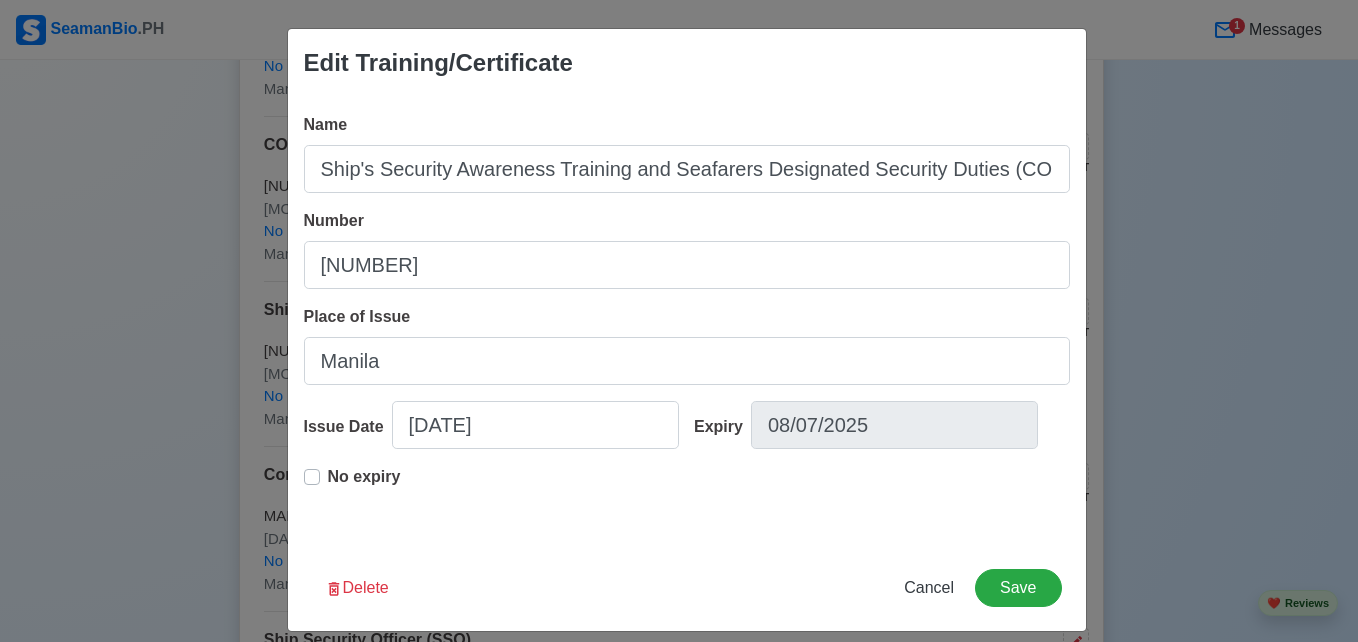 click on "Edit Training/Certificate Name Ship's Security Awareness Training and Seafarers Designated Security Duties (SDSD) Number [NUMBER] Place of Issue [CITY] Issue Date [DATE] Expiry [DATE] No expiry  Delete Cancel Save" at bounding box center (679, 321) 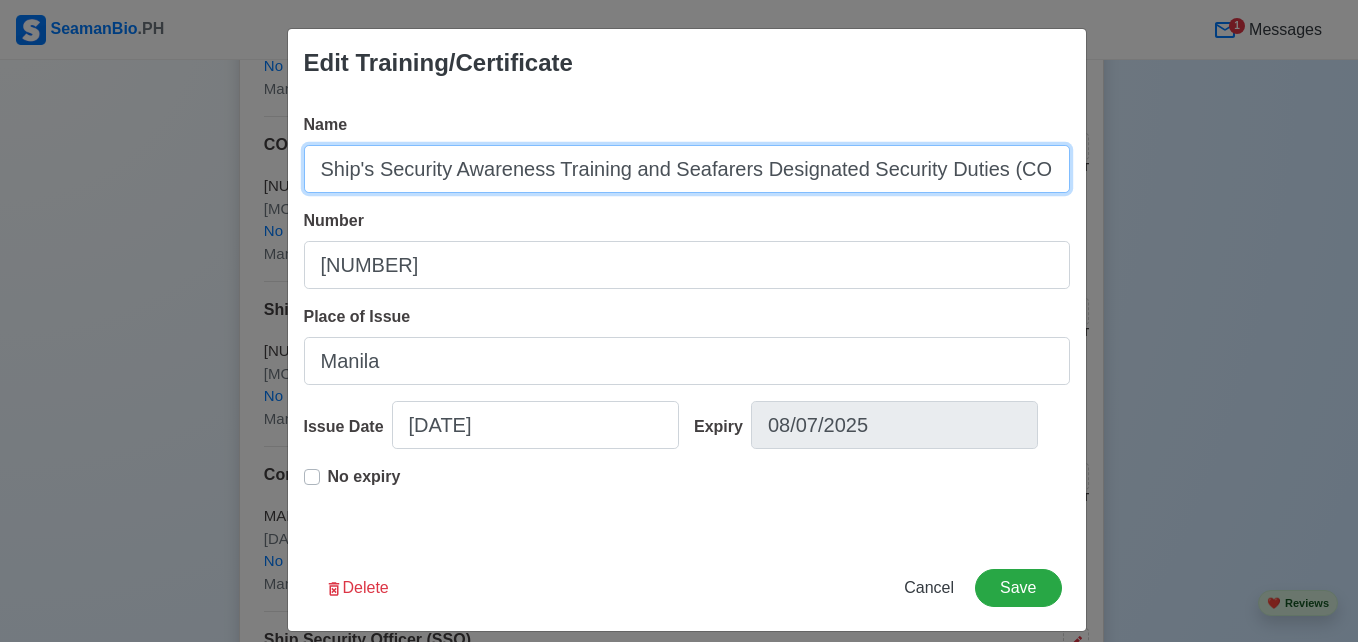 scroll, scrollTop: 0, scrollLeft: 3, axis: horizontal 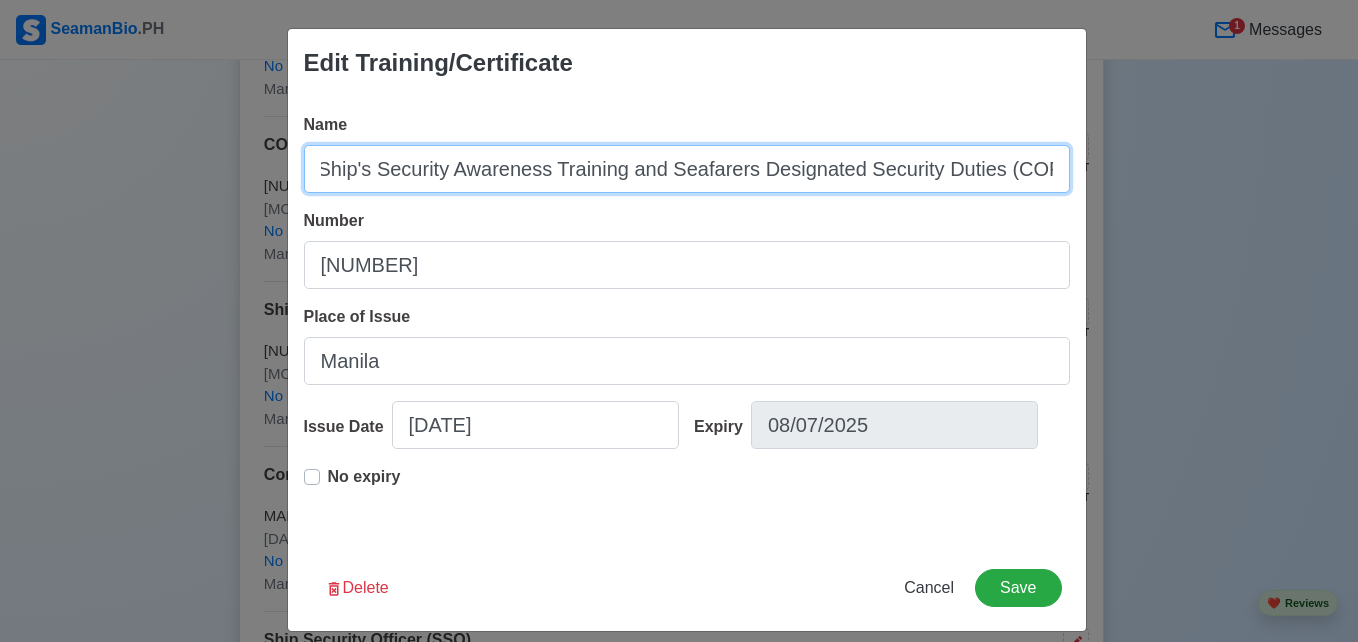 drag, startPoint x: 315, startPoint y: 173, endPoint x: 1047, endPoint y: 169, distance: 732.0109 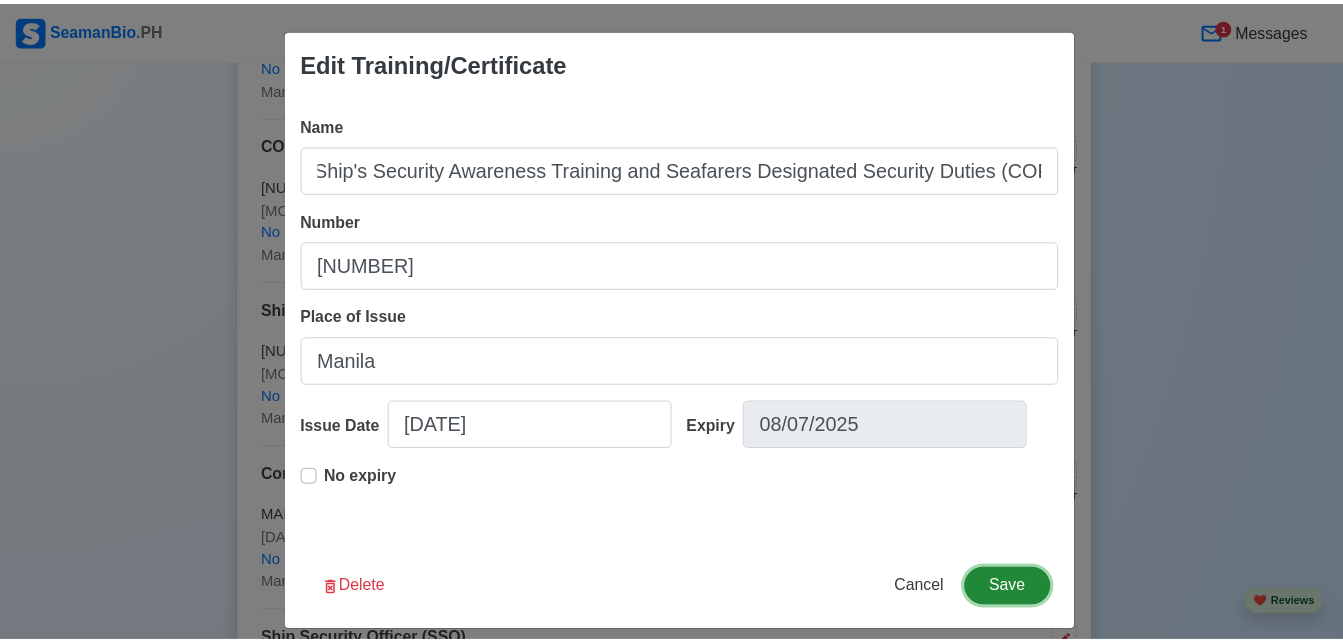 scroll, scrollTop: 0, scrollLeft: 0, axis: both 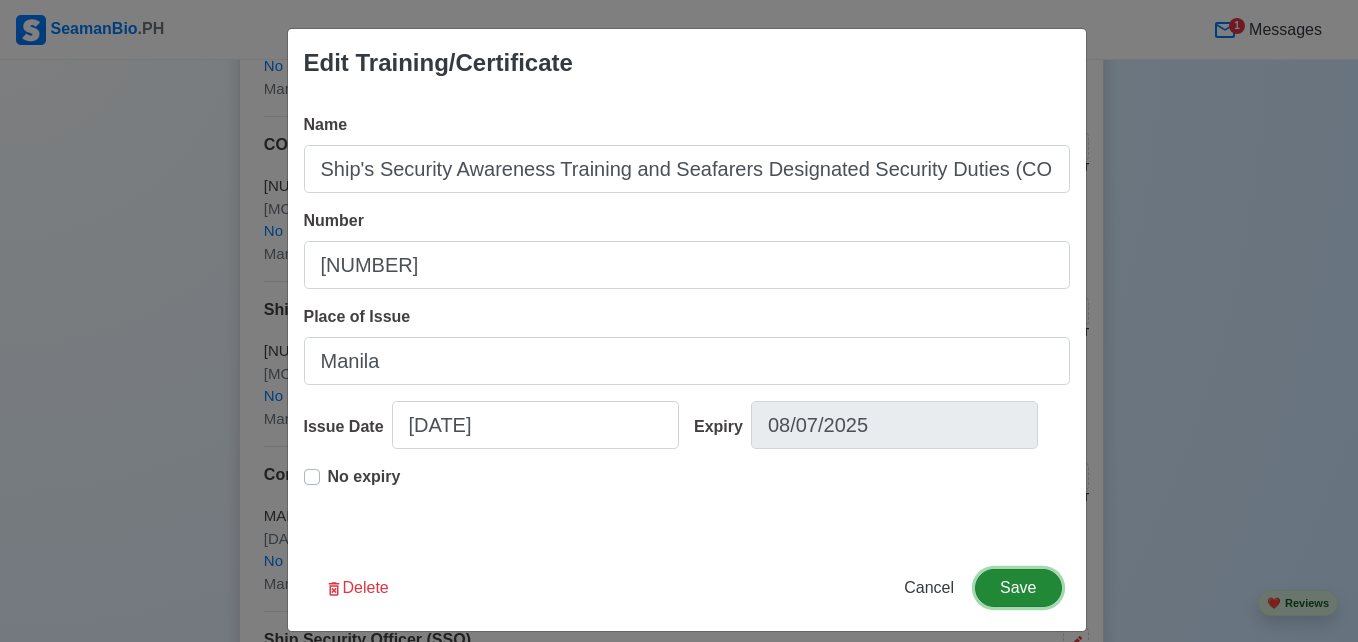 click on "Save" at bounding box center (1018, 588) 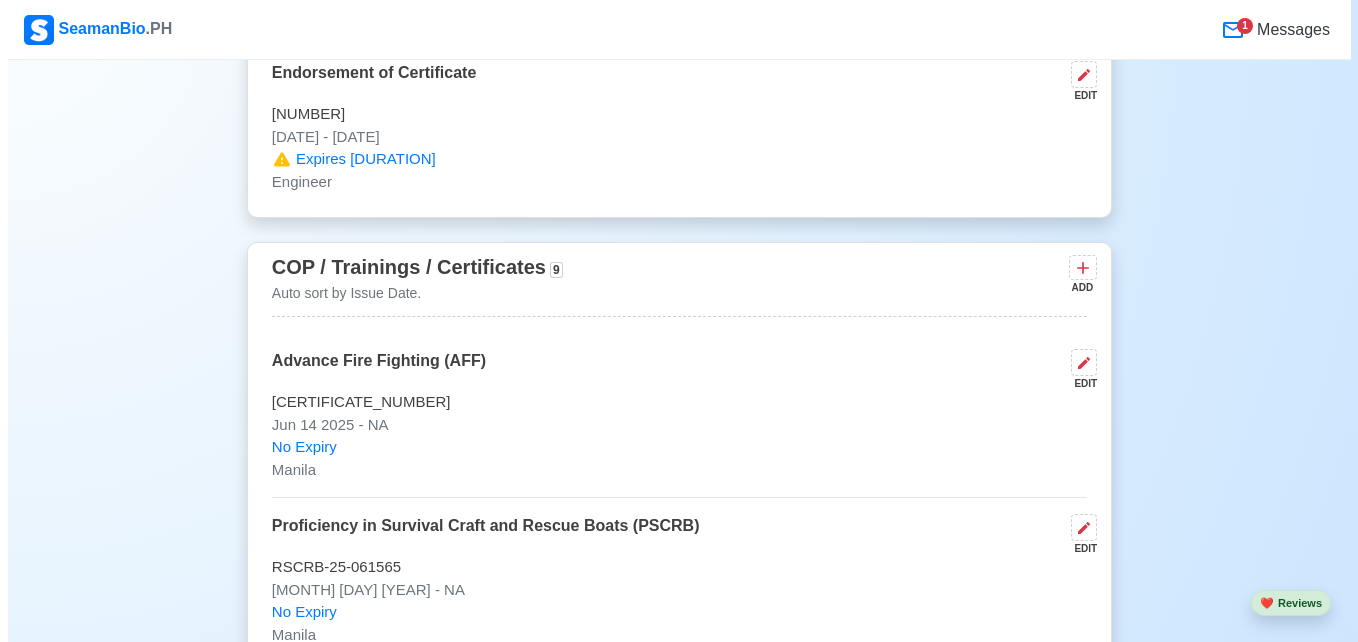 scroll, scrollTop: 3176, scrollLeft: 0, axis: vertical 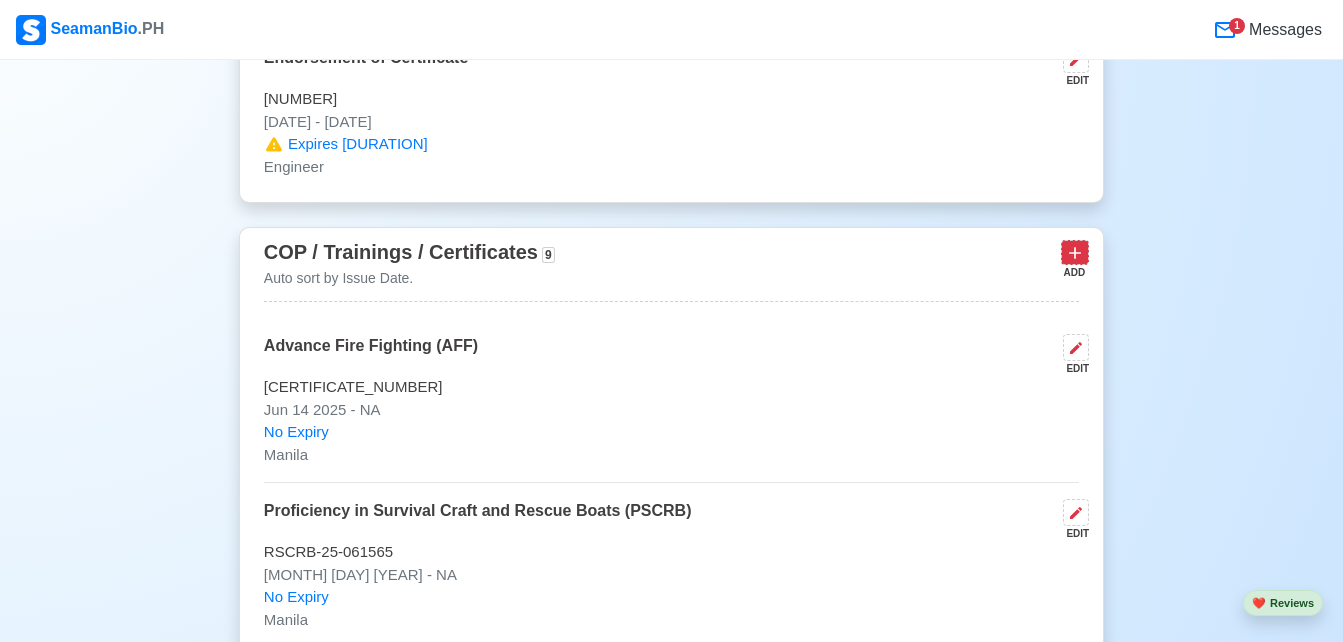 click 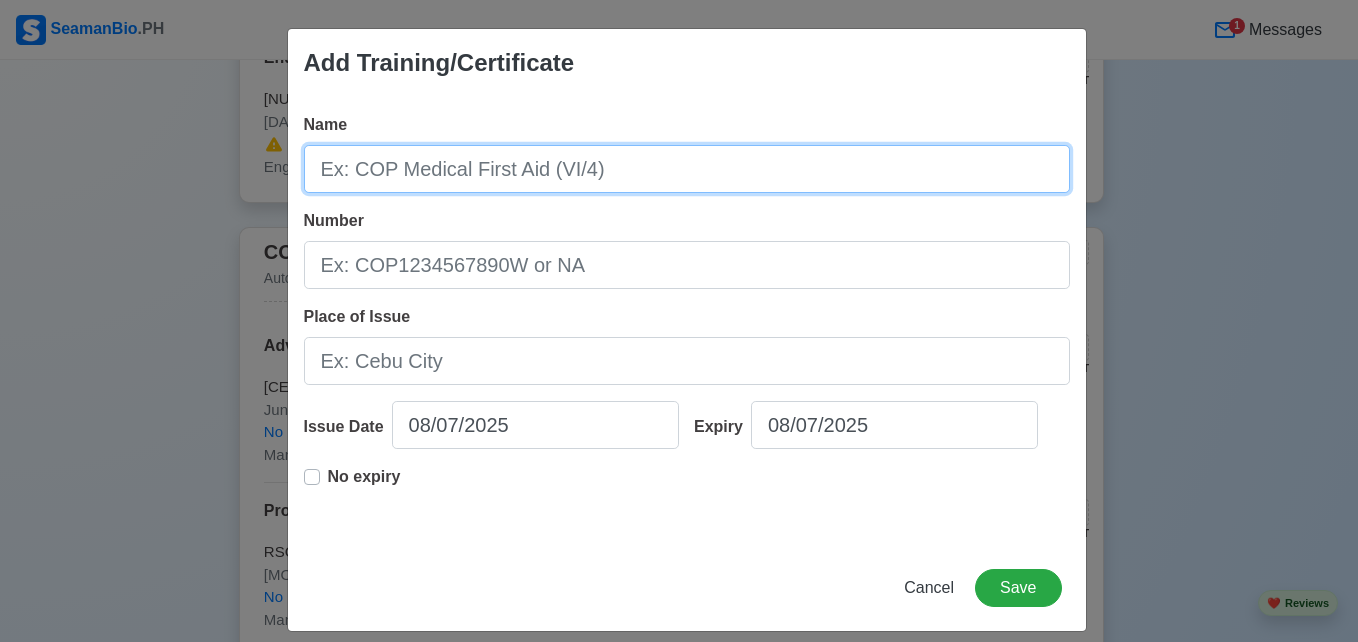 click on "Name" at bounding box center (687, 169) 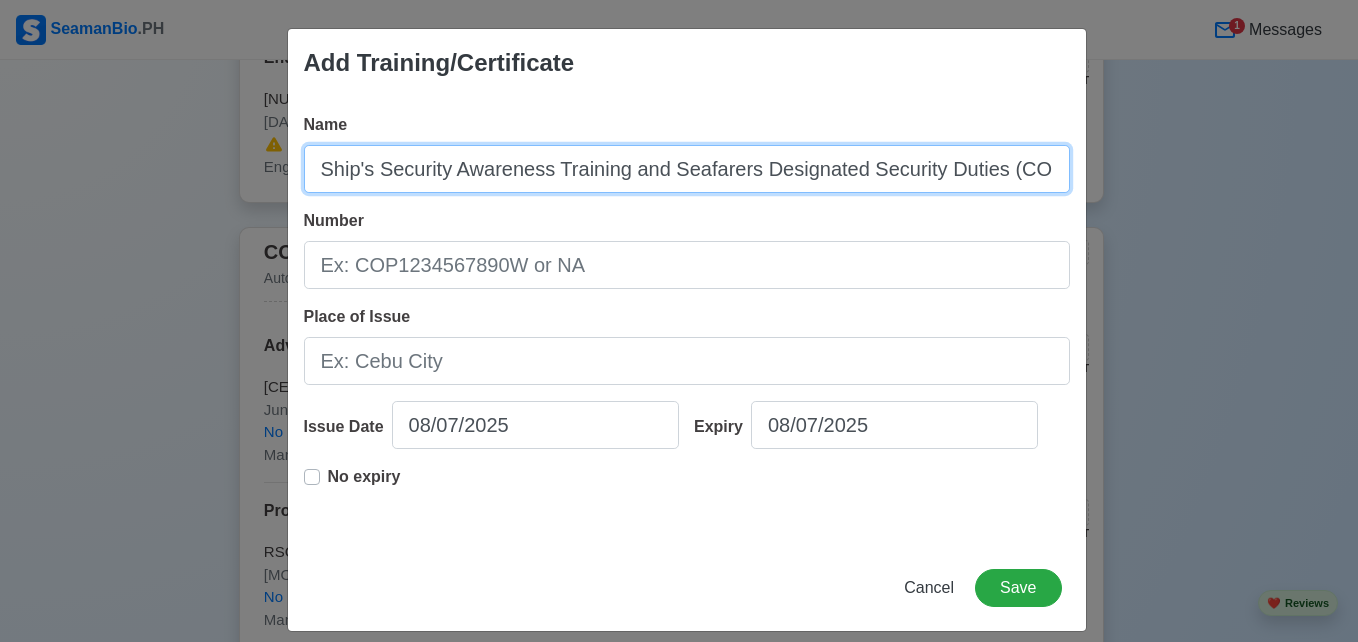 scroll, scrollTop: 0, scrollLeft: 3, axis: horizontal 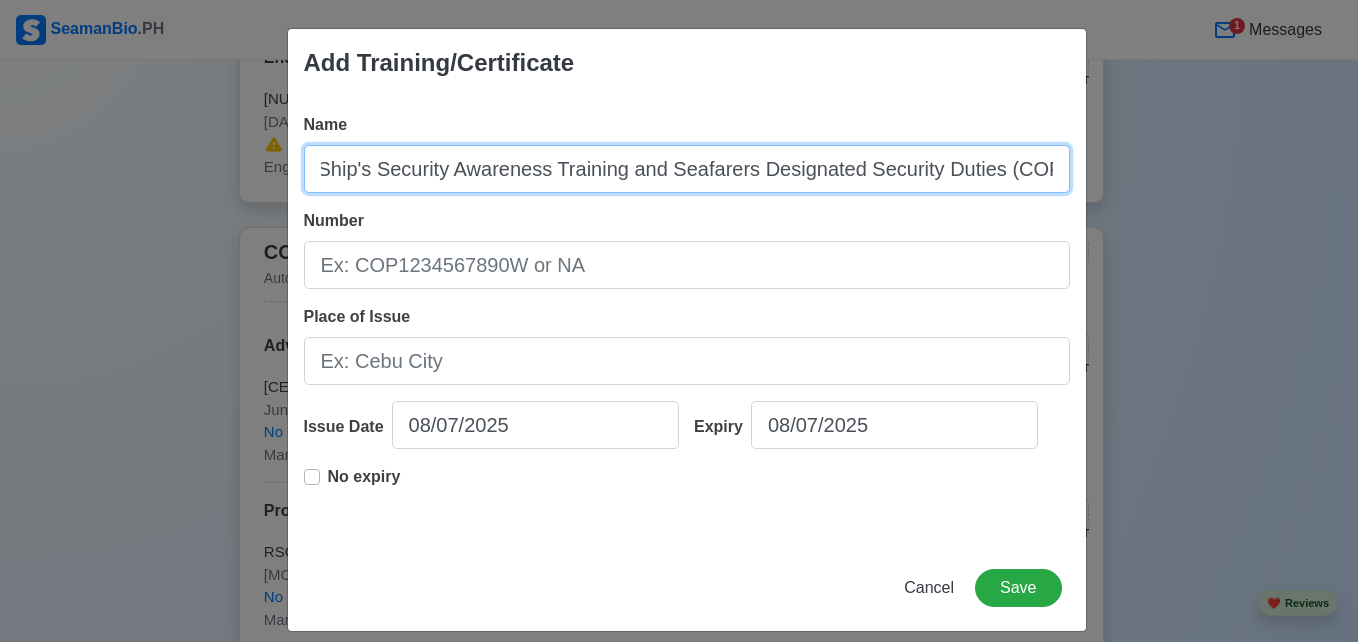 click on "Ship's Security Awareness Training and Seafarers Designated Security Duties (COP-SDSD)" at bounding box center [687, 169] 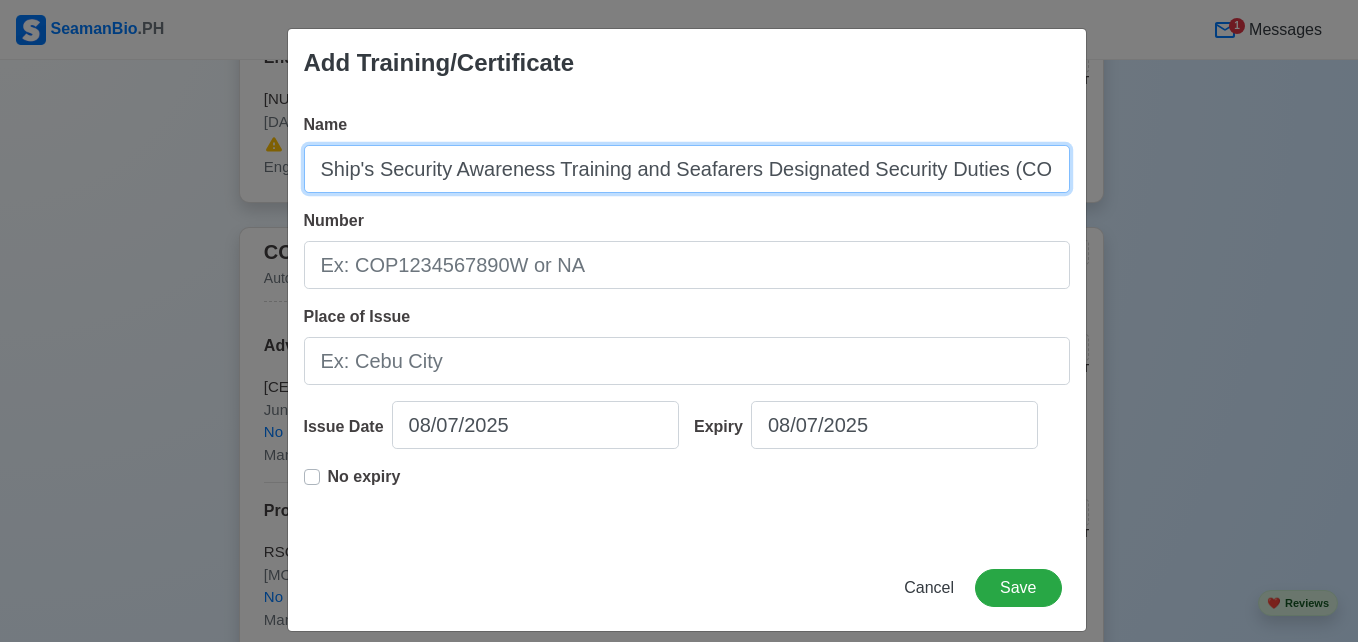 drag, startPoint x: 318, startPoint y: 173, endPoint x: 270, endPoint y: 173, distance: 48 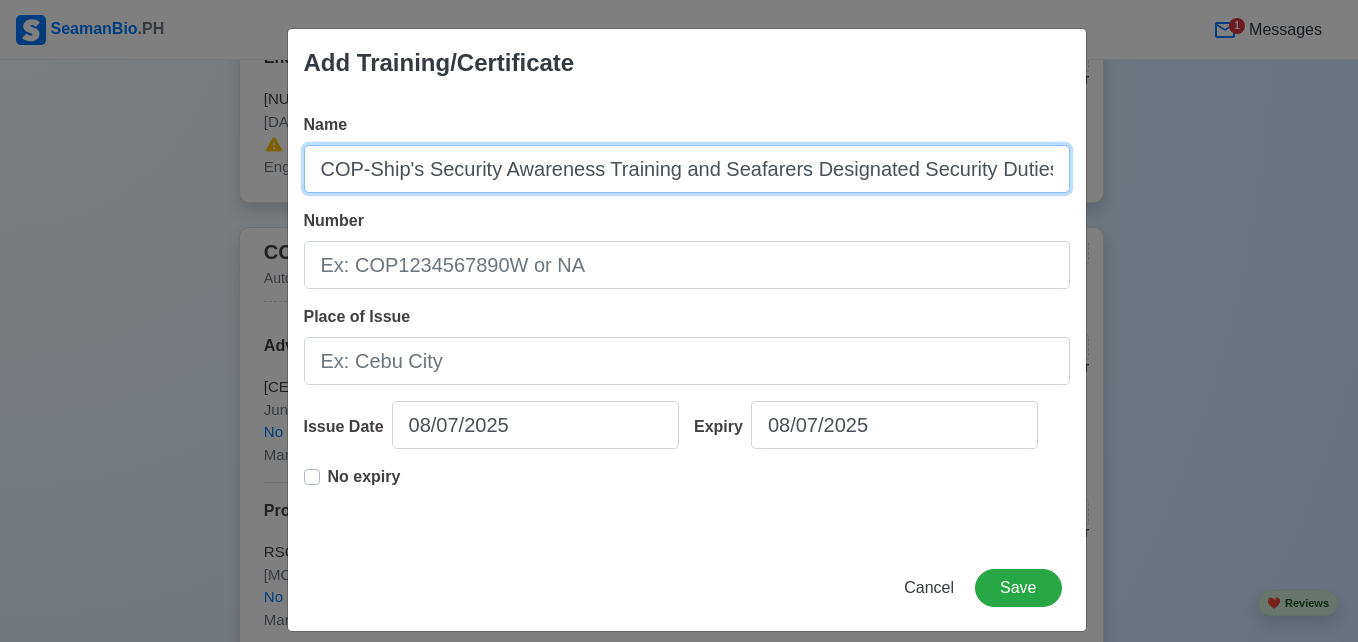 click on "COP-Ship's Security Awareness Training and Seafarers Designated Security Duties (SDSD)" at bounding box center (687, 169) 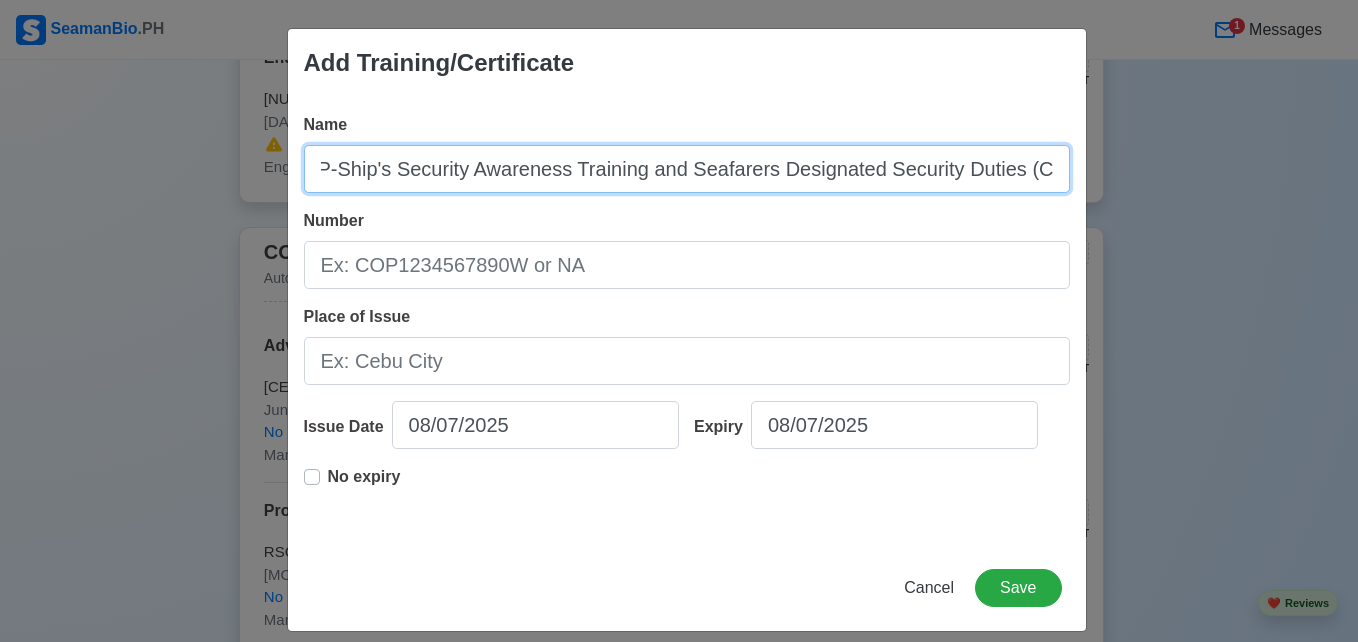 scroll, scrollTop: 0, scrollLeft: 41, axis: horizontal 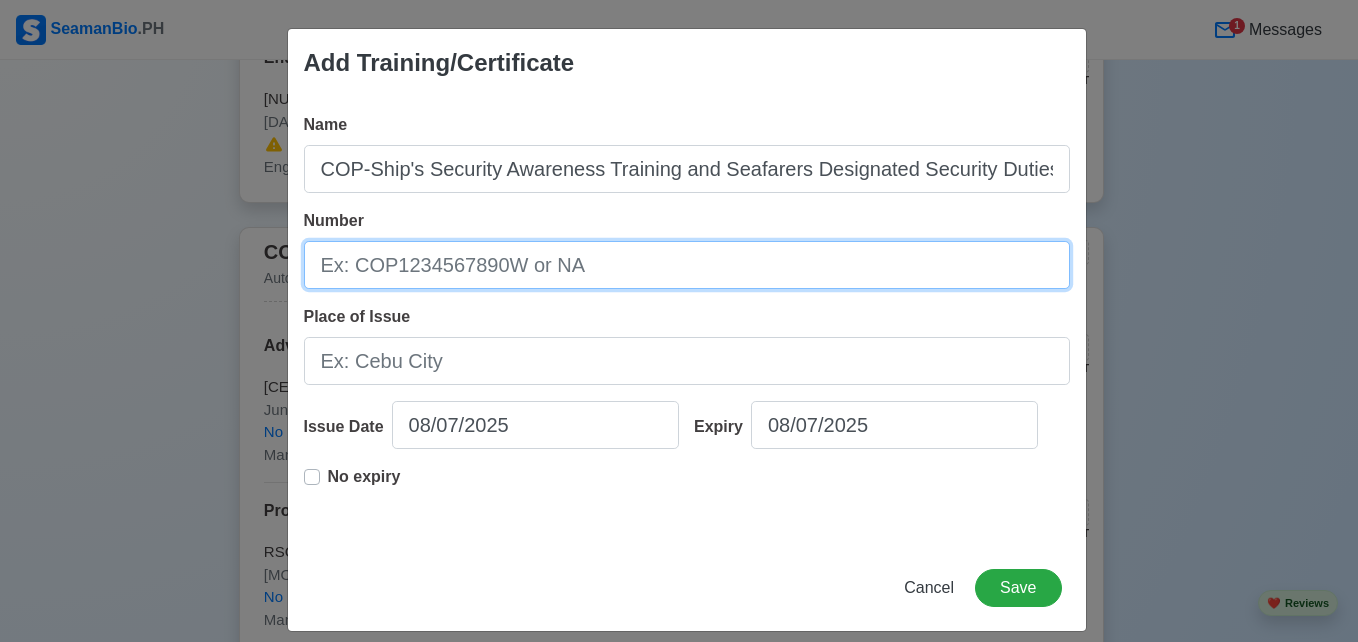 click on "Number" at bounding box center [687, 265] 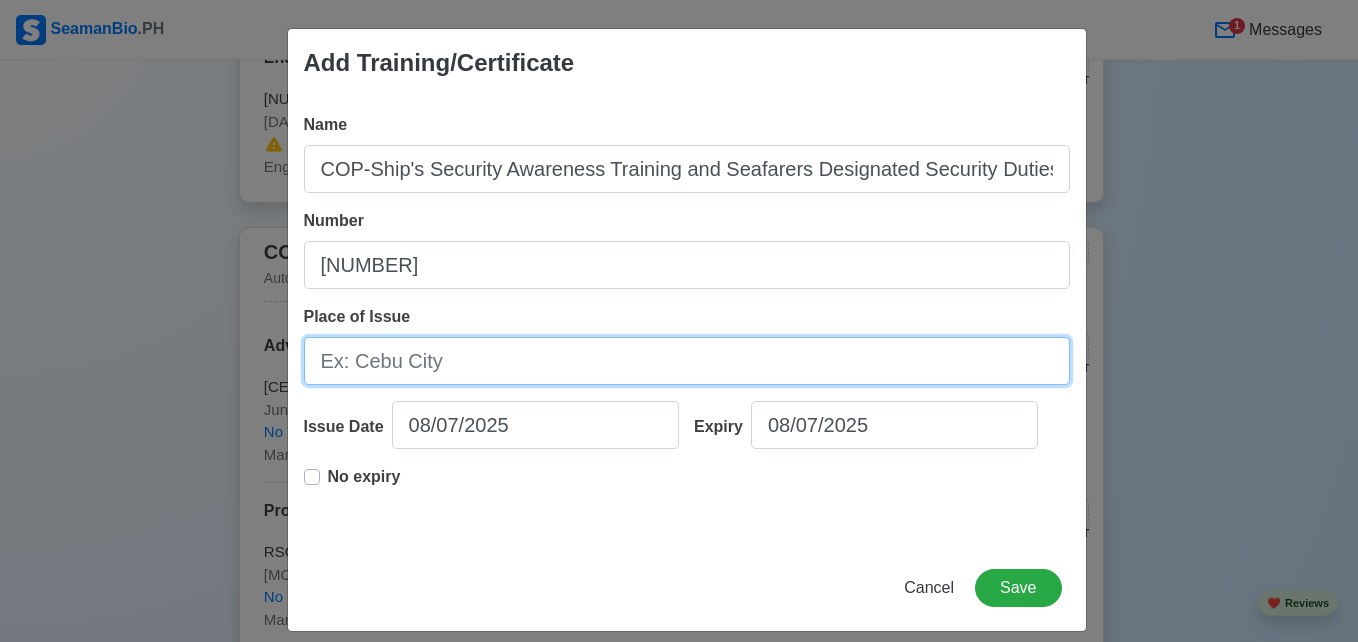 click on "Place of Issue" at bounding box center [687, 361] 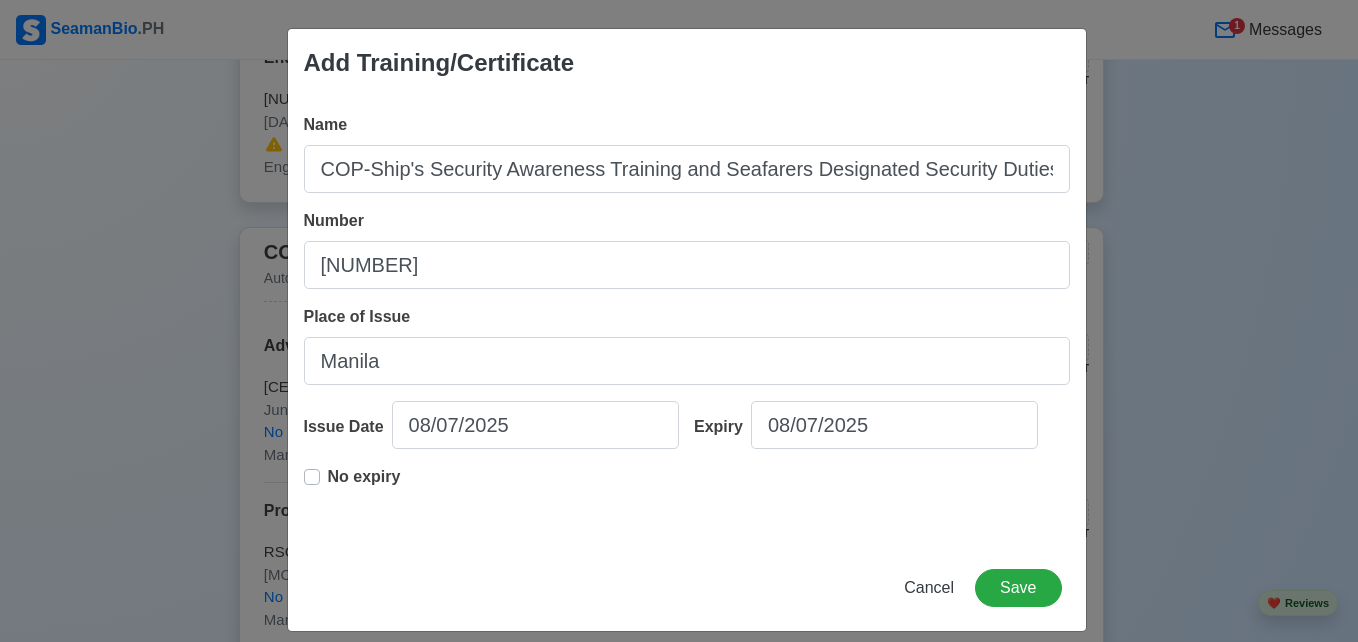 click on "Expiry [DATE]" at bounding box center (874, 433) 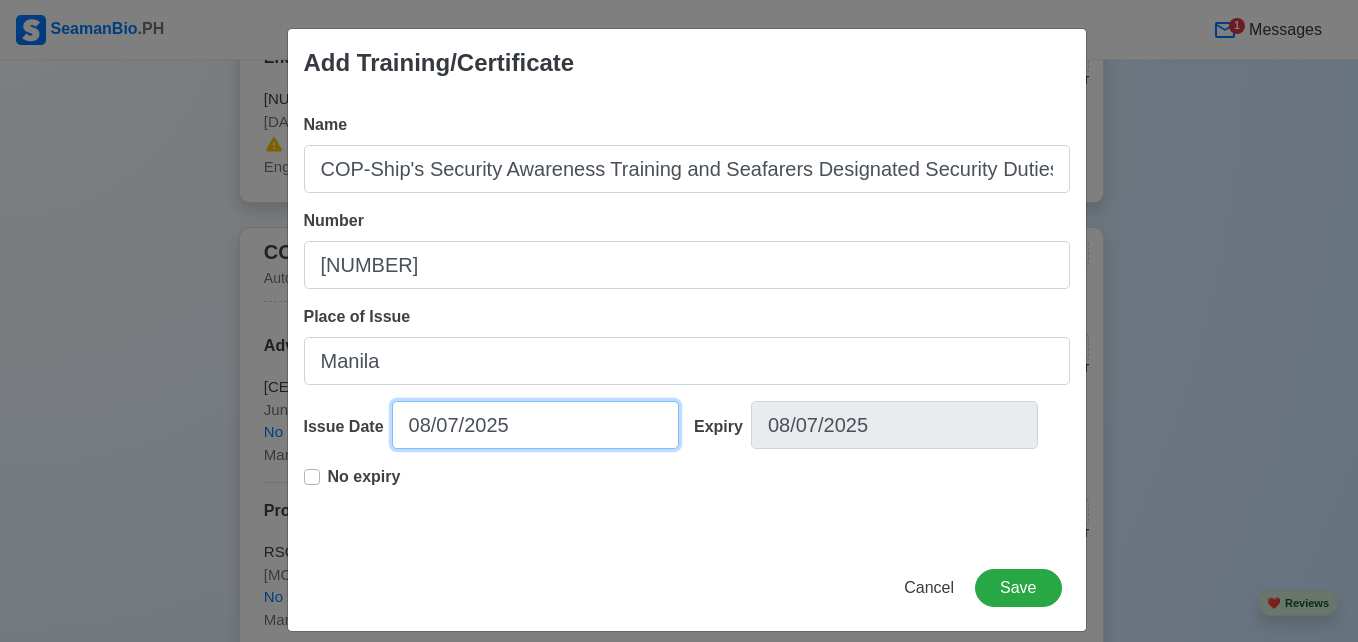 click on "08/07/2025" at bounding box center [535, 425] 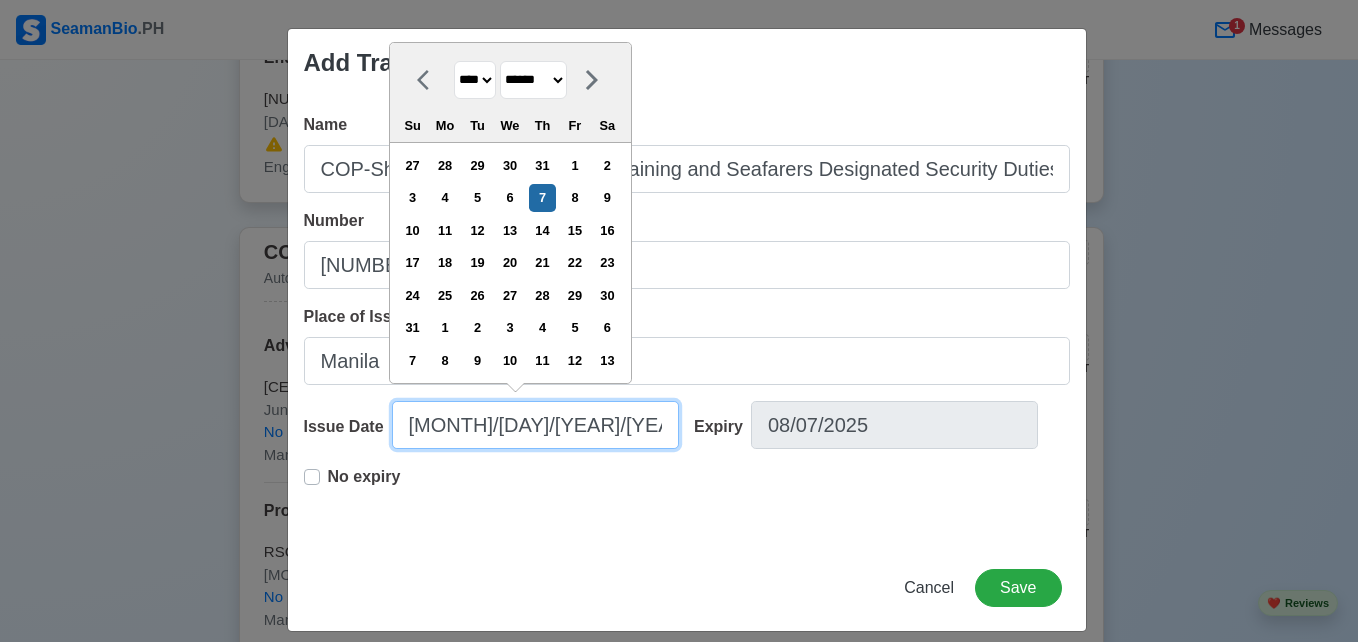 click on "[MONTH]/[DAY]/[YEAR]/[YEAR]" at bounding box center [535, 425] 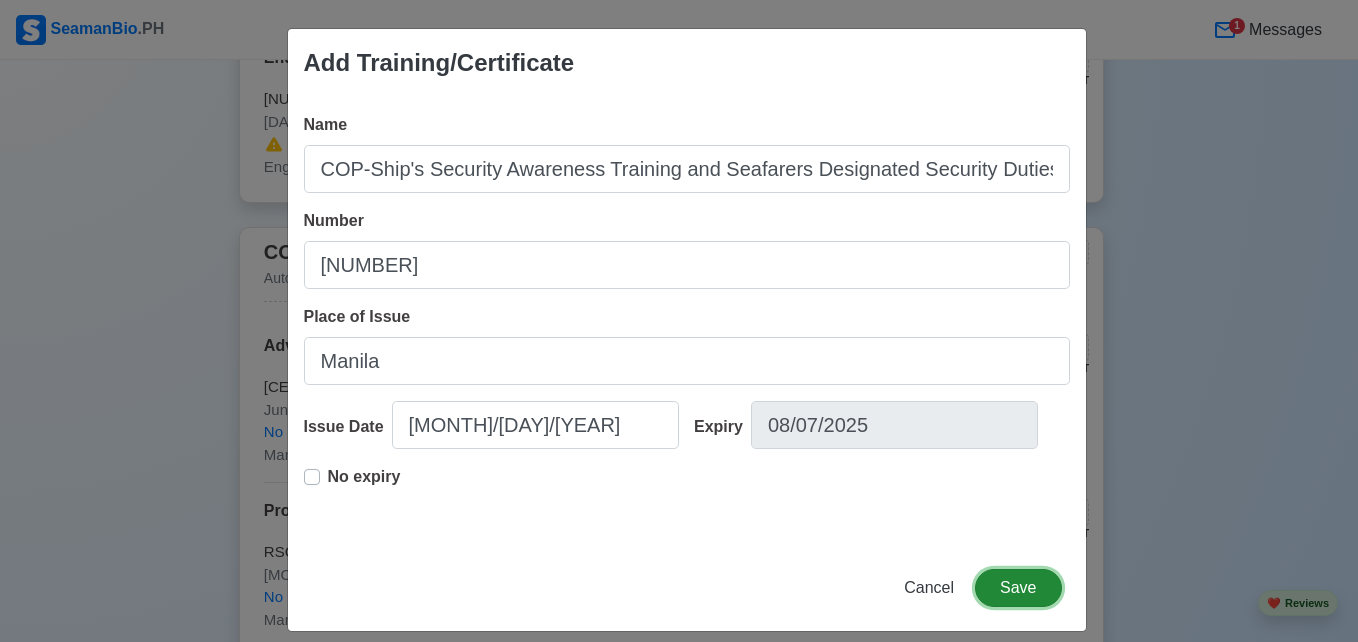 click on "Save" at bounding box center [1018, 588] 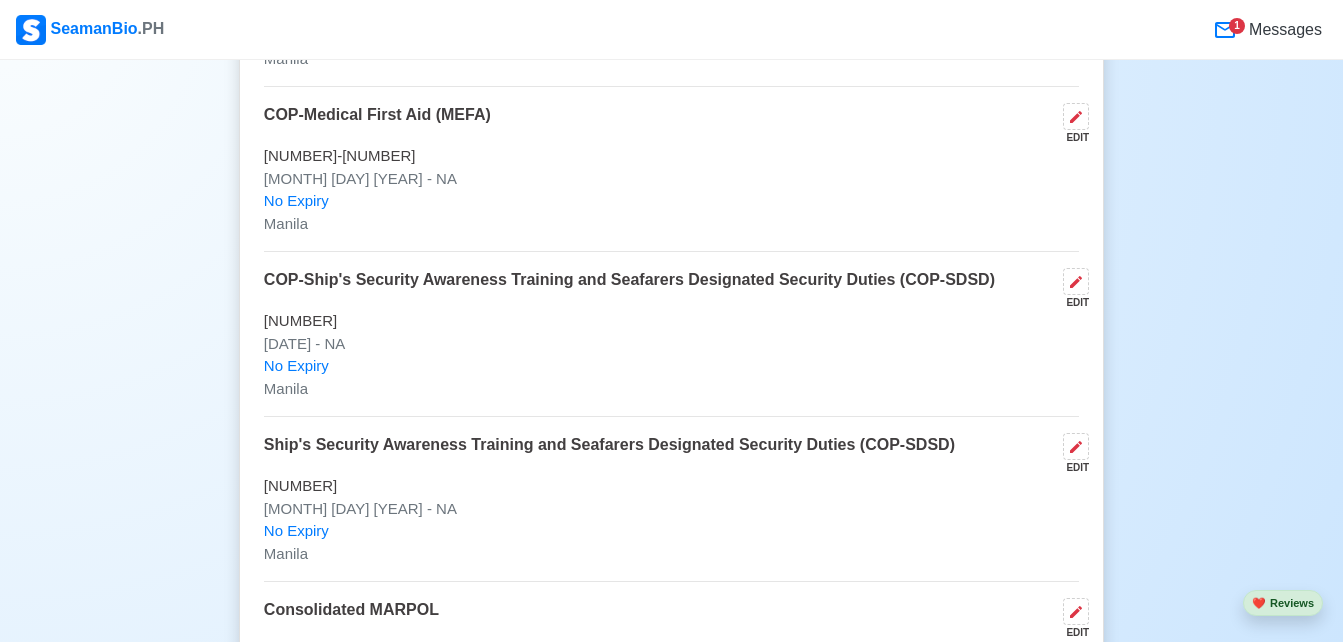 scroll, scrollTop: 4163, scrollLeft: 0, axis: vertical 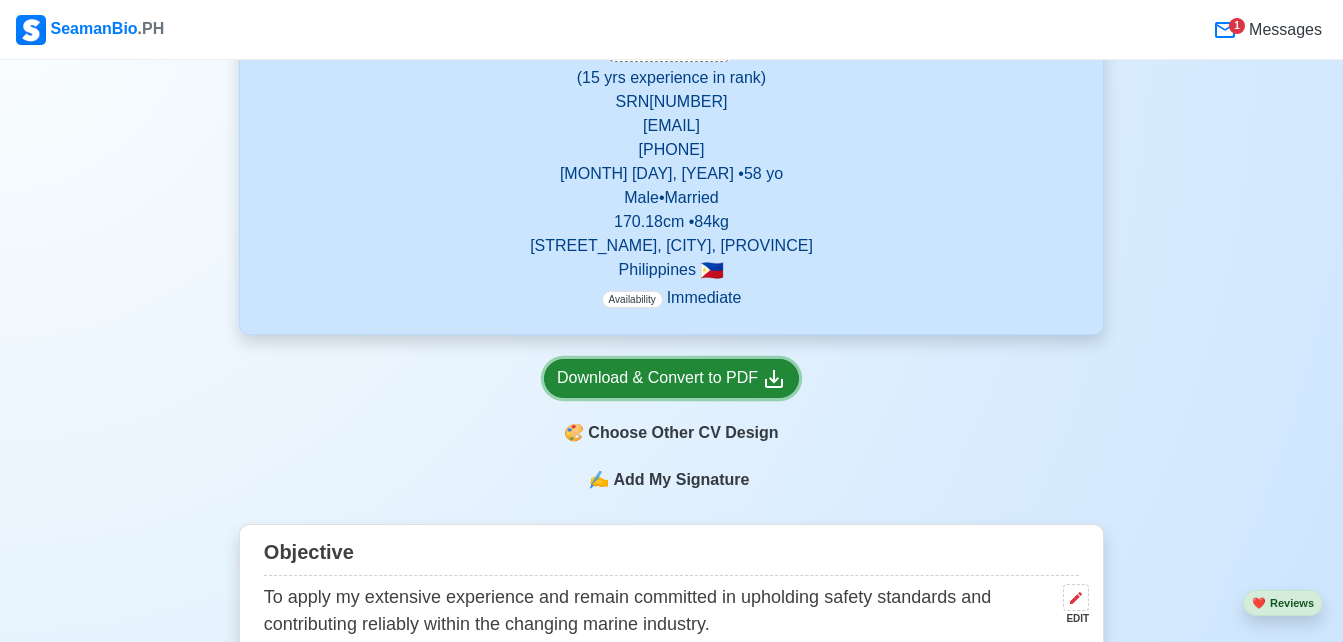 click on "Download & Convert to PDF" at bounding box center [671, 378] 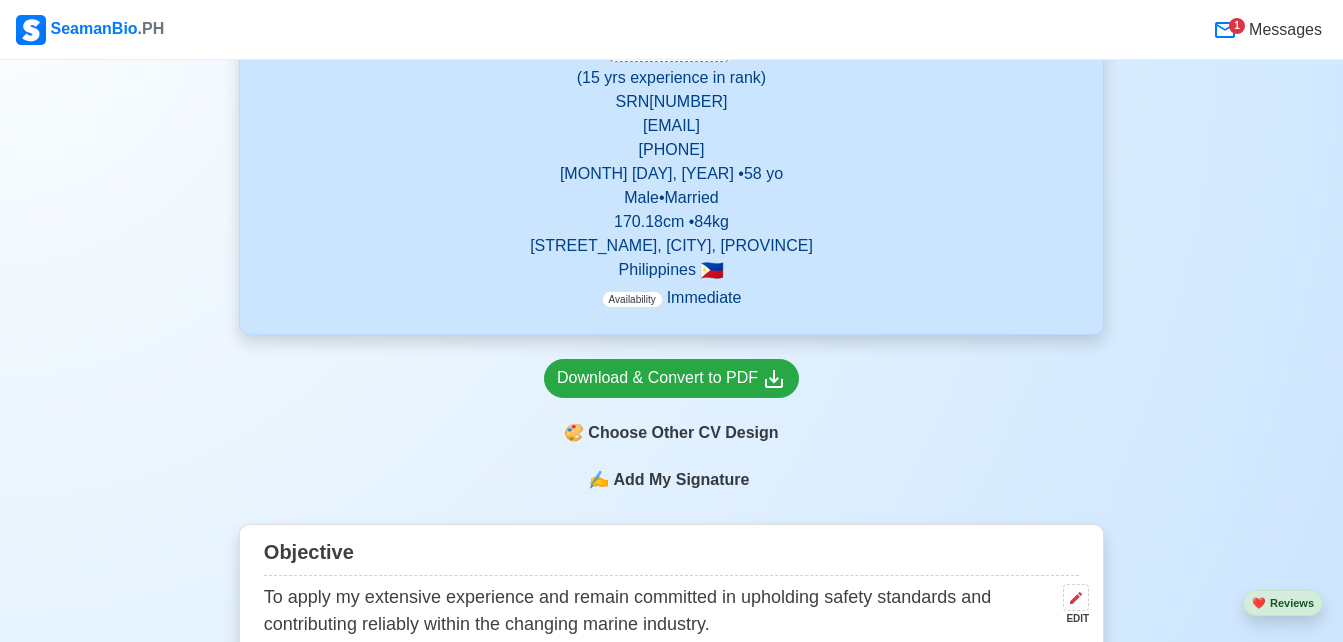 click on "Add My Signature" at bounding box center [681, 480] 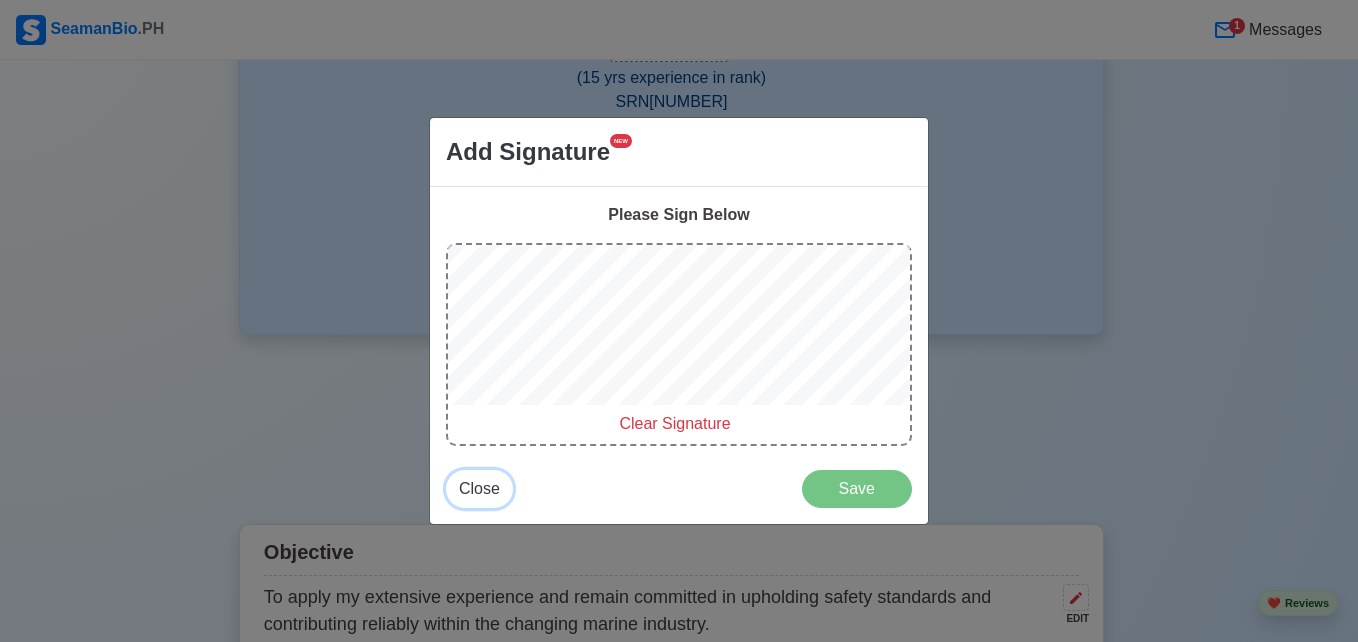 click on "Close" at bounding box center (479, 488) 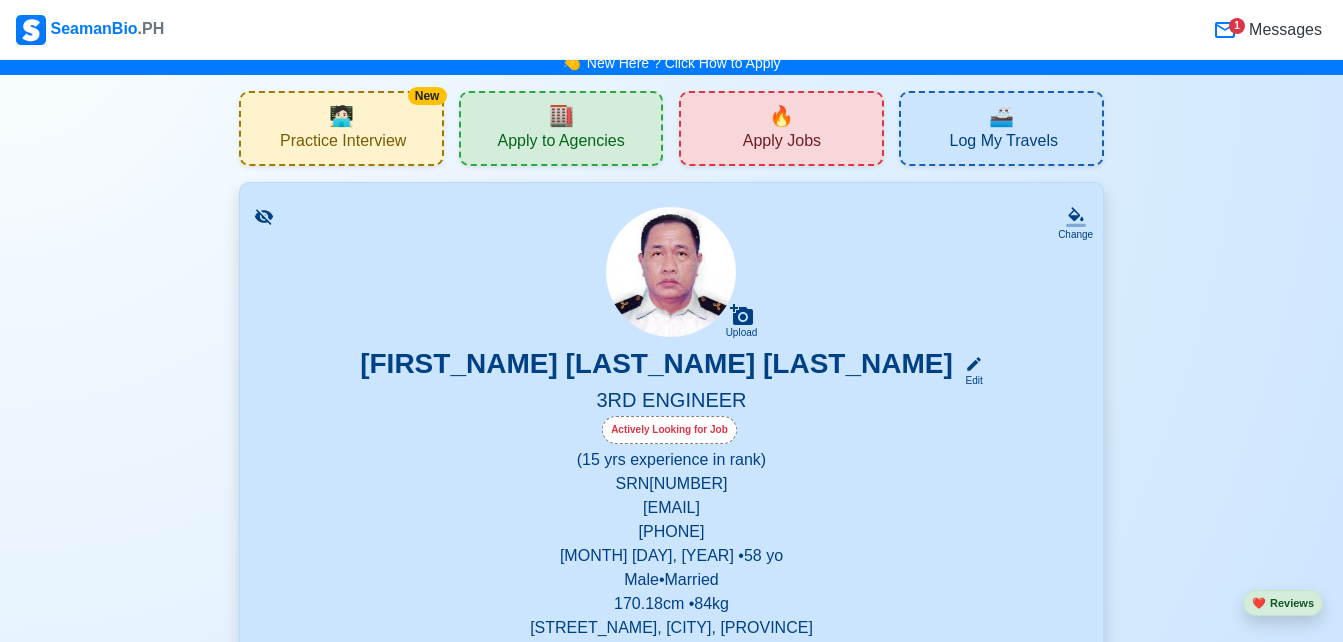 scroll, scrollTop: 0, scrollLeft: 0, axis: both 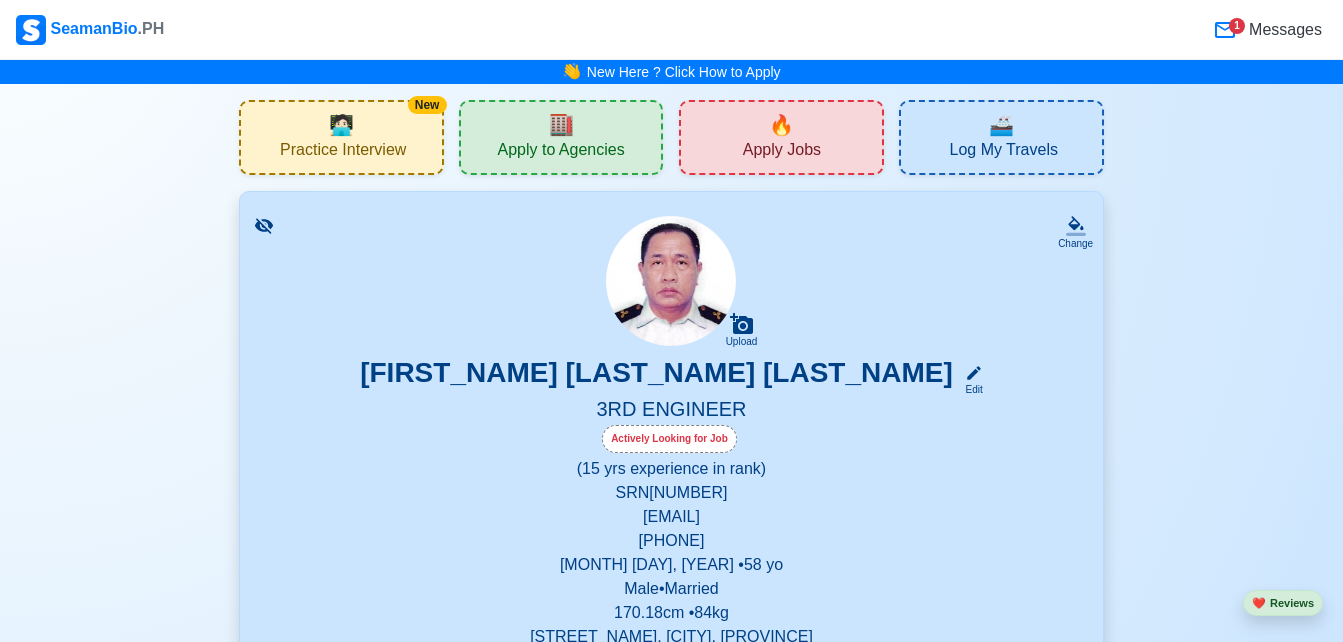 click on "Apply Jobs" at bounding box center (782, 152) 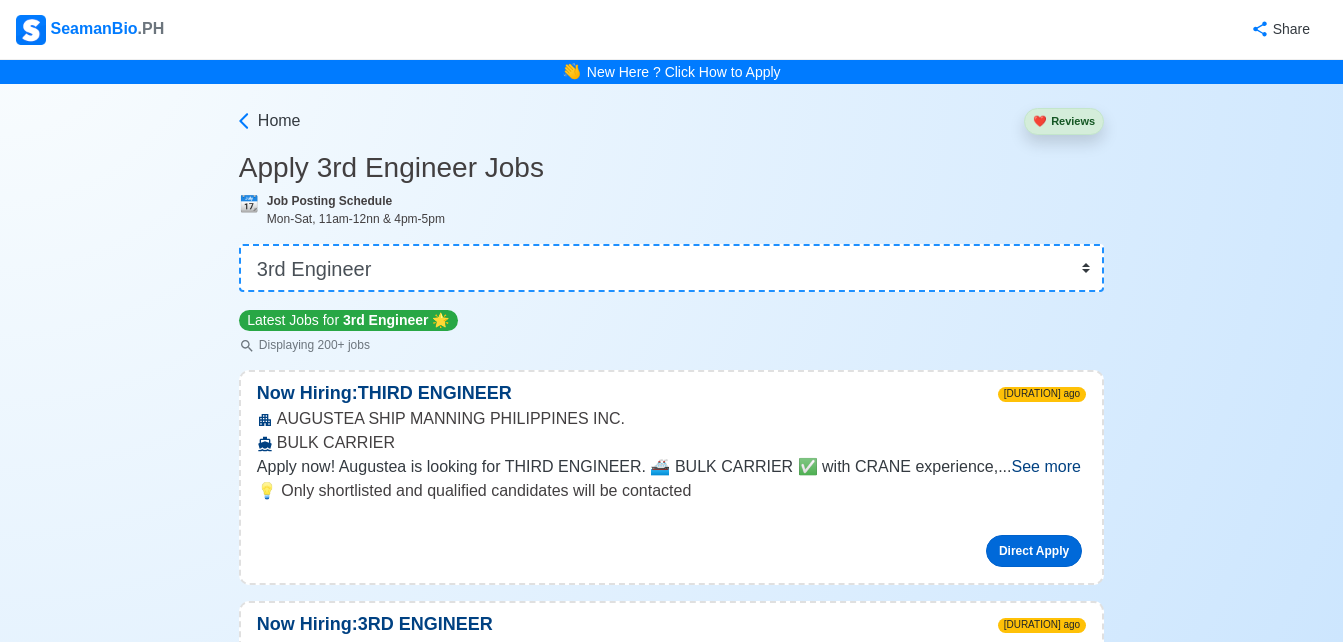 click on "Direct Apply" at bounding box center [1034, 551] 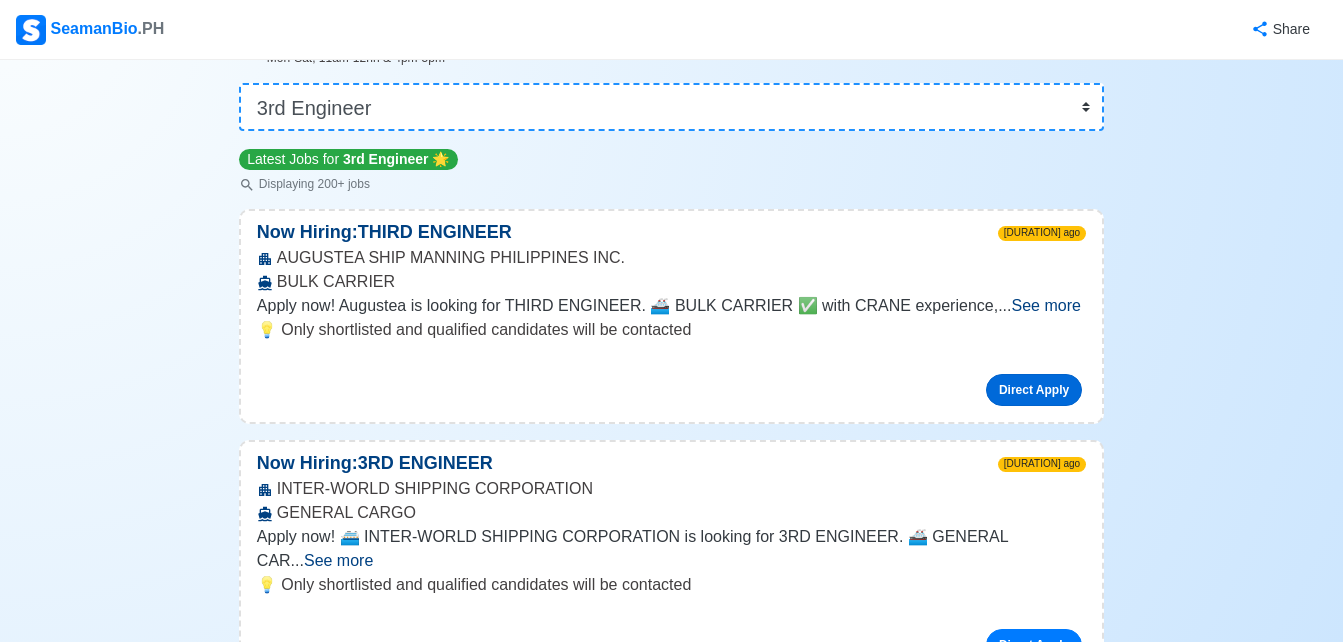 scroll, scrollTop: 241, scrollLeft: 0, axis: vertical 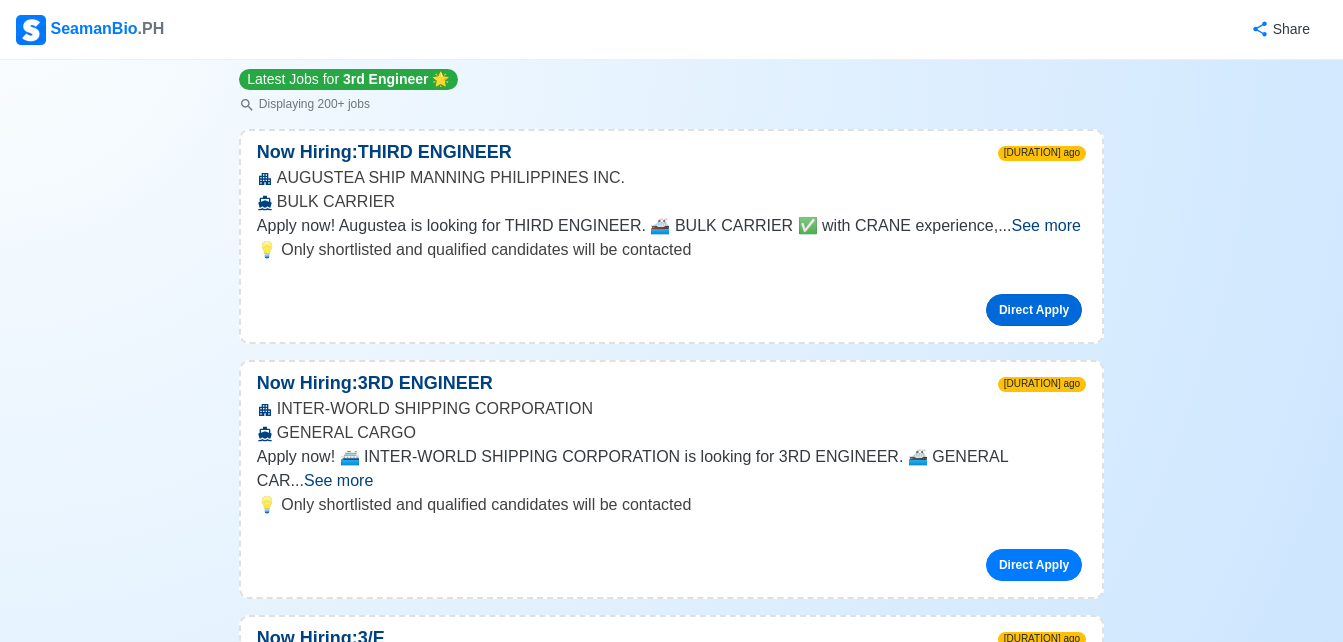 click on "Direct Apply" at bounding box center [1034, 310] 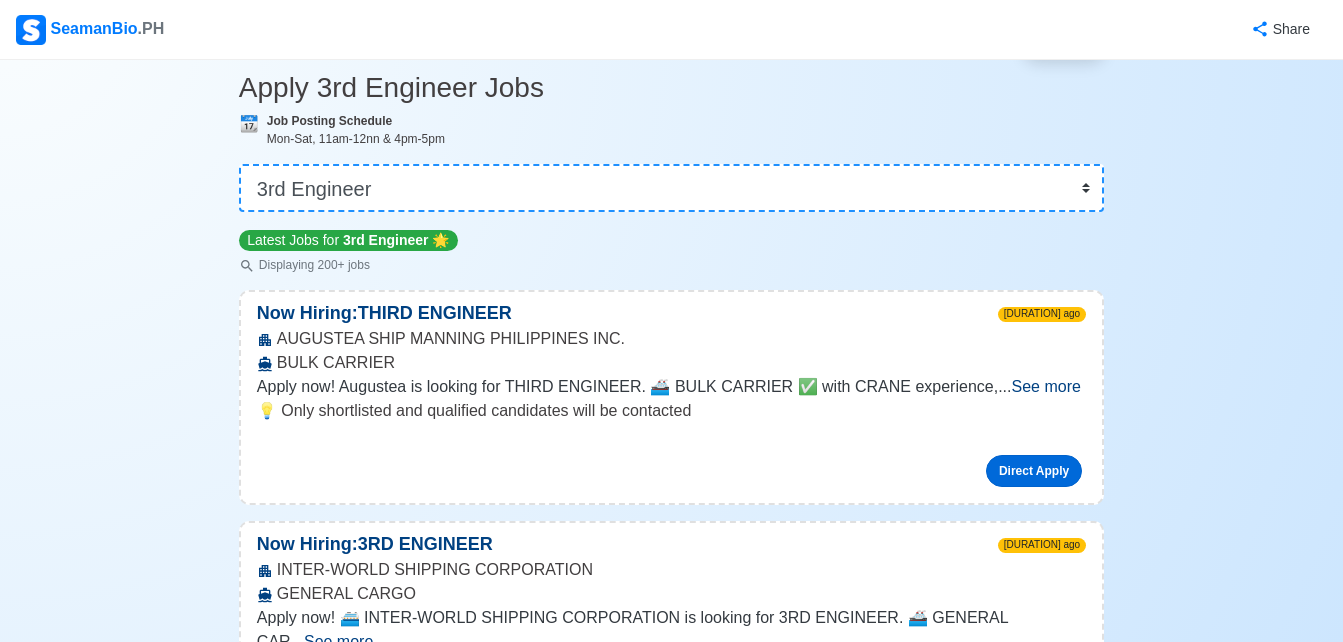 scroll, scrollTop: 0, scrollLeft: 0, axis: both 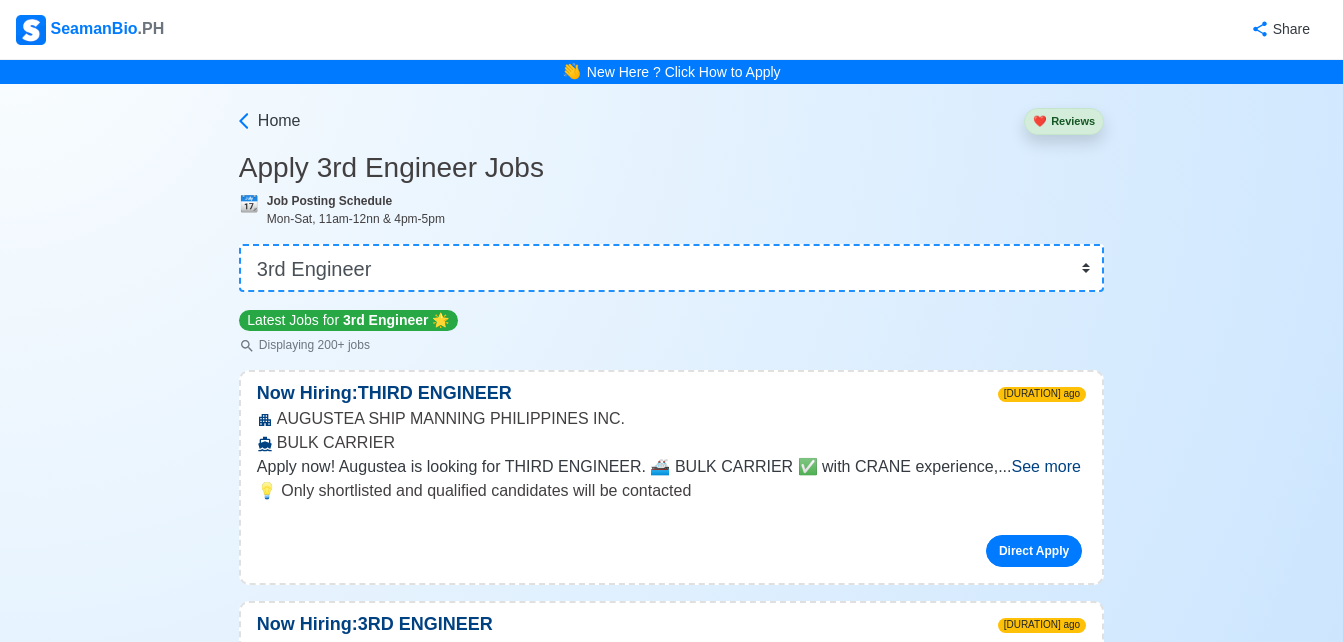 click on "AUGUSTEA SHIP MANNING PHILIPPINES INC.   BULK CARRIER" at bounding box center (671, 431) 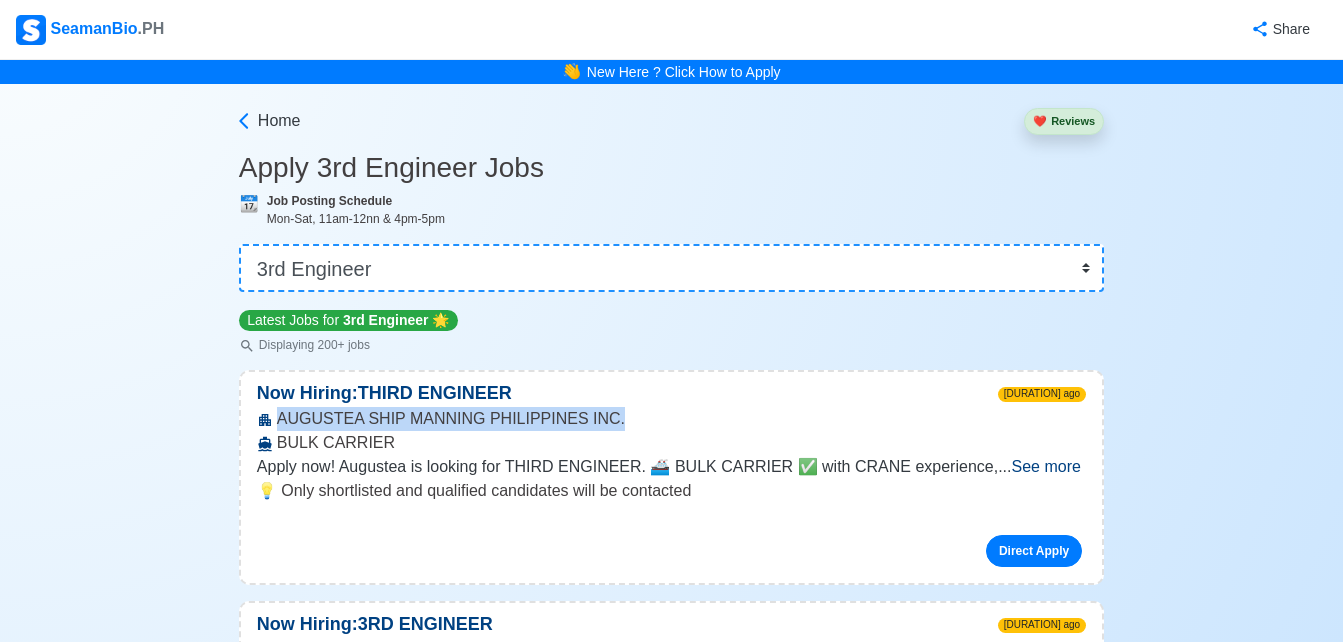 drag, startPoint x: 597, startPoint y: 421, endPoint x: 280, endPoint y: 425, distance: 317.02524 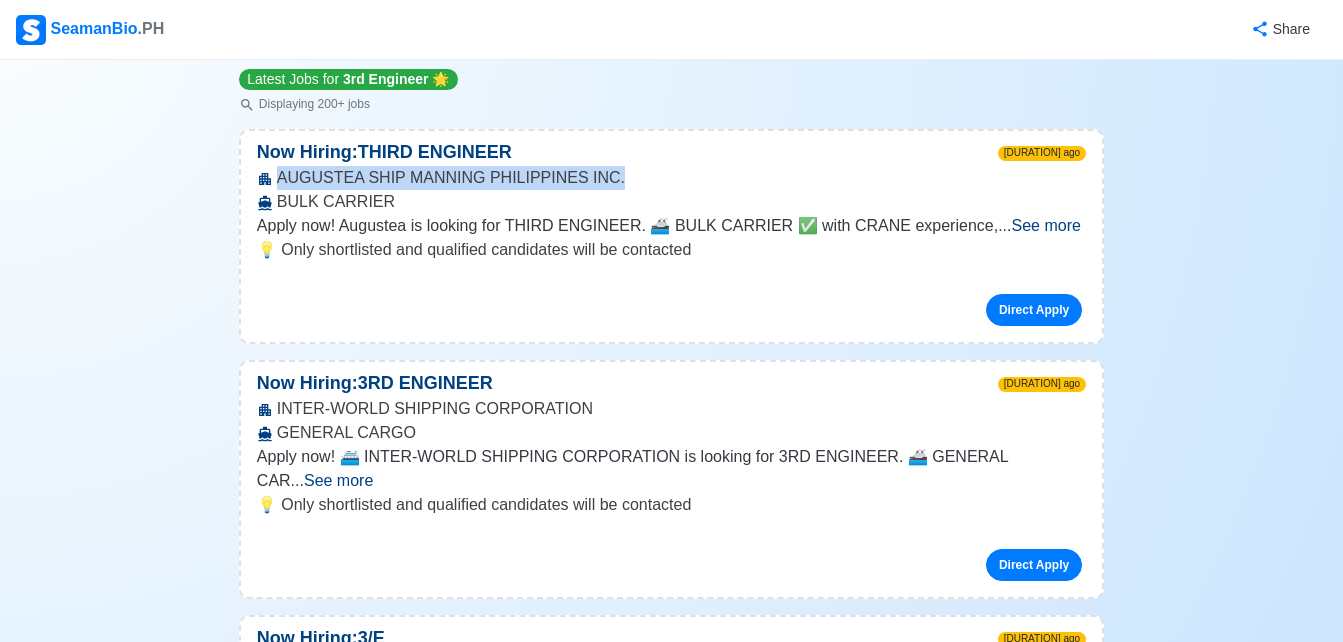 scroll, scrollTop: 322, scrollLeft: 0, axis: vertical 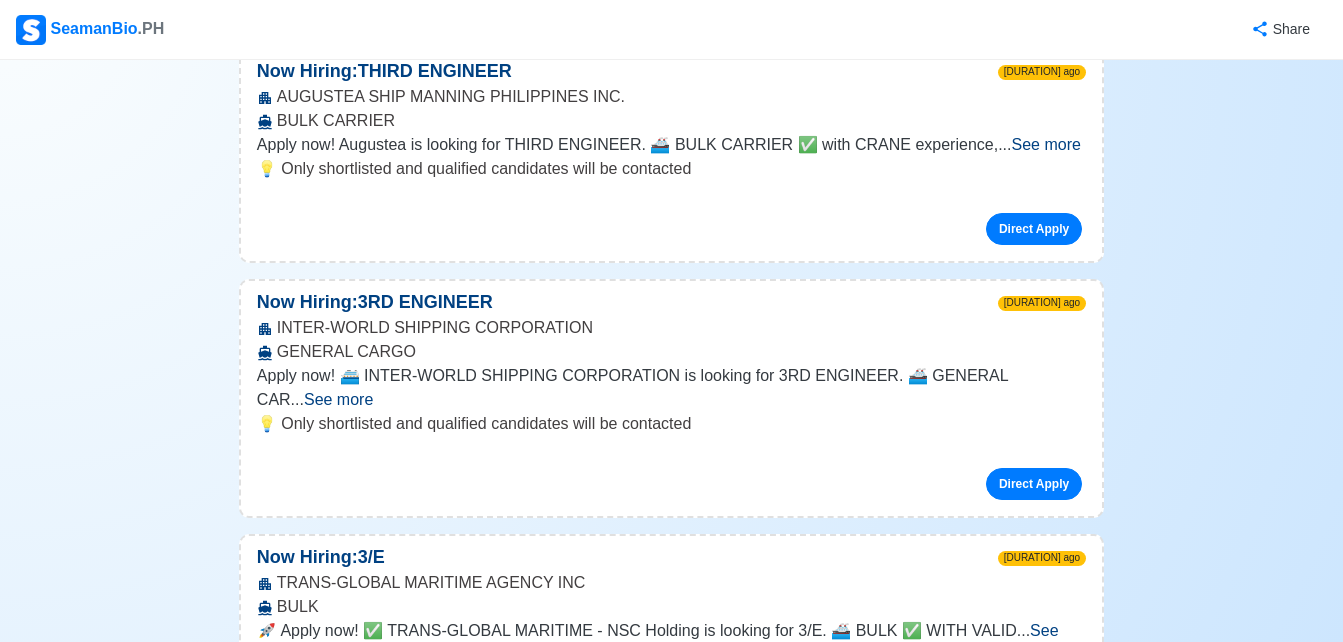 click on "See more" at bounding box center [338, 399] 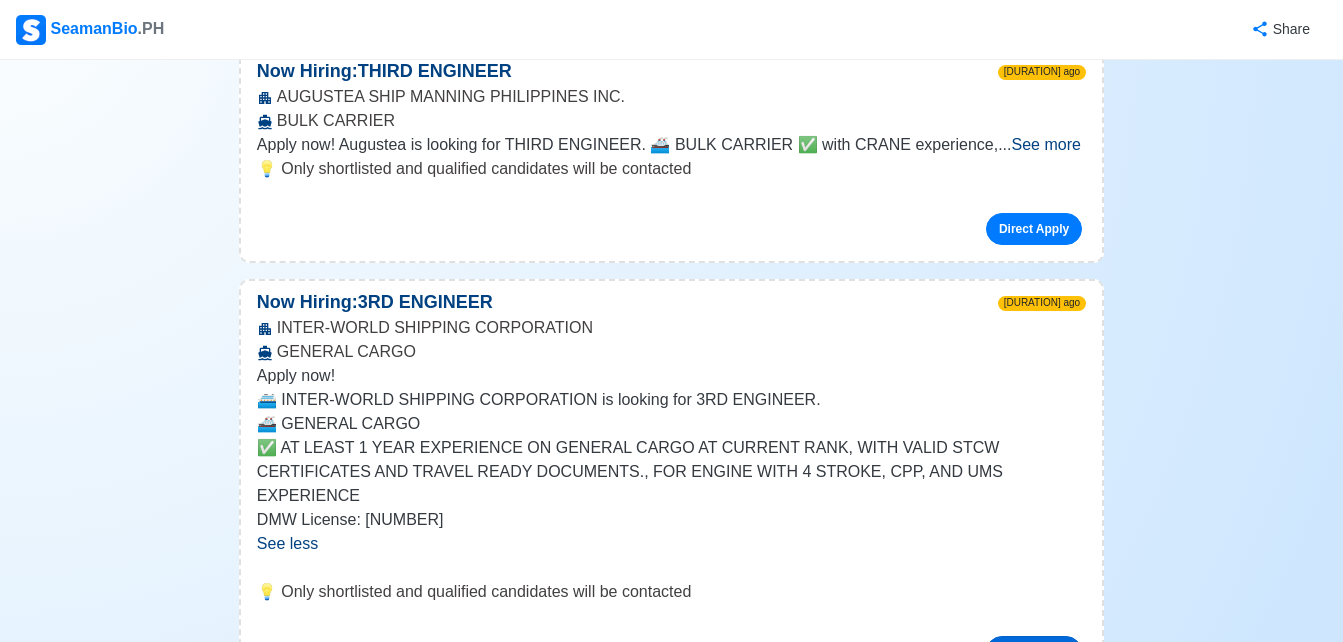 click on "Direct Apply" at bounding box center (1034, 652) 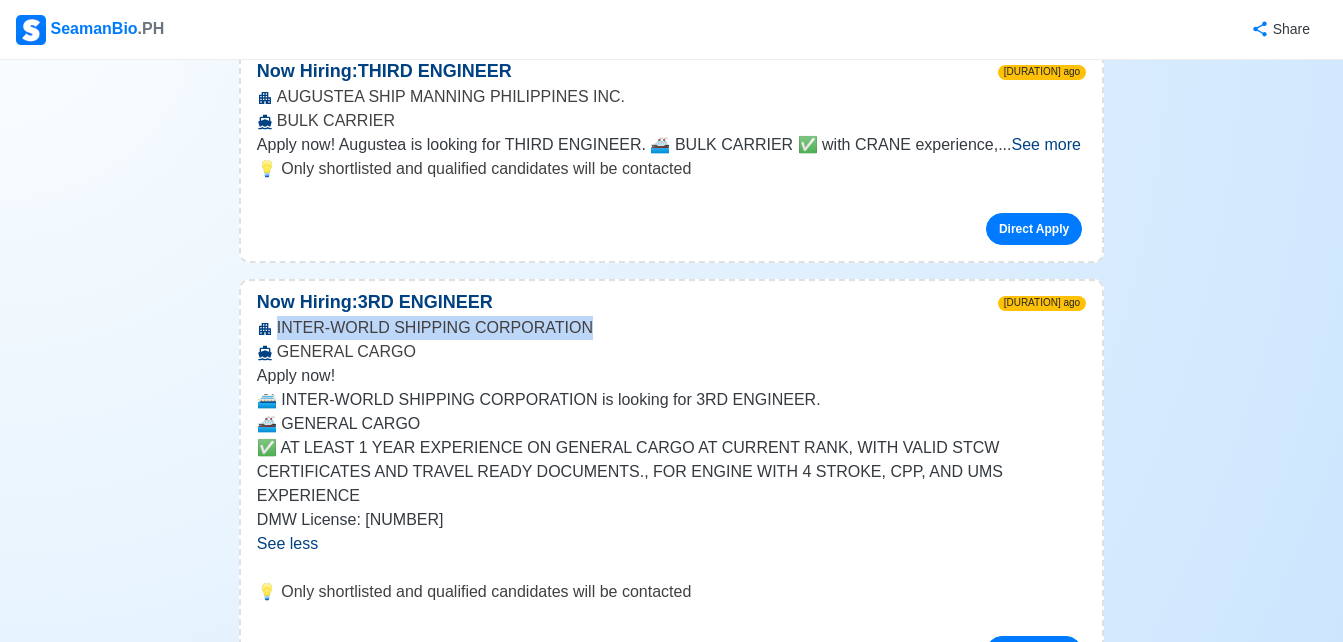 drag, startPoint x: 565, startPoint y: 326, endPoint x: 275, endPoint y: 327, distance: 290.0017 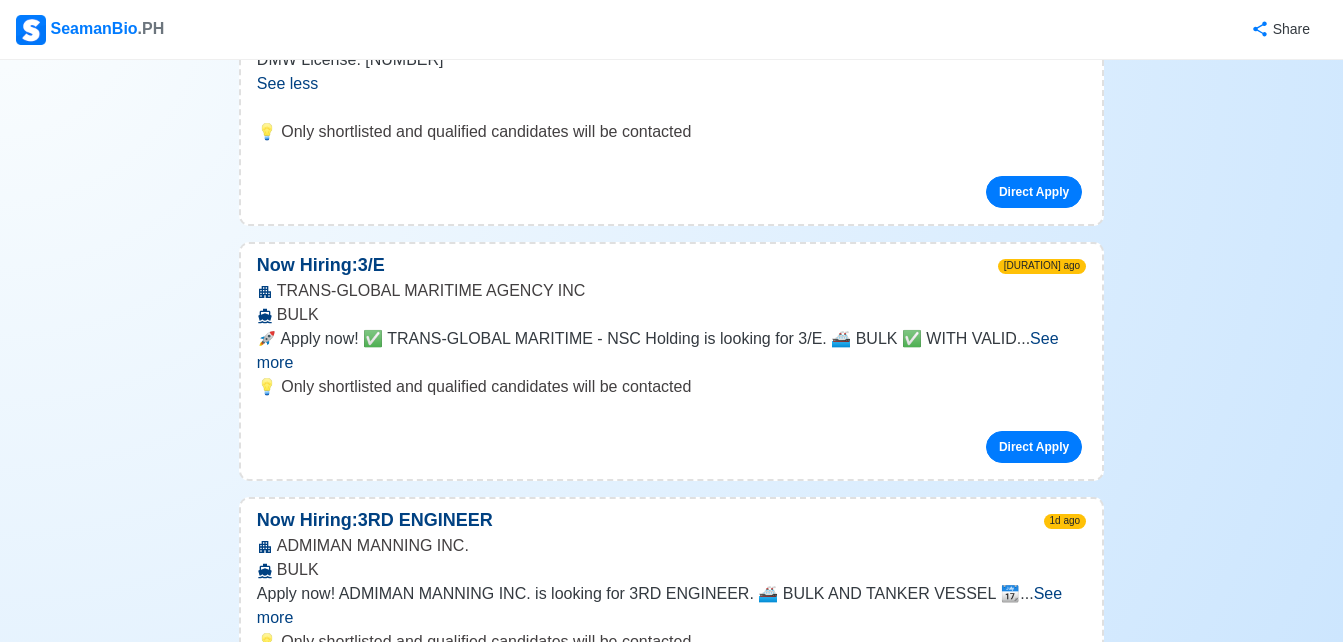 scroll, scrollTop: 802, scrollLeft: 0, axis: vertical 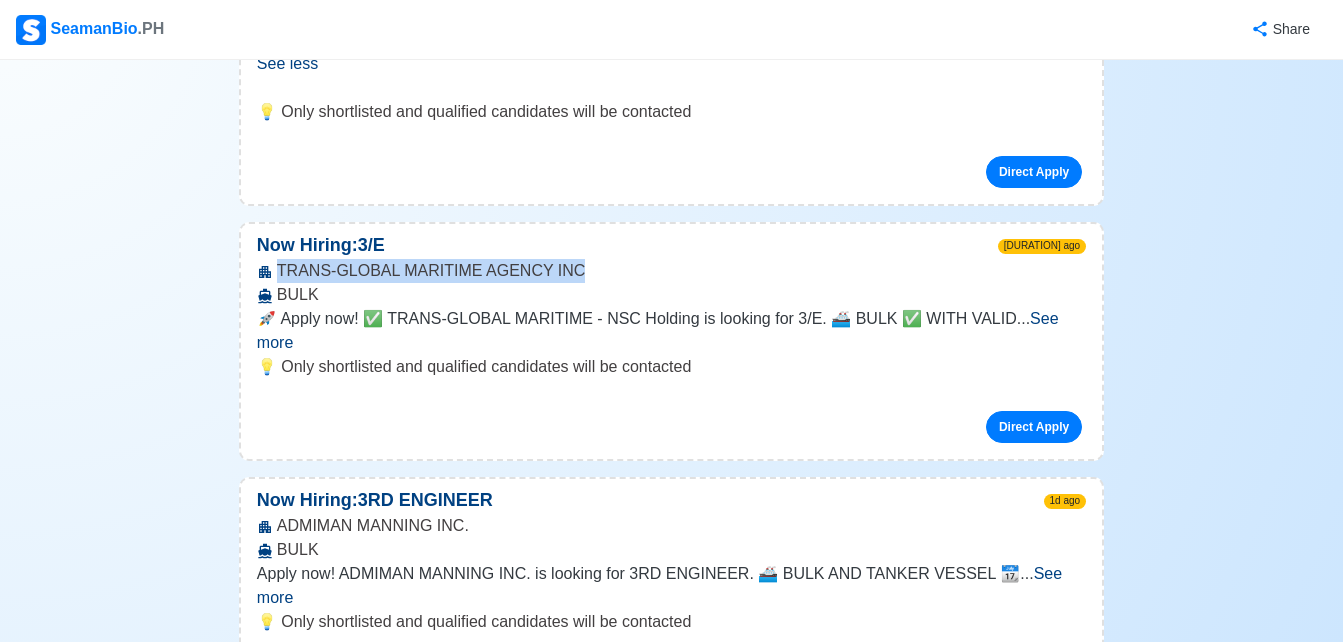 drag, startPoint x: 564, startPoint y: 248, endPoint x: 277, endPoint y: 260, distance: 287.25076 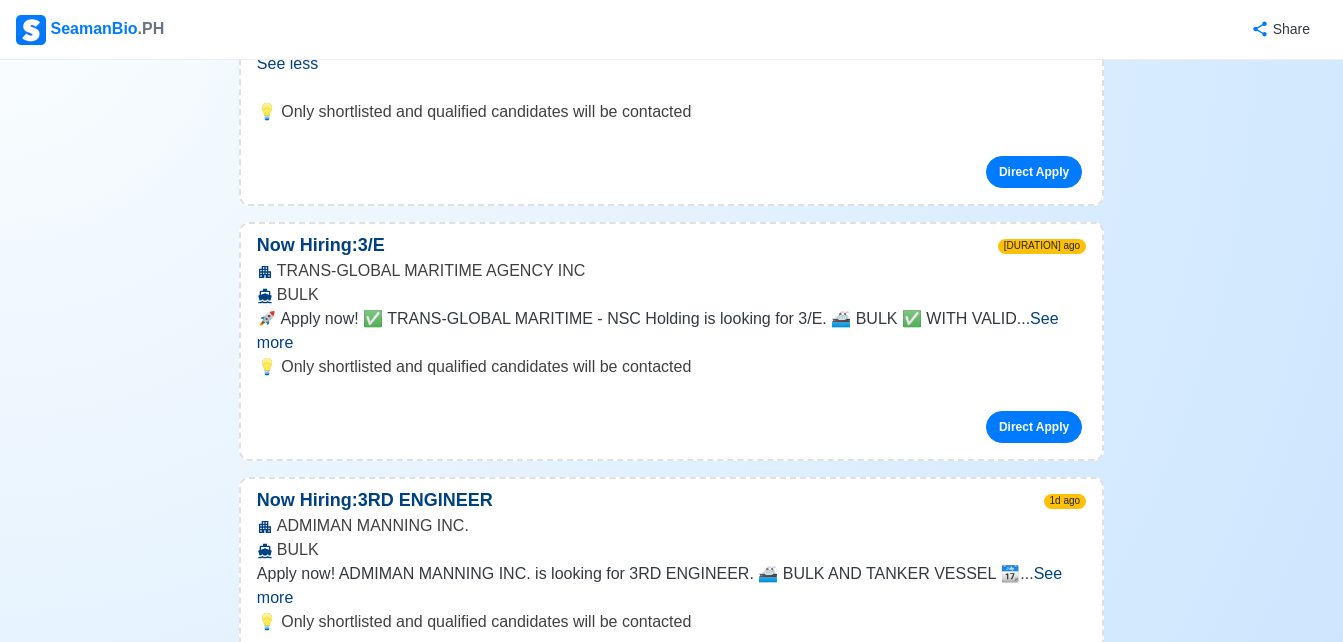 click on "See more" at bounding box center [658, 330] 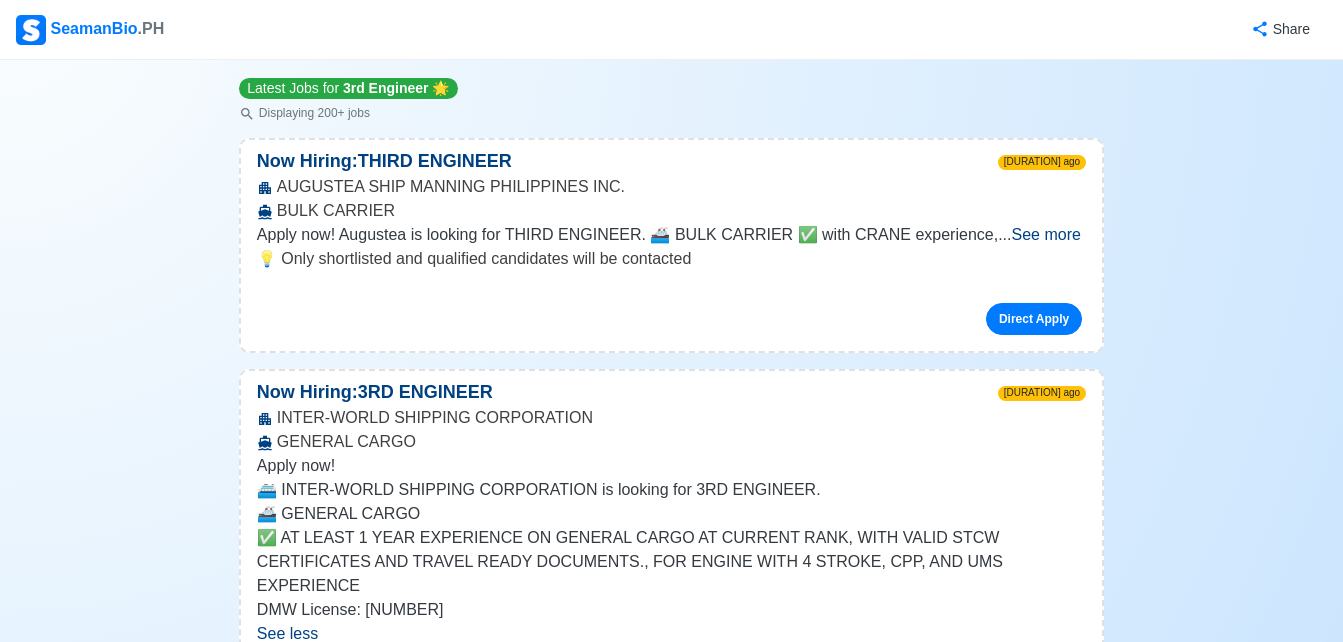 scroll, scrollTop: 162, scrollLeft: 0, axis: vertical 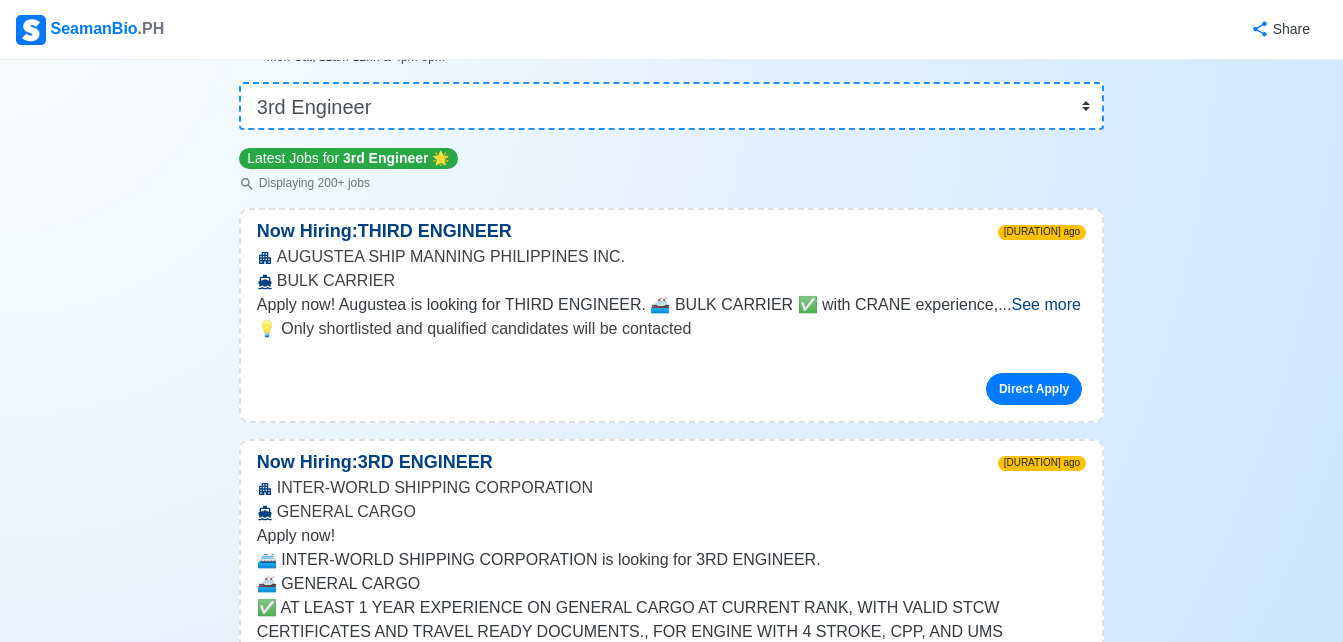 click on "See more" at bounding box center [1045, 304] 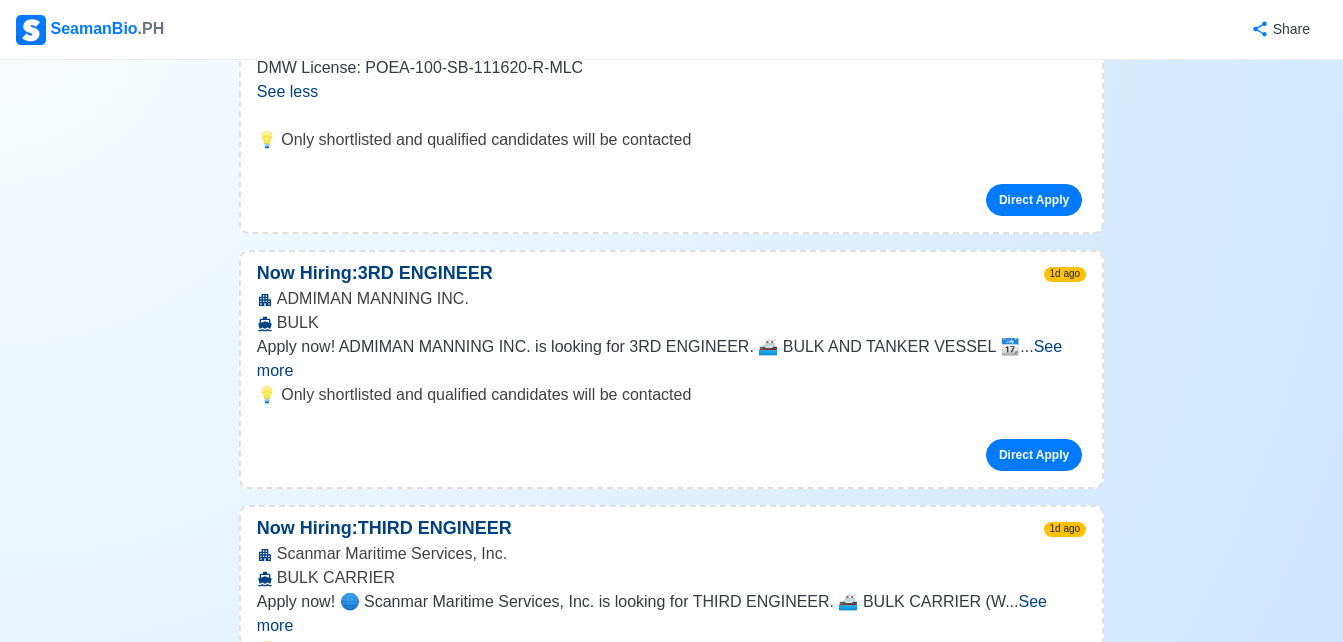 scroll, scrollTop: 1322, scrollLeft: 0, axis: vertical 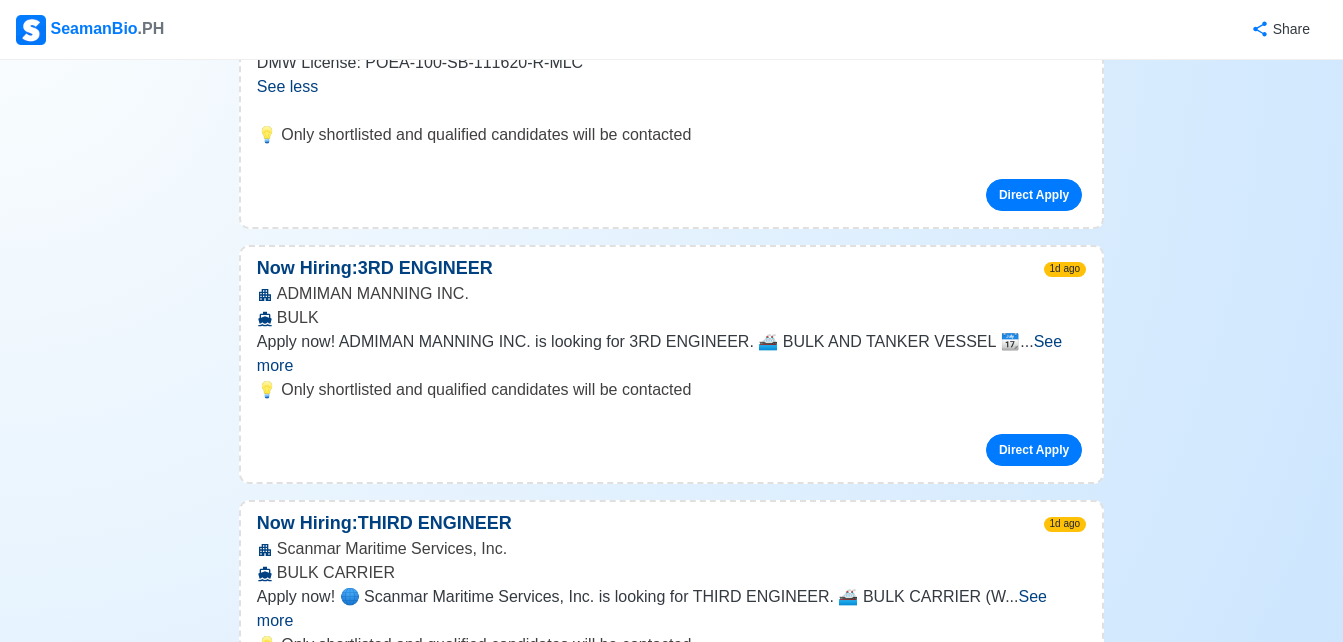 click on "See more" at bounding box center [659, 353] 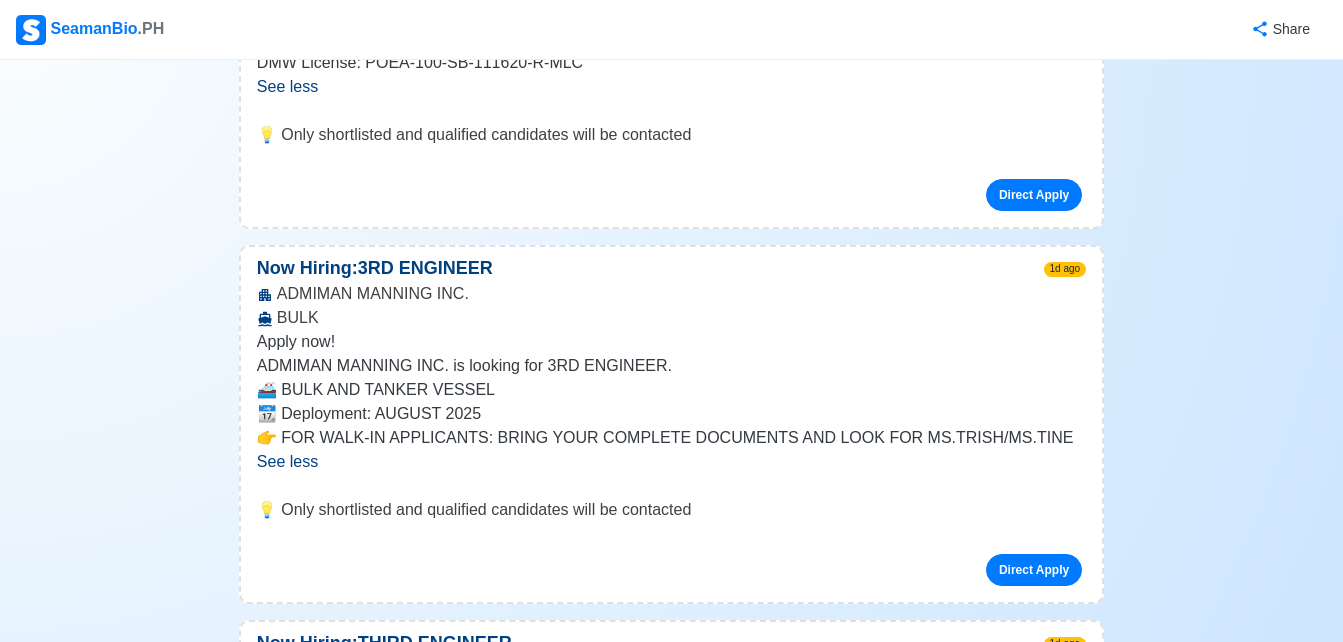 click on "ADMIMAN MANNING INC.   BULK" at bounding box center [671, 306] 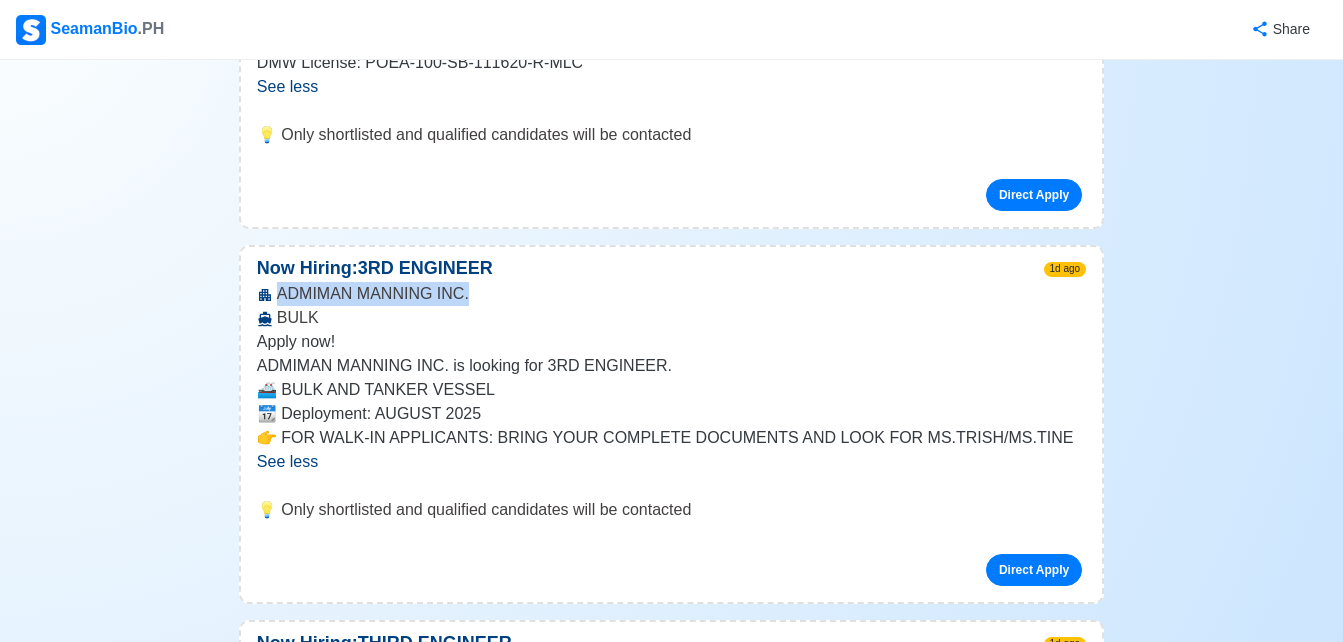 drag, startPoint x: 468, startPoint y: 272, endPoint x: 279, endPoint y: 273, distance: 189.00264 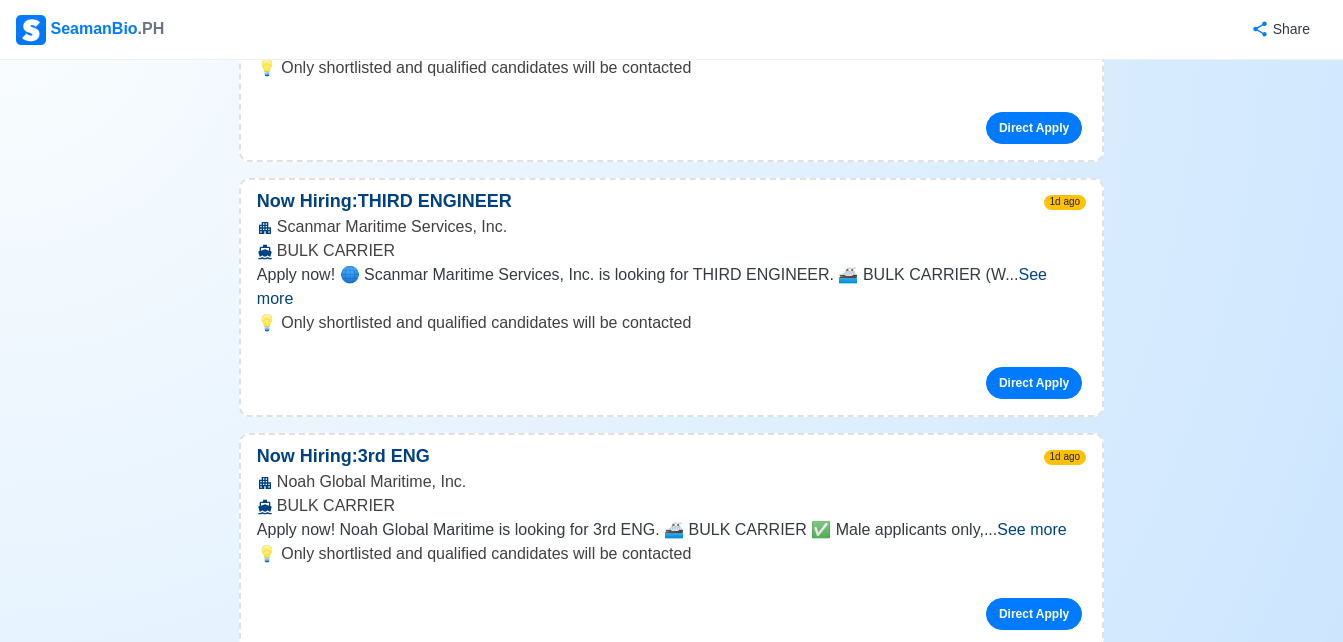 scroll, scrollTop: 1762, scrollLeft: 0, axis: vertical 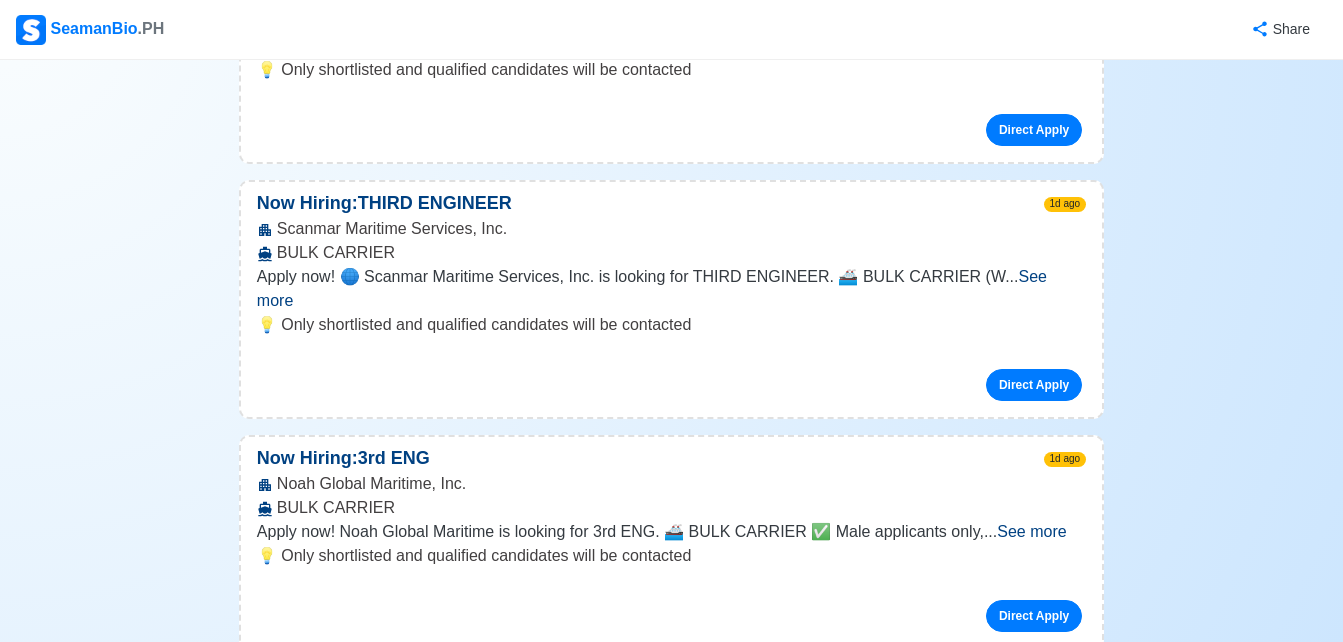 click on "See more" at bounding box center (652, 288) 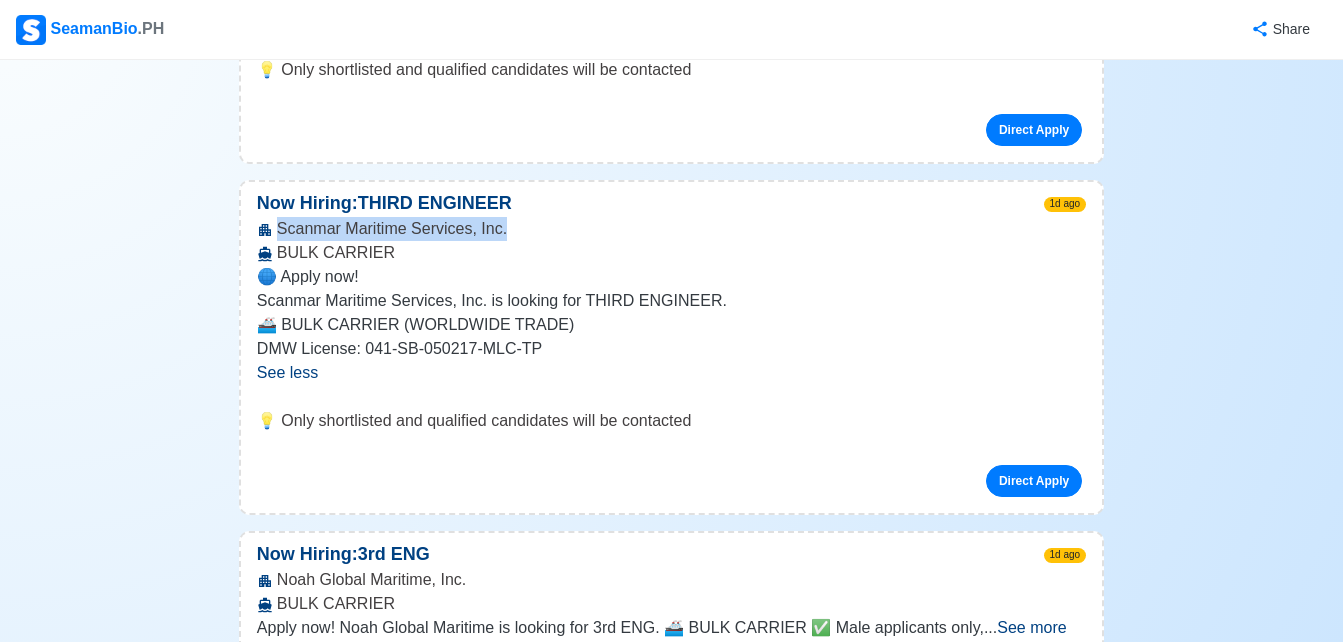 drag, startPoint x: 497, startPoint y: 207, endPoint x: 279, endPoint y: 204, distance: 218.02065 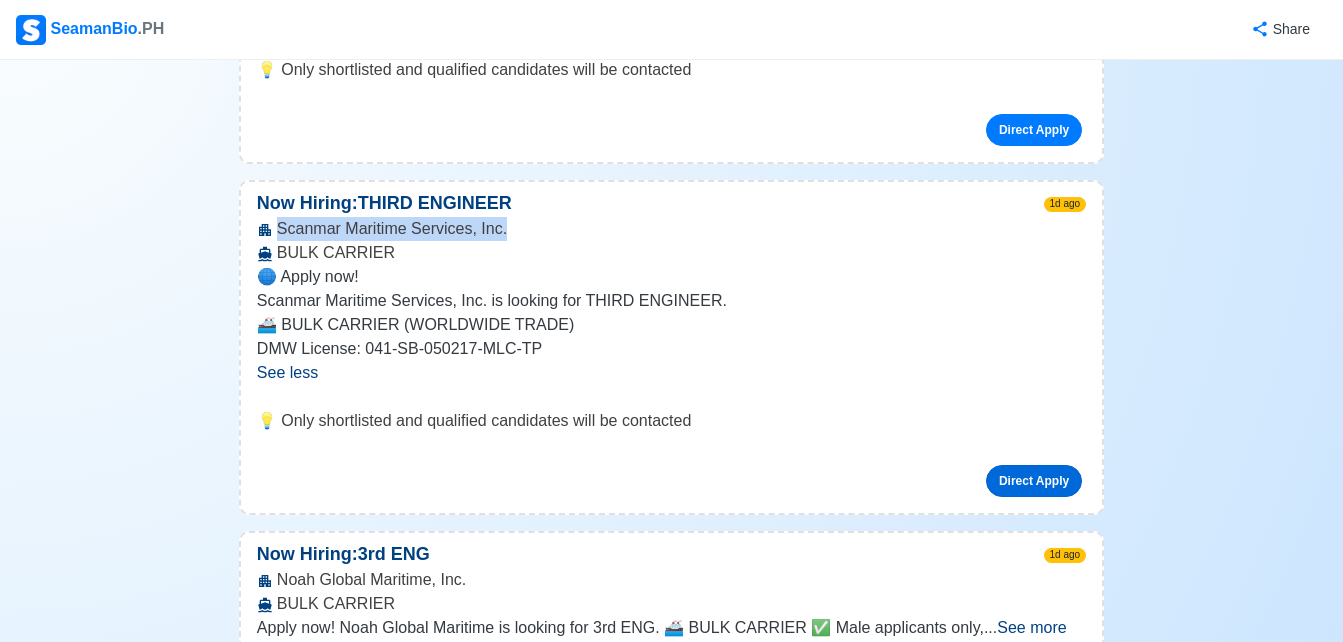 click on "Direct Apply" at bounding box center [1034, 481] 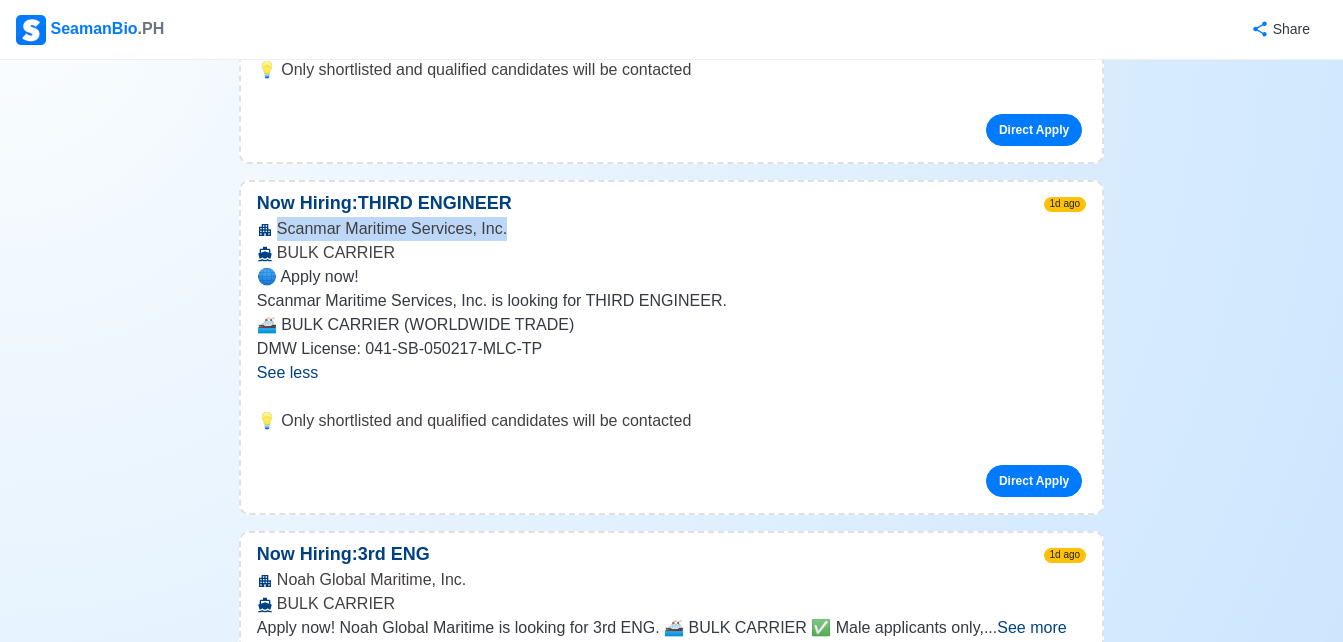 copy on "Scanmar Maritime Services, Inc." 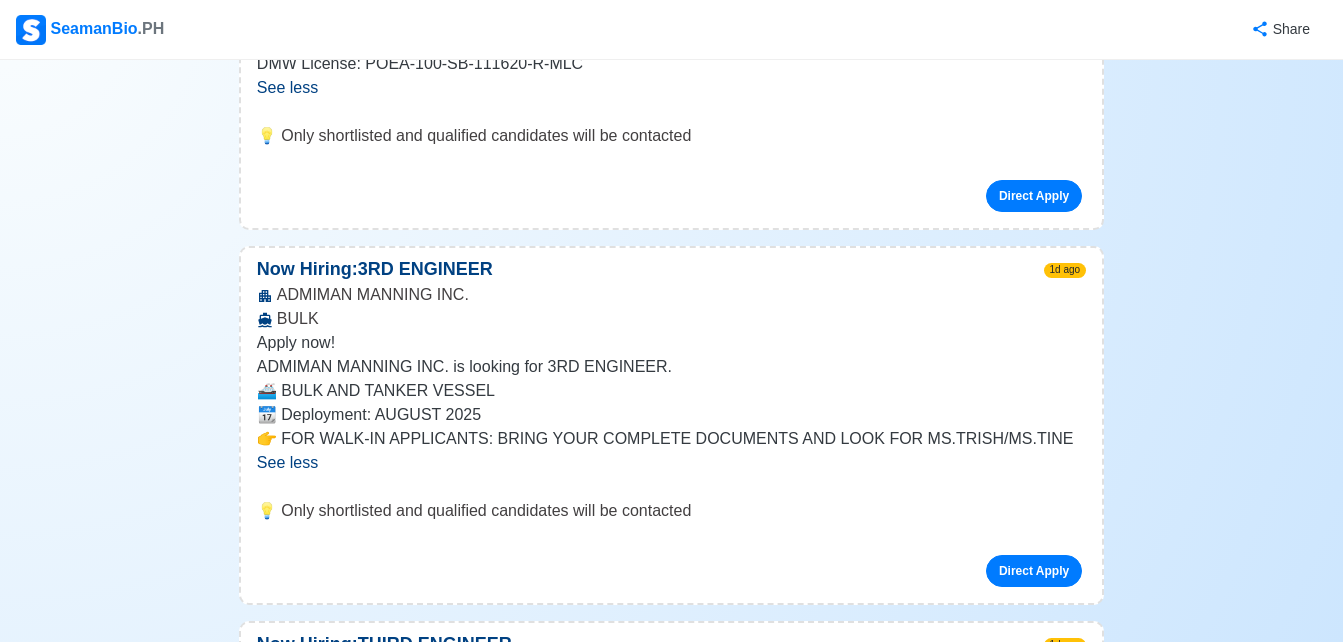 scroll, scrollTop: 1322, scrollLeft: 0, axis: vertical 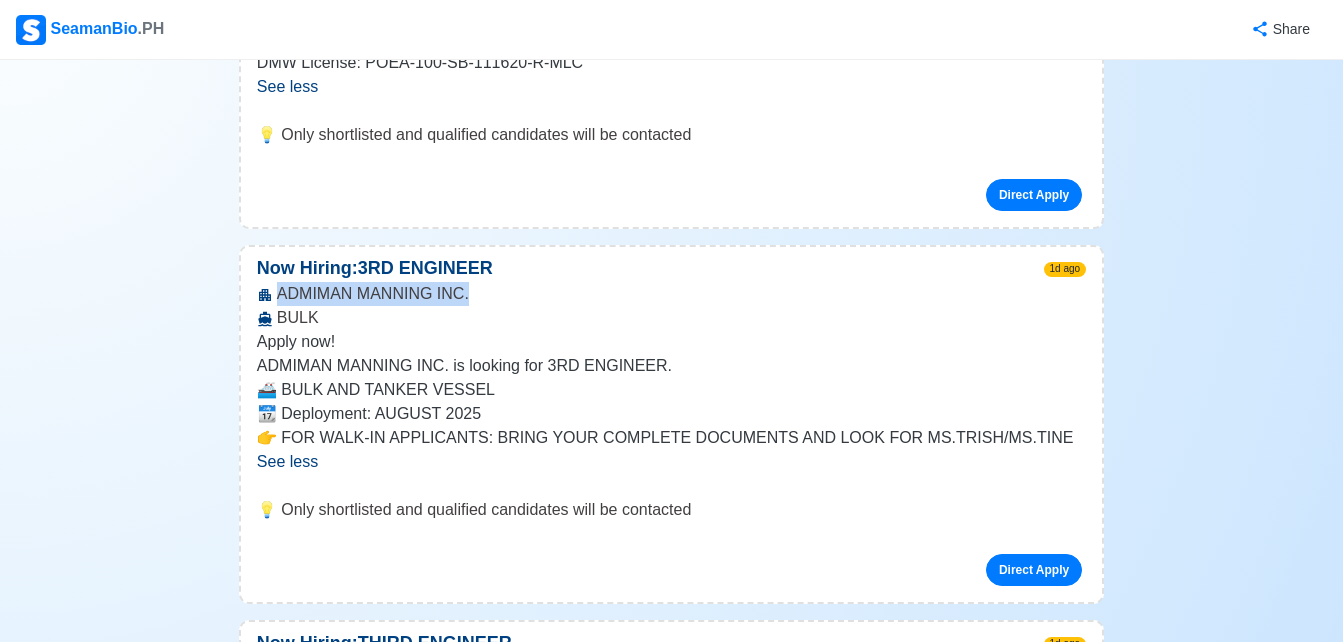 drag, startPoint x: 470, startPoint y: 275, endPoint x: 280, endPoint y: 276, distance: 190.00262 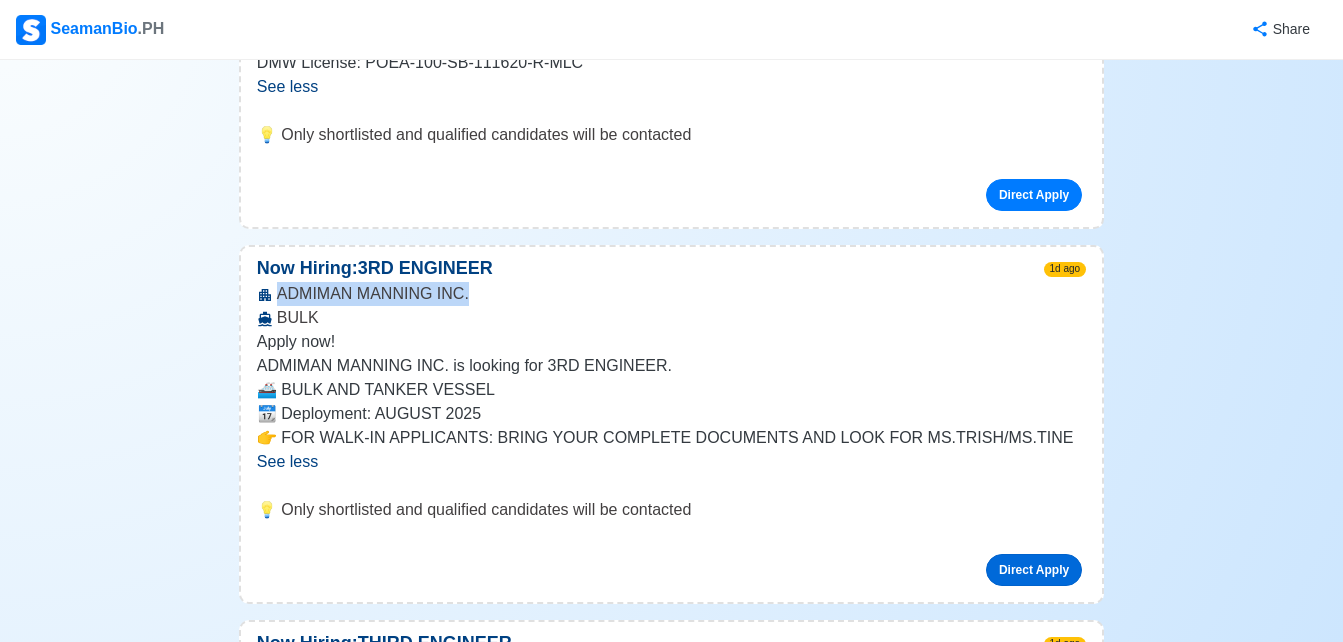 click on "Direct Apply" at bounding box center [1034, 570] 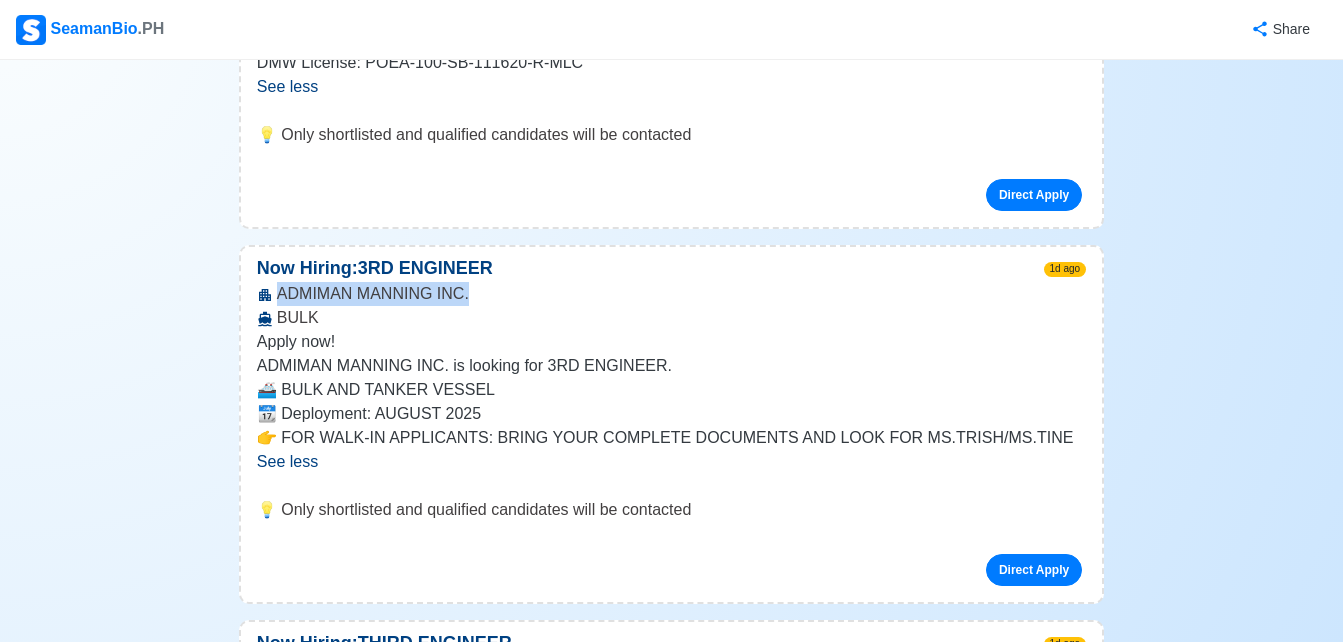 copy on "ADMIMAN MANNING INC." 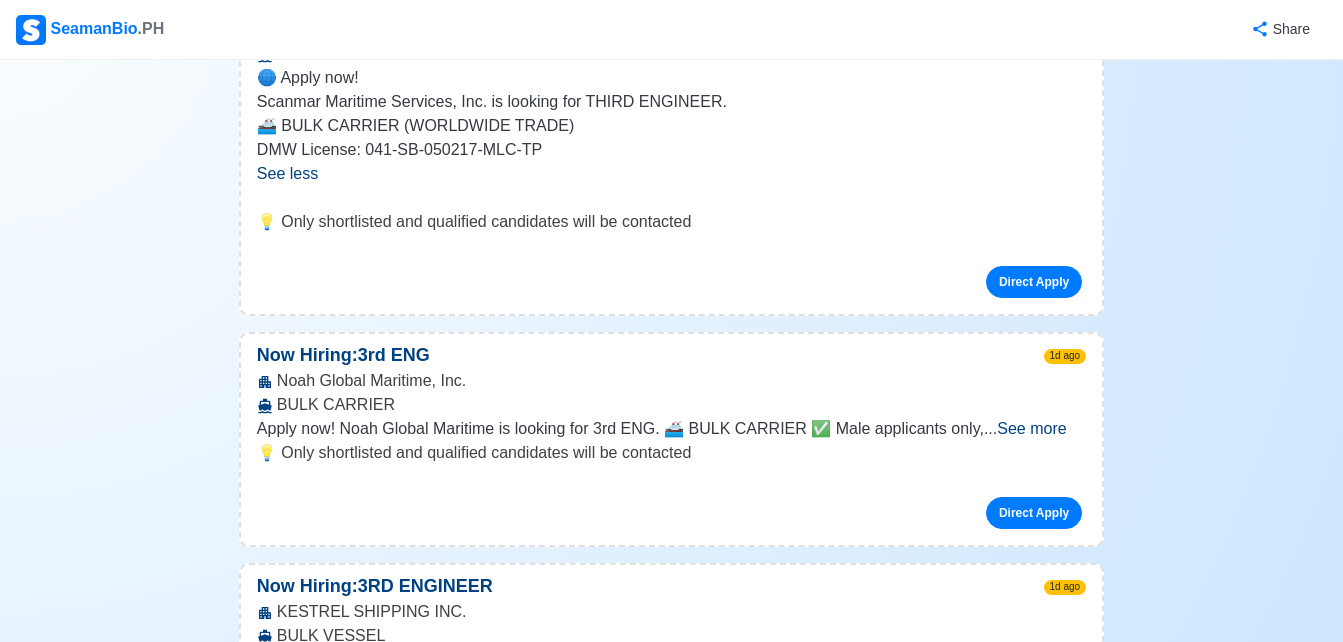 scroll, scrollTop: 2002, scrollLeft: 0, axis: vertical 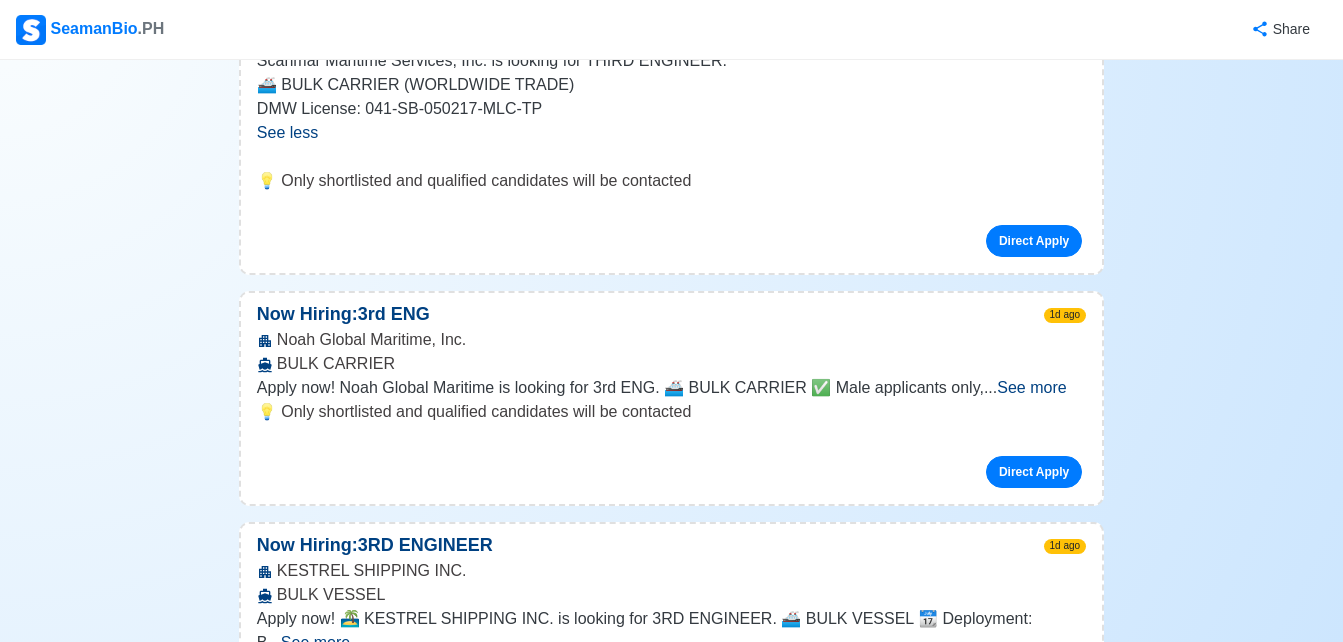 click on "See more" at bounding box center (1031, 387) 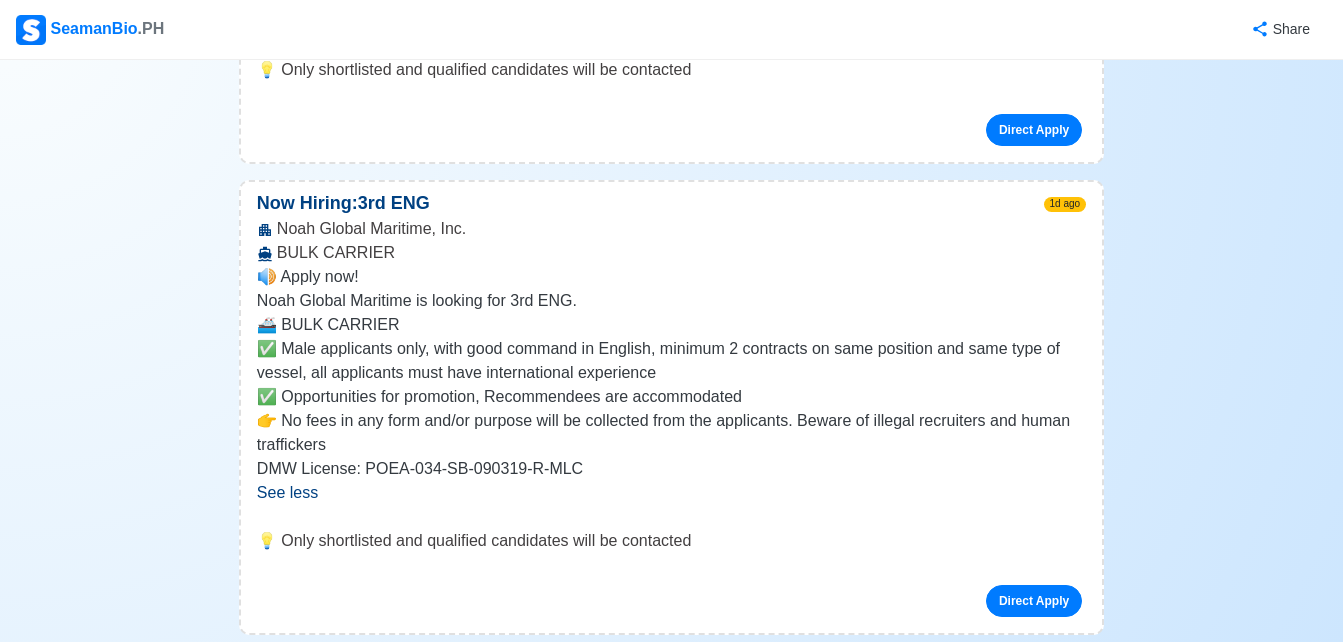 scroll, scrollTop: 2122, scrollLeft: 0, axis: vertical 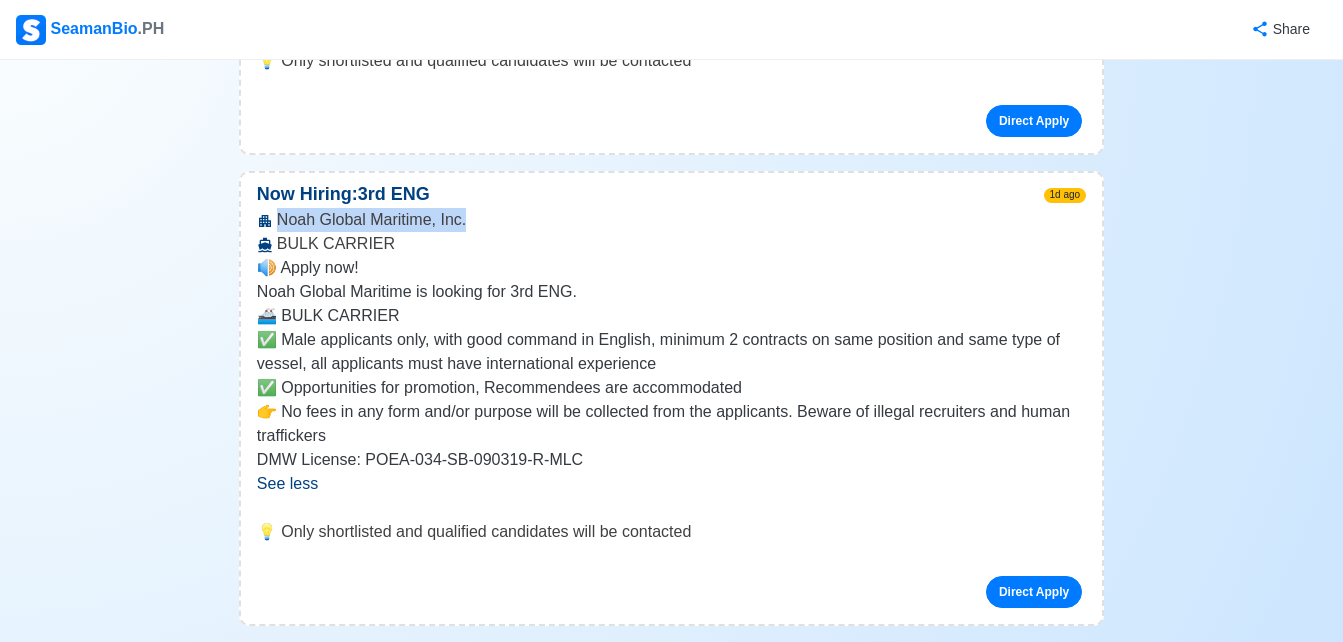 drag, startPoint x: 464, startPoint y: 199, endPoint x: 278, endPoint y: 194, distance: 186.0672 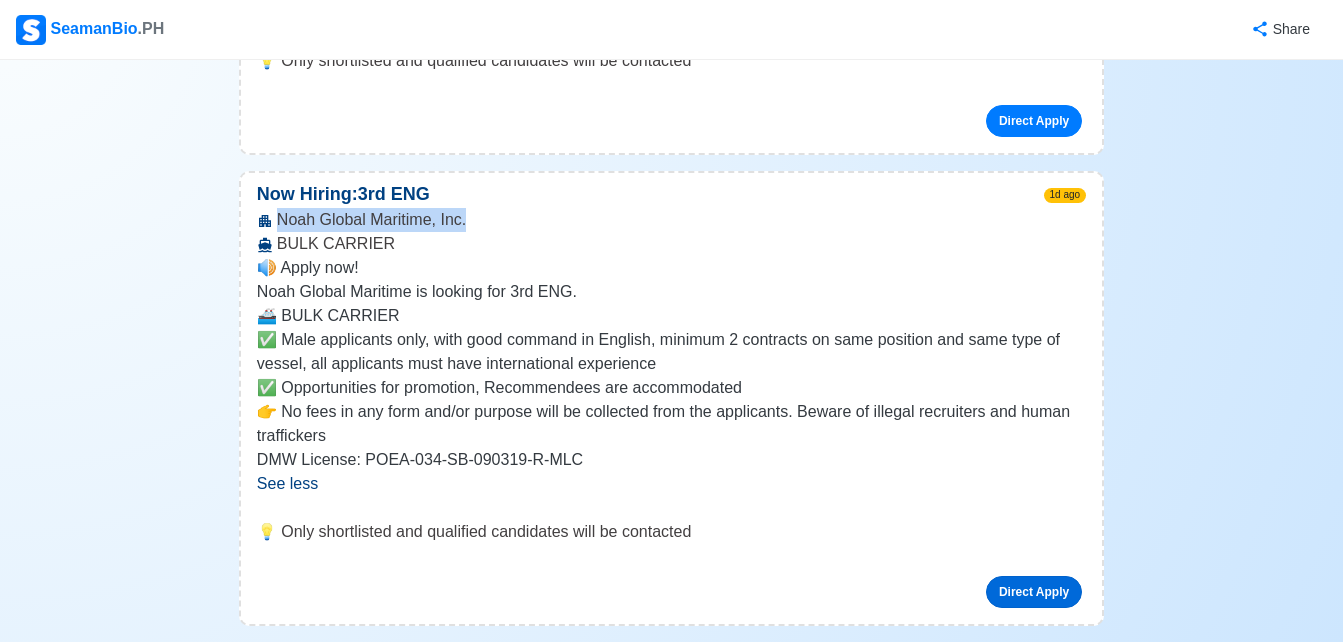 click on "Direct Apply" at bounding box center [1034, 592] 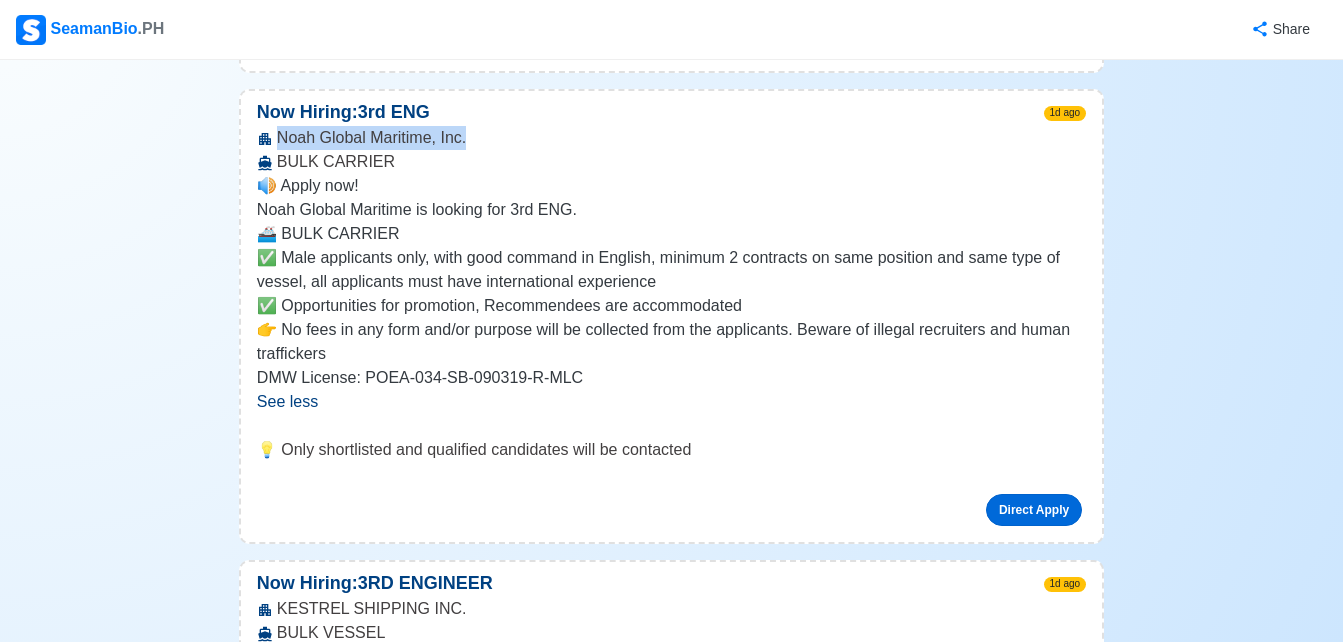 scroll, scrollTop: 2122, scrollLeft: 0, axis: vertical 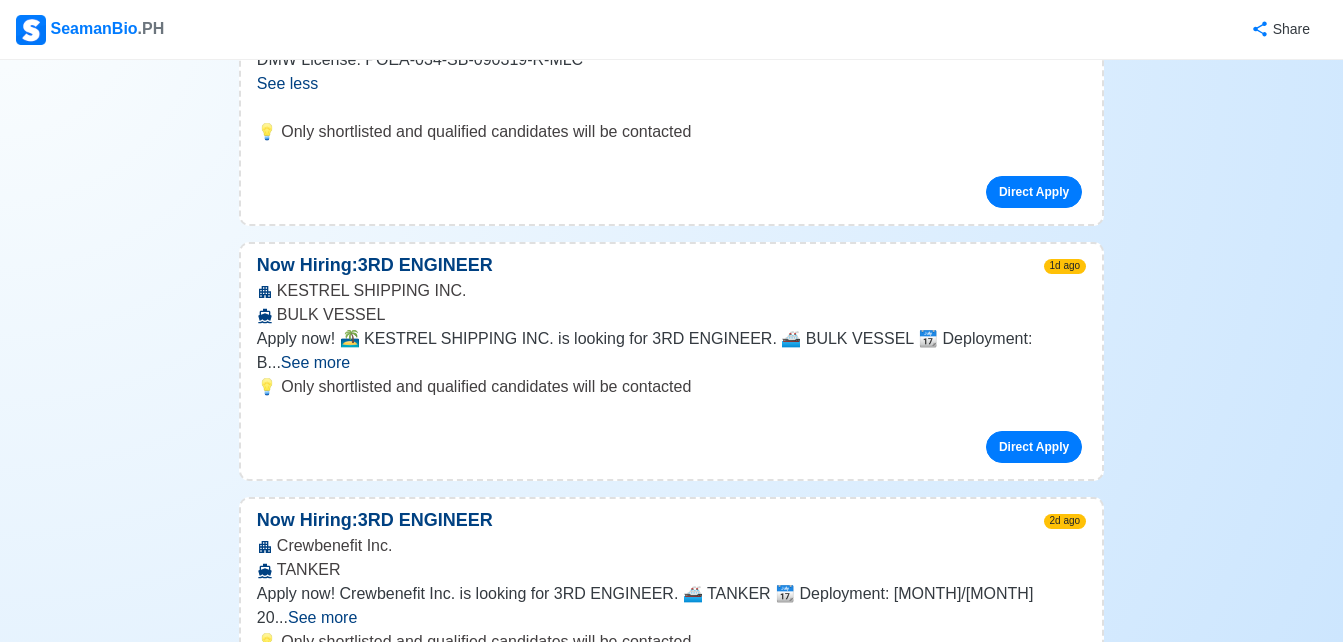 click on "See more" at bounding box center [315, 362] 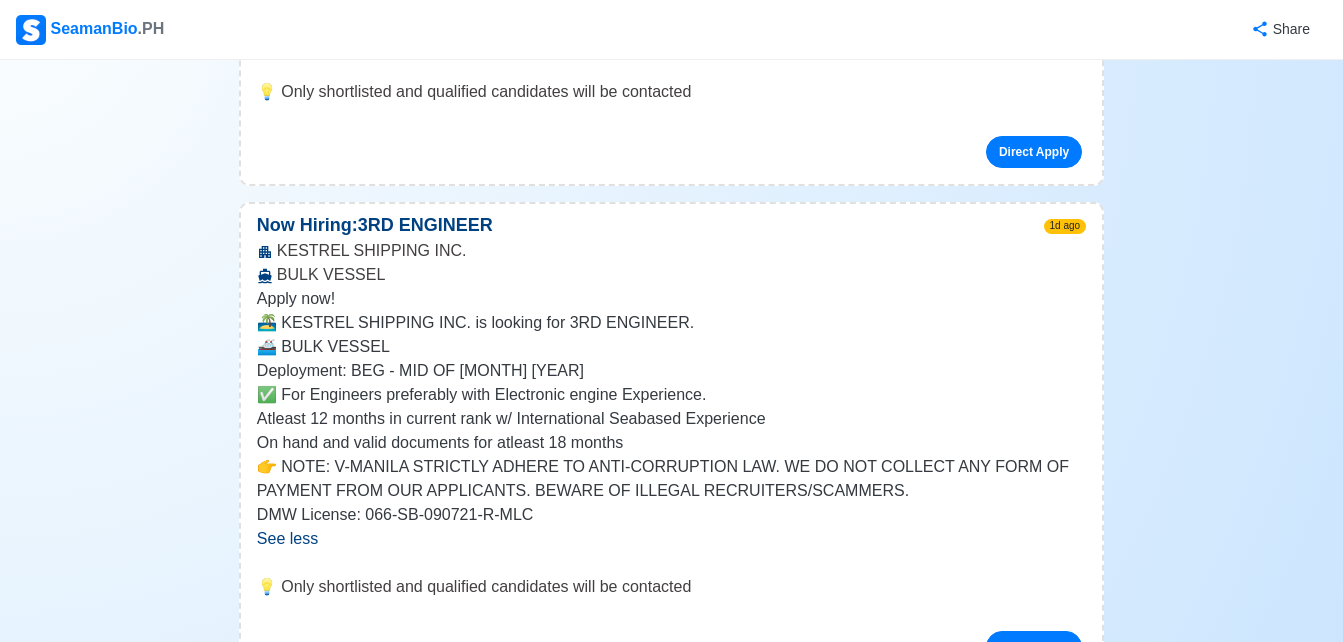 scroll, scrollTop: 2602, scrollLeft: 0, axis: vertical 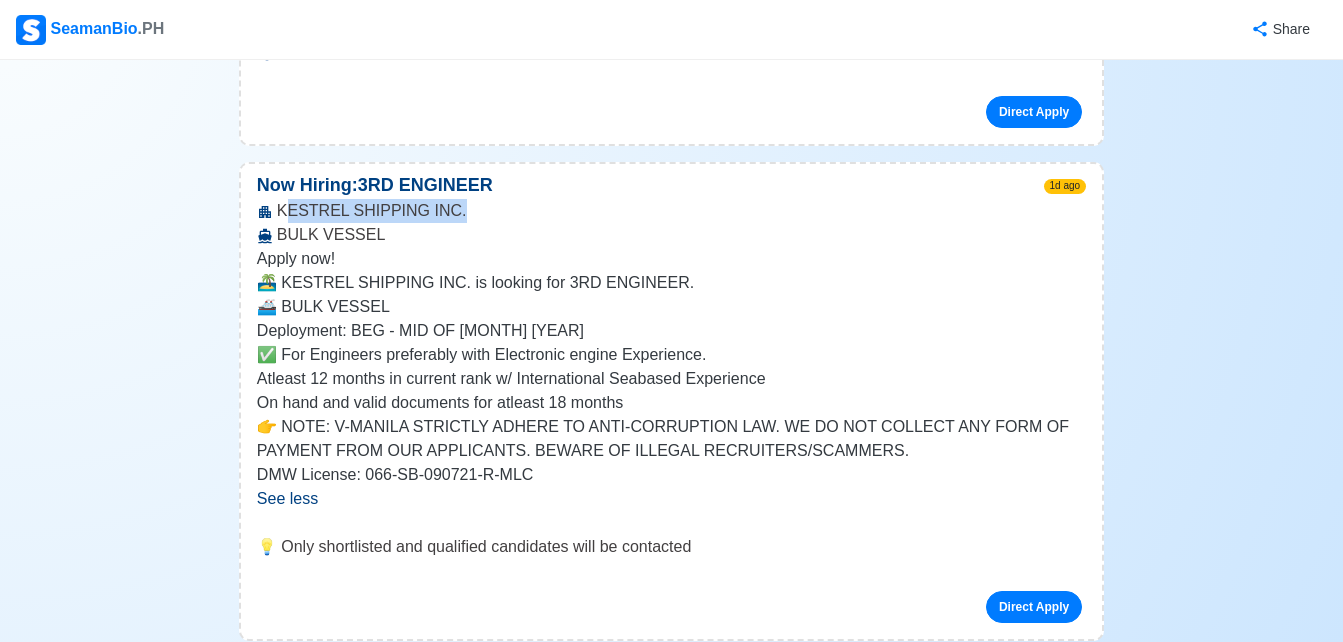 drag, startPoint x: 447, startPoint y: 188, endPoint x: 283, endPoint y: 197, distance: 164.24677 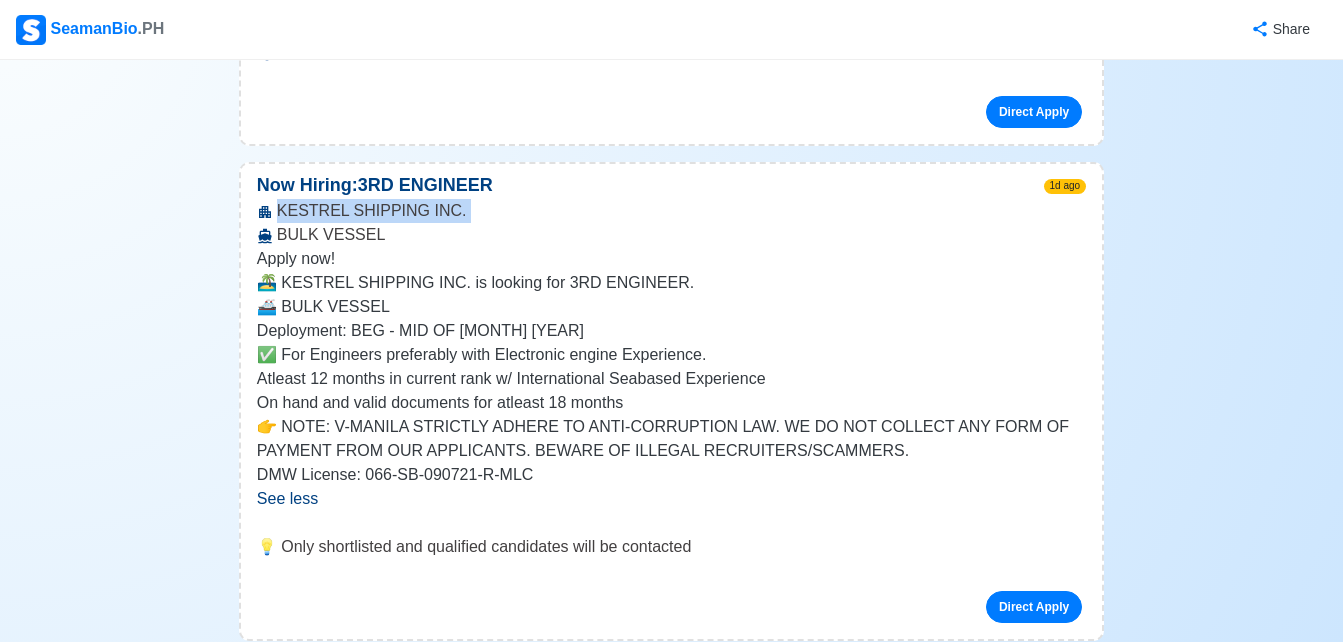 drag, startPoint x: 453, startPoint y: 182, endPoint x: 276, endPoint y: 187, distance: 177.0706 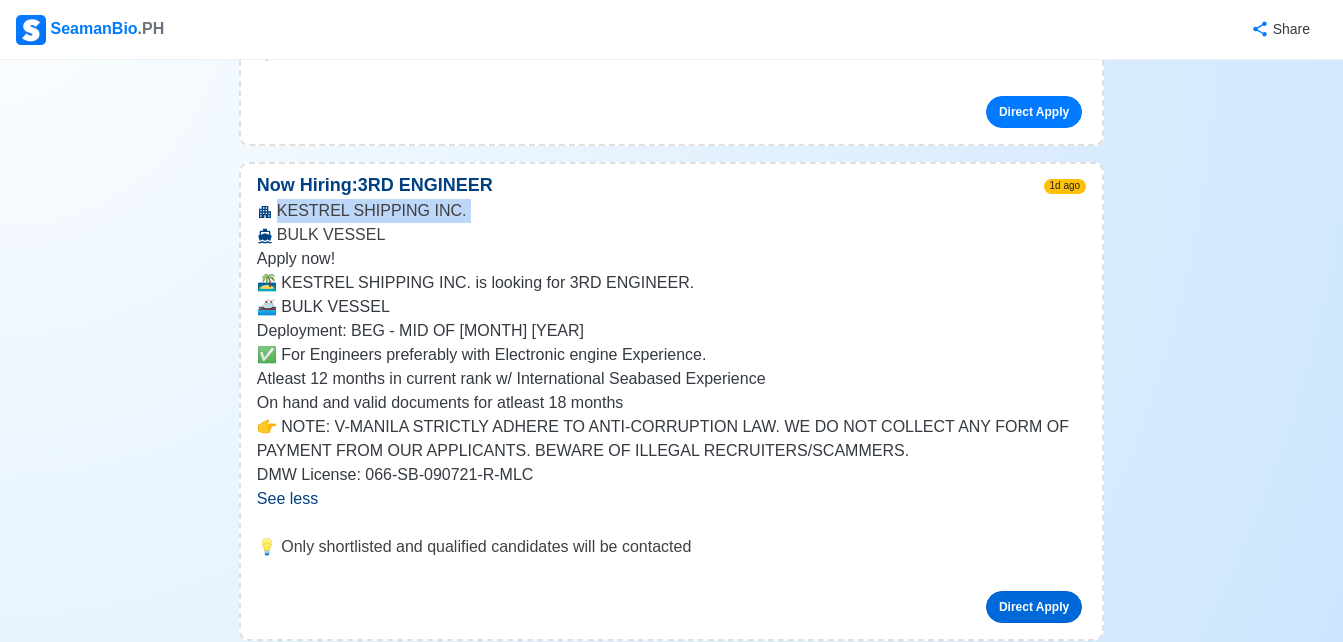 click on "Direct Apply" at bounding box center [1034, 607] 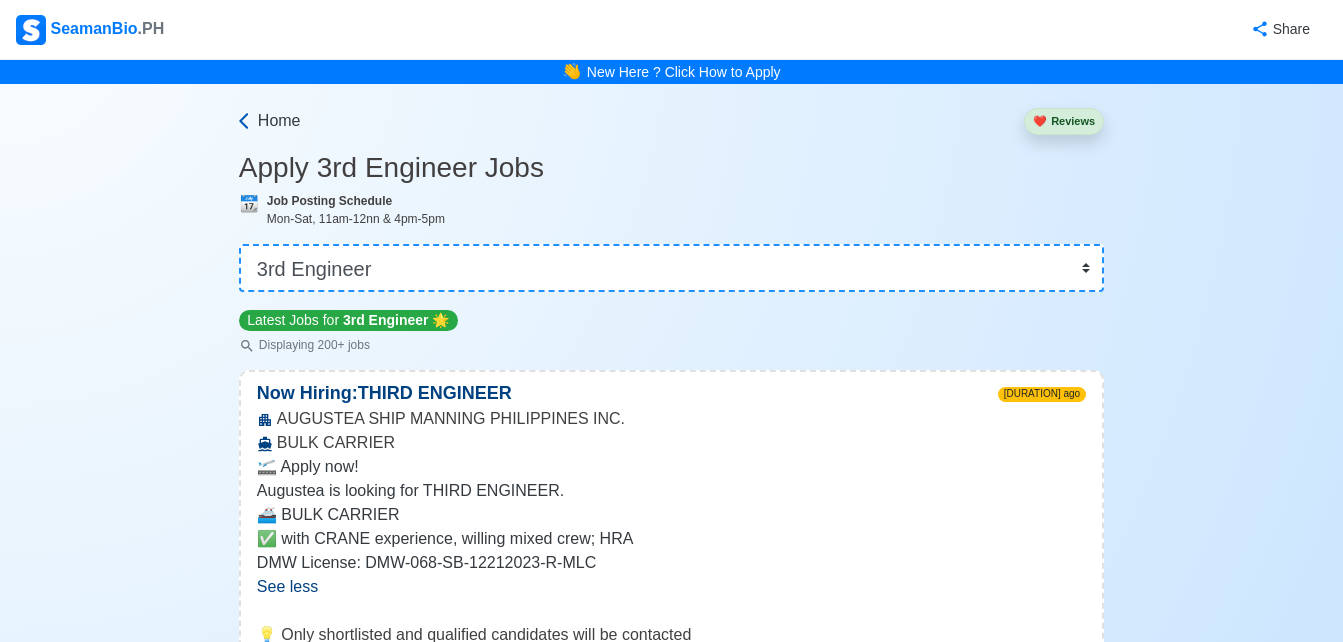 click on "Home" at bounding box center [279, 121] 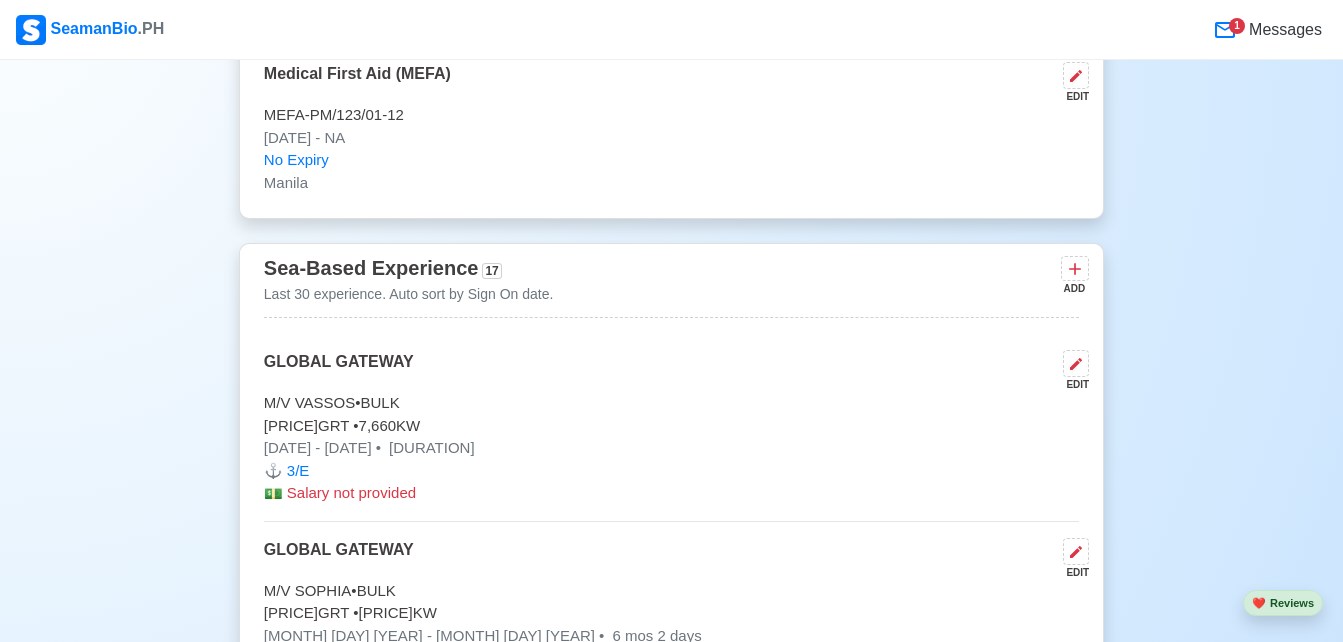 scroll, scrollTop: 8848, scrollLeft: 0, axis: vertical 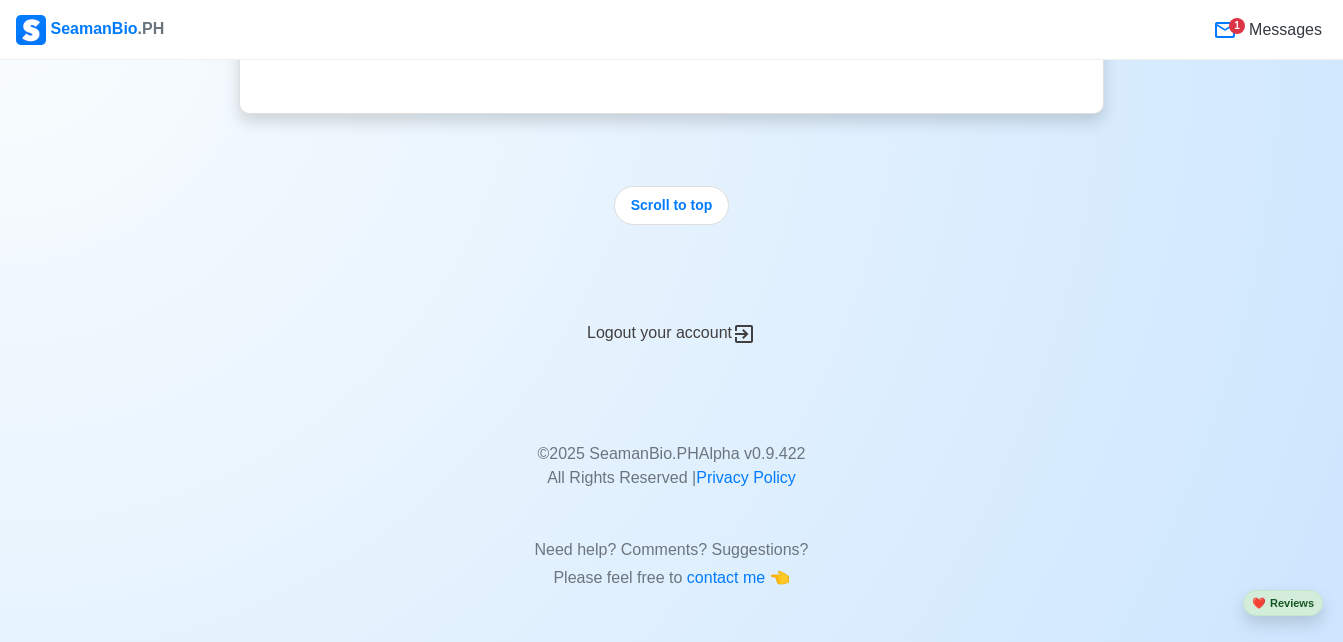 click 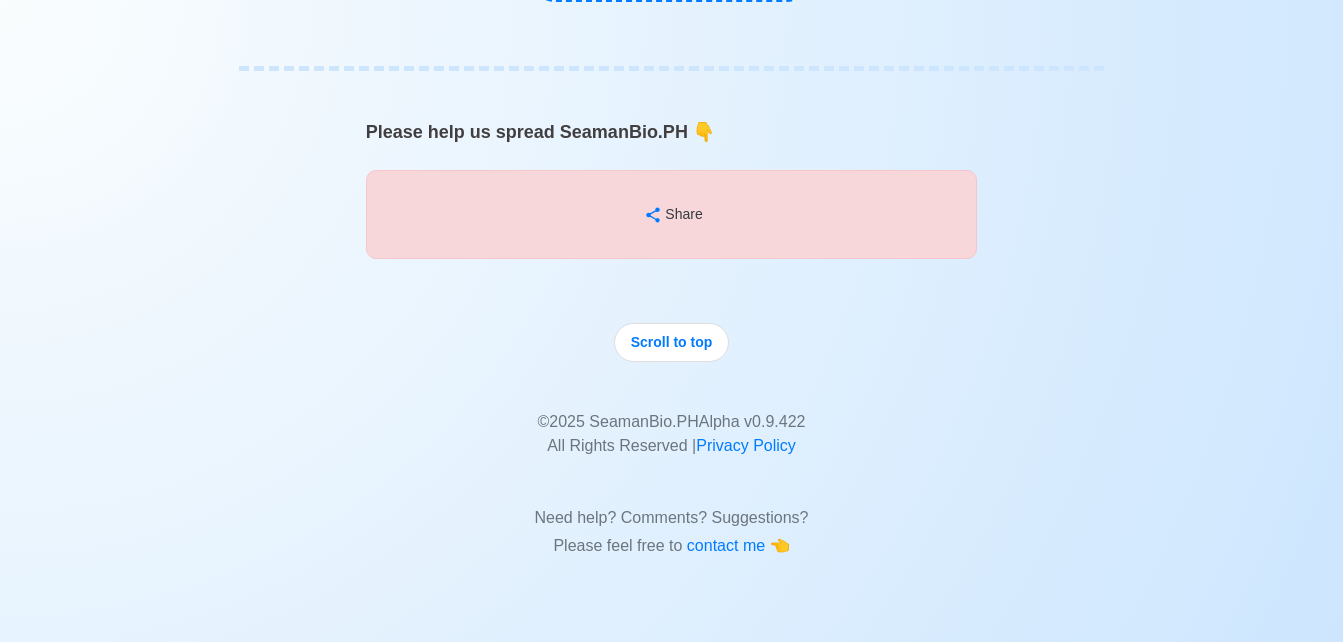 scroll, scrollTop: 0, scrollLeft: 0, axis: both 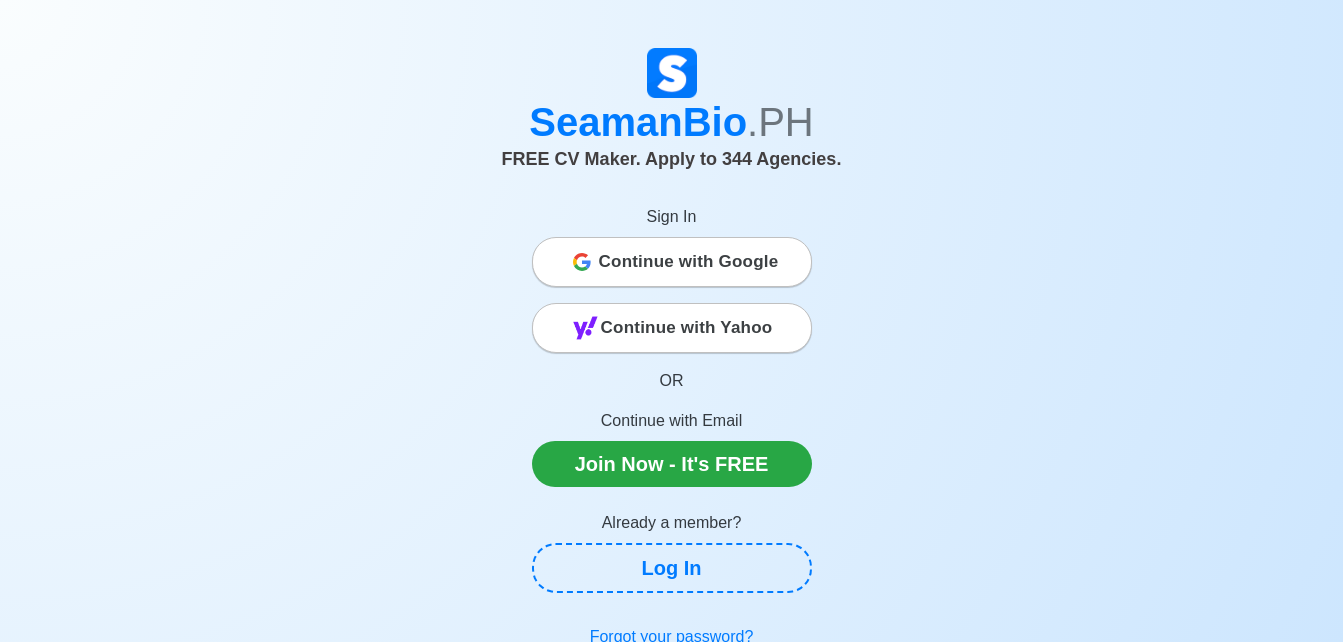click on "Continue with Google" at bounding box center [689, 262] 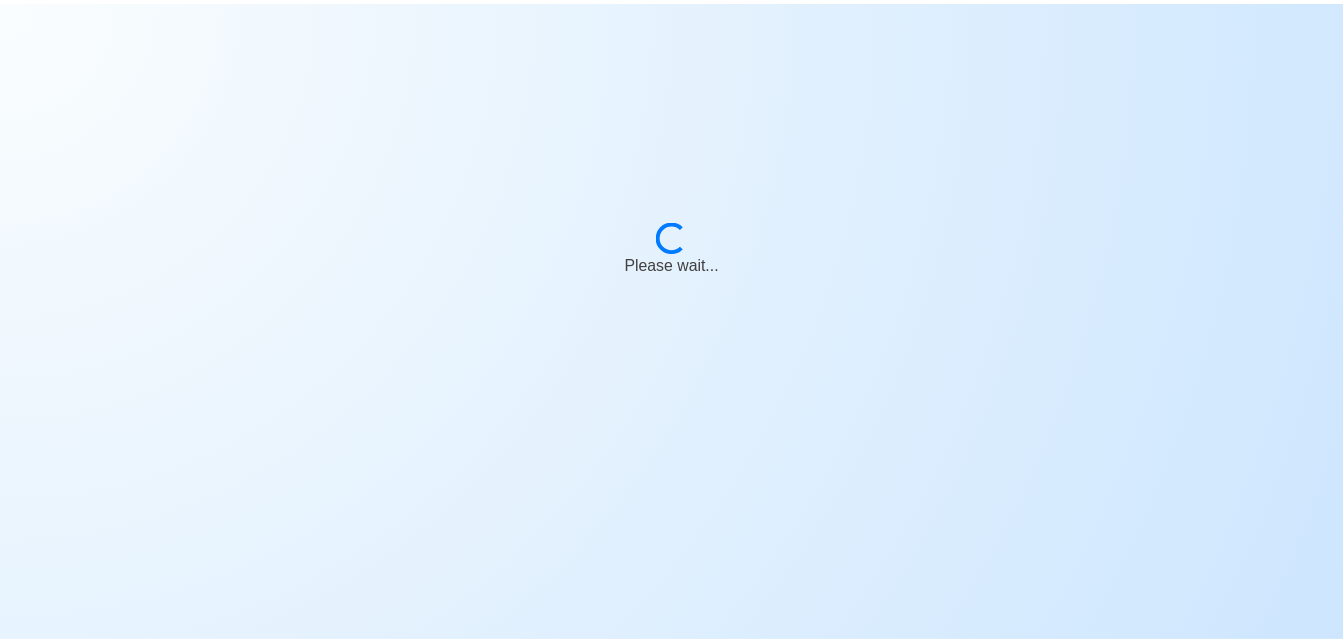 scroll, scrollTop: 0, scrollLeft: 0, axis: both 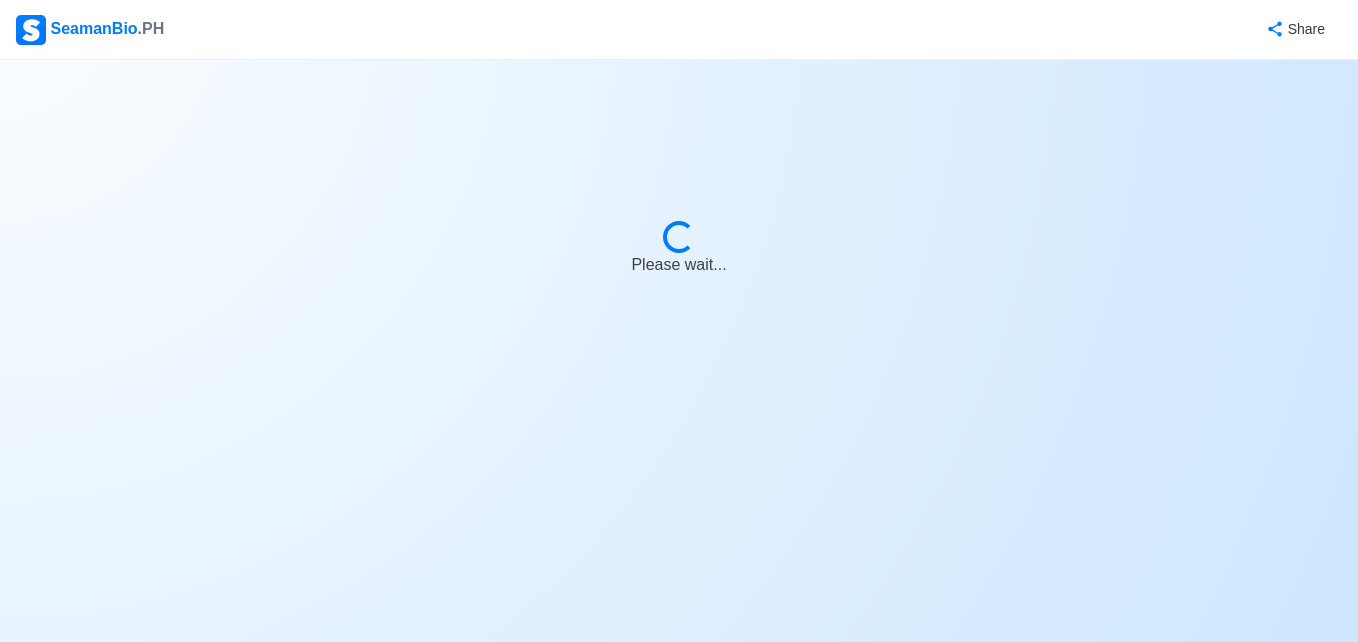 select on "3rd Engineer" 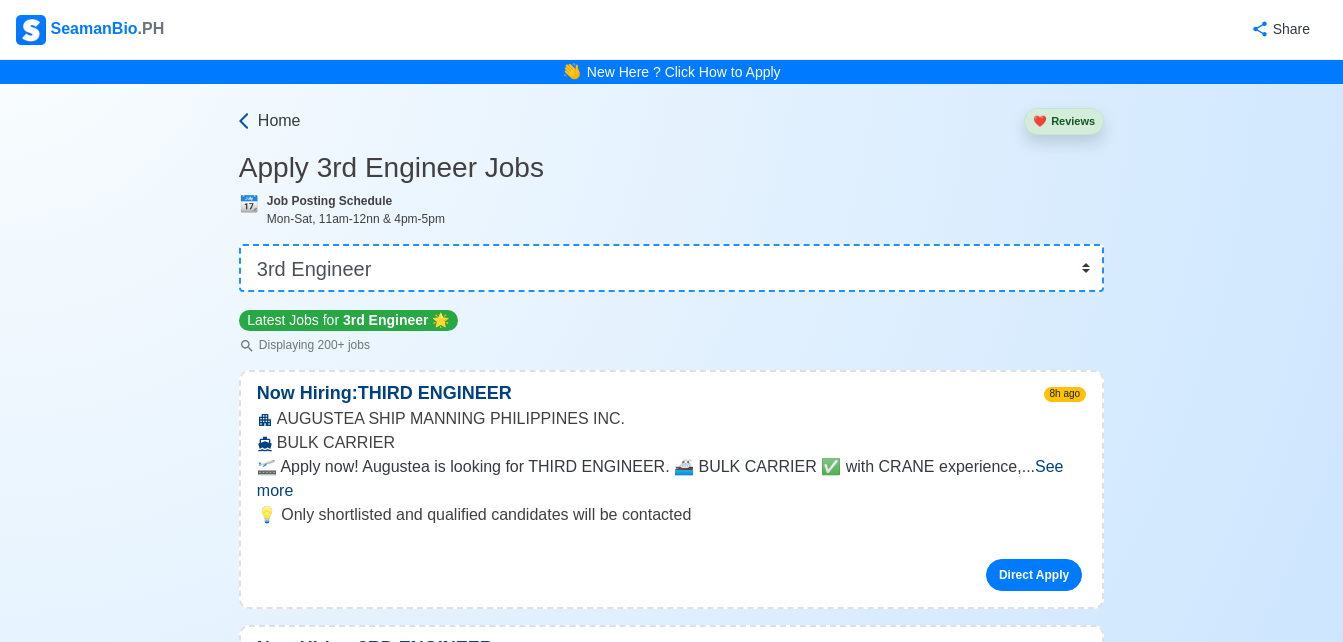 click on "Home" at bounding box center (279, 121) 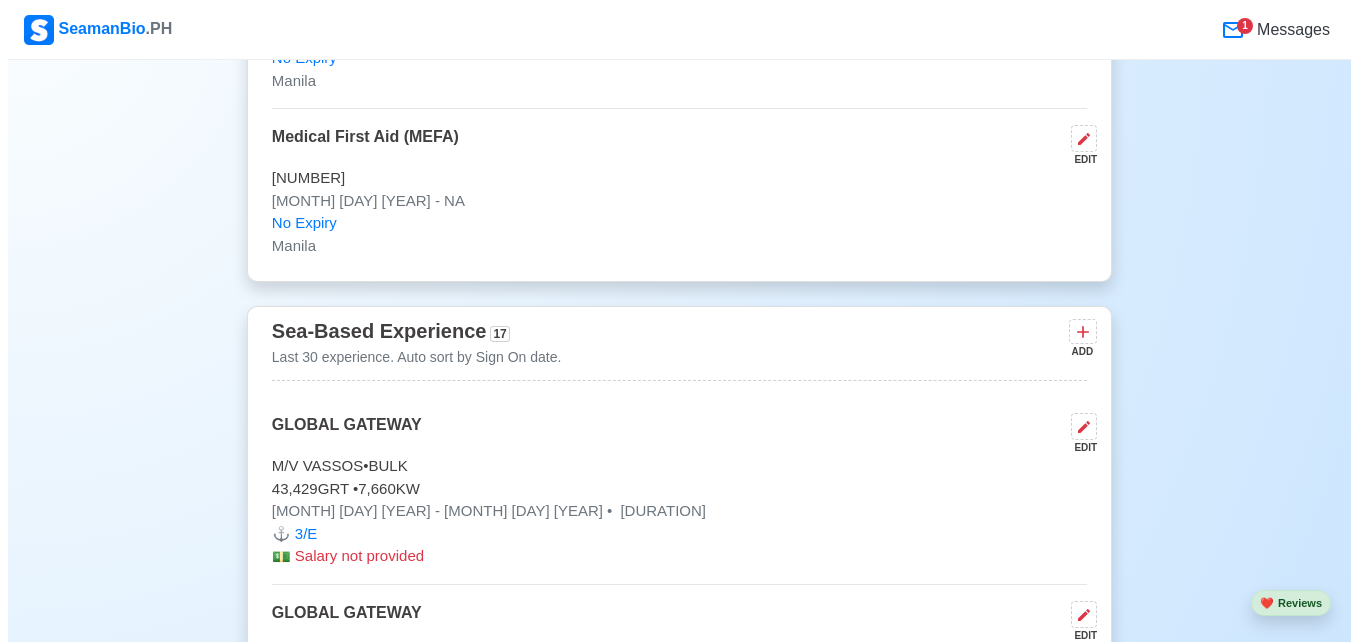 scroll, scrollTop: 4885, scrollLeft: 0, axis: vertical 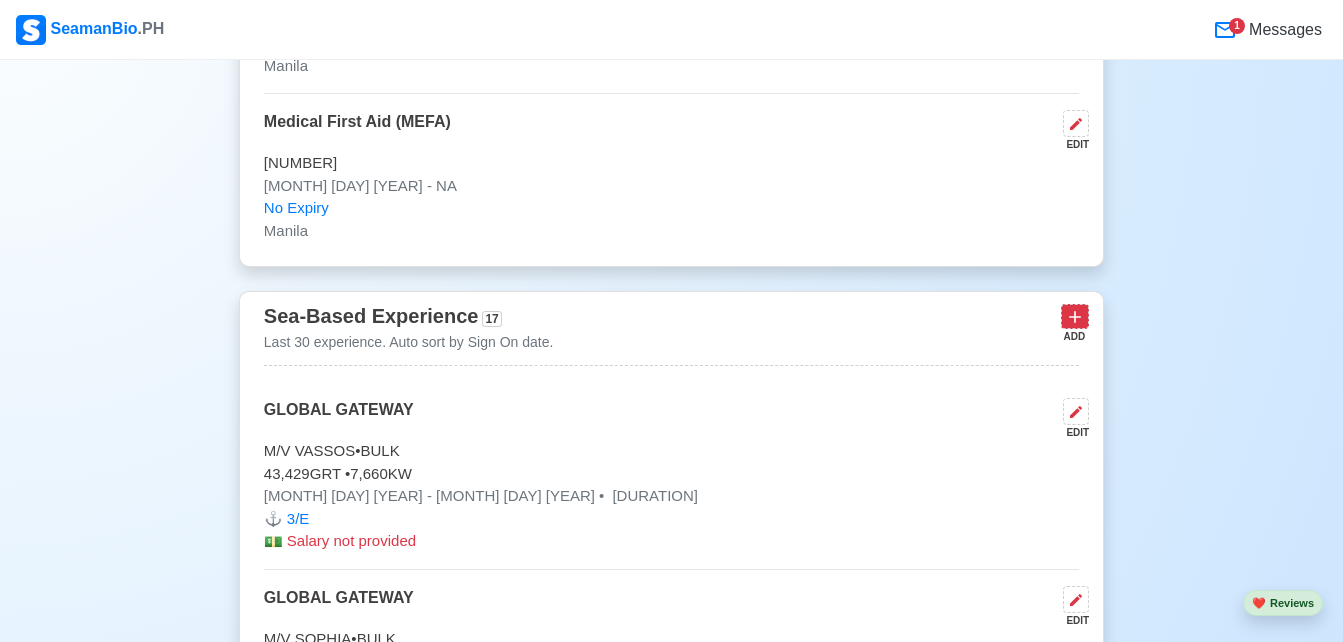 click 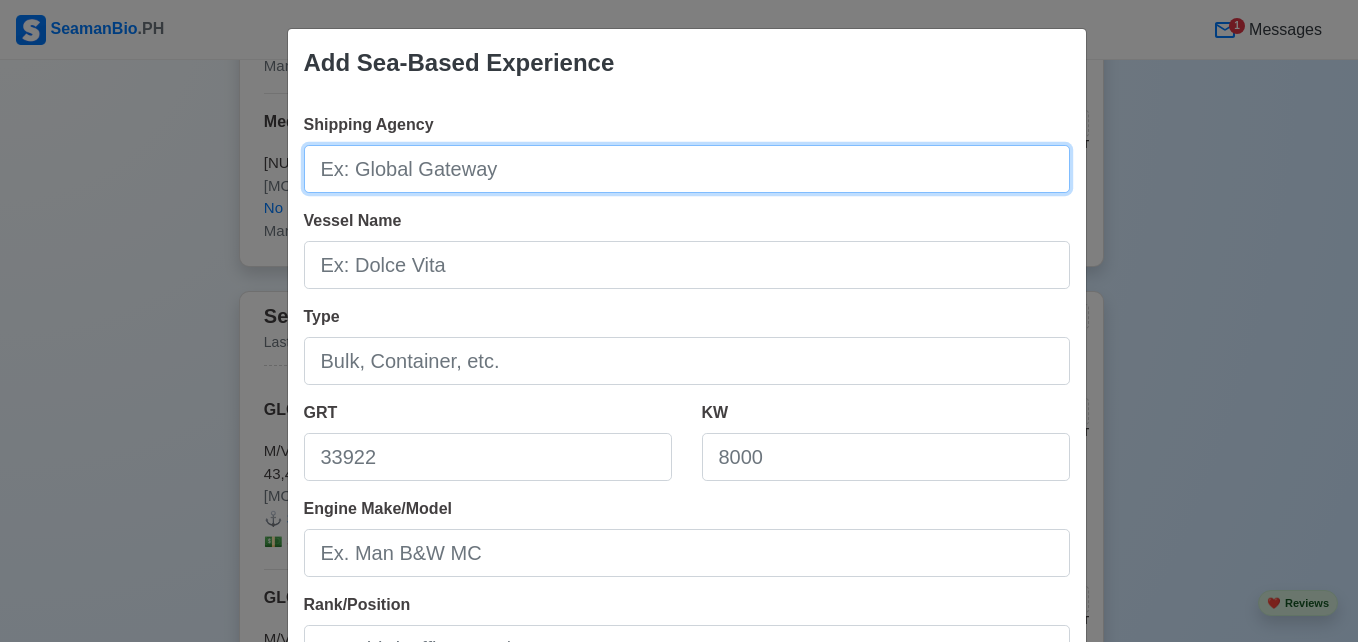click on "Shipping Agency" at bounding box center [687, 169] 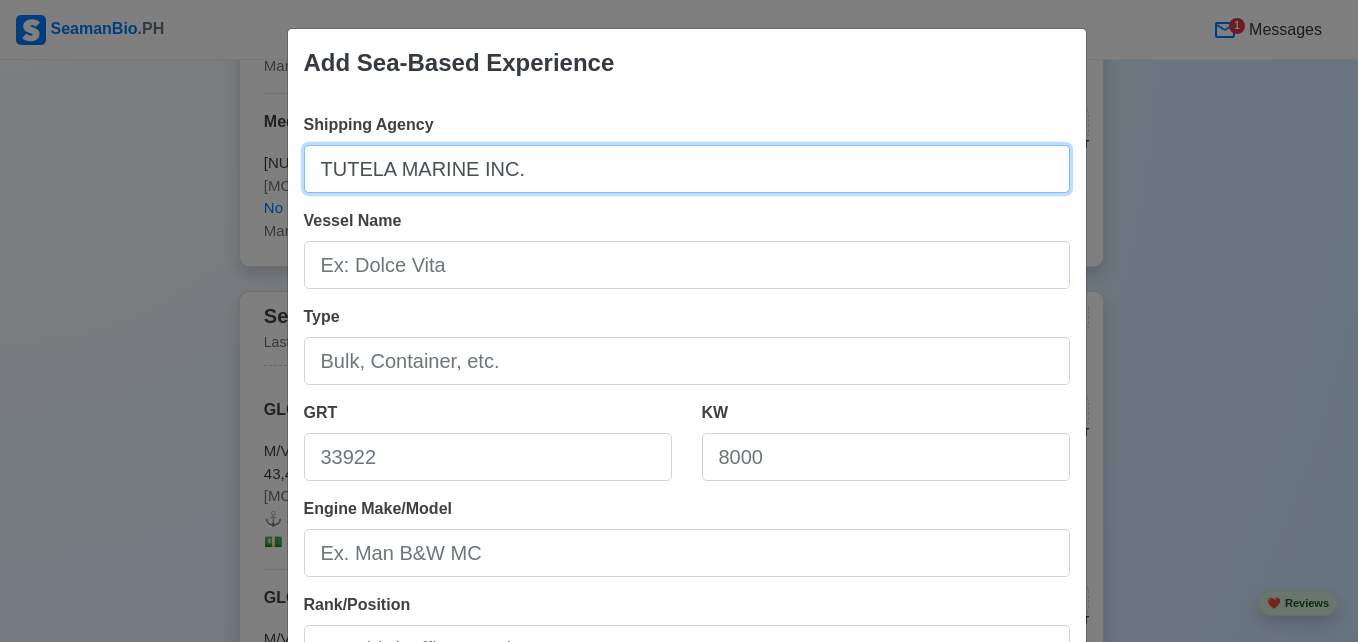 type on "TUTELA MARINE INC." 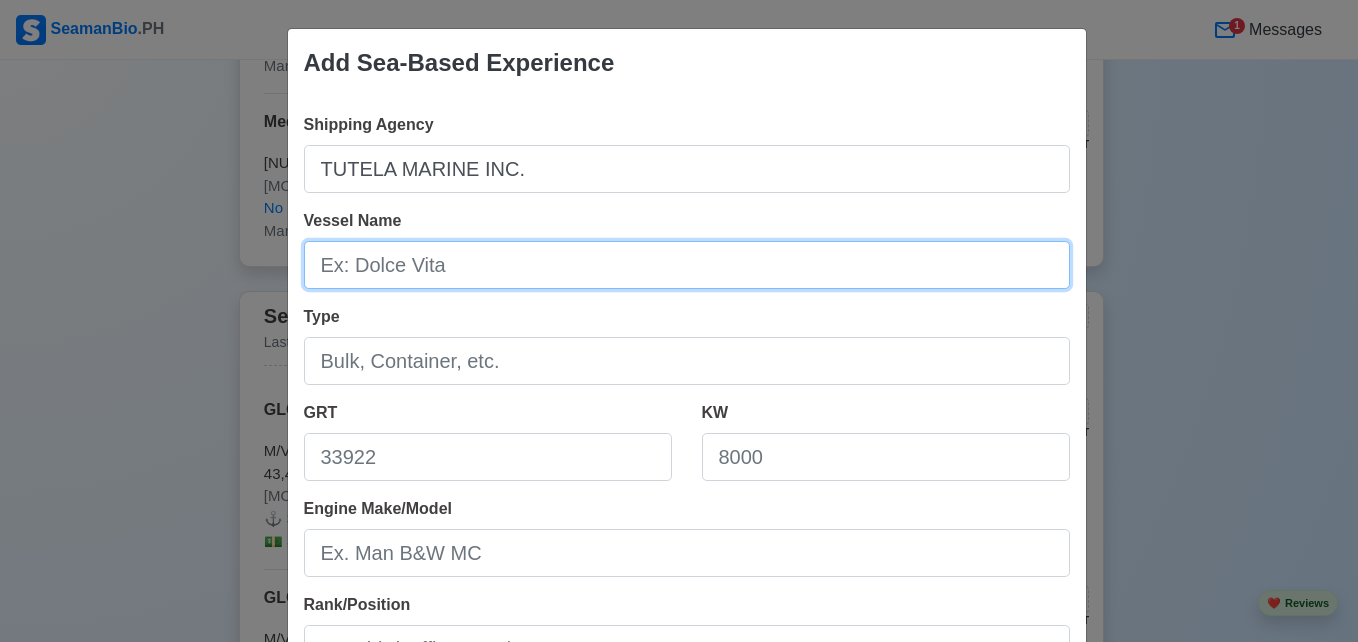 click on "Vessel Name" at bounding box center [687, 265] 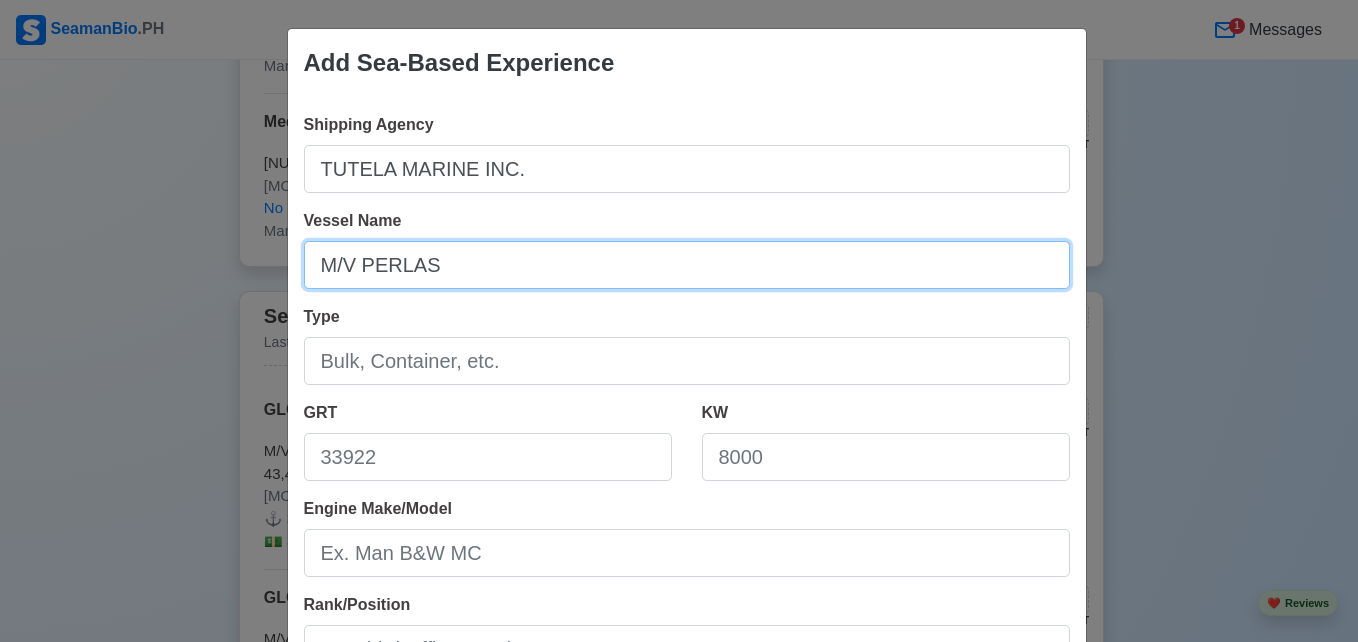 type on "M/V PERLAS" 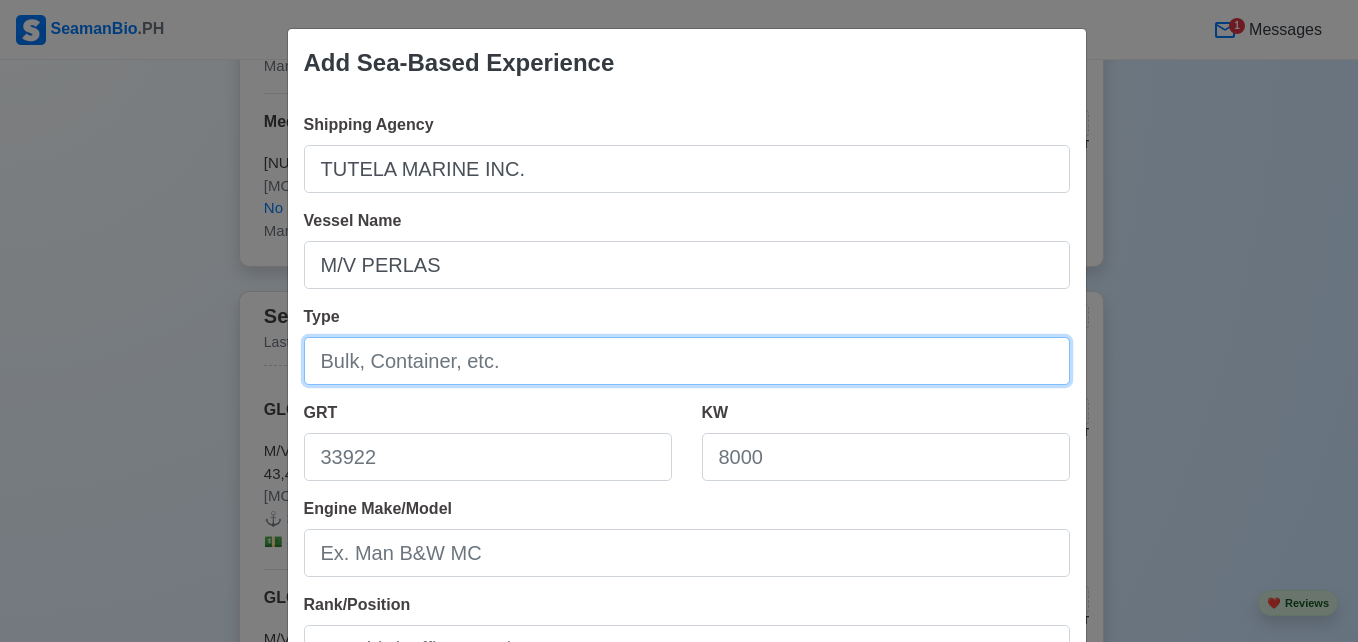 click on "Type" at bounding box center (687, 361) 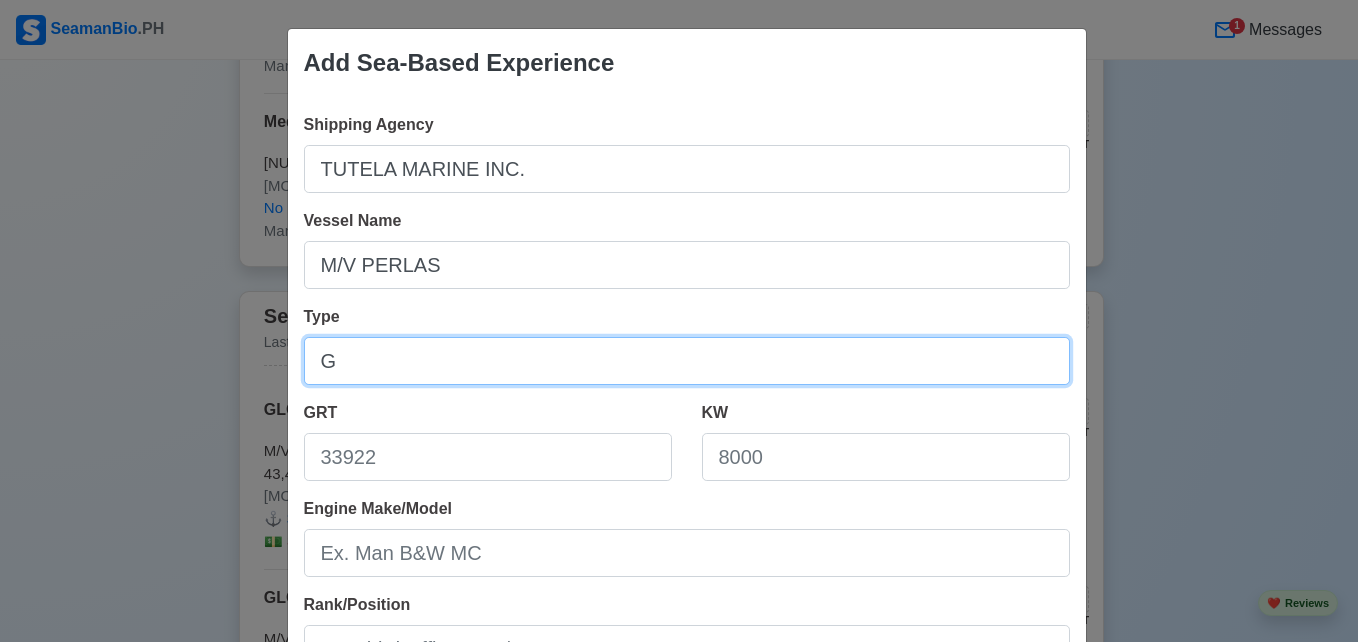 type on "G.C." 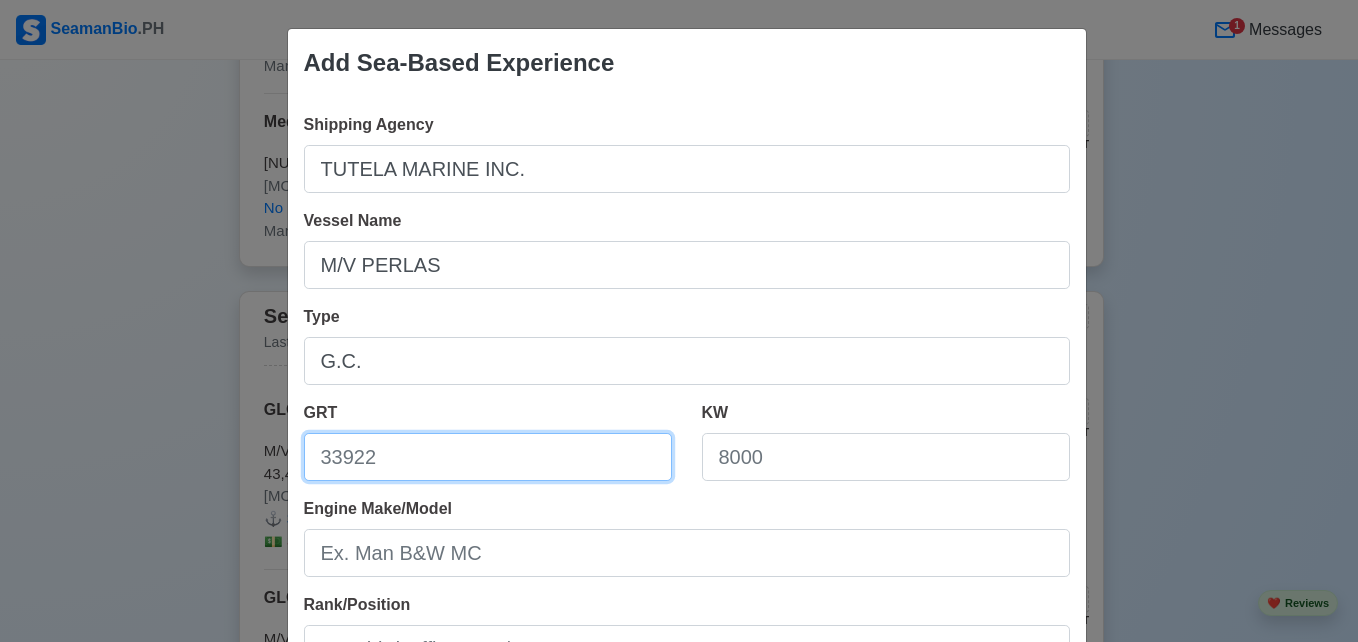 click on "GRT" at bounding box center (488, 457) 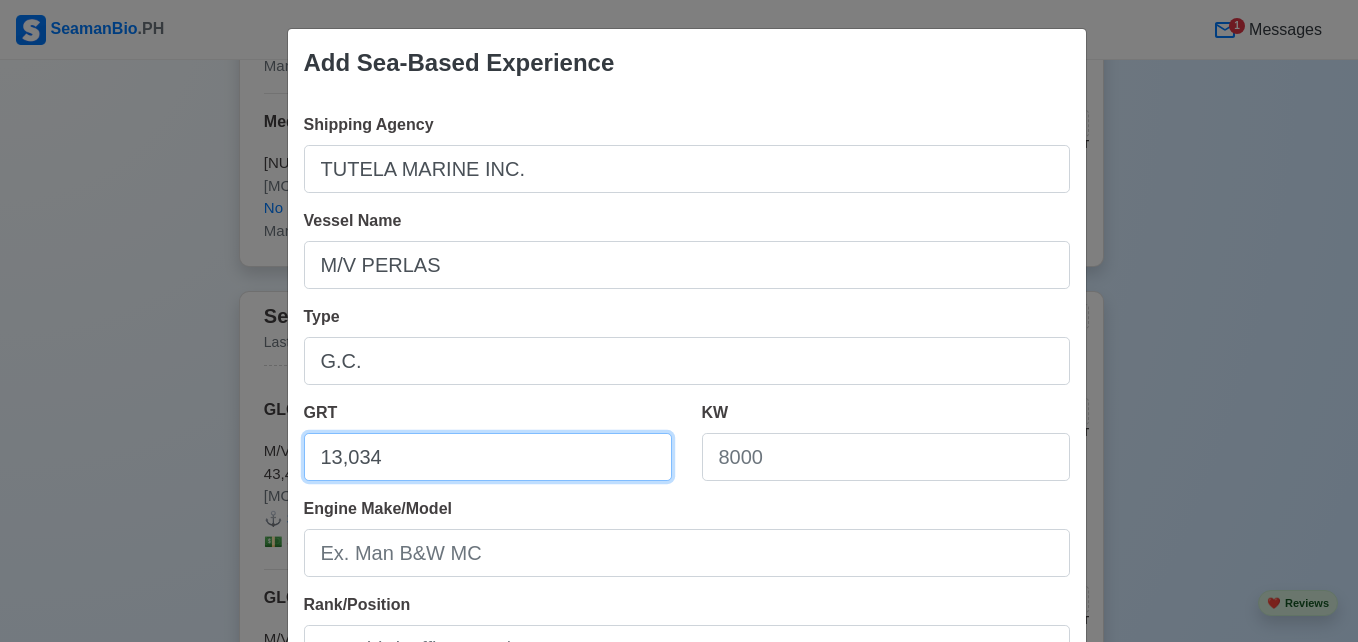 type on "13,034" 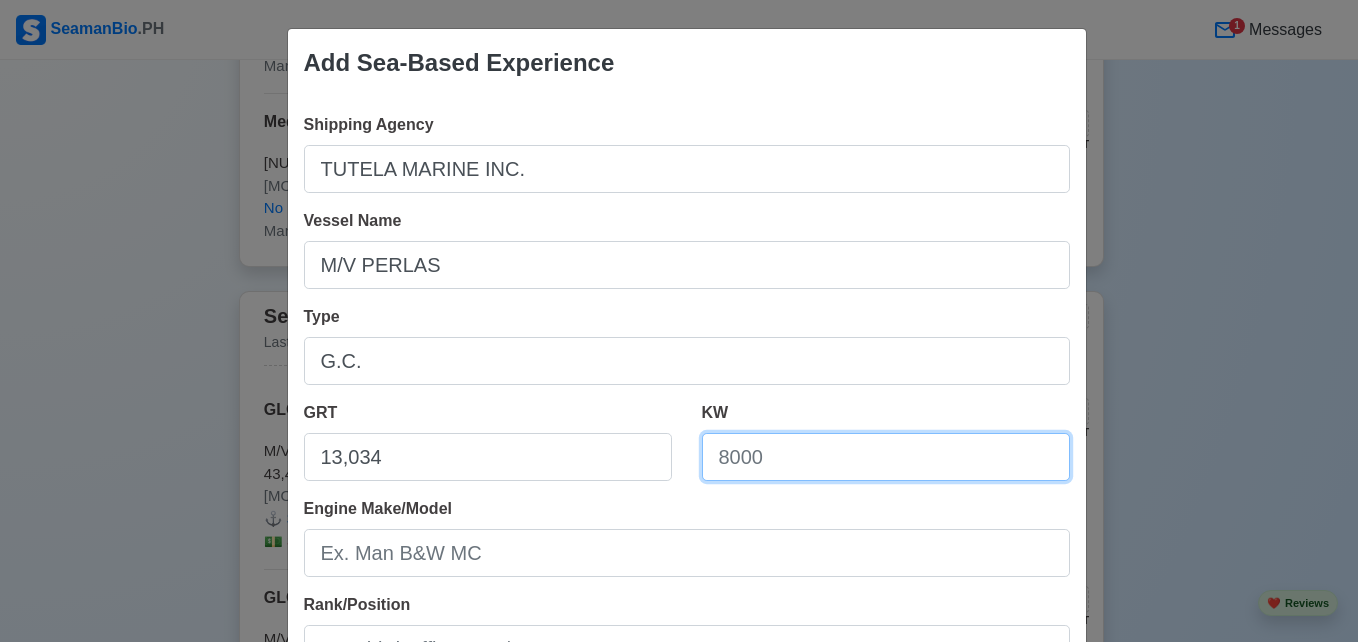 click on "KW" at bounding box center (886, 457) 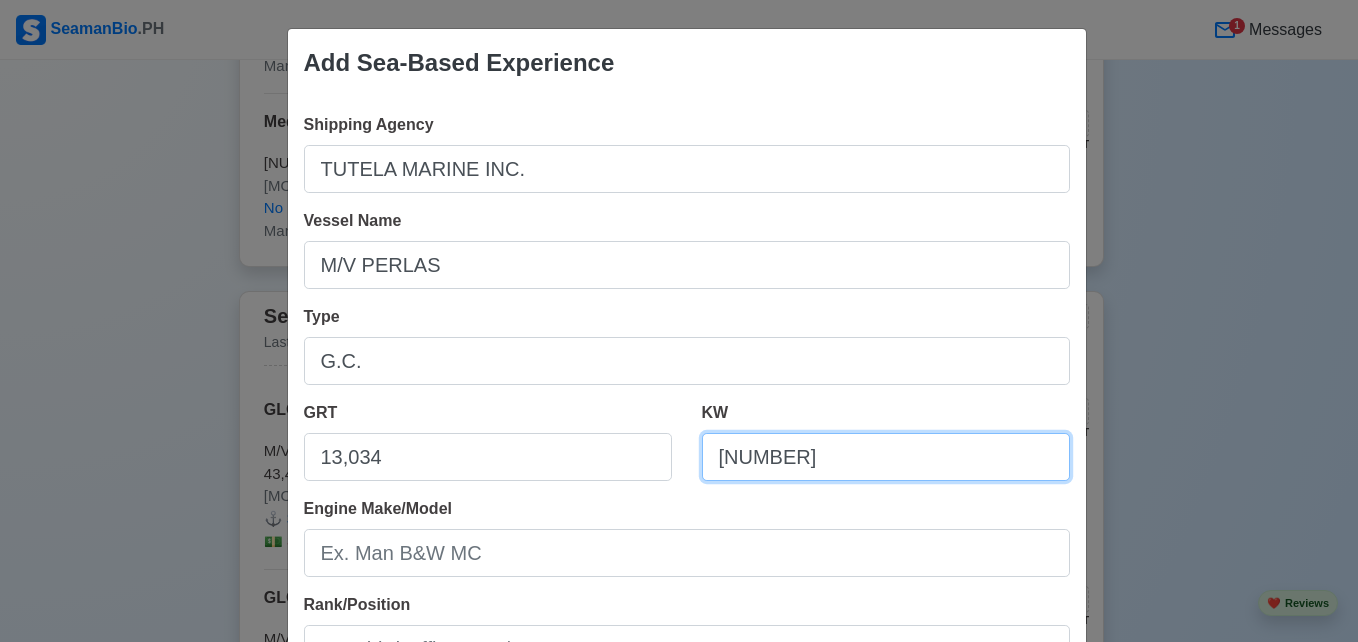 type on "3,723" 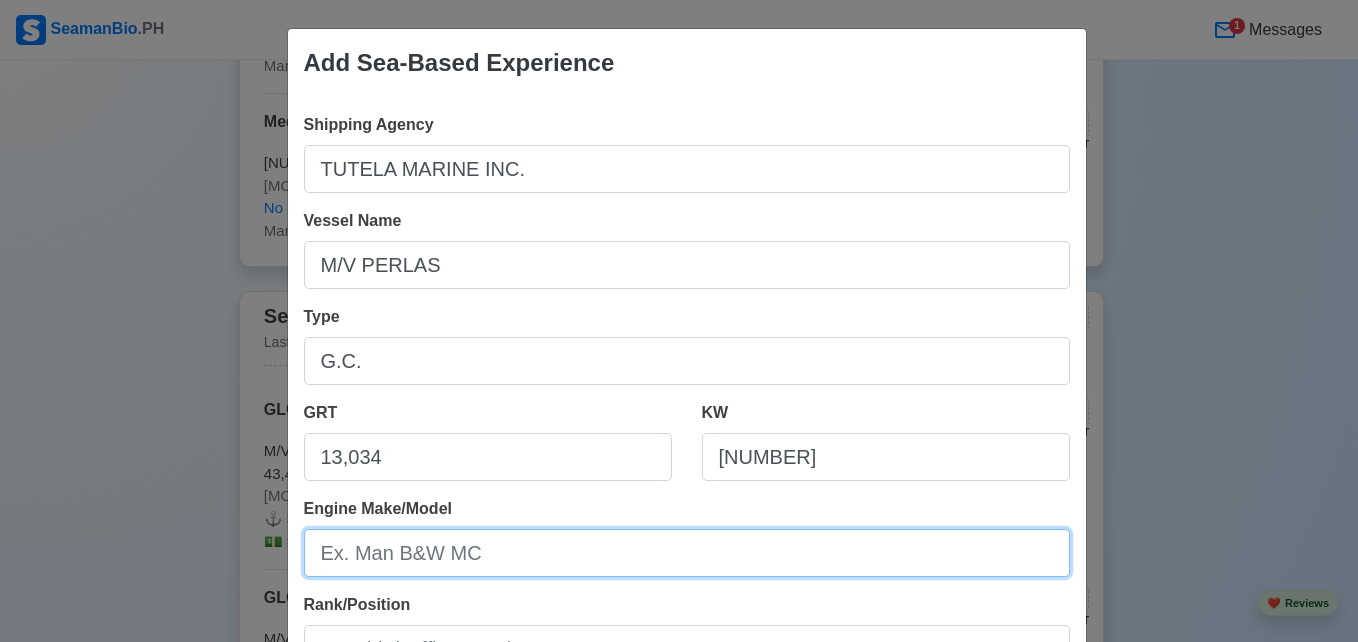 click on "Engine Make/Model" at bounding box center [687, 553] 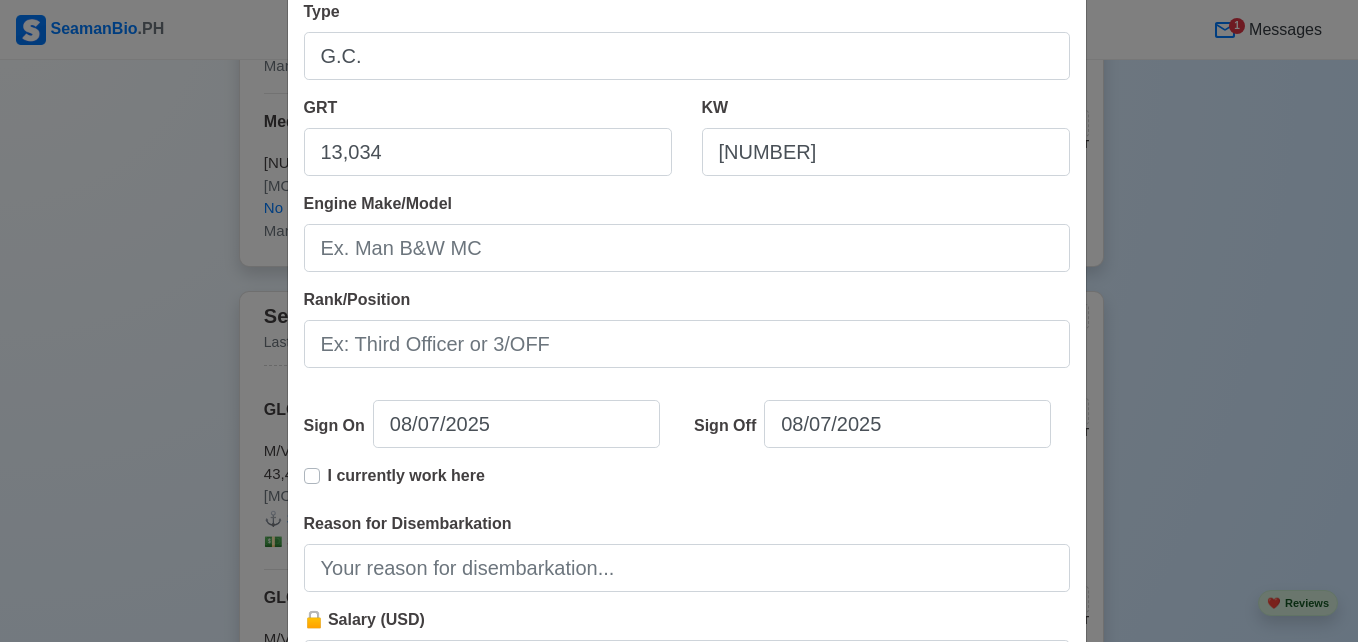 scroll, scrollTop: 316, scrollLeft: 0, axis: vertical 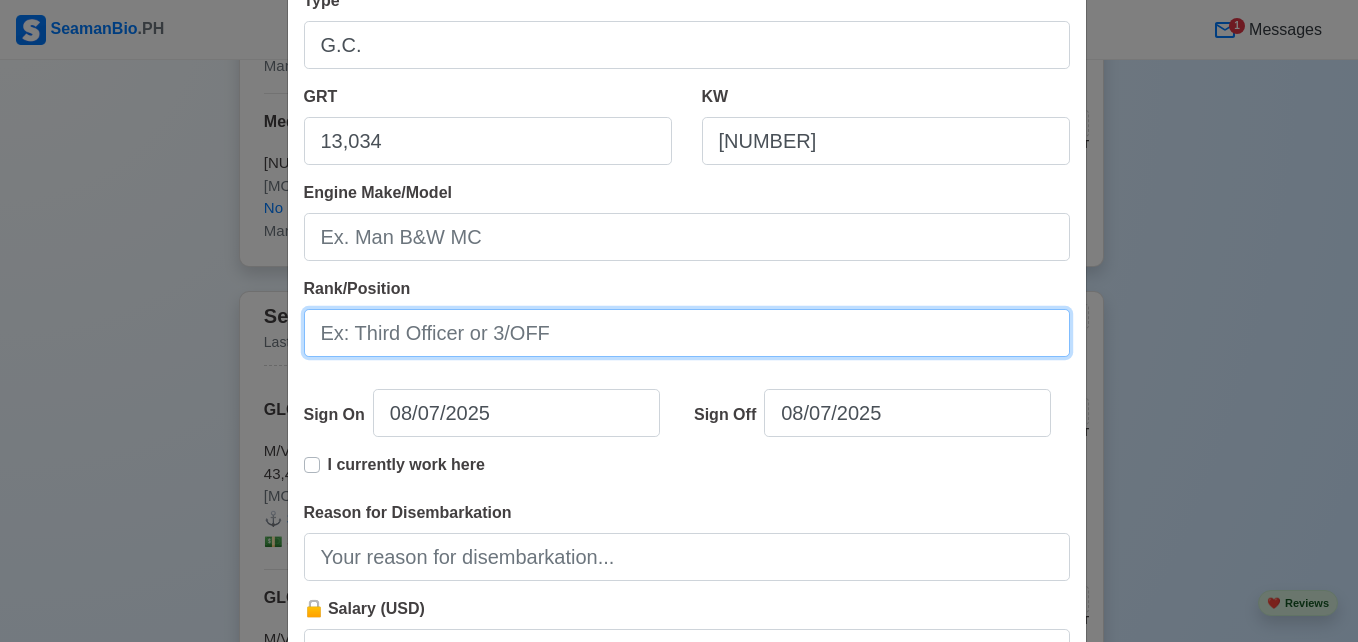 click on "Rank/Position" at bounding box center [687, 333] 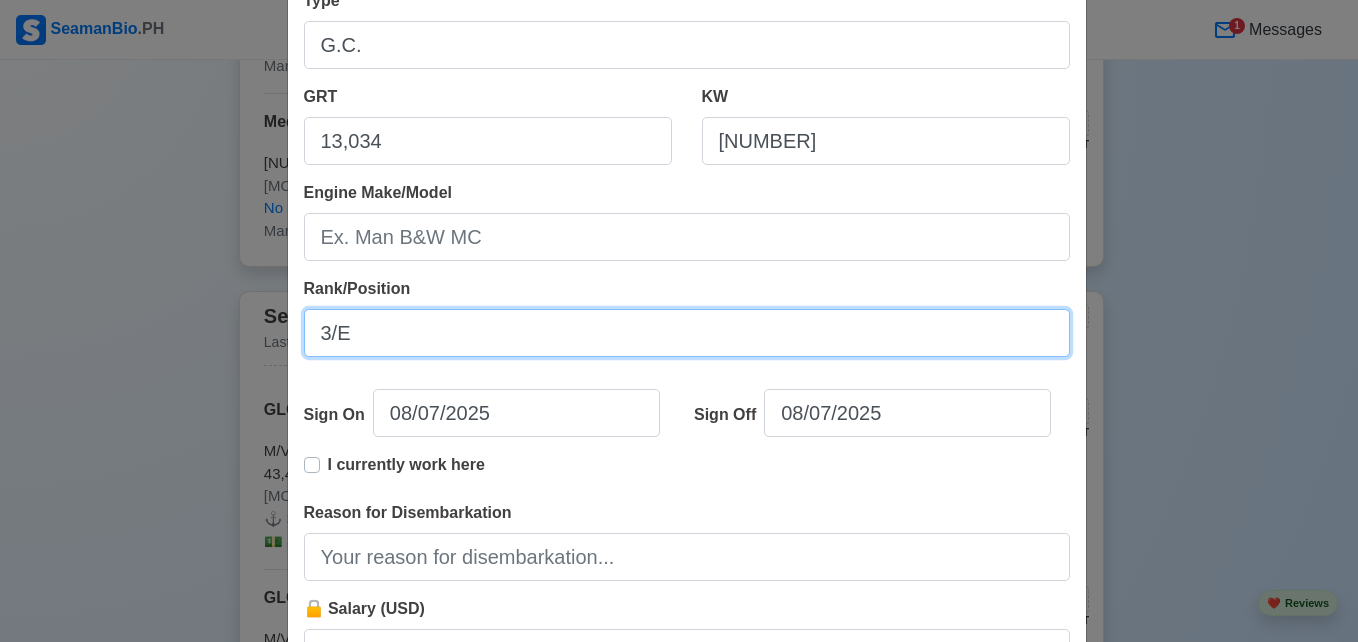 type on "3/E" 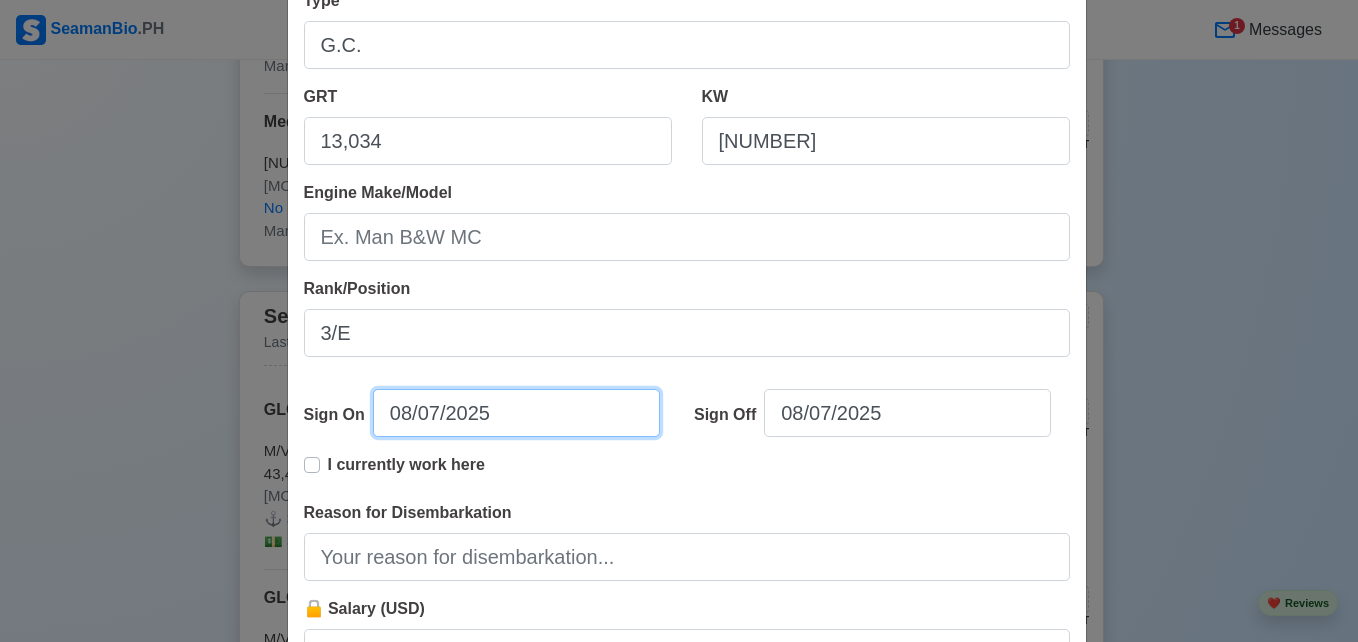 select on "****" 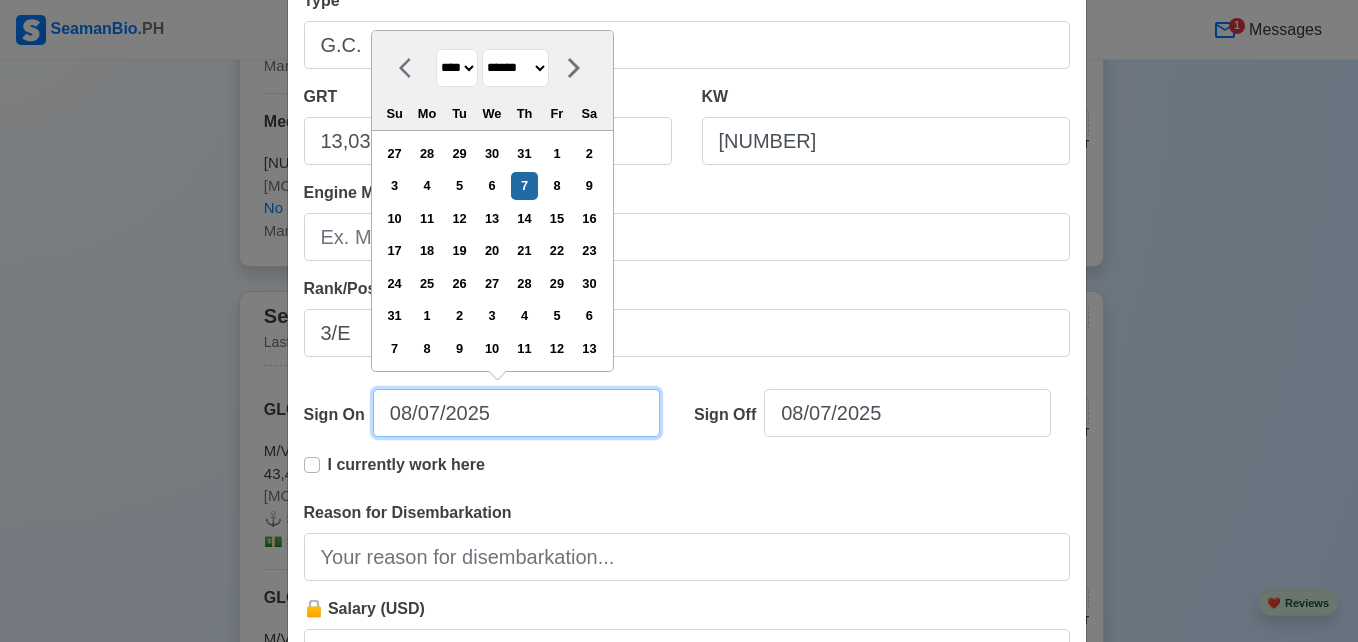 click on "08/07/2025" at bounding box center [516, 413] 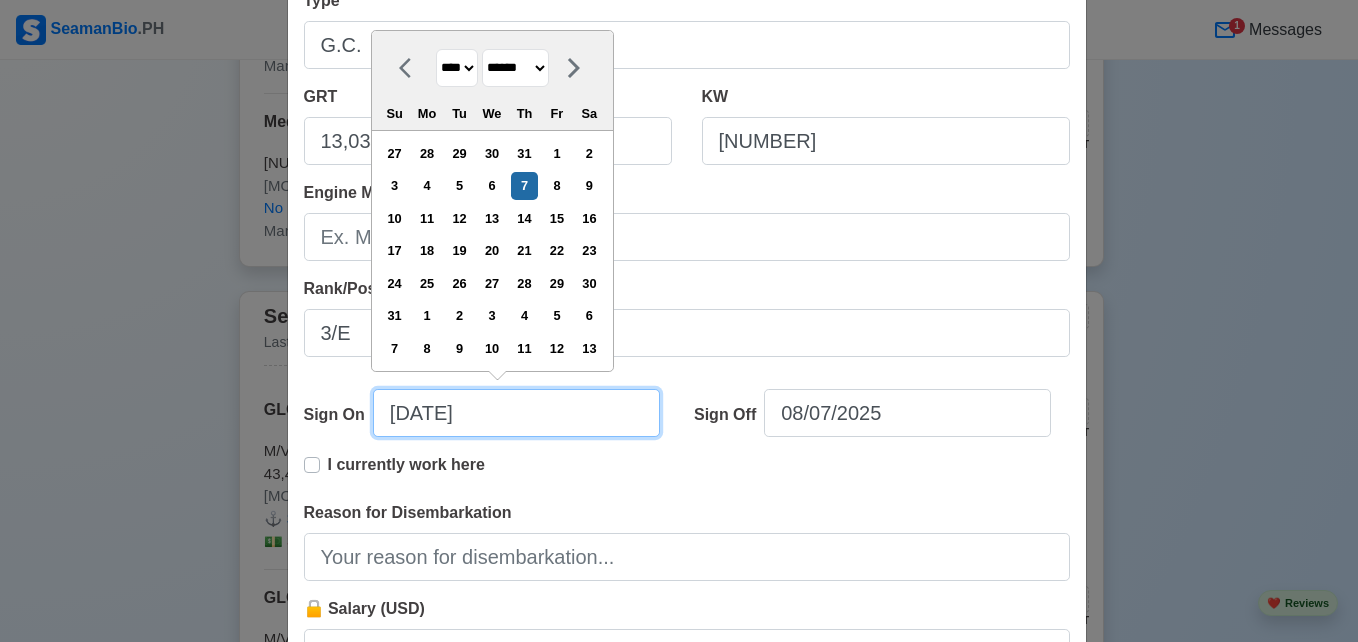 type on "[DATE]" 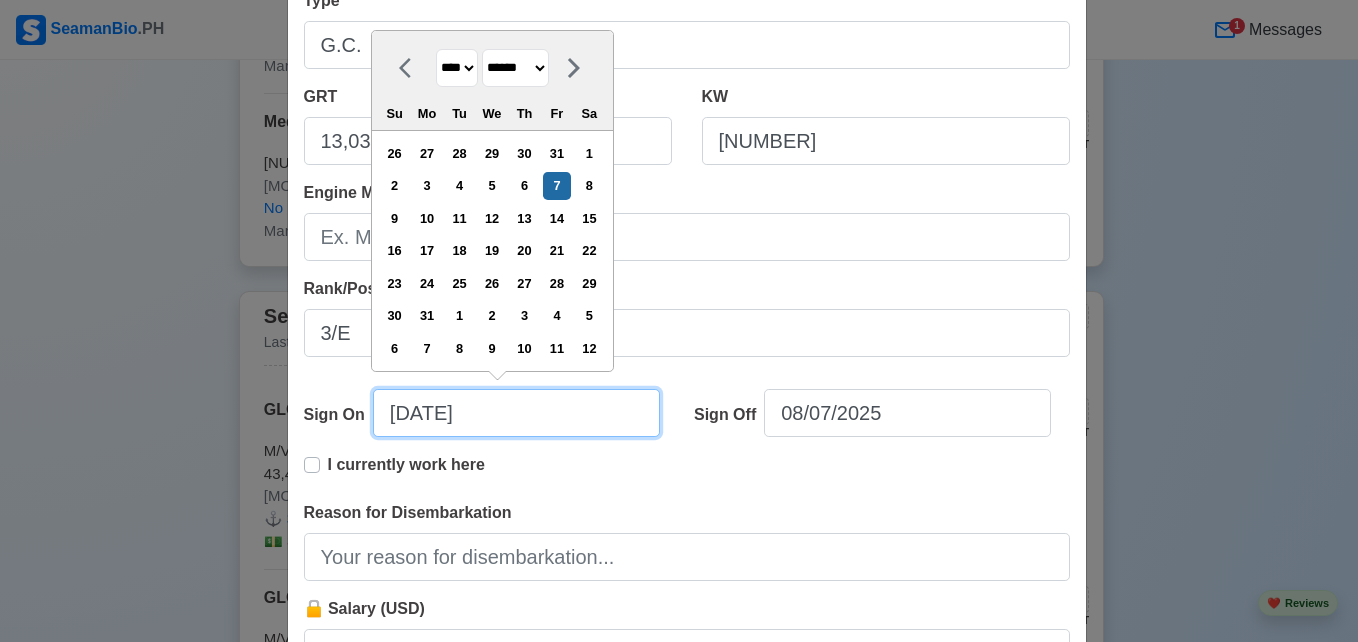 type on "[MONTH]/[DAY]/[YEAR]" 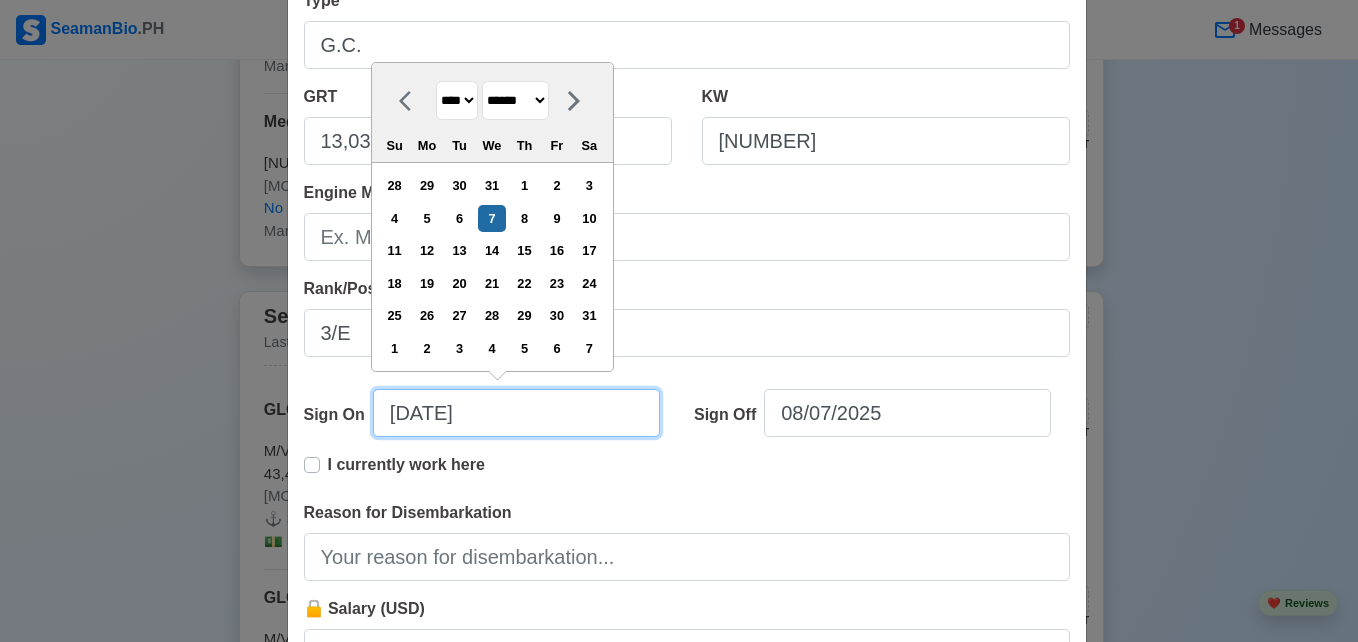 type on "[DATE]" 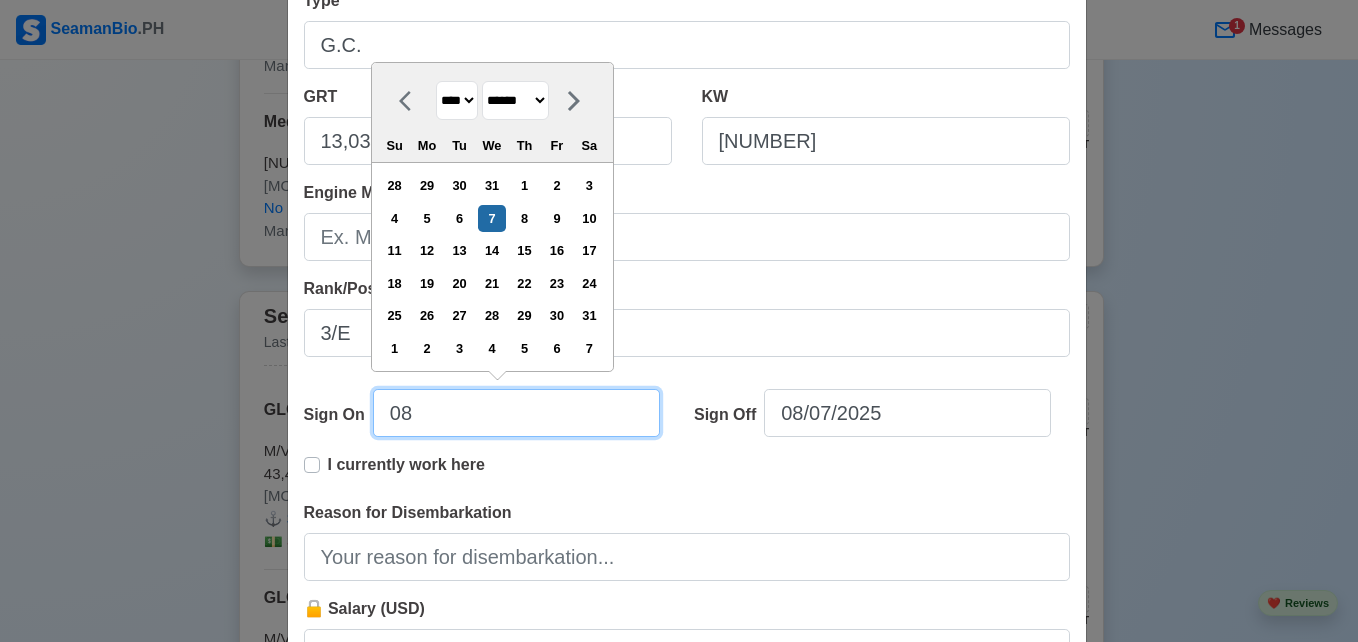 type on "0" 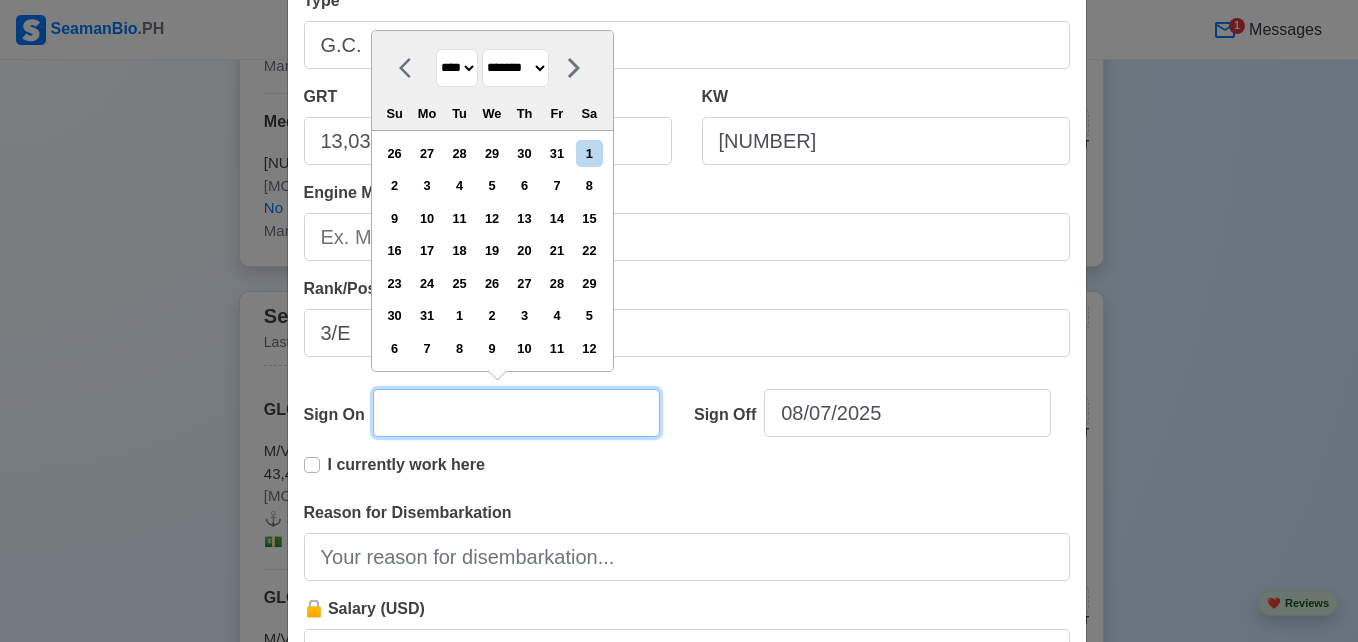 type on "1" 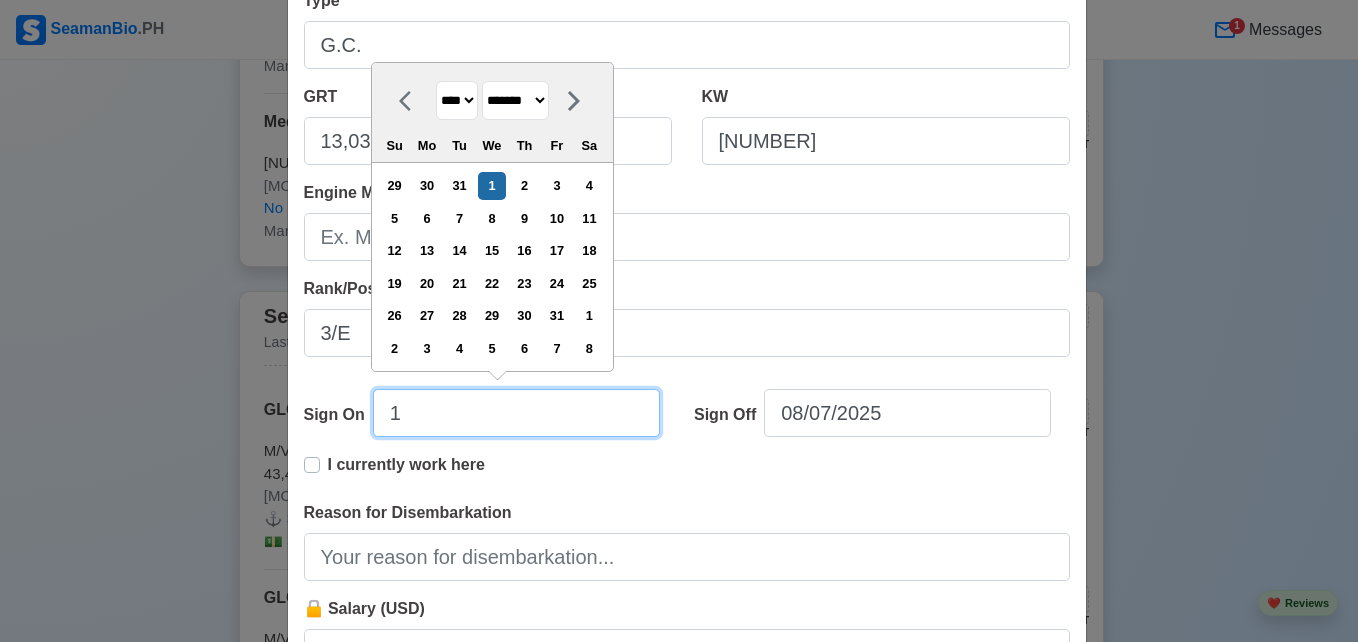 type on "11" 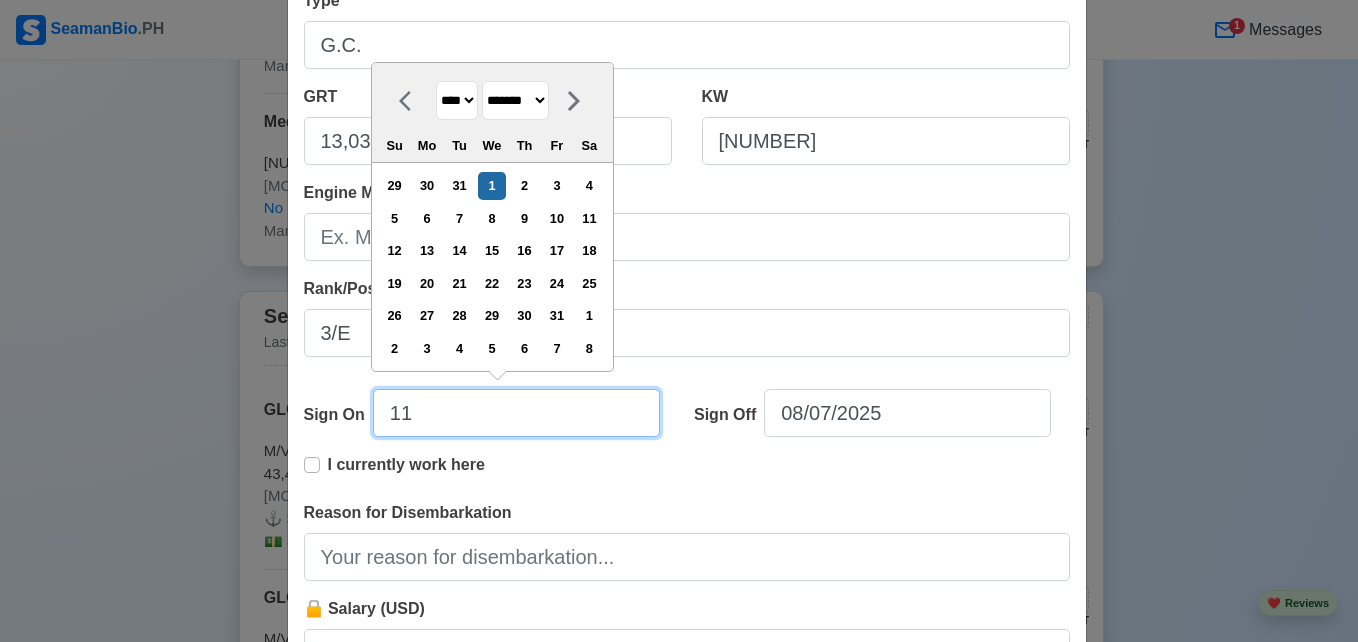 select on "********" 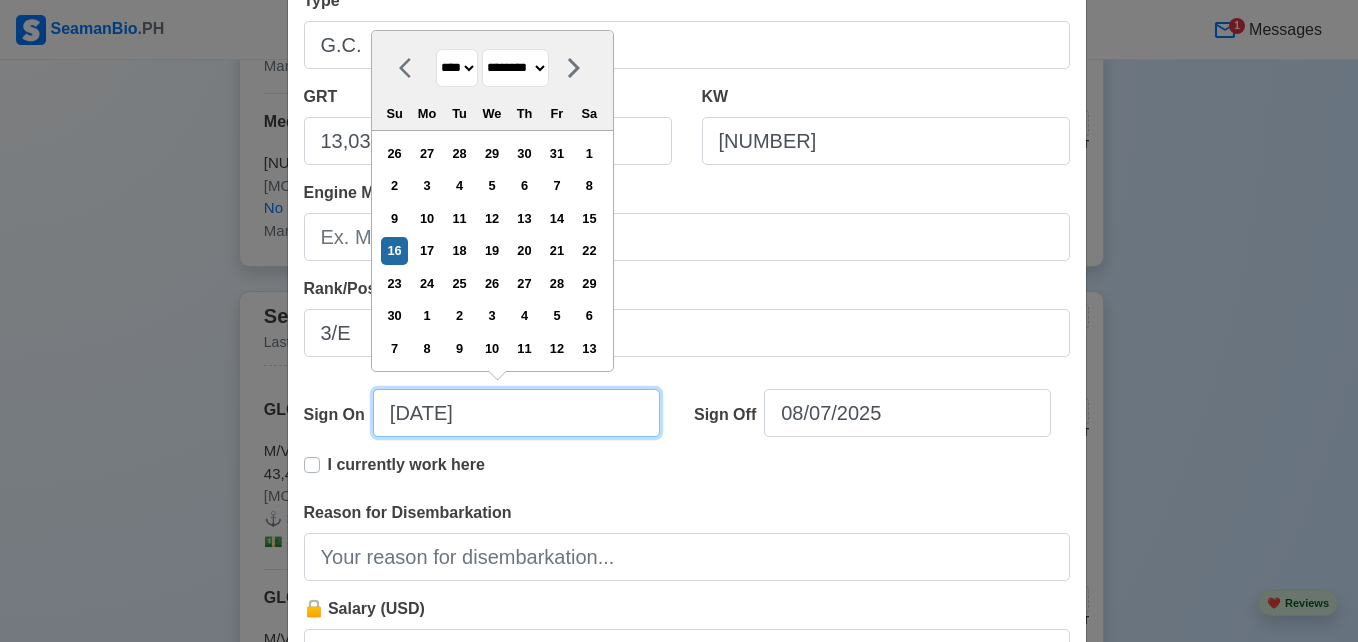 type on "11/16/2" 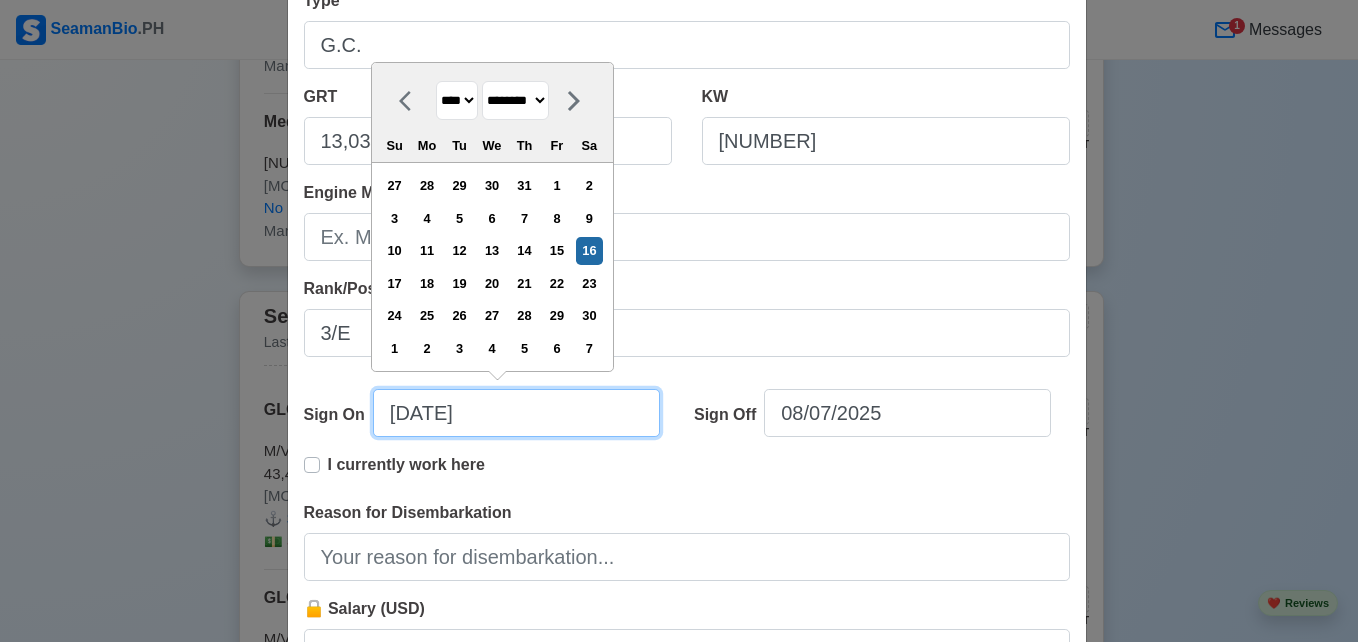 type on "11/16/20" 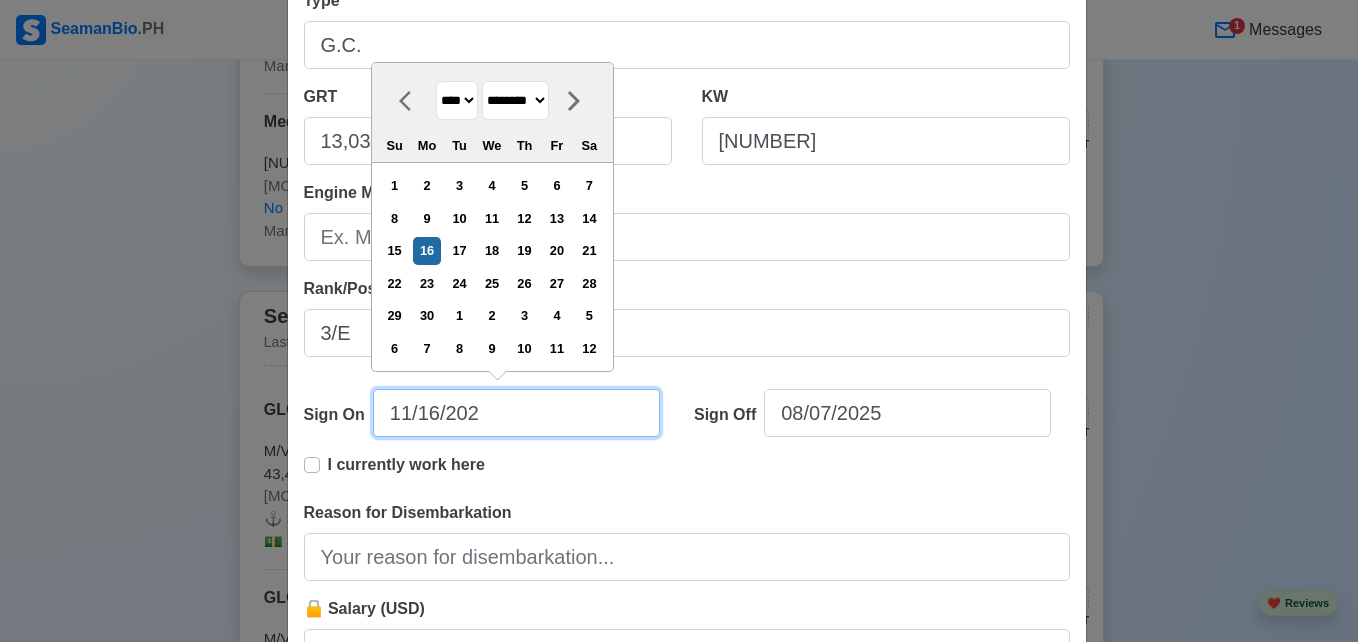 type on "11/16/2022" 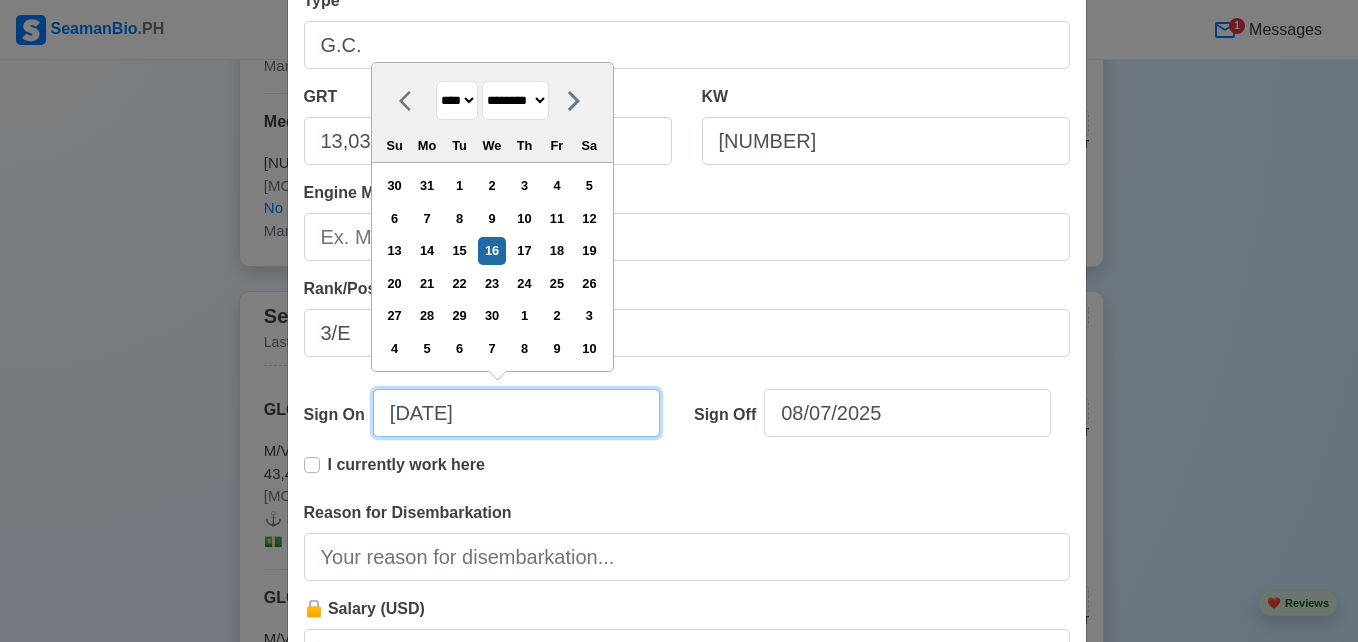 type on "11/16/2022" 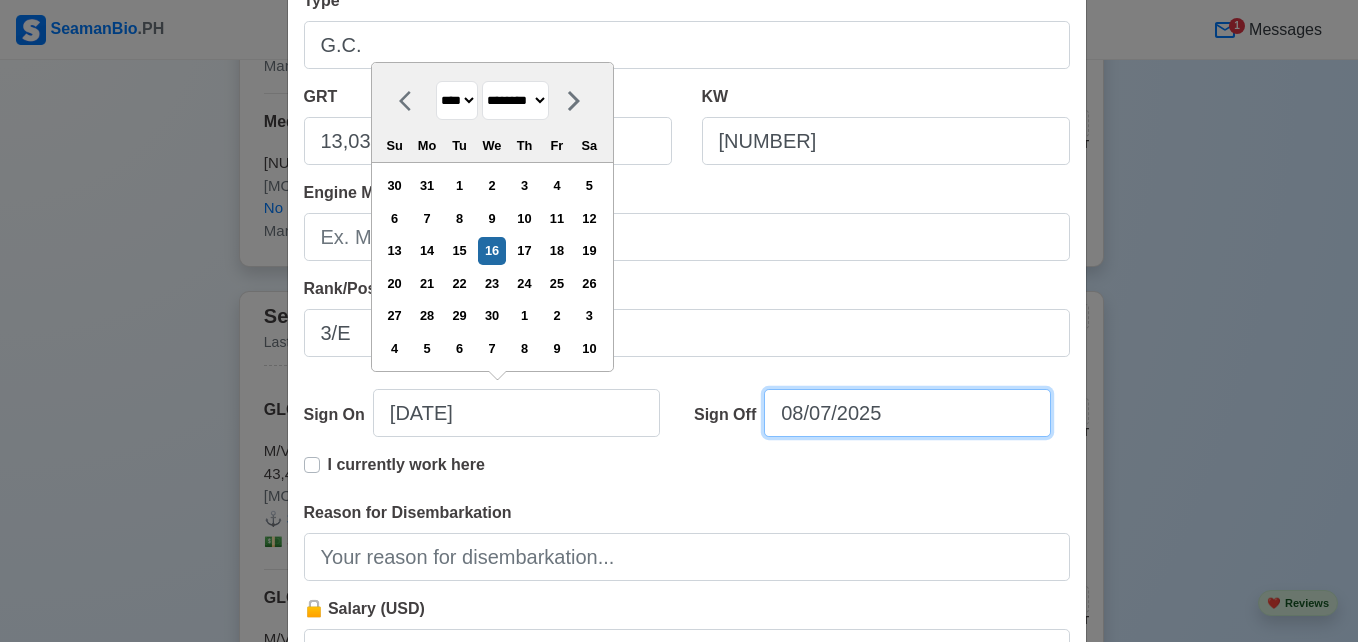 select on "****" 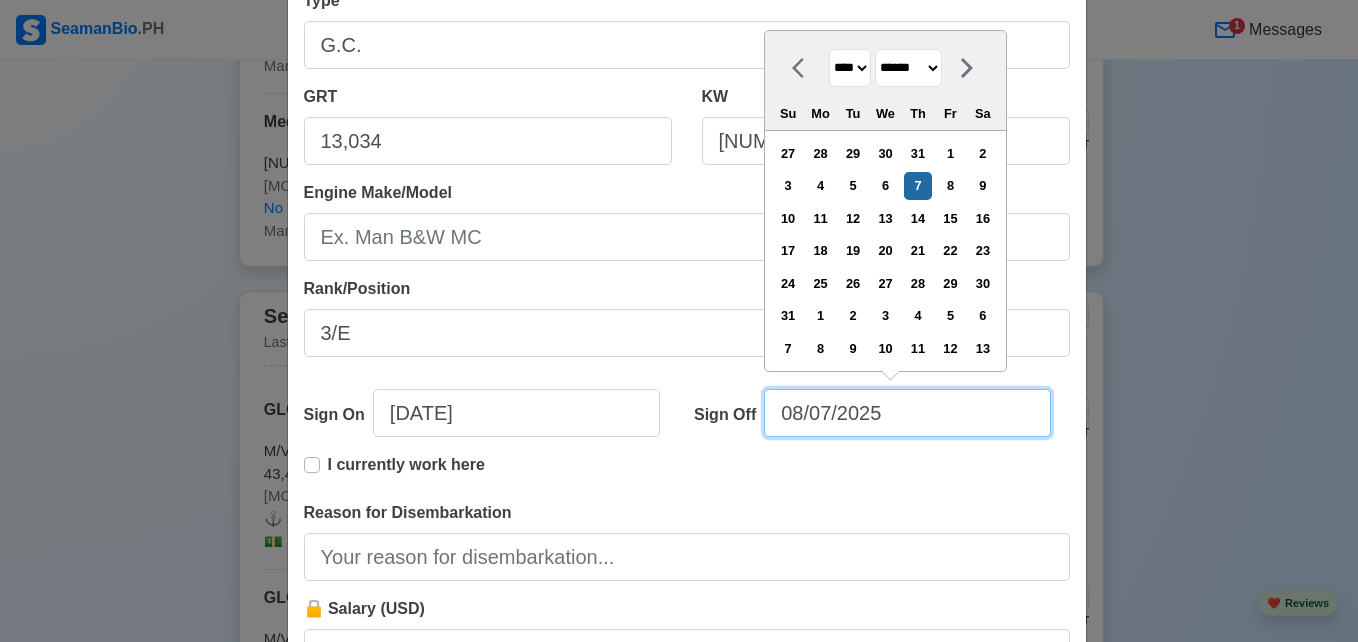 click on "08/07/2025" at bounding box center (907, 413) 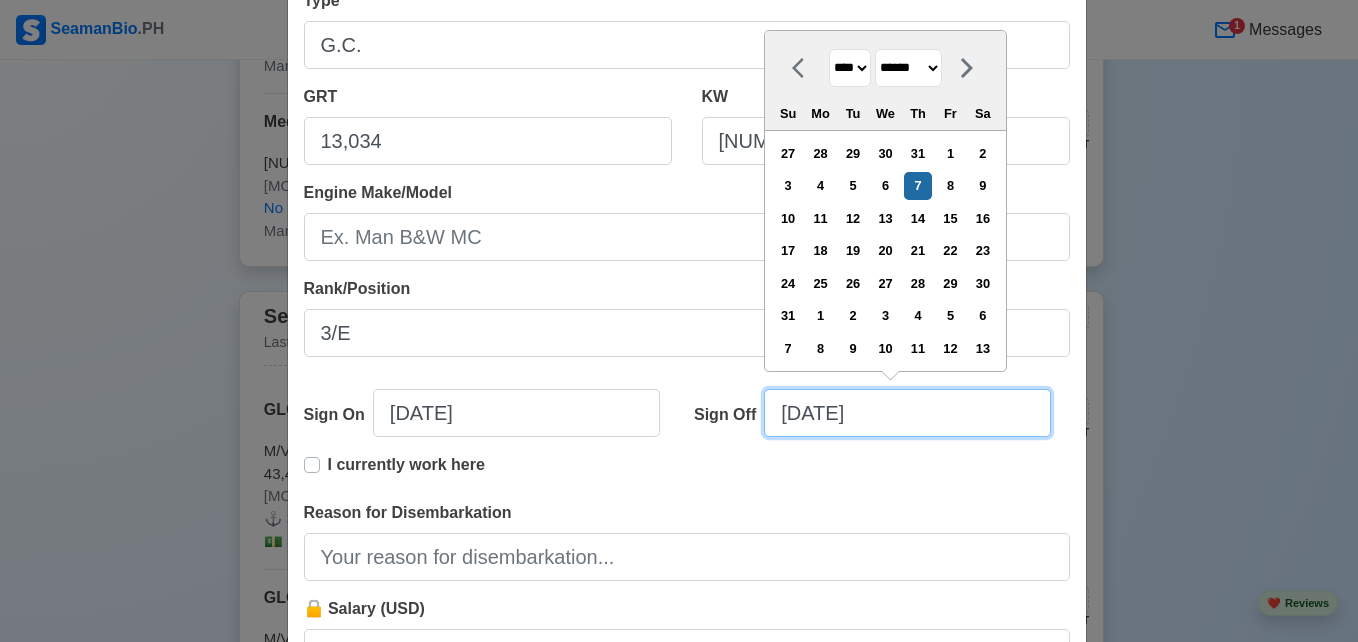 type on "[DATE]" 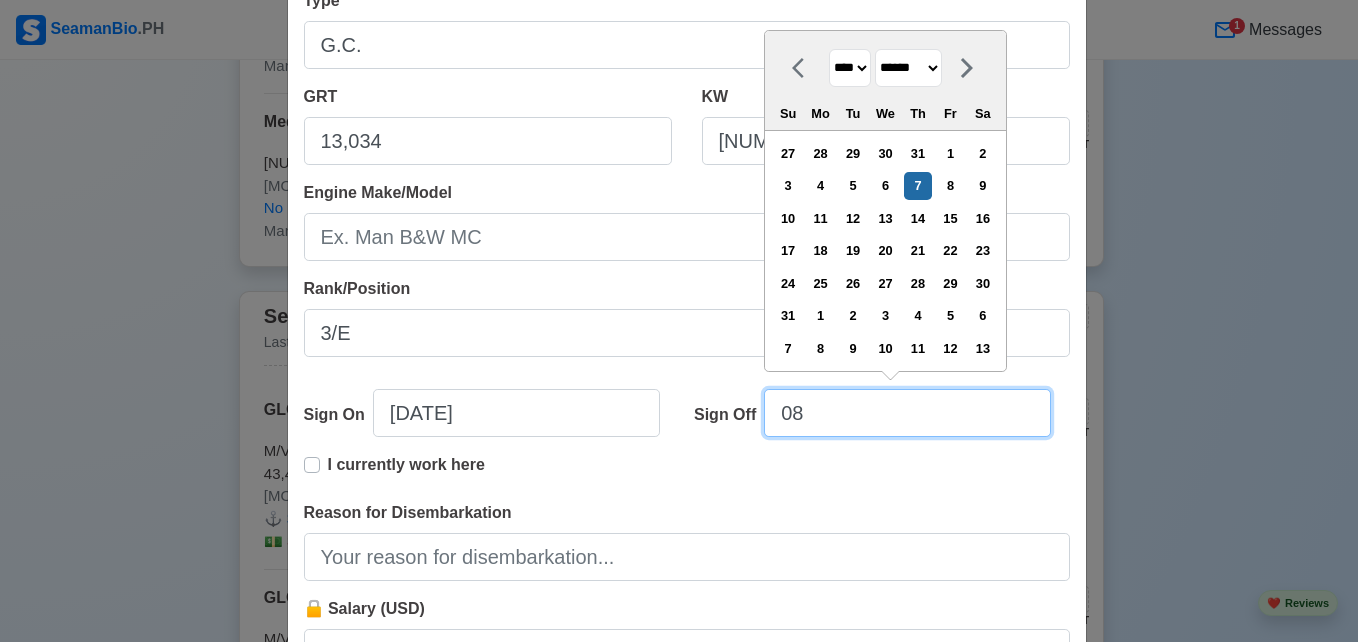 type on "0" 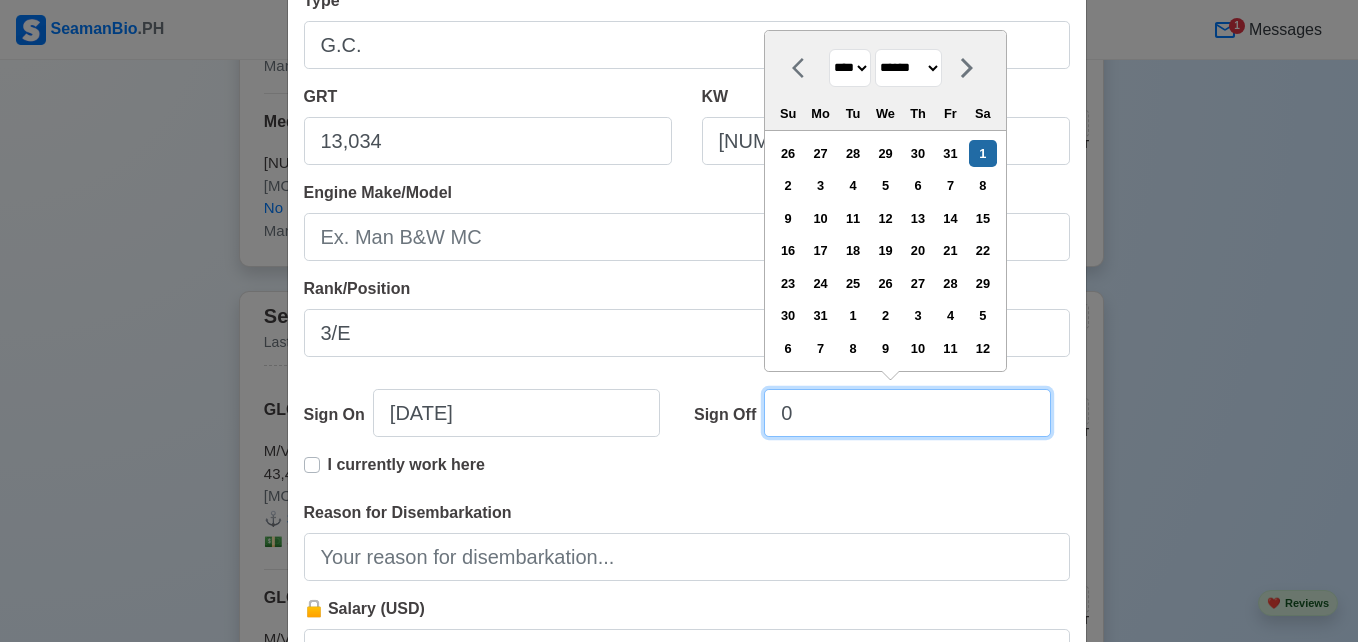select on "****" 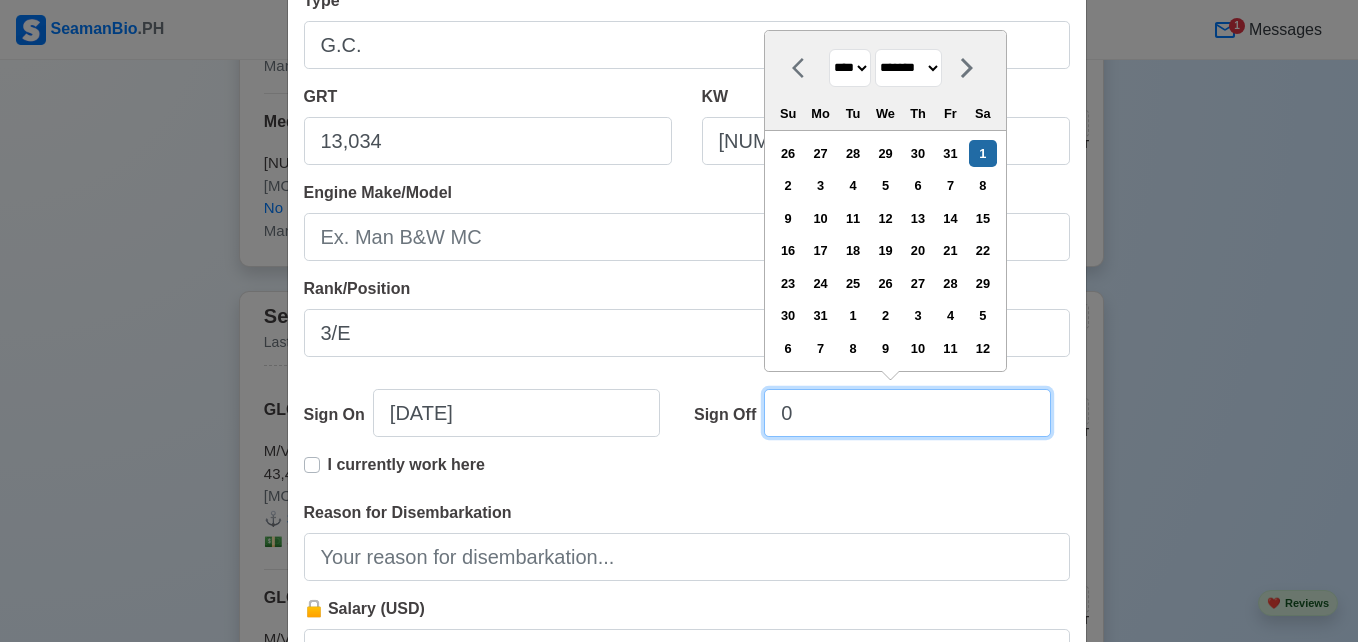 type on "09" 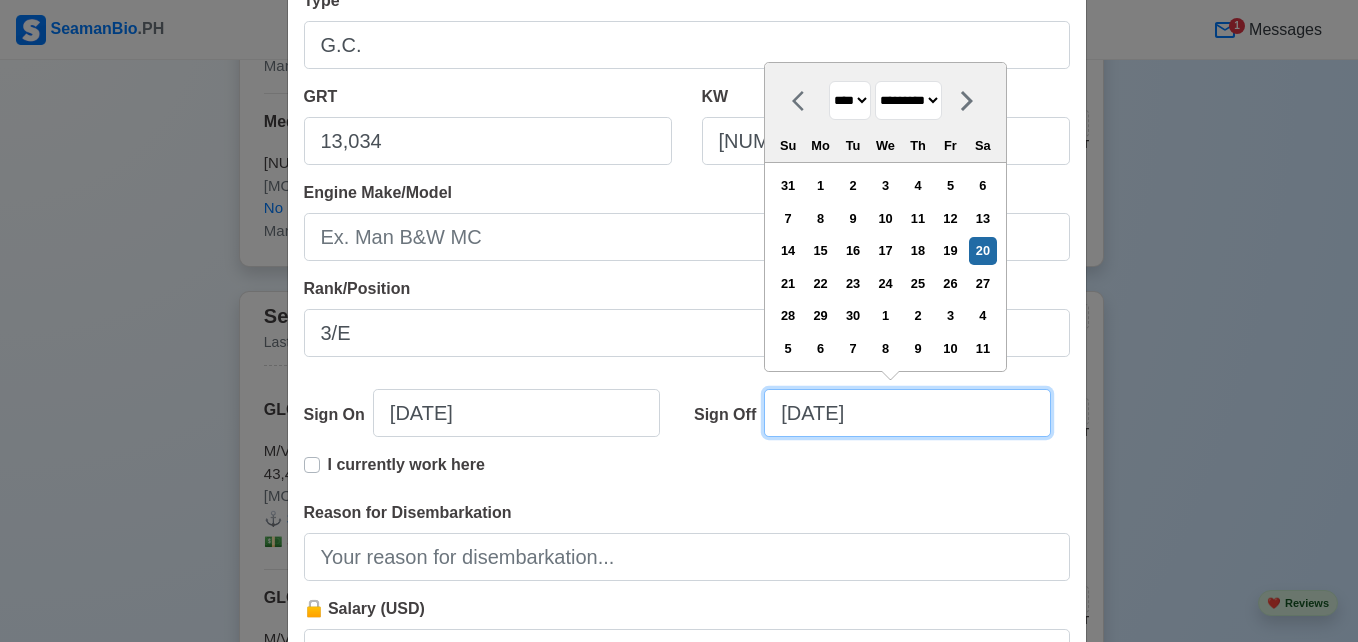 type on "09/20/2" 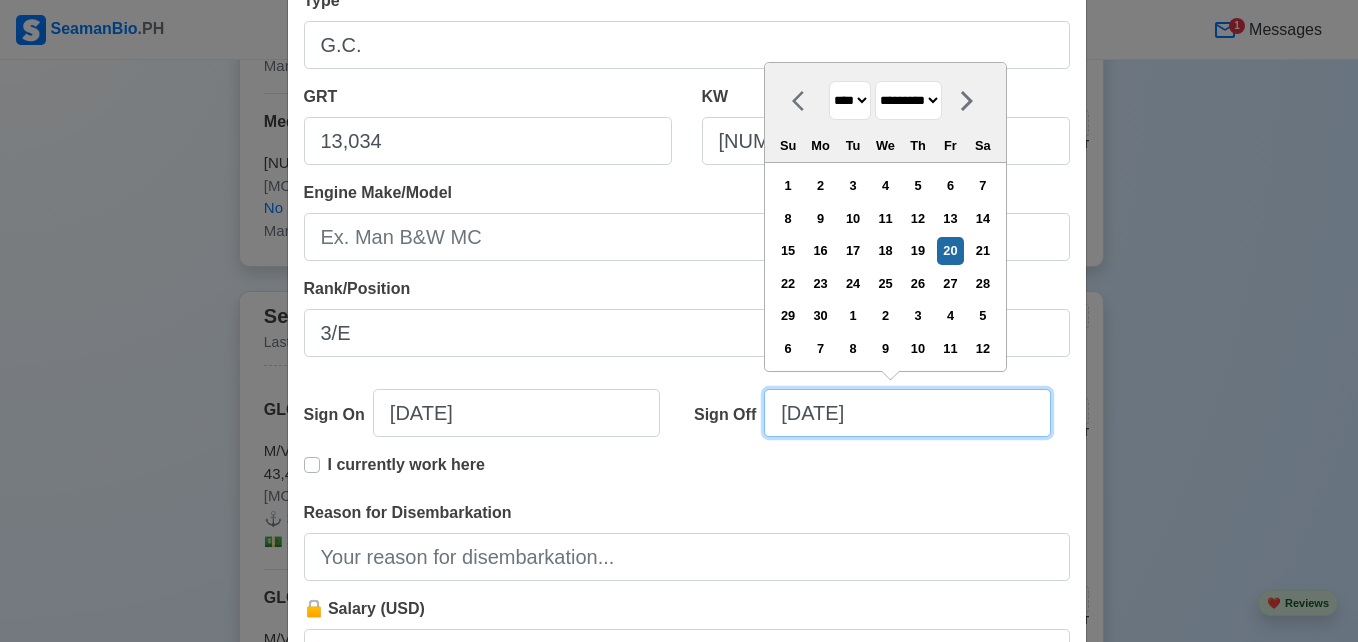 type on "09/20/20" 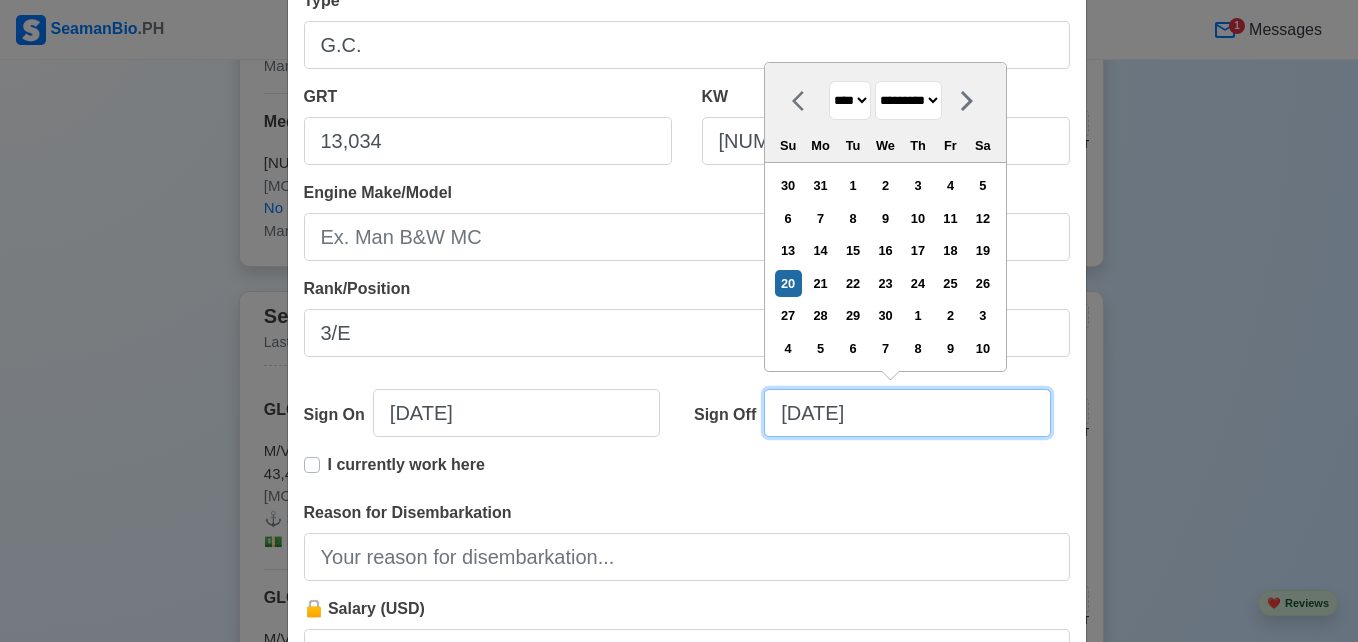 type on "09/20/2023" 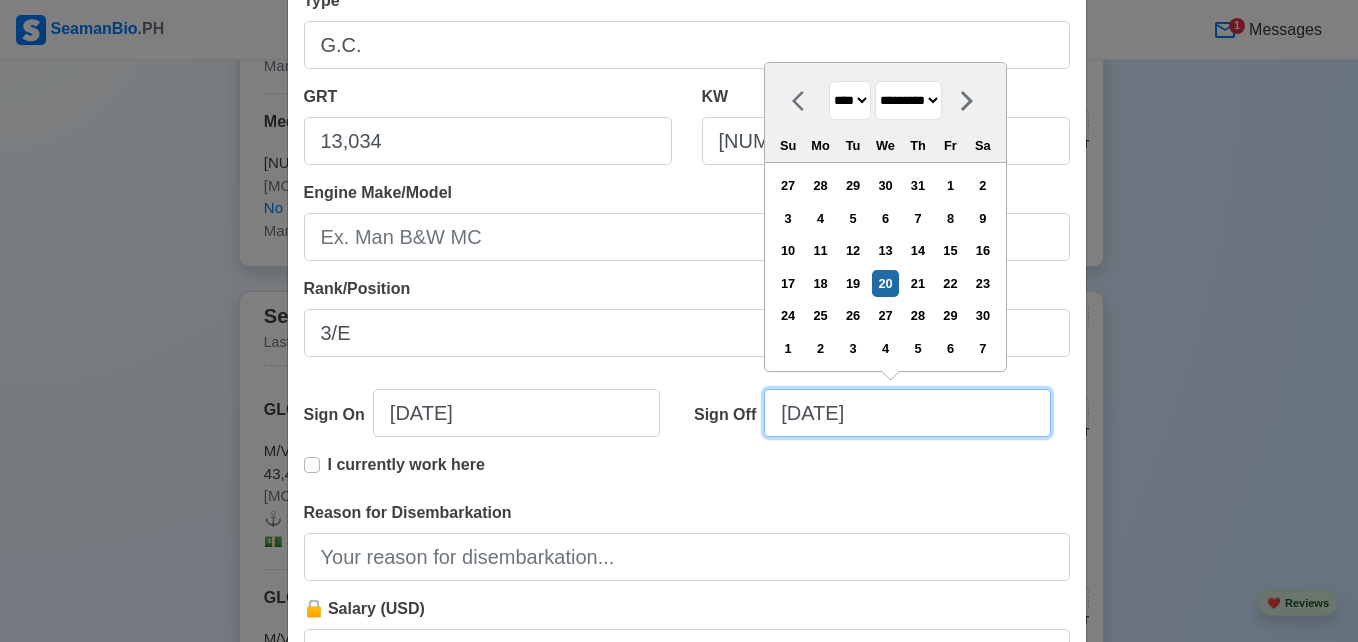 type on "09/20/2023" 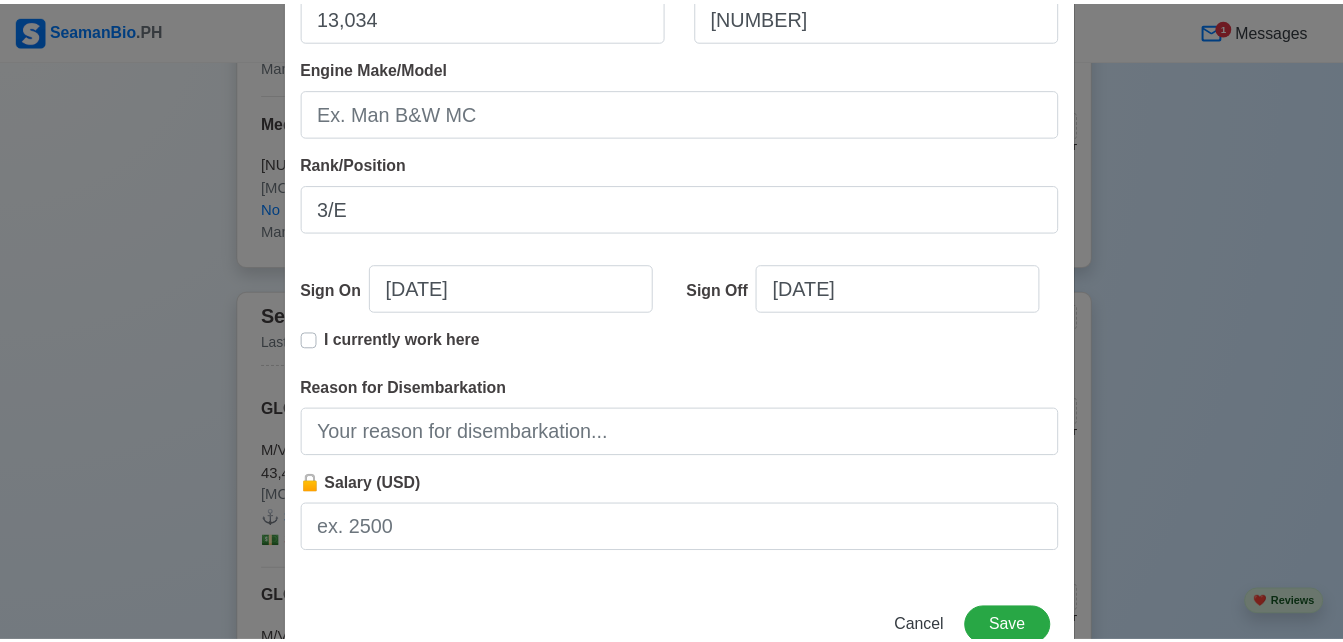 scroll, scrollTop: 498, scrollLeft: 0, axis: vertical 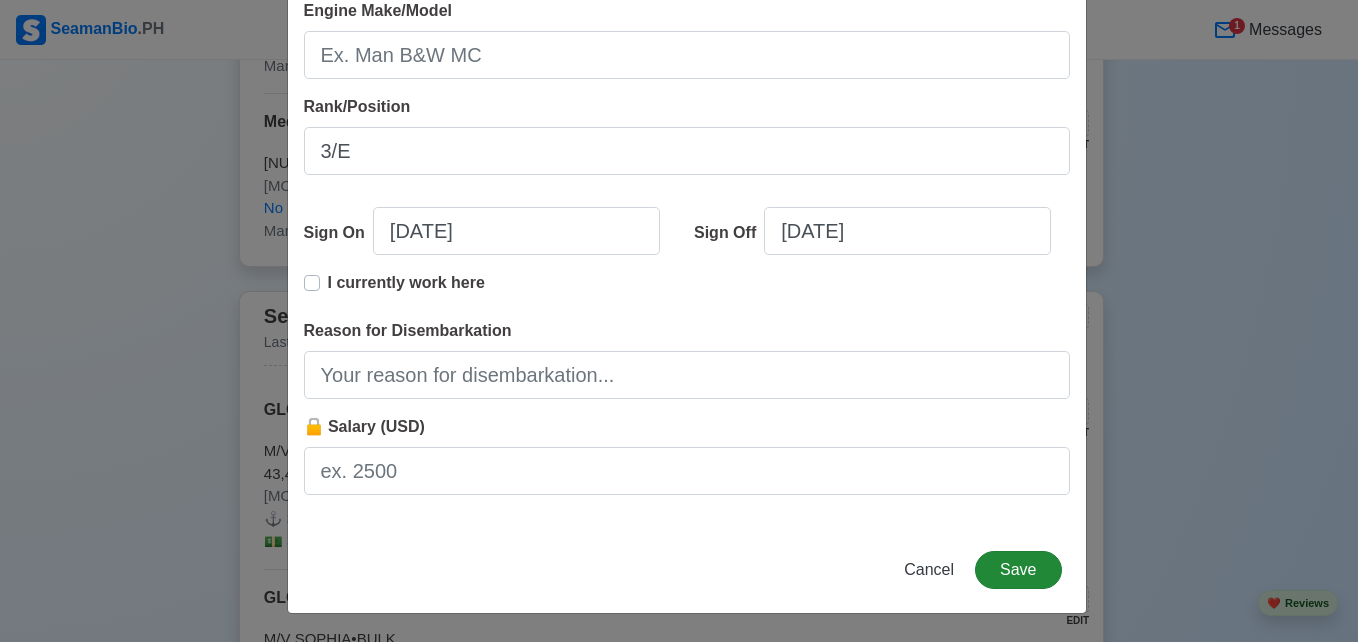 click on "Add Sea-Based Experience Shipping Agency TUTELA MARINE INC. Vessel Name M/V PERLAS Type G.C. GRT 13,034 KW 3,723 Engine Make/Model Rank/Position 3/E Sign On 11/16/2022 Sign Off 09/20/2023 I currently work here Reason for Disembarkation 🔒 Salary (USD) Cancel Save" at bounding box center [687, 72] 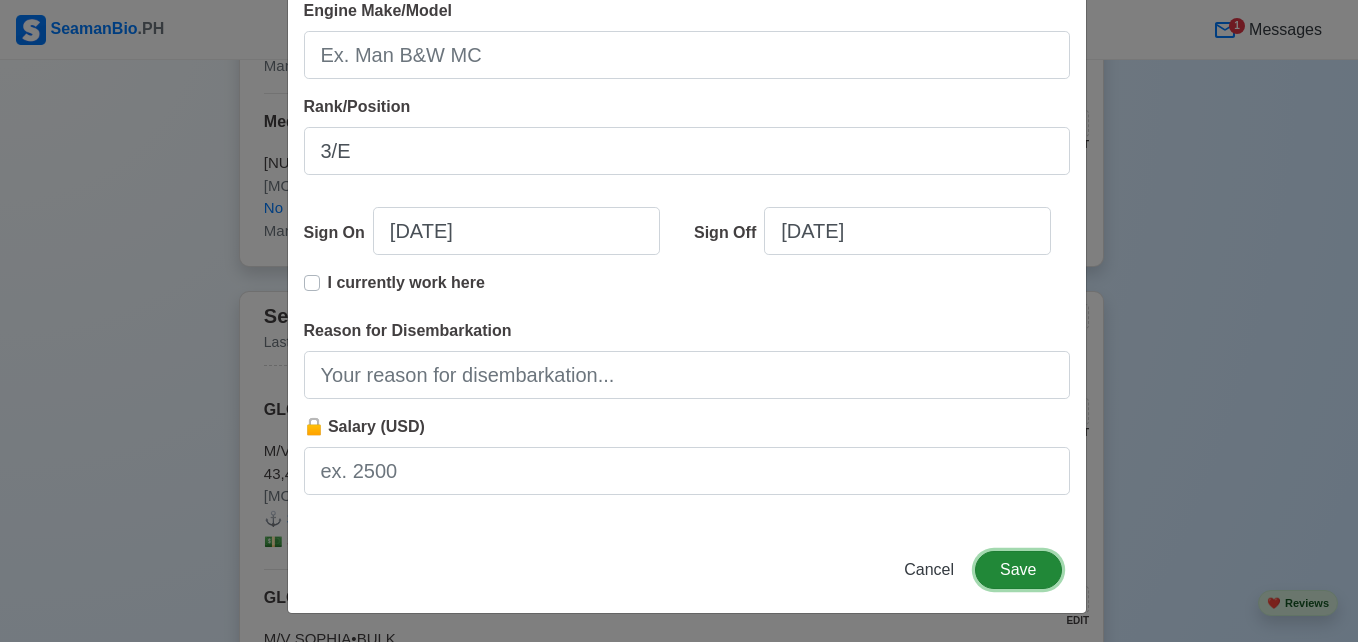 click on "Save" at bounding box center [1018, 570] 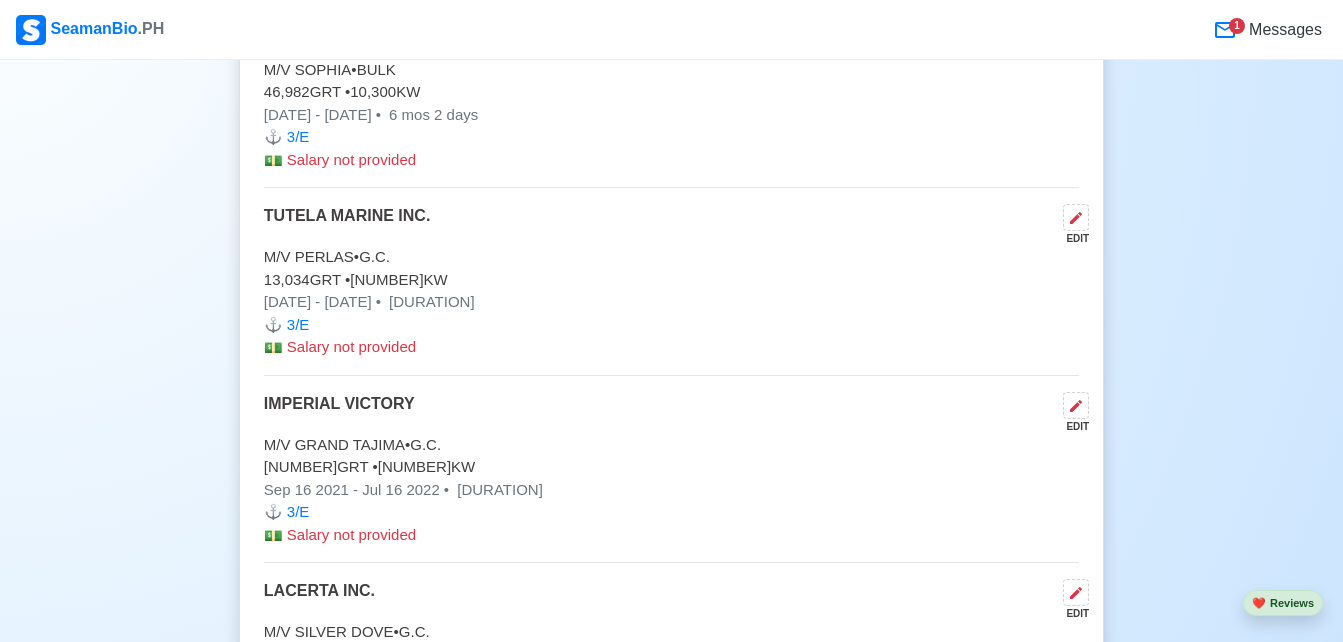scroll, scrollTop: 5405, scrollLeft: 0, axis: vertical 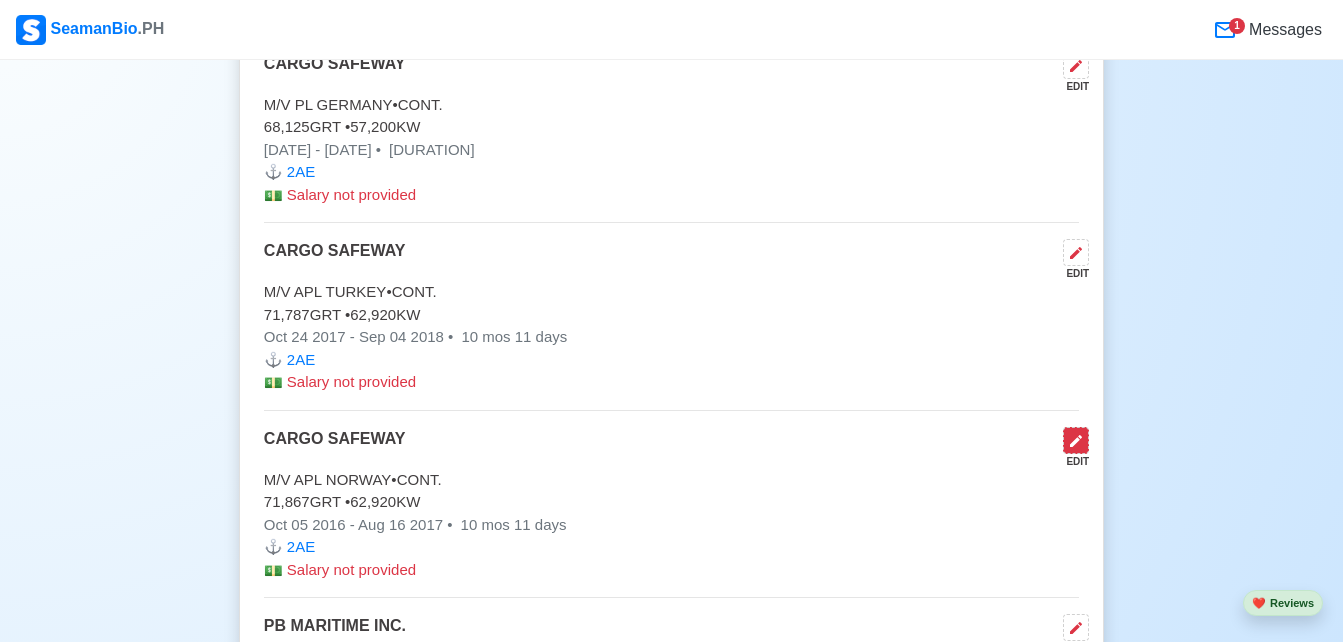 click at bounding box center [1076, 440] 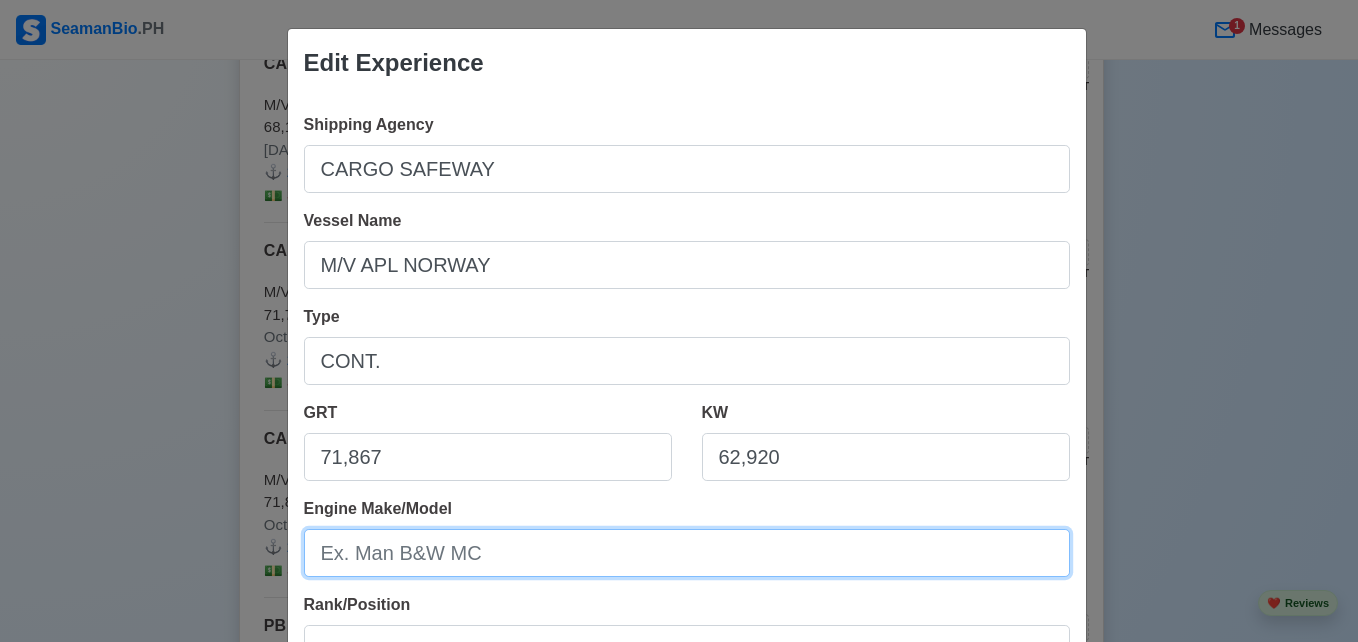click on "Engine Make/Model" at bounding box center (687, 553) 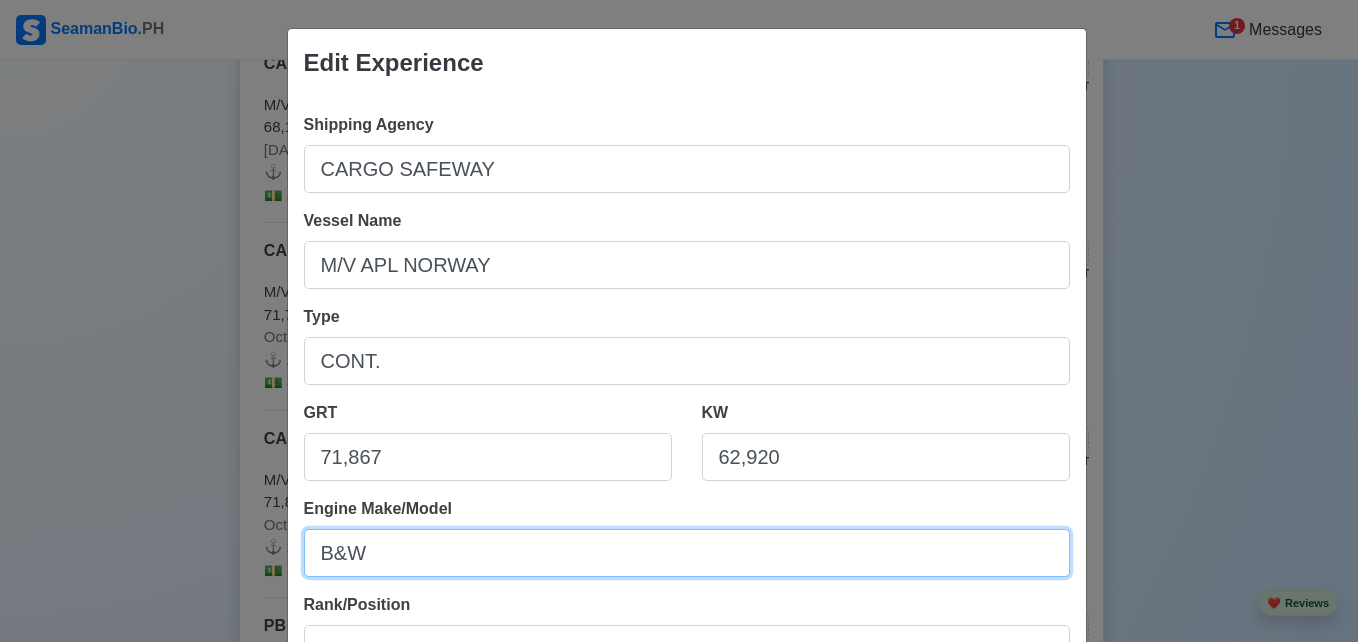 type on "B&W" 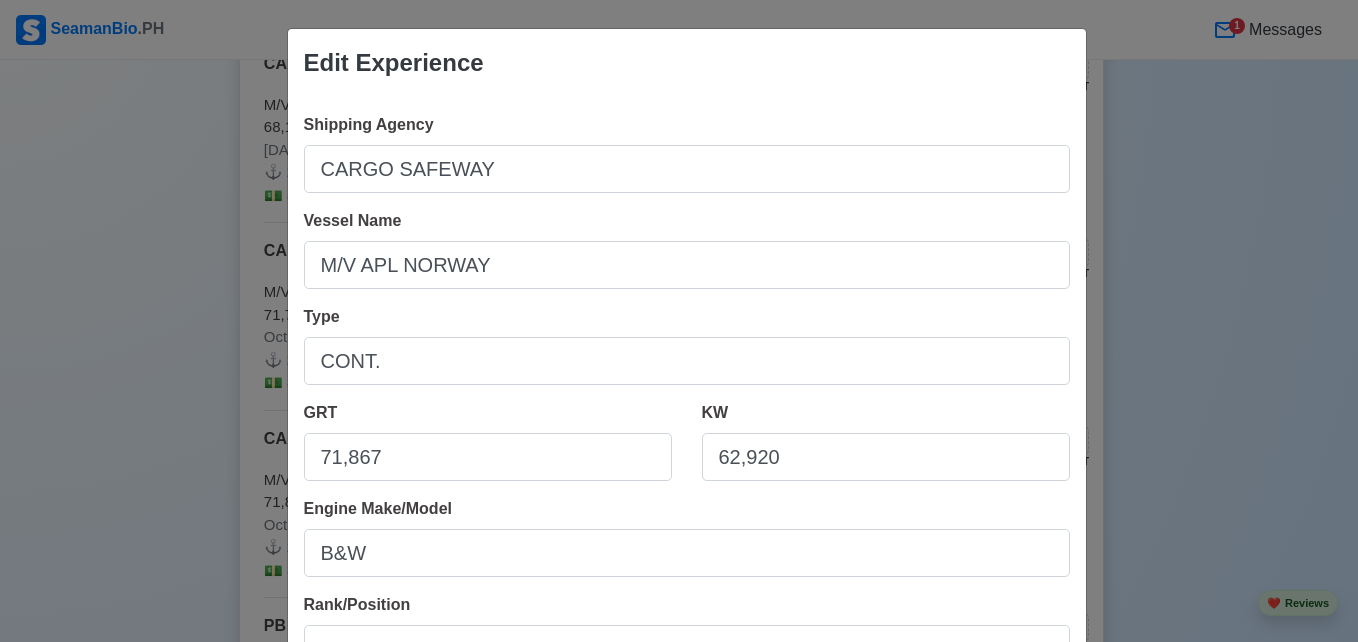scroll, scrollTop: 498, scrollLeft: 0, axis: vertical 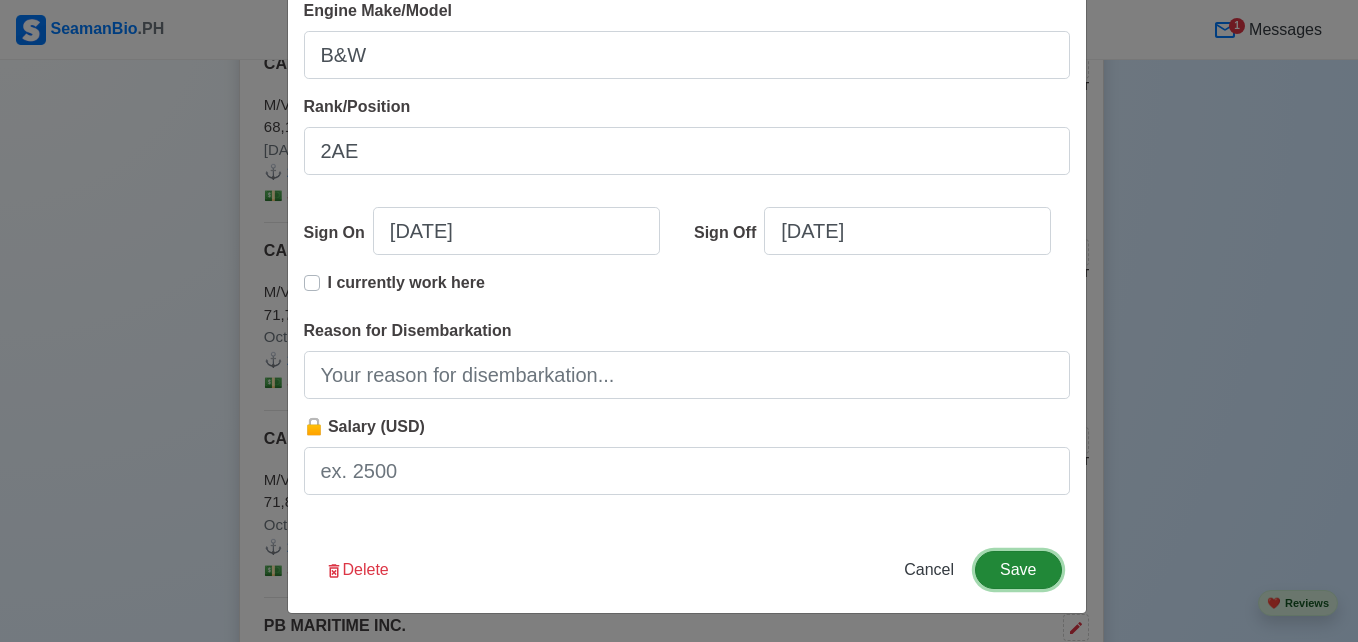 click on "Save" at bounding box center (1018, 570) 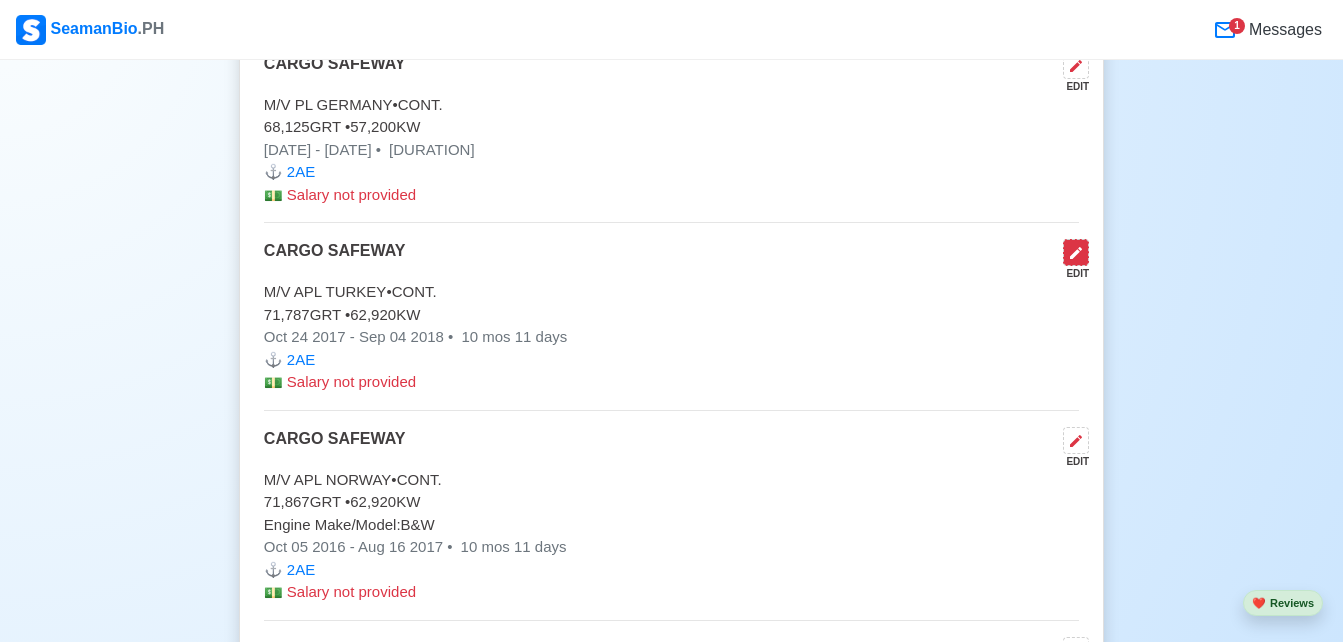 click 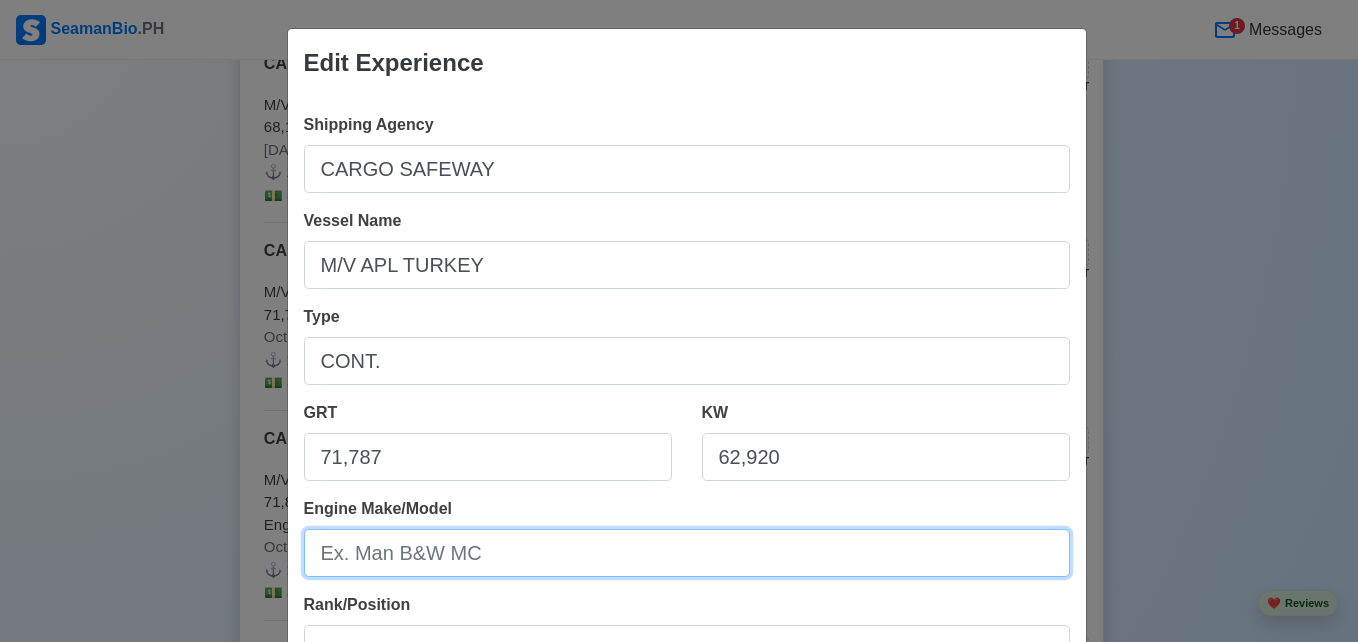 click on "Engine Make/Model" at bounding box center (687, 553) 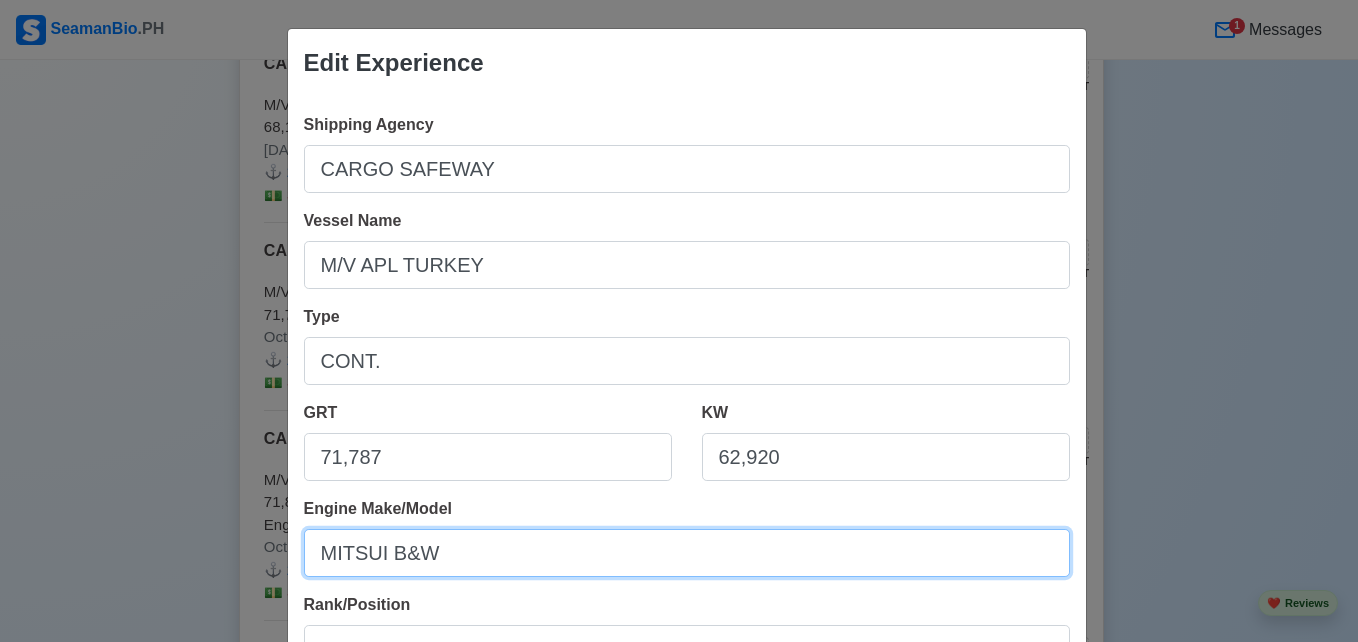 click on "MITSUI B&W" at bounding box center (687, 553) 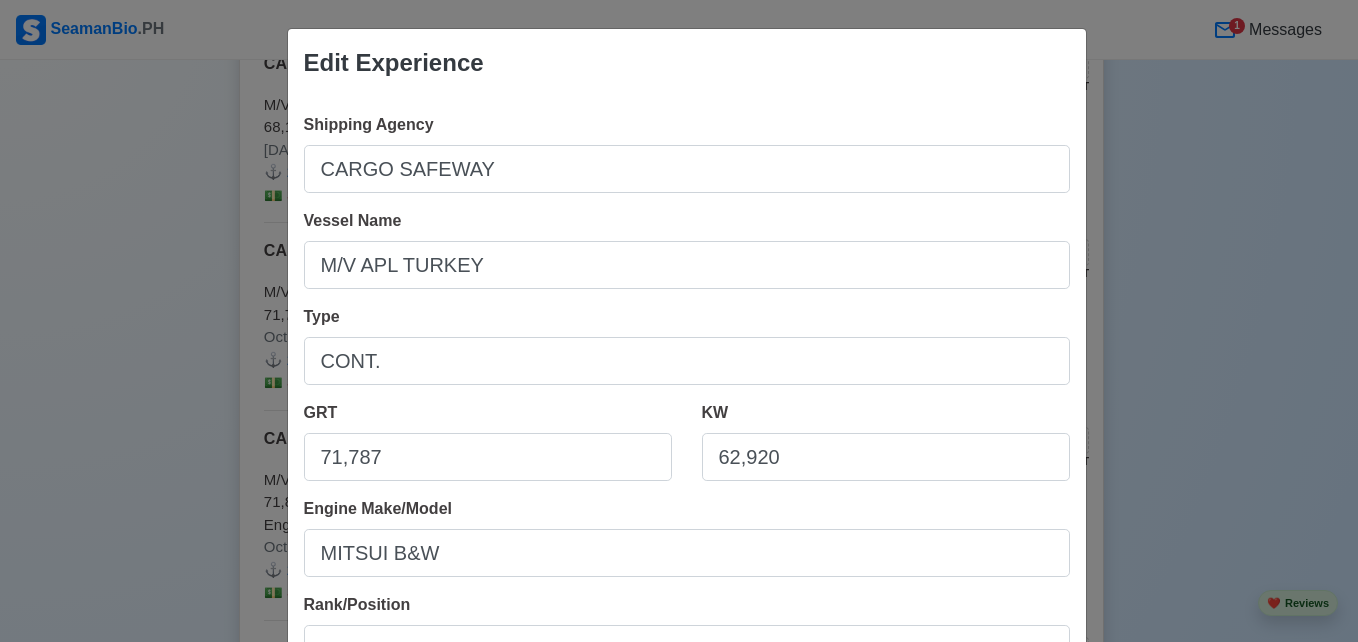 scroll, scrollTop: 0, scrollLeft: 0, axis: both 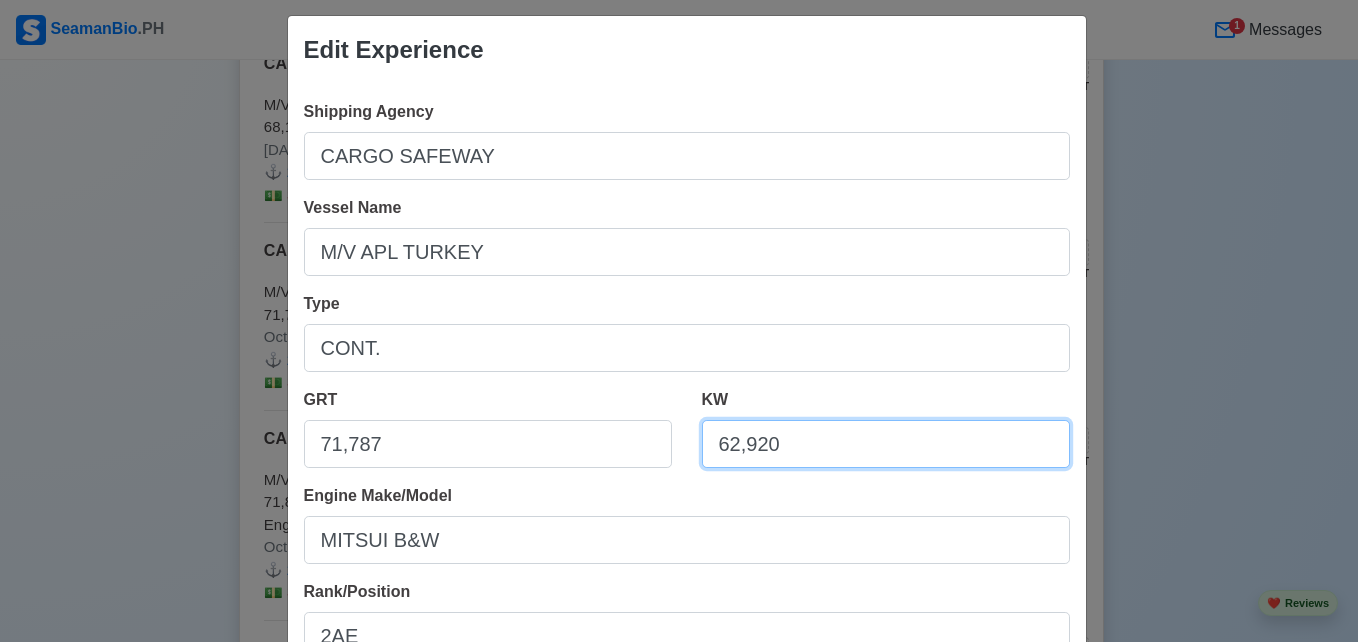 click on "[PRICE]" at bounding box center (886, 444) 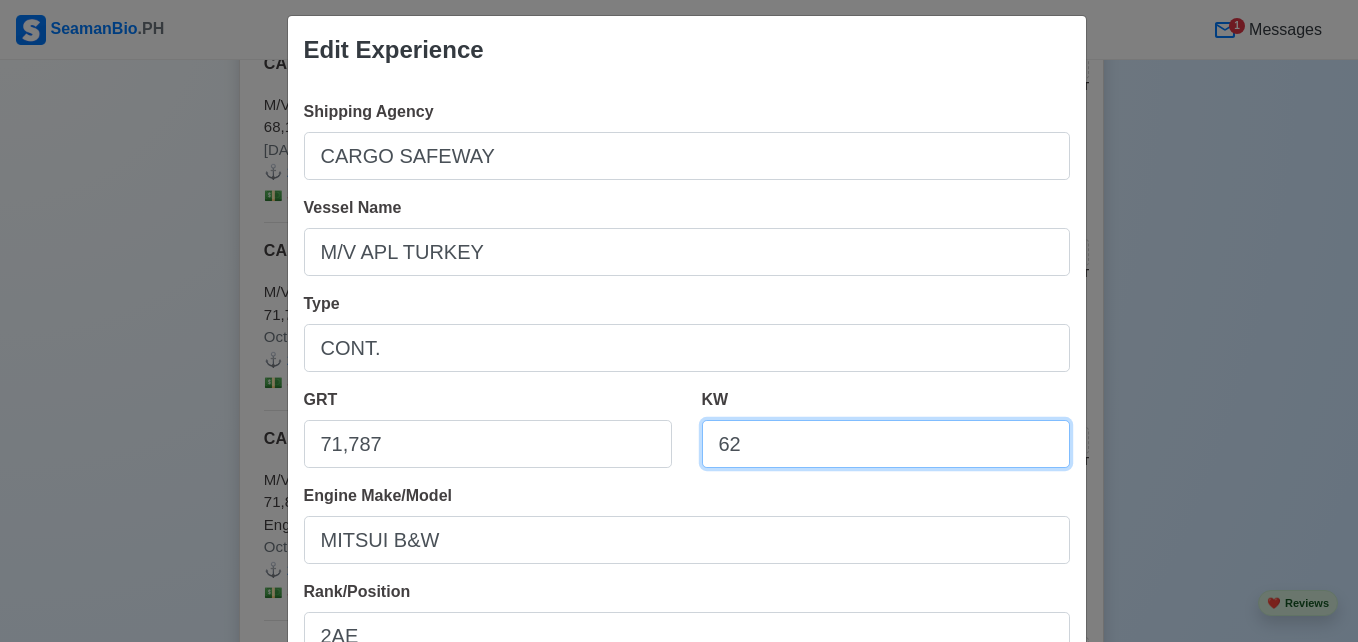type on "6" 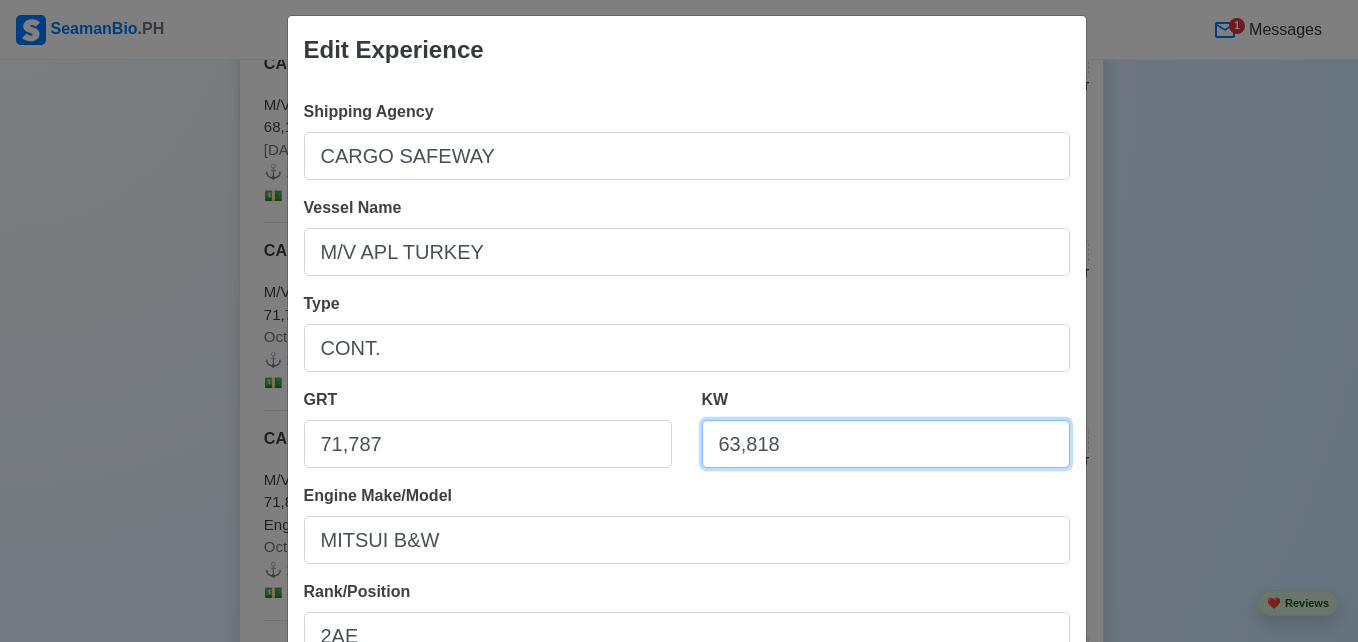 type on "63,818" 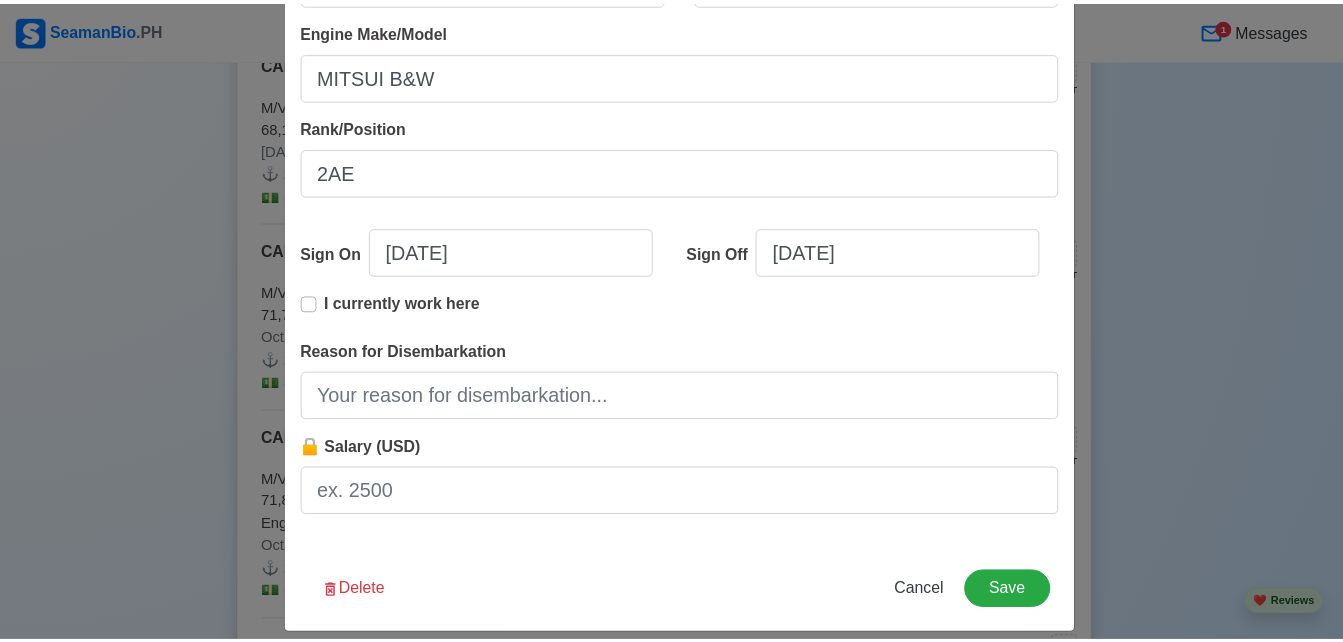 scroll, scrollTop: 498, scrollLeft: 0, axis: vertical 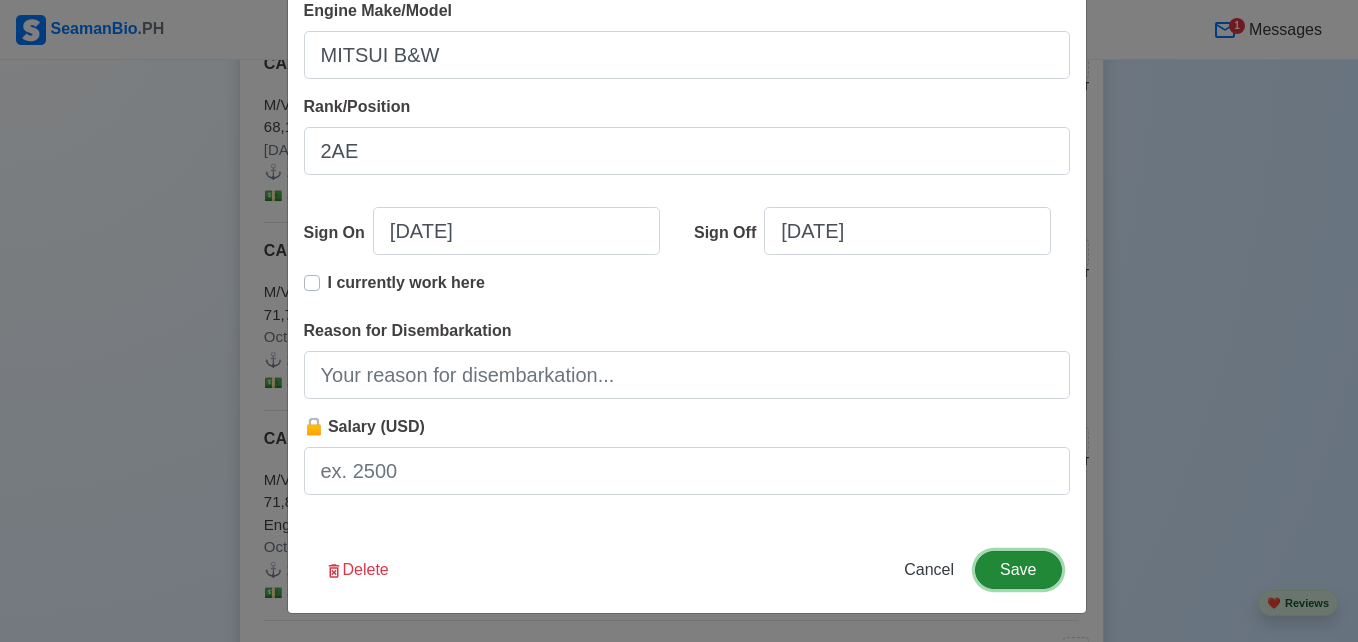 click on "Save" at bounding box center [1018, 570] 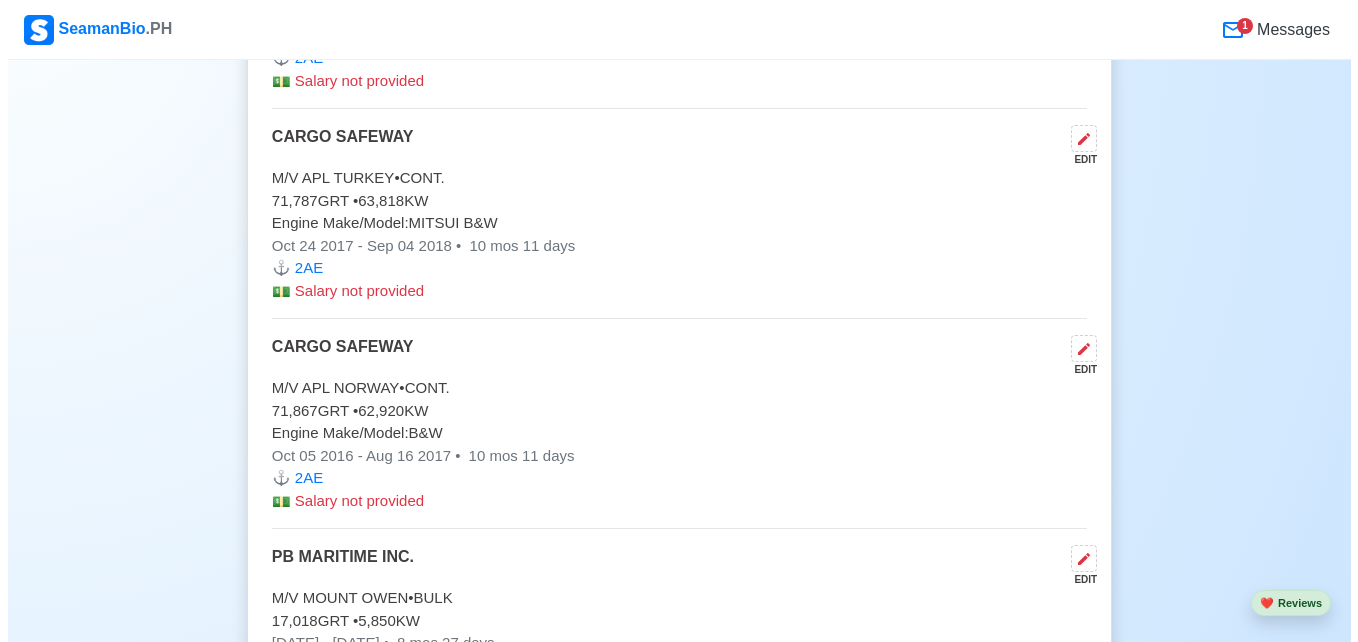 scroll, scrollTop: 6251, scrollLeft: 0, axis: vertical 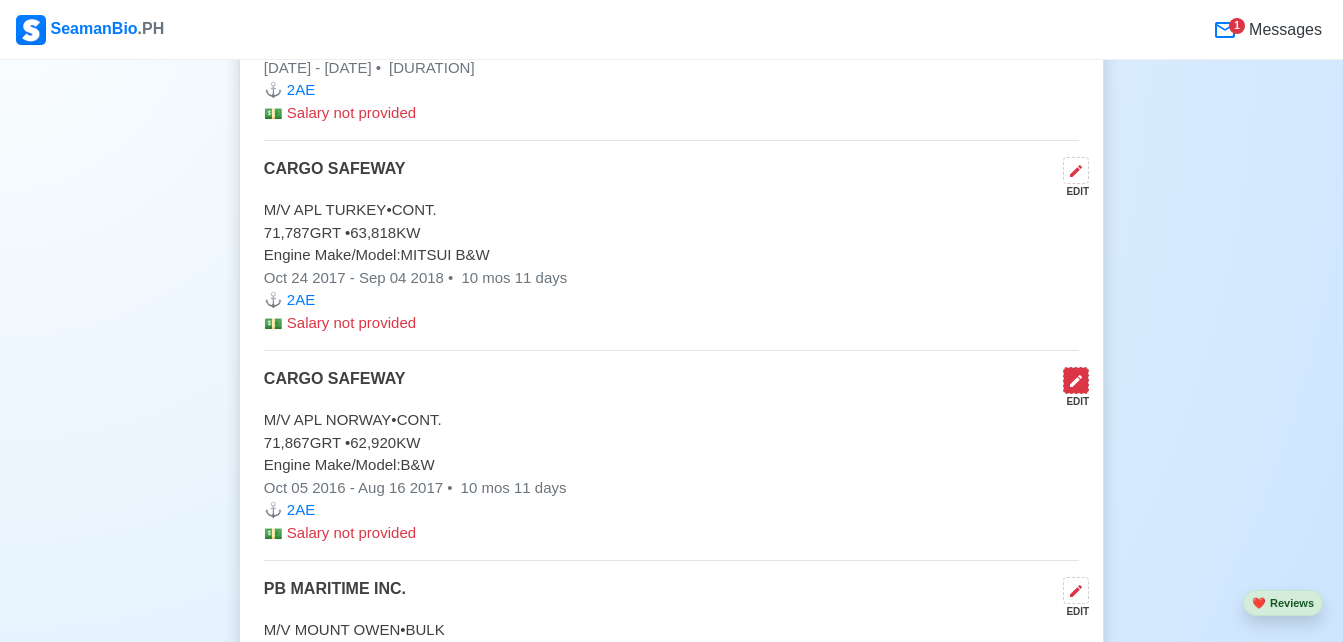 click 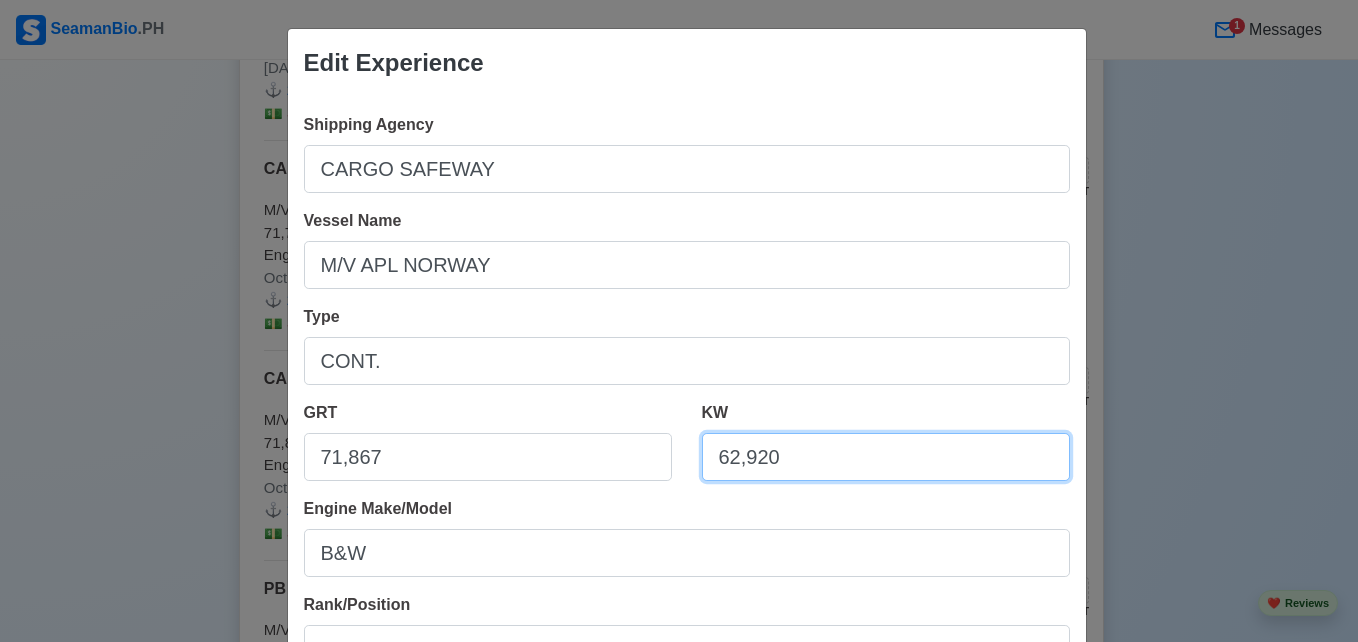 click on "[PRICE]" at bounding box center [886, 457] 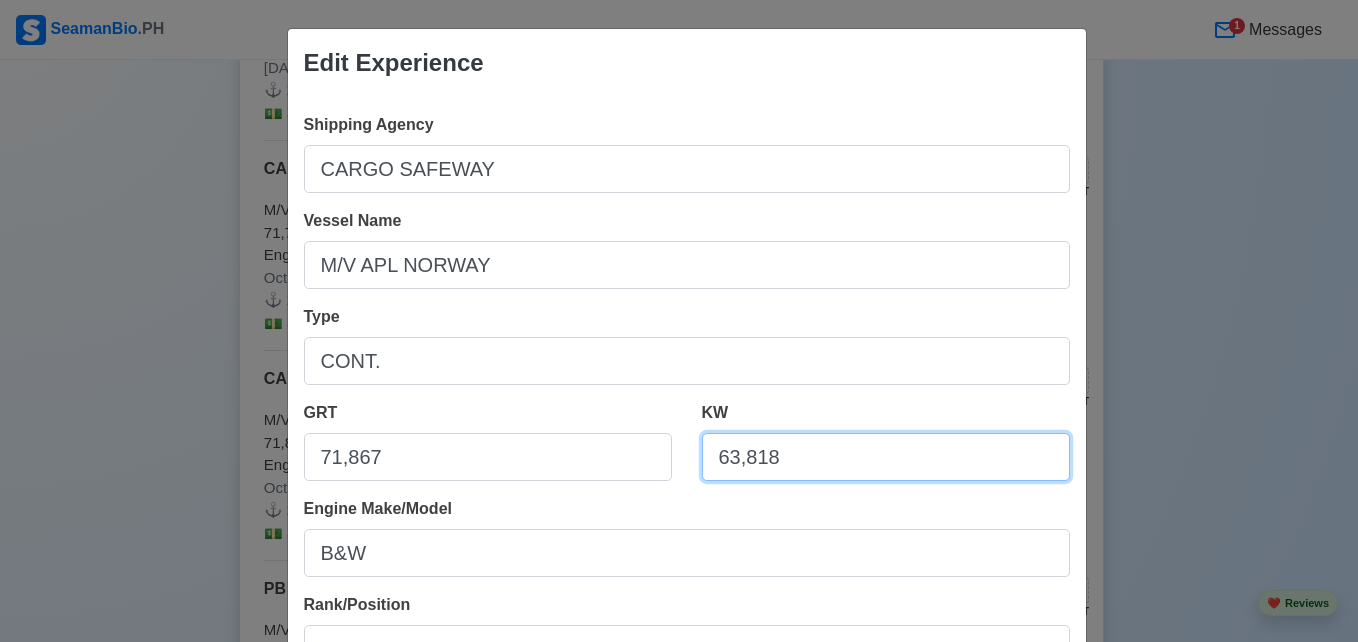 type on "63,818" 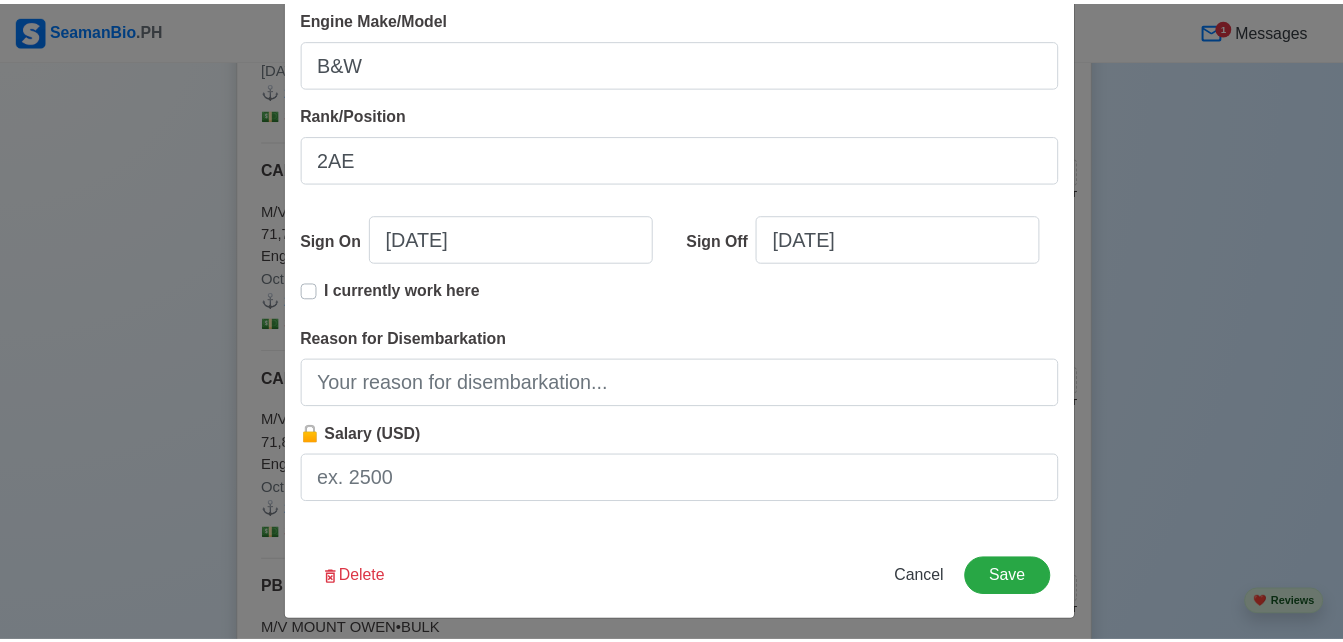scroll, scrollTop: 498, scrollLeft: 0, axis: vertical 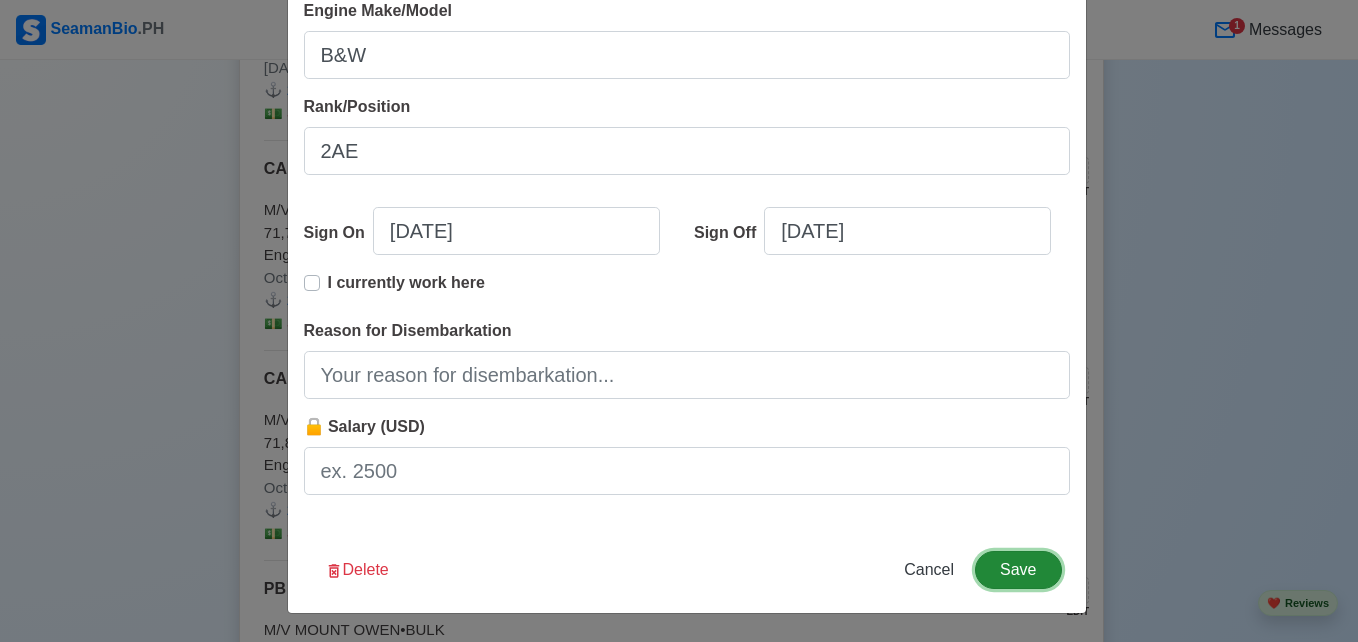 click on "Save" at bounding box center (1018, 570) 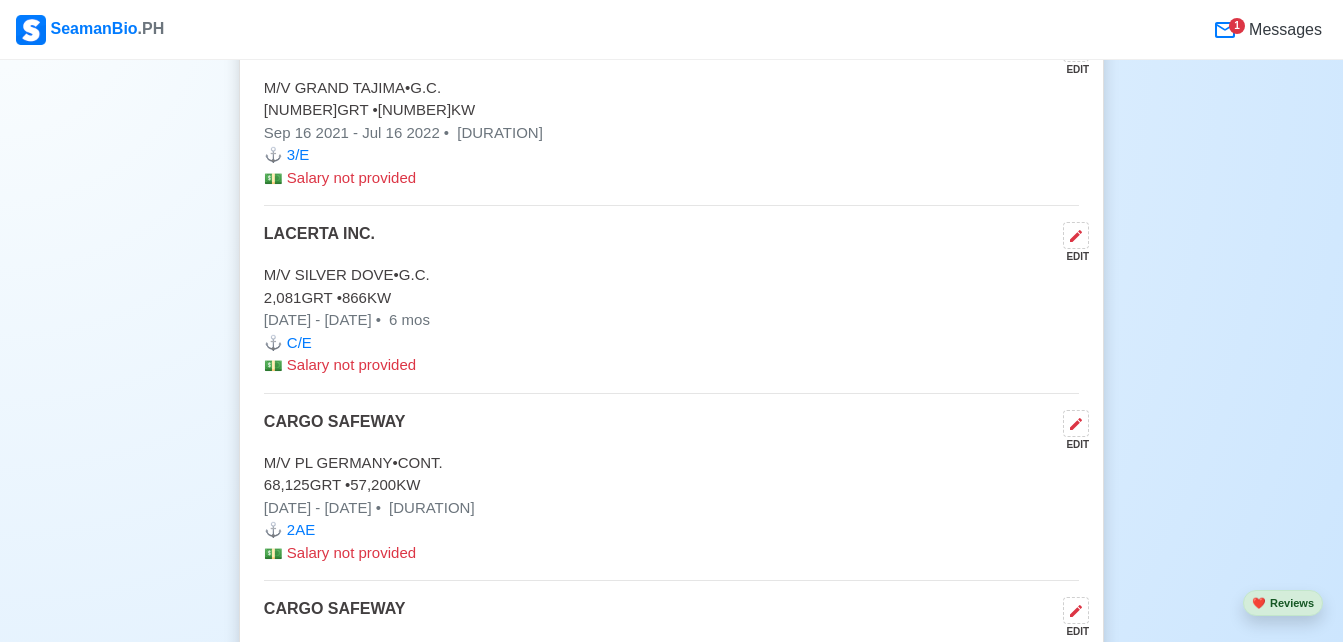 scroll, scrollTop: 5794, scrollLeft: 0, axis: vertical 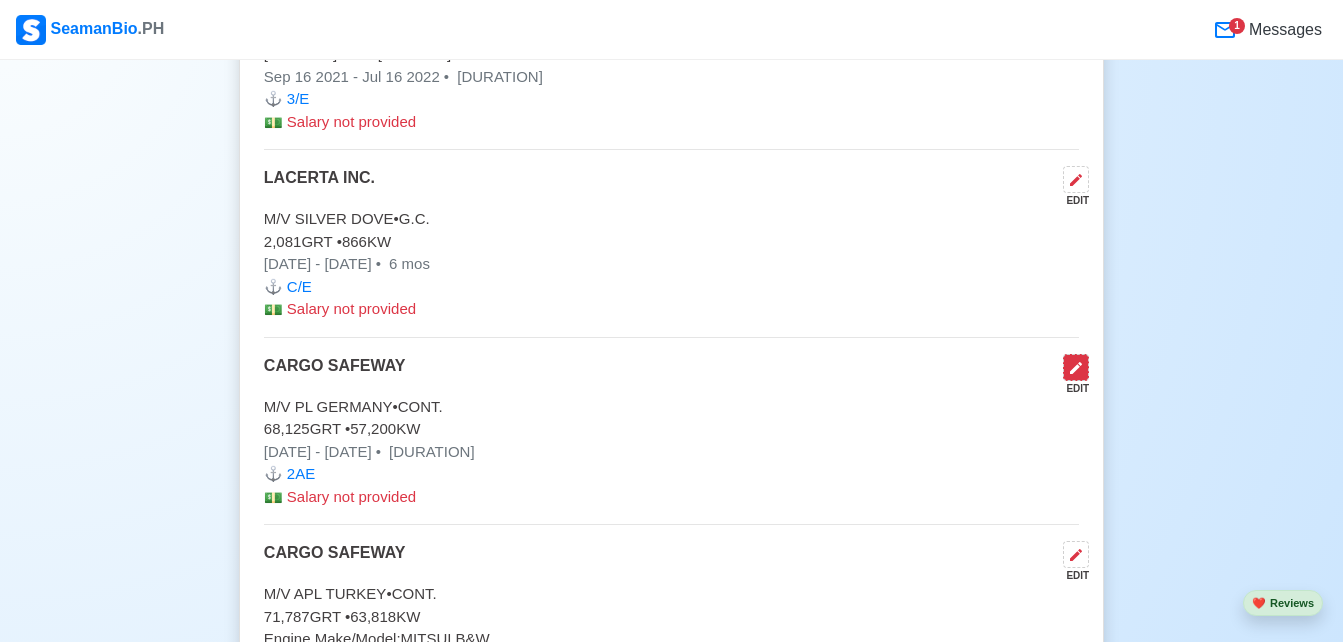 click 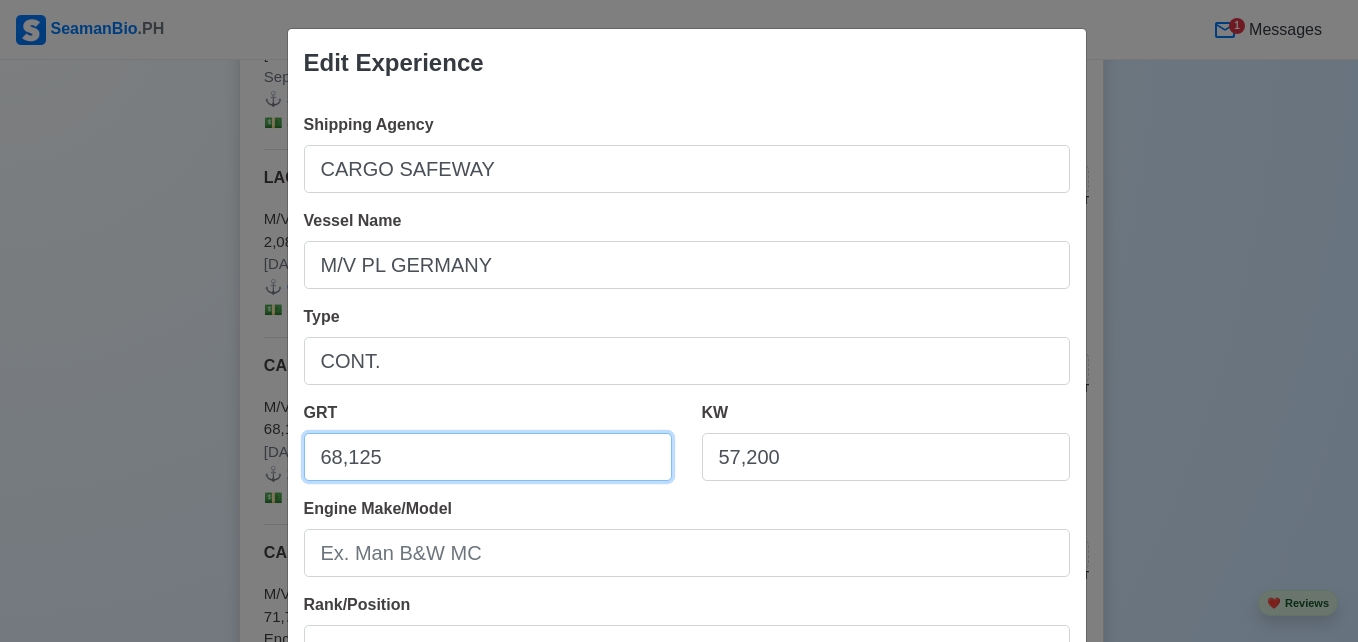 click on "68,125" at bounding box center [488, 457] 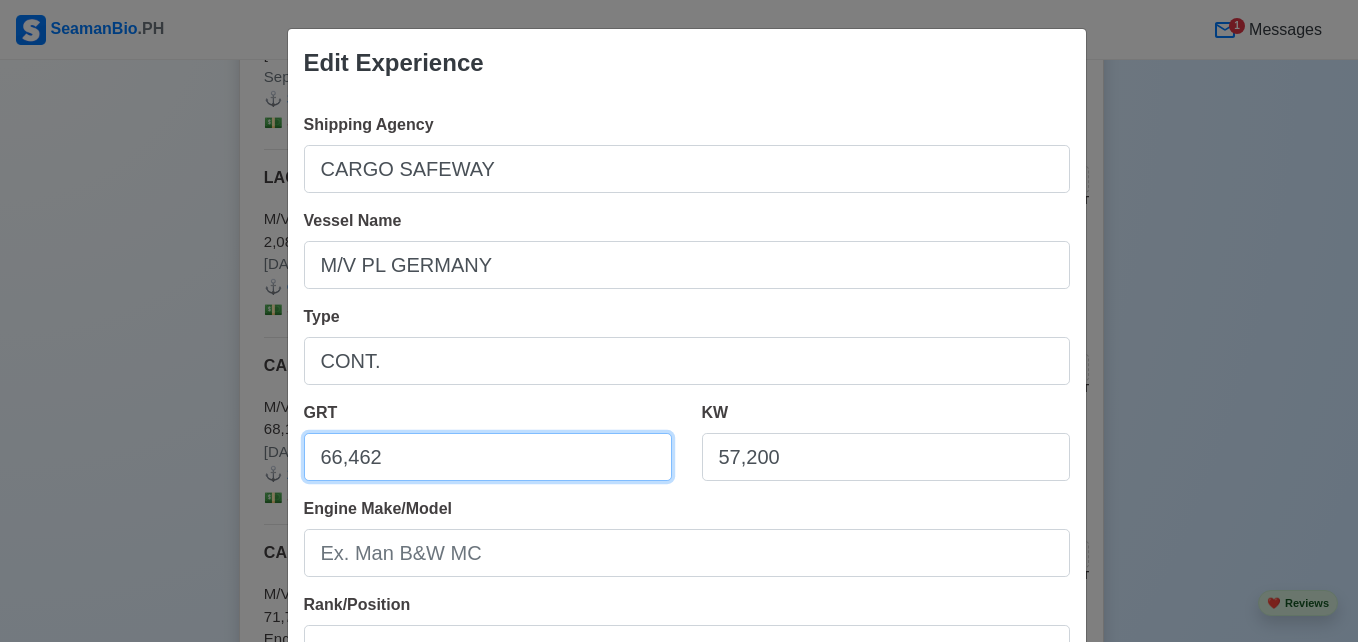 type on "66,462" 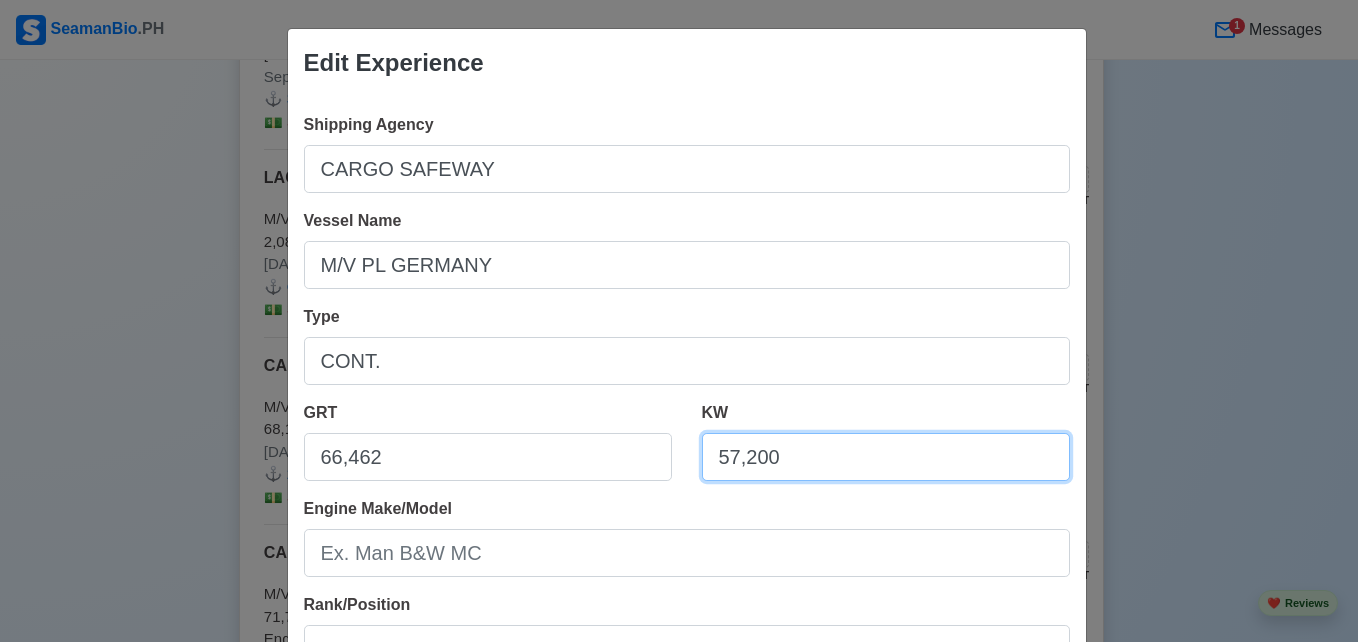 click on "57,200" at bounding box center (886, 457) 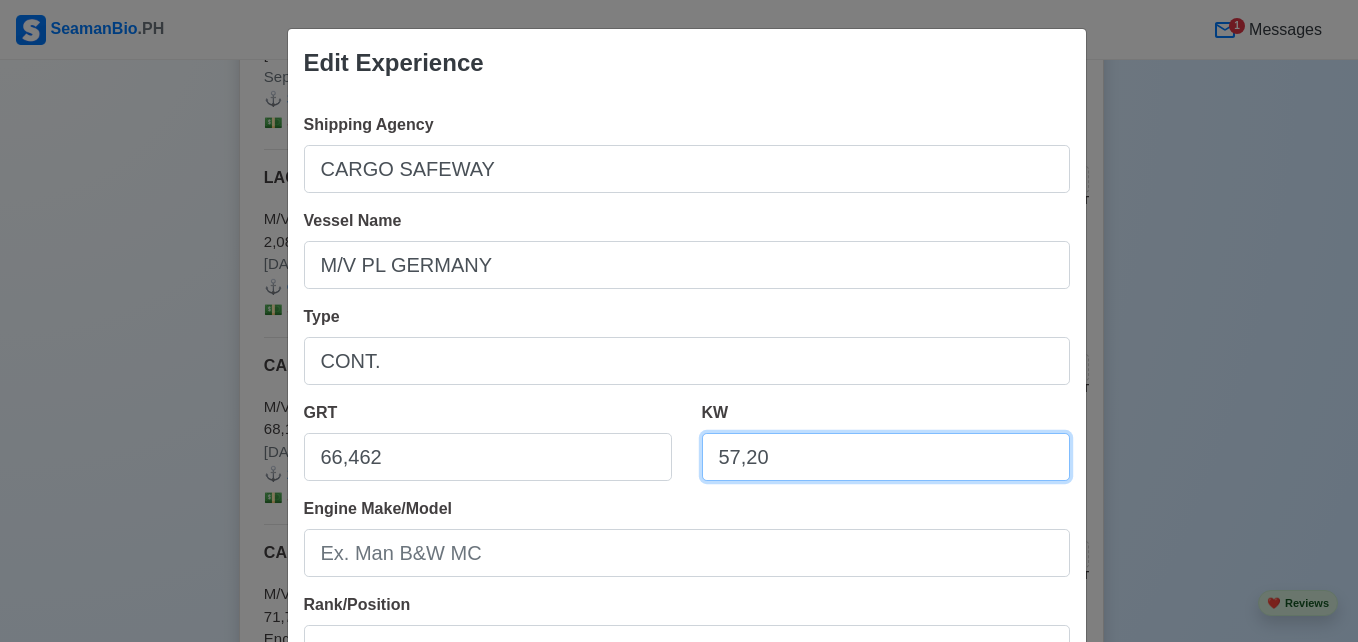 type on "57,200" 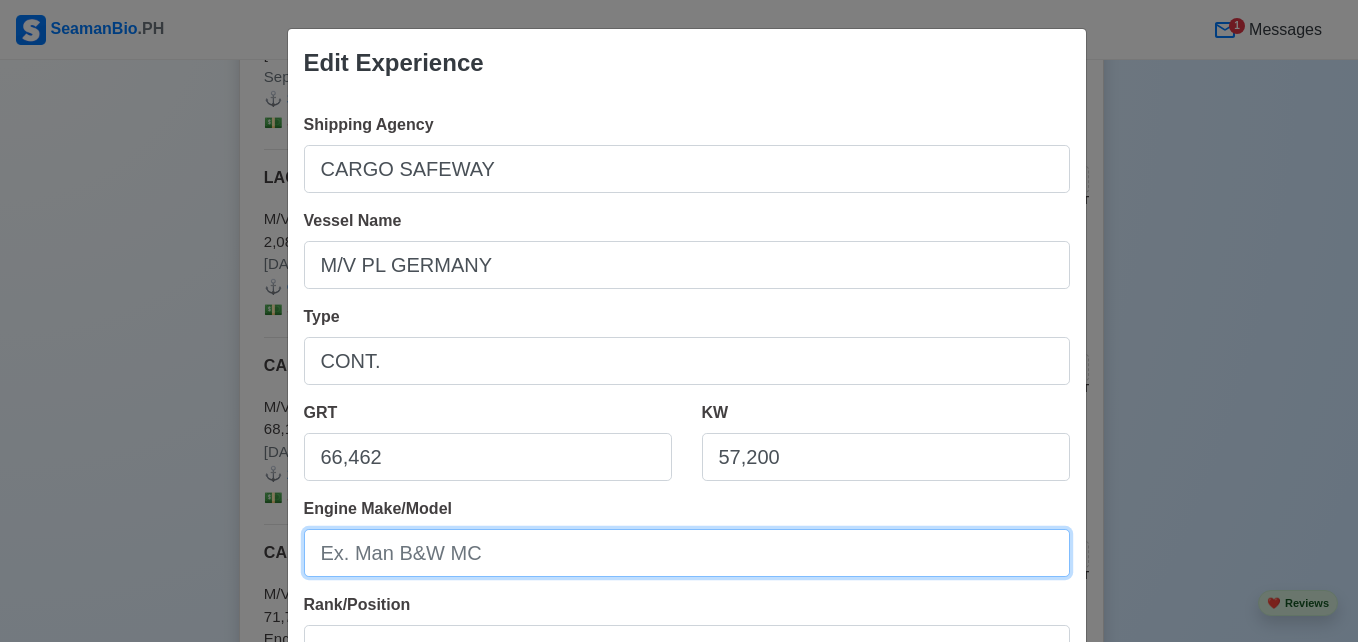 click on "Engine Make/Model" at bounding box center (687, 553) 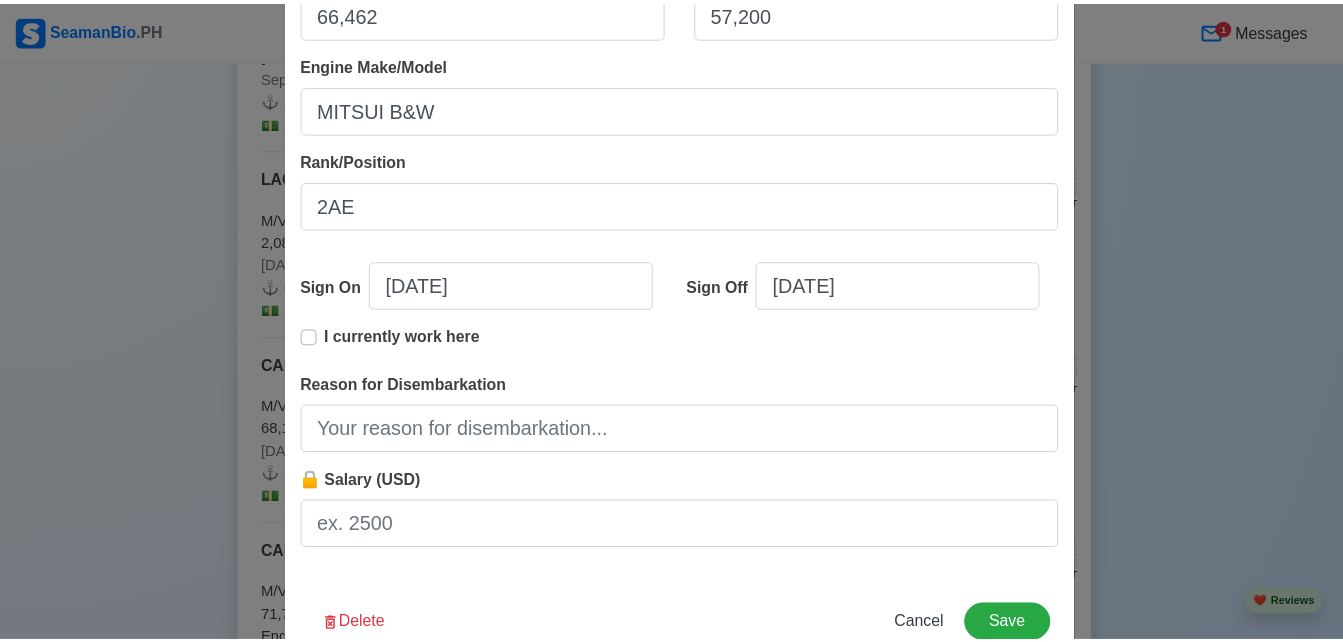 scroll, scrollTop: 464, scrollLeft: 0, axis: vertical 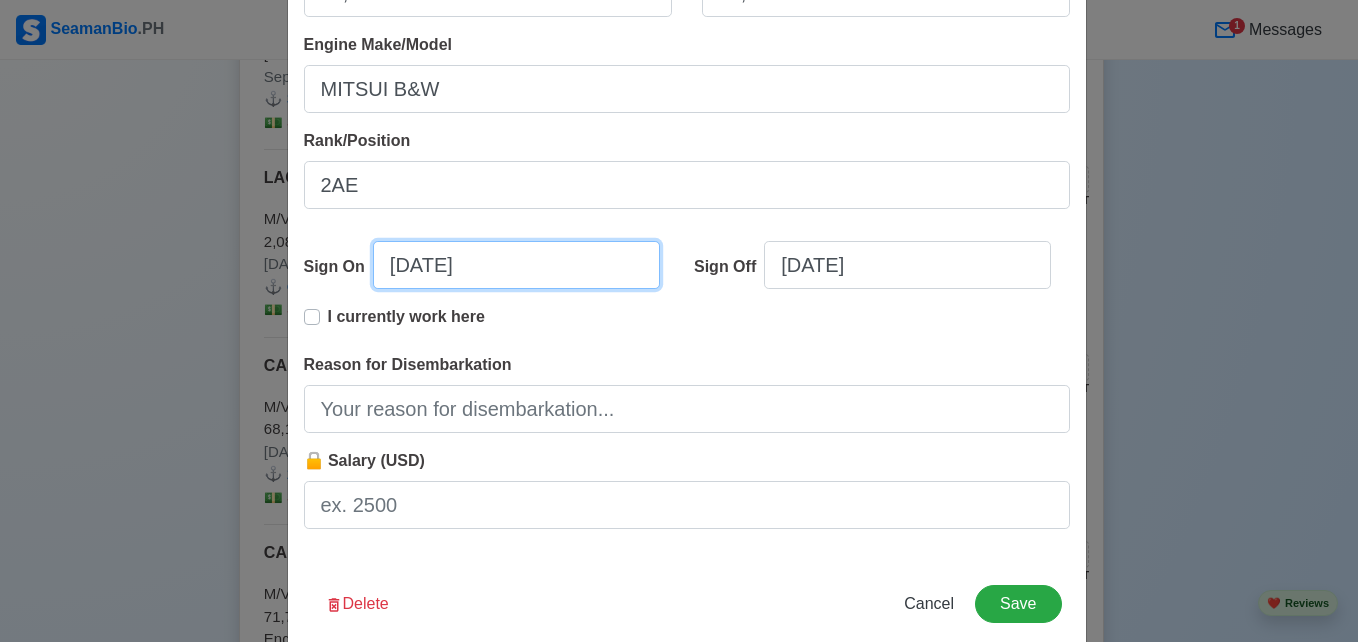 click on "[MONTH]/[DAY]/[YEAR]" at bounding box center (516, 265) 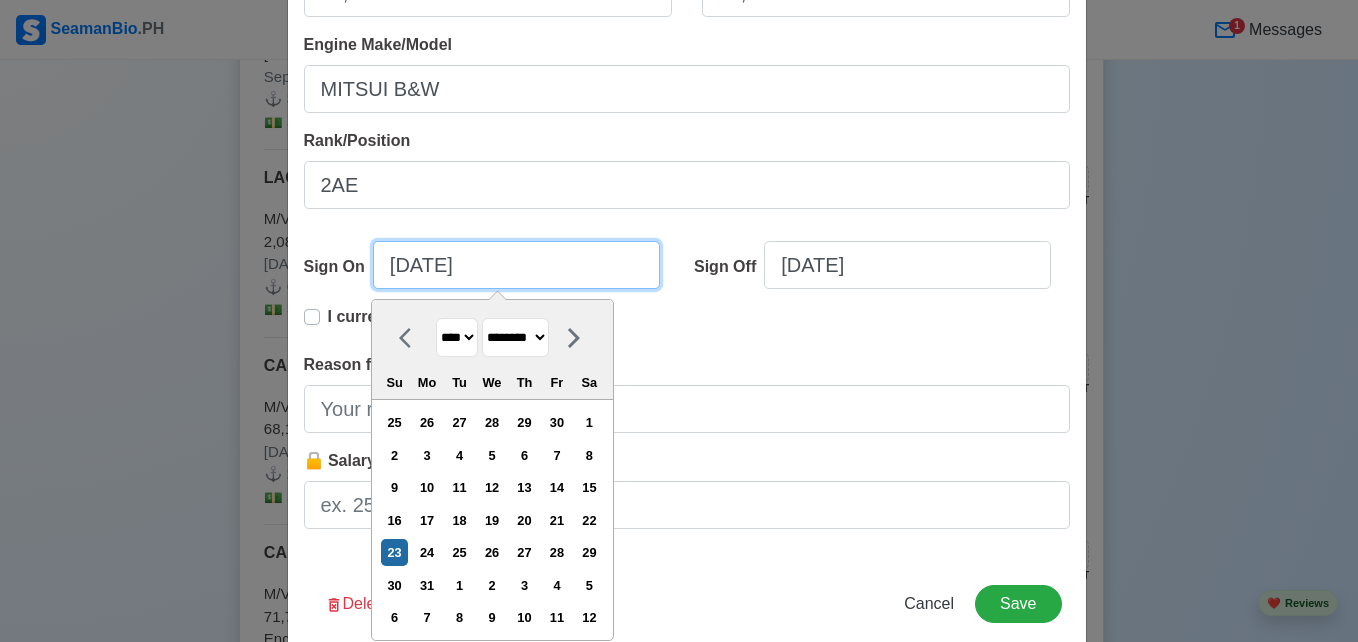 type on "12/23/2018" 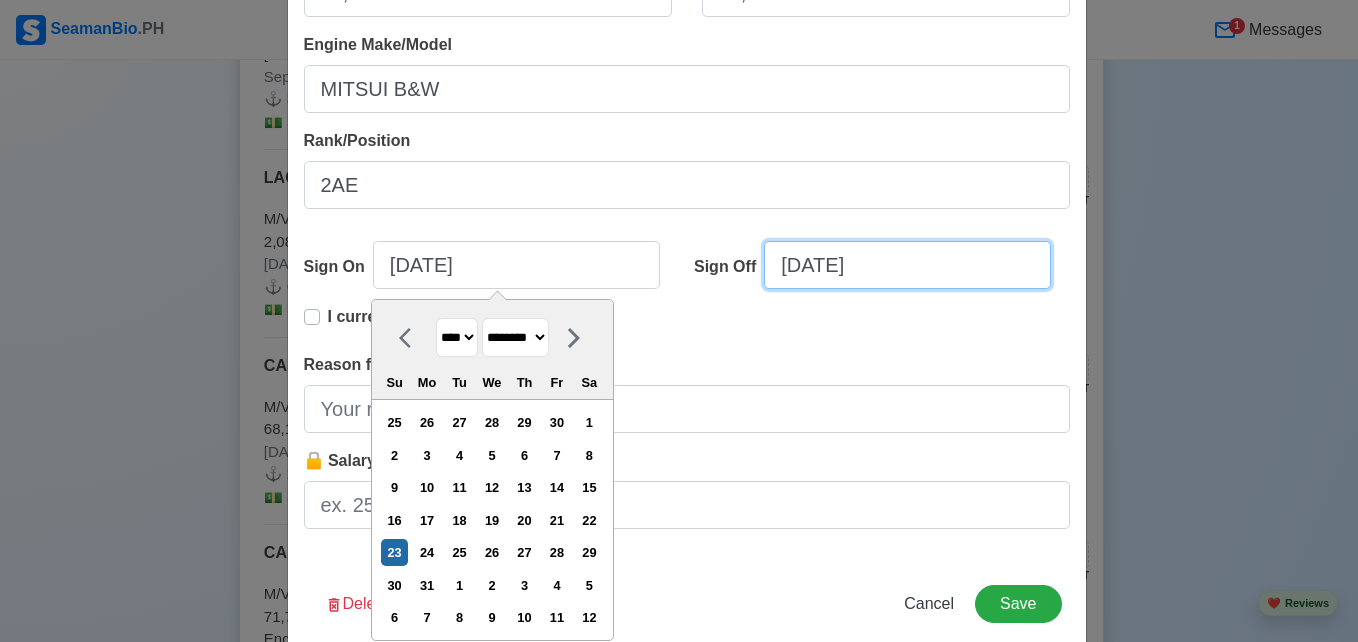 select on "****" 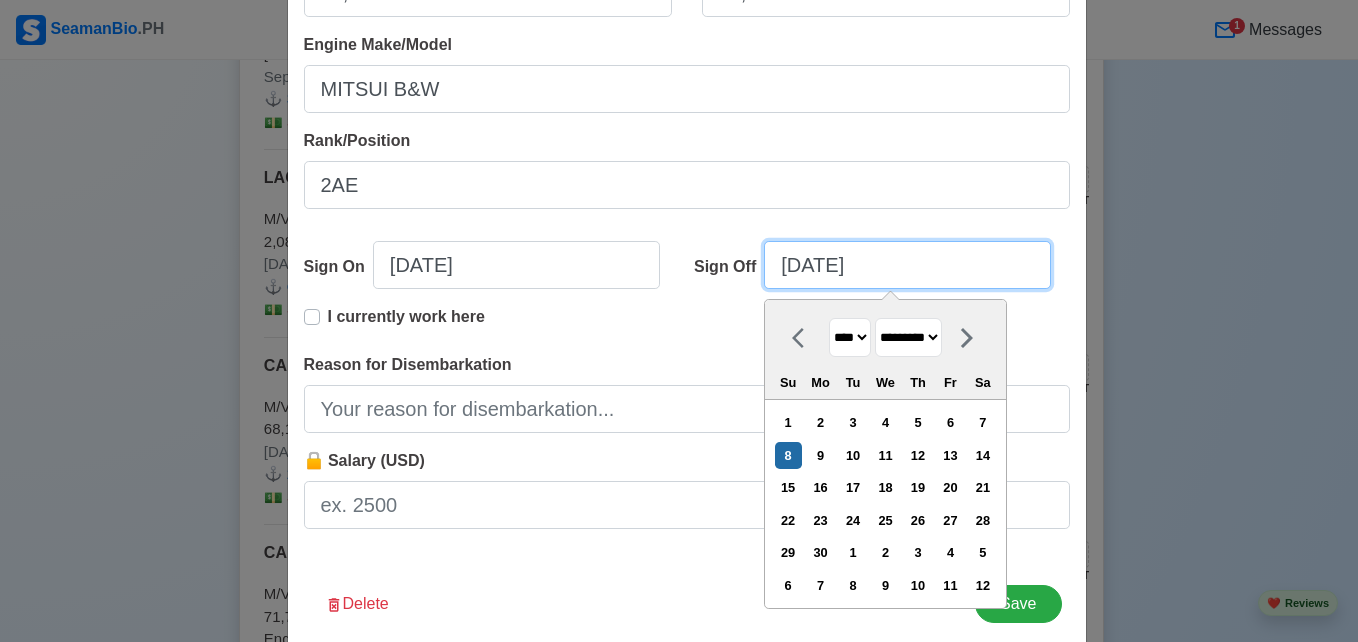 click on "[MONTH]/[DAY]/[YEAR]" at bounding box center [907, 265] 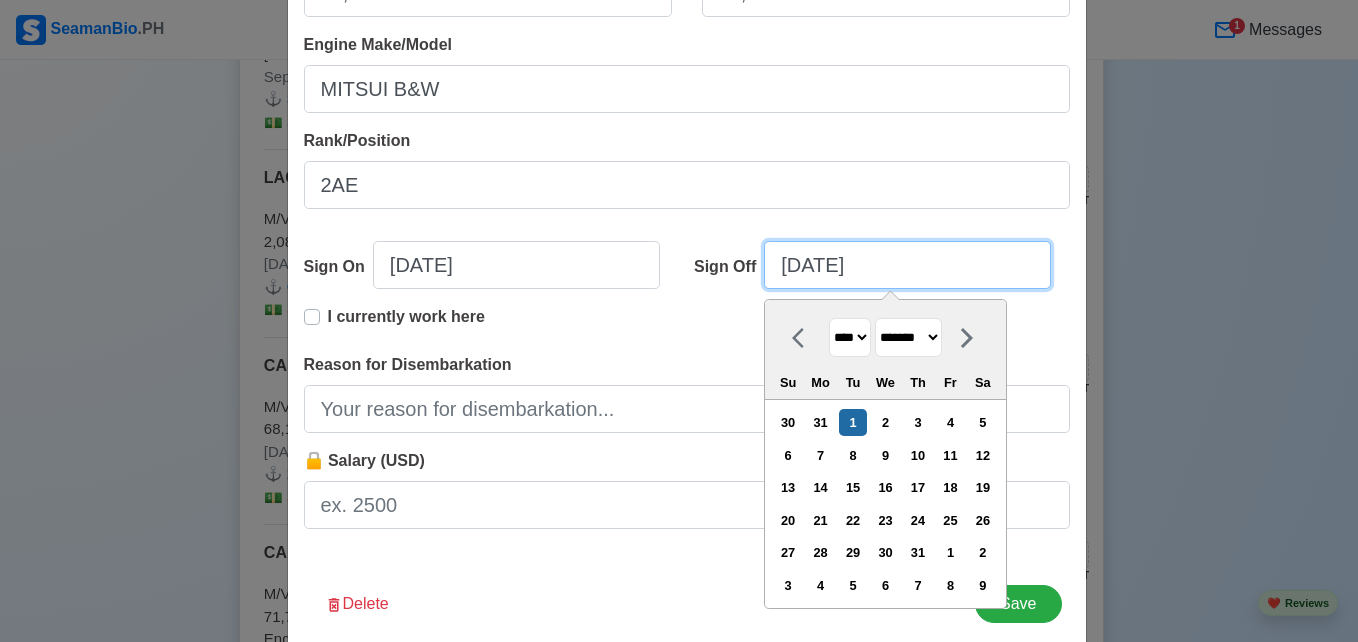 type on "03/1/2019" 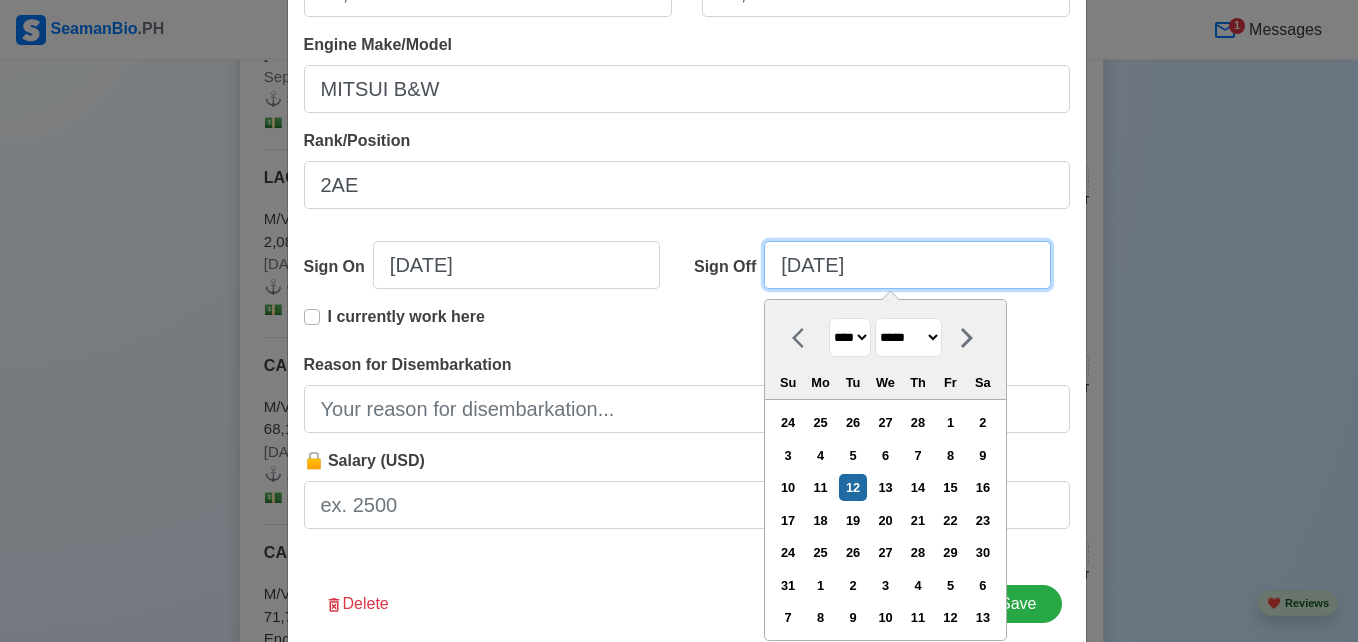 type on "03/12/2019" 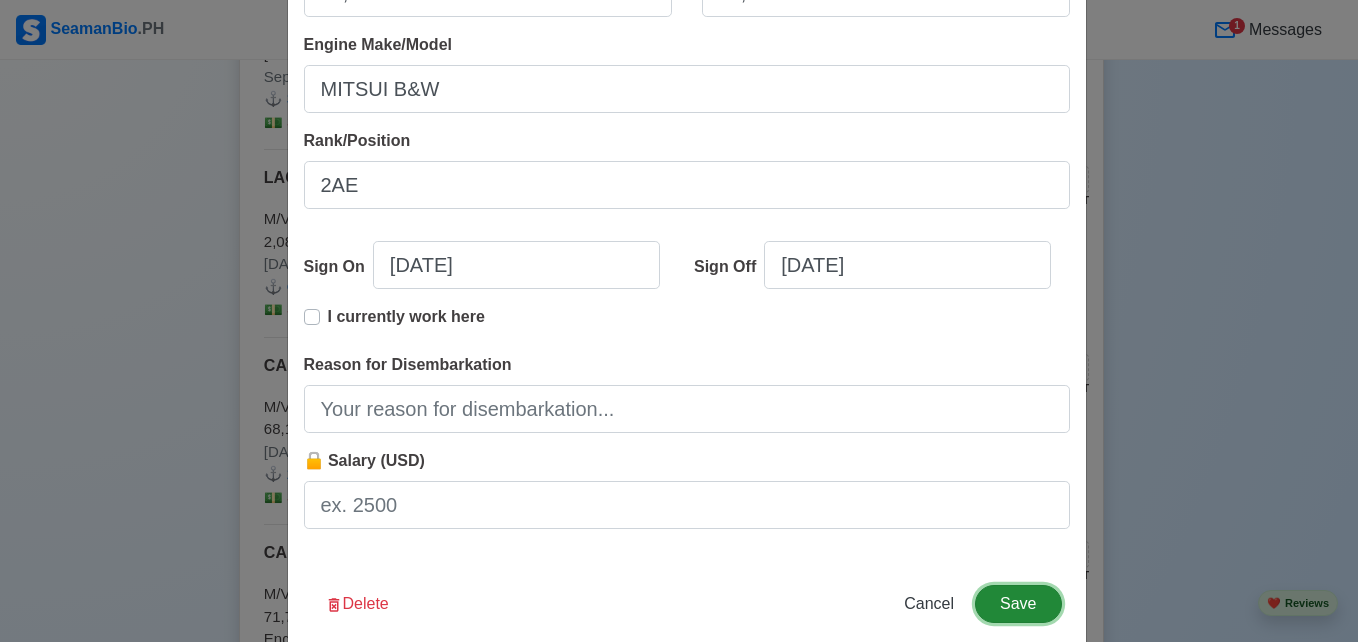 click on "Save" at bounding box center (1018, 604) 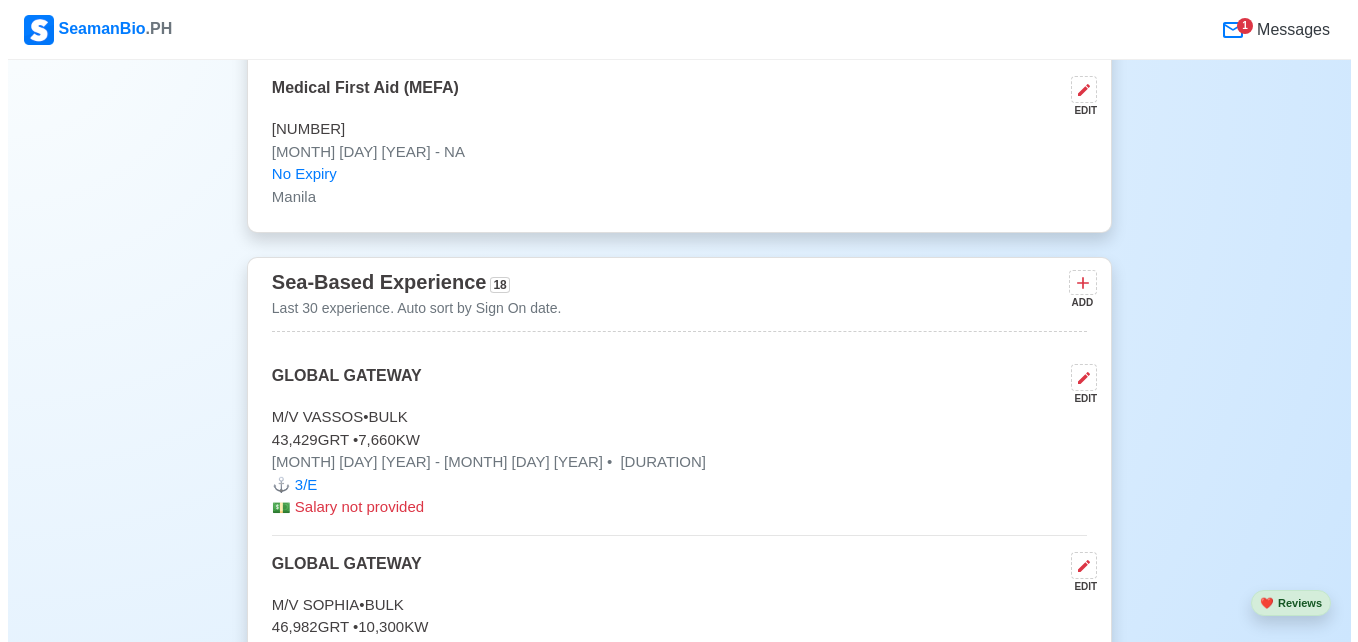 scroll, scrollTop: 4870, scrollLeft: 0, axis: vertical 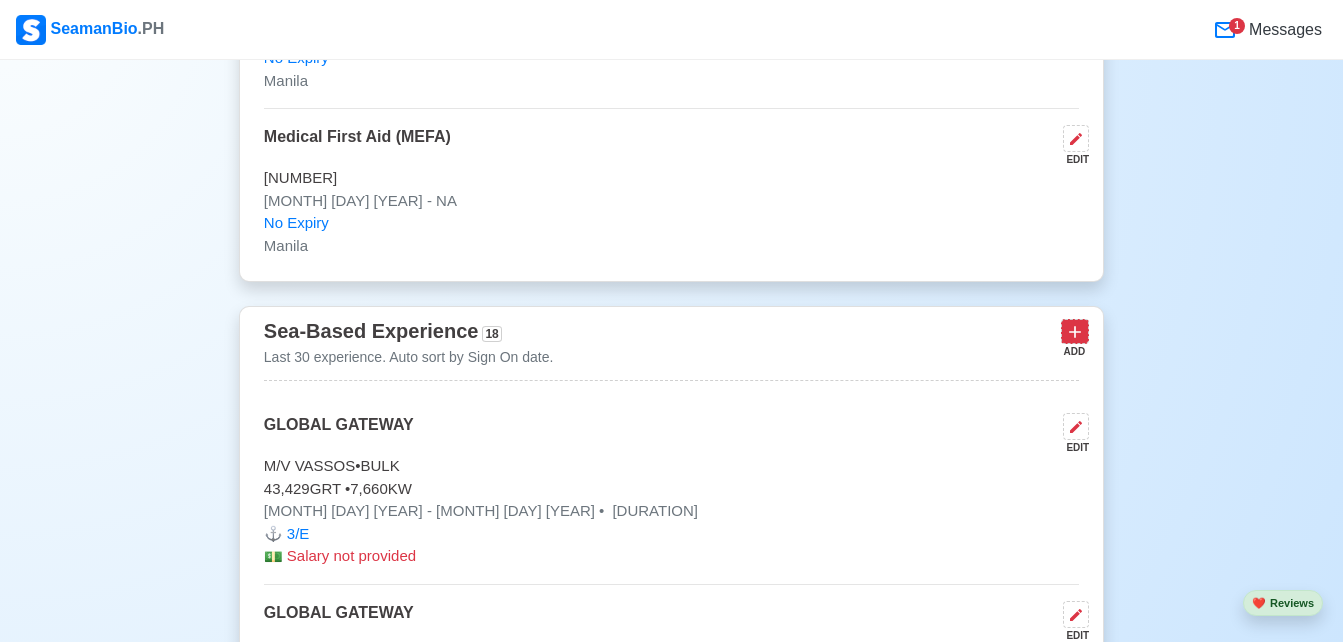 click 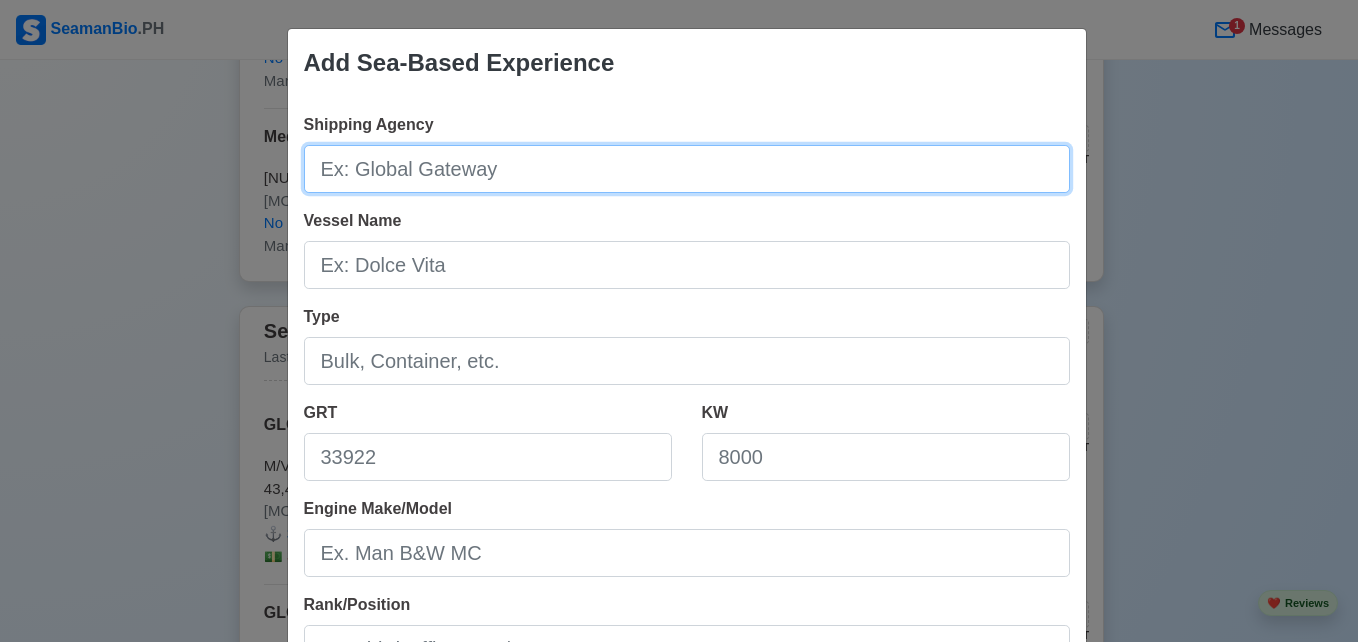 click on "Shipping Agency" at bounding box center (687, 169) 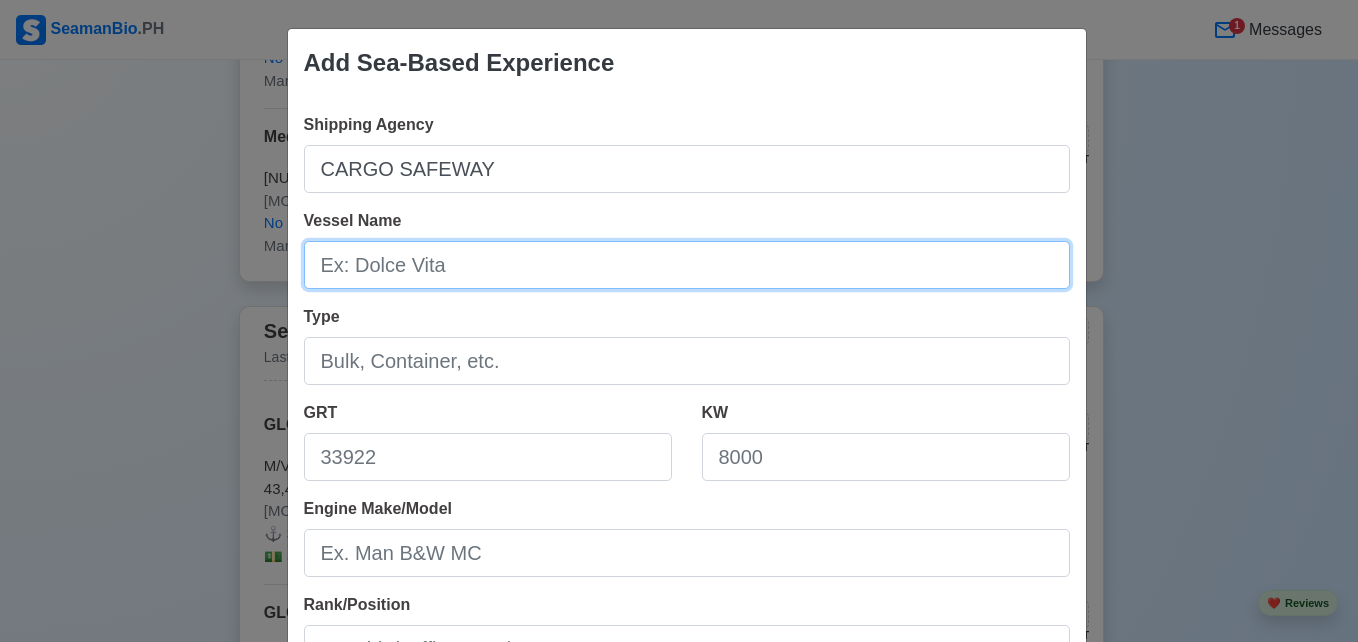 click on "Vessel Name" at bounding box center [687, 265] 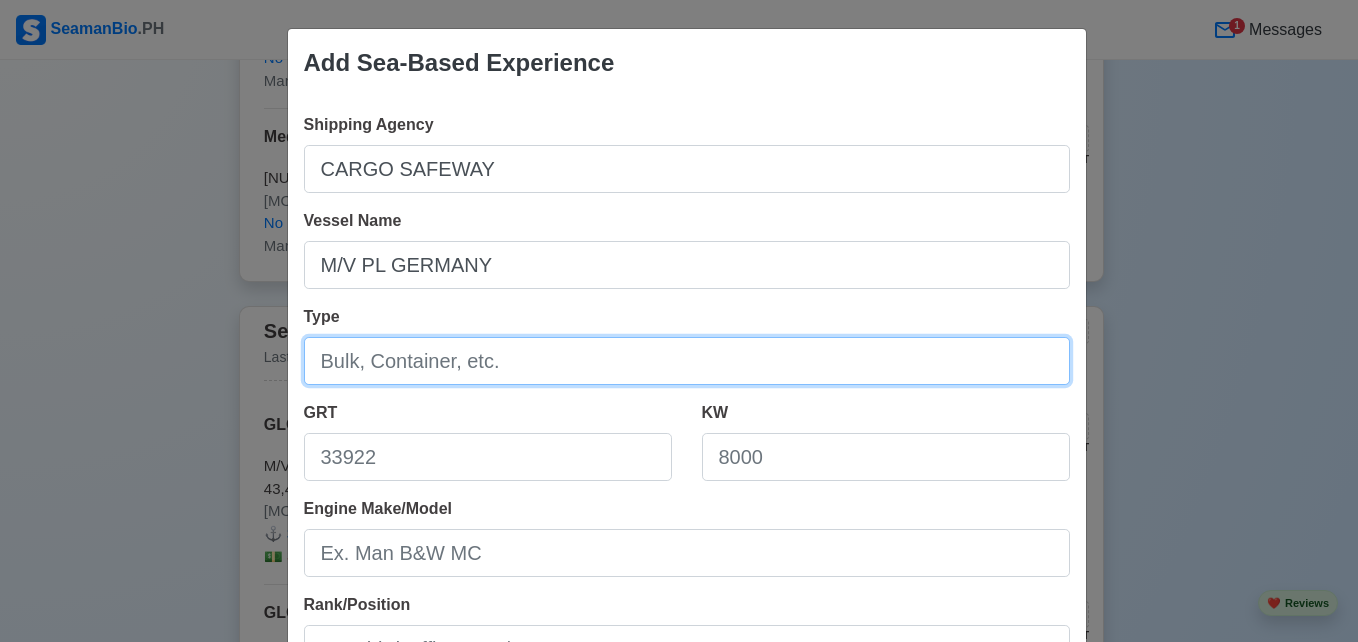 click on "Type" at bounding box center (687, 361) 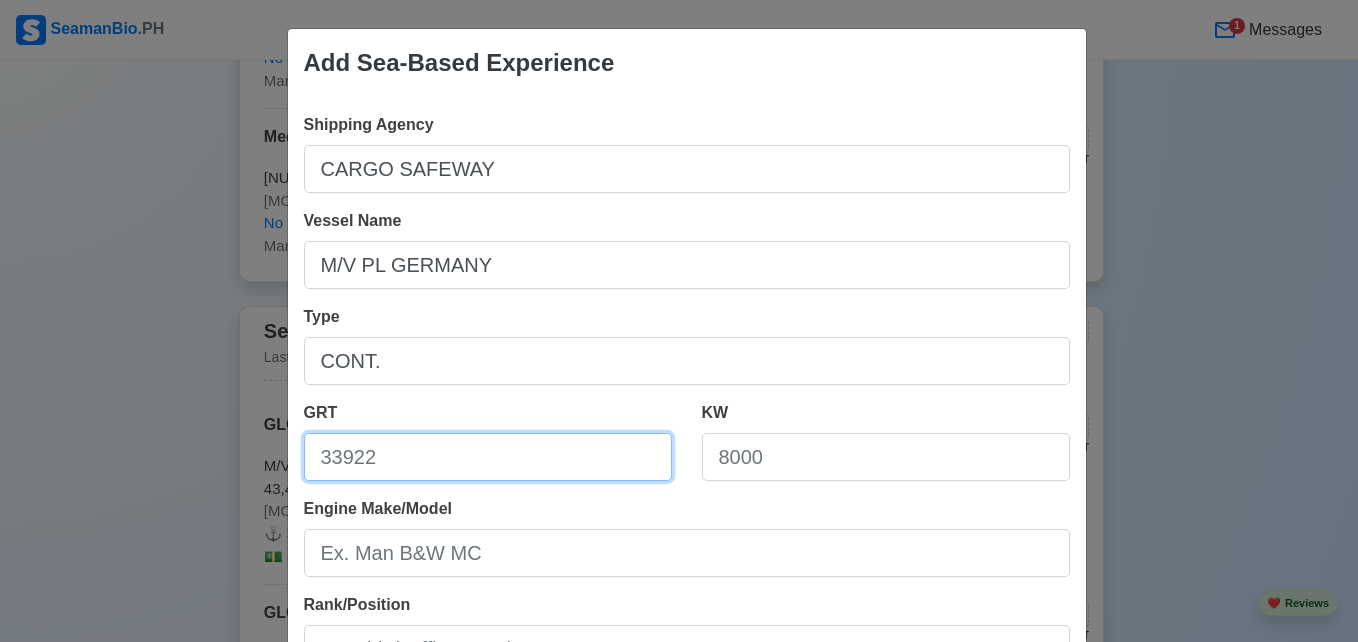 click on "GRT" at bounding box center (488, 457) 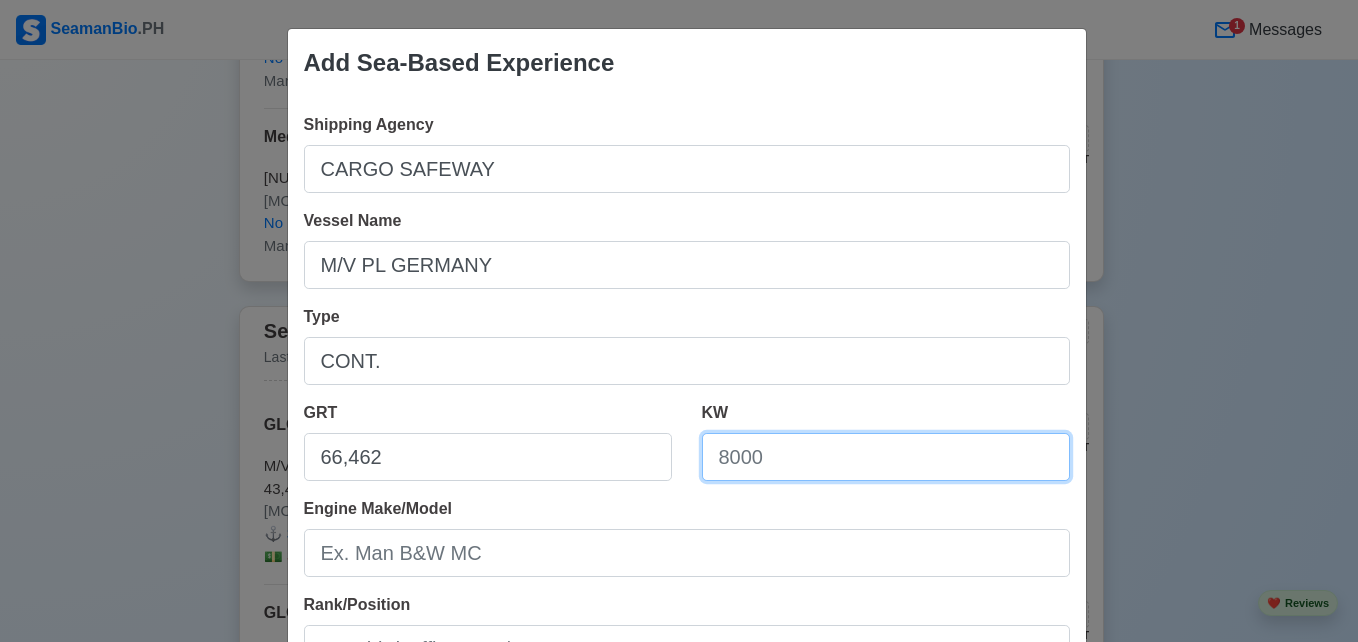 click on "KW" at bounding box center (886, 457) 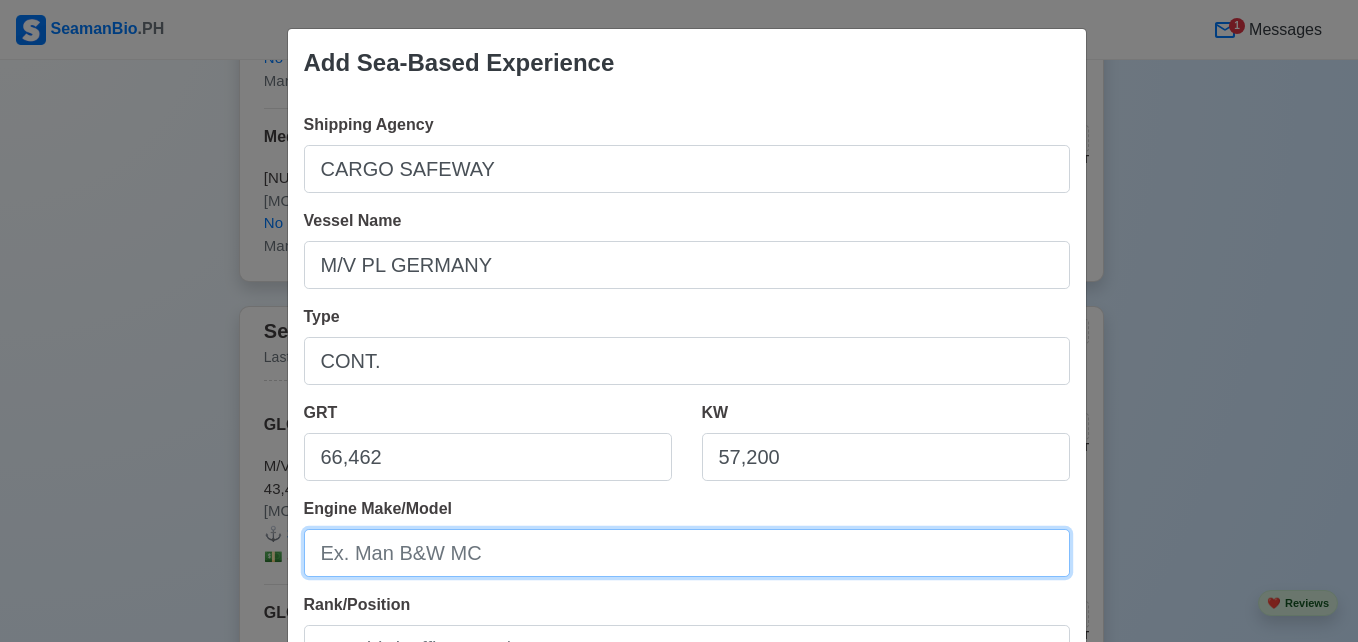 click on "Engine Make/Model" at bounding box center [687, 553] 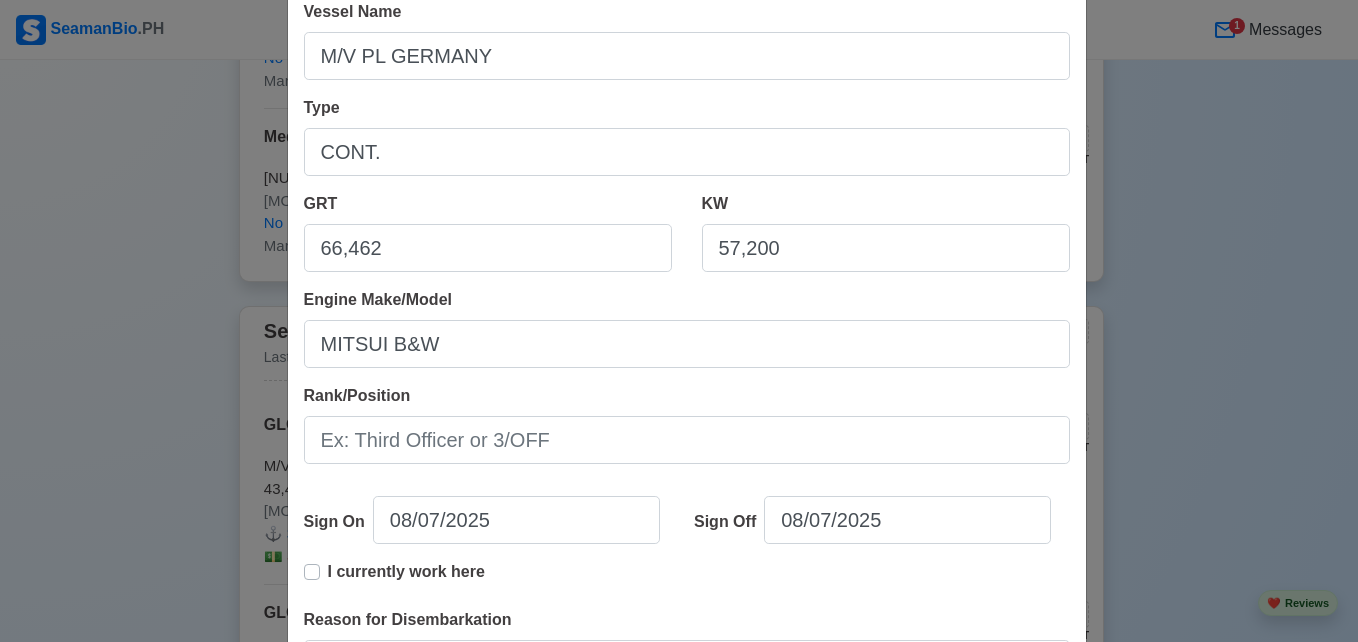 scroll, scrollTop: 216, scrollLeft: 0, axis: vertical 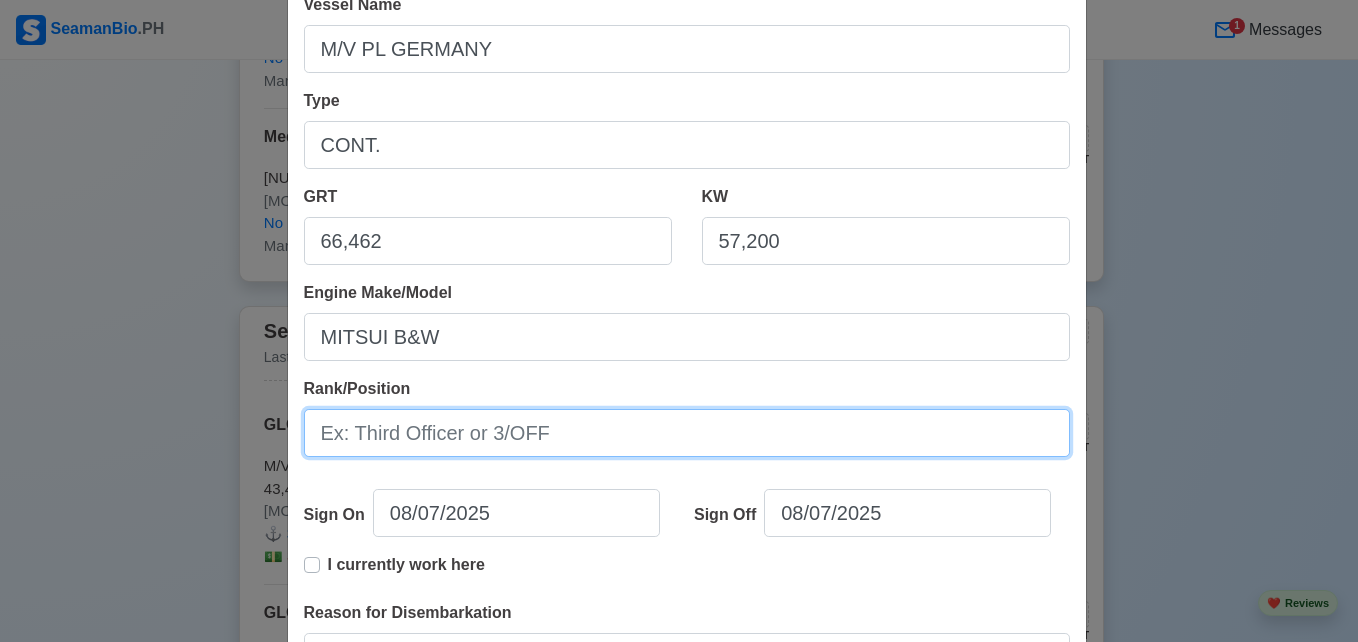 click on "Rank/Position" at bounding box center (687, 433) 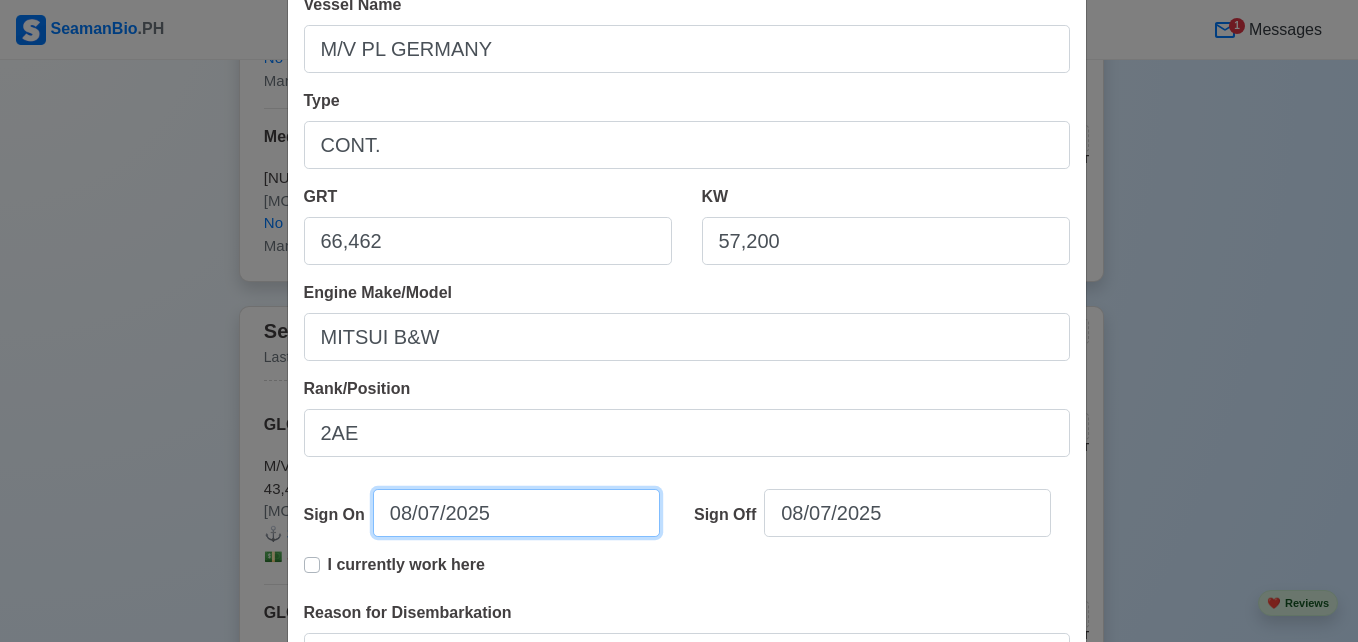 select on "****" 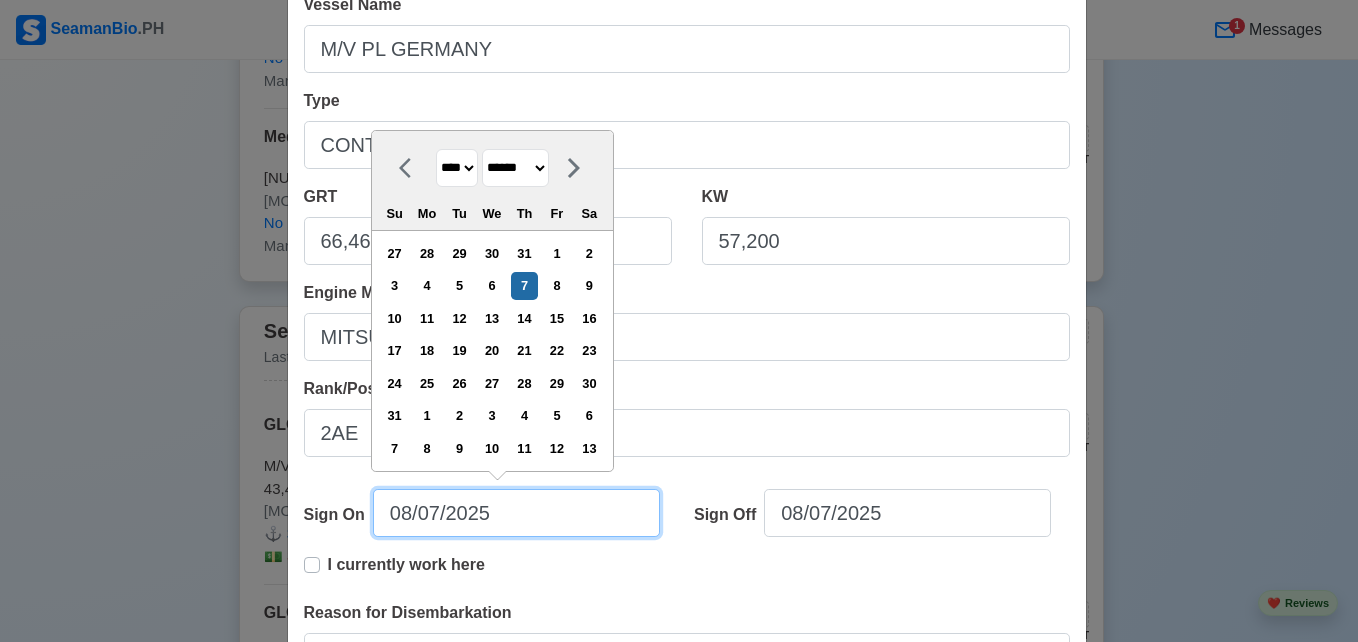 click on "08/07/2025" at bounding box center (516, 513) 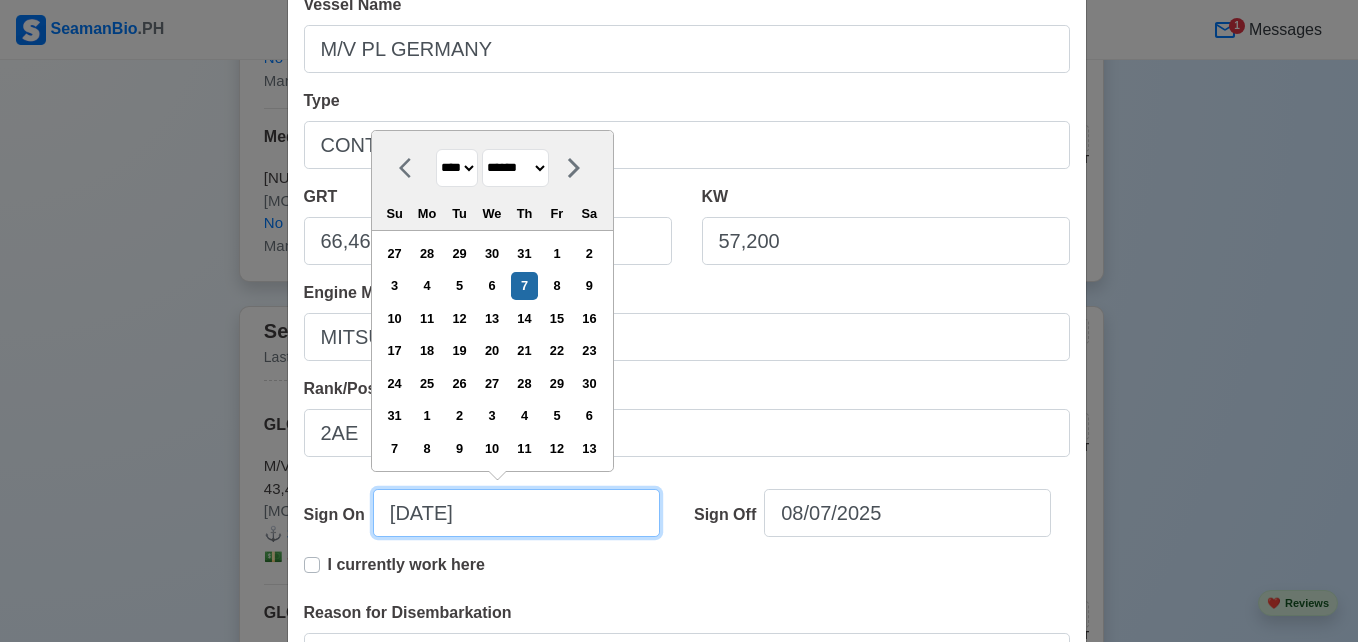 type on "[DATE]" 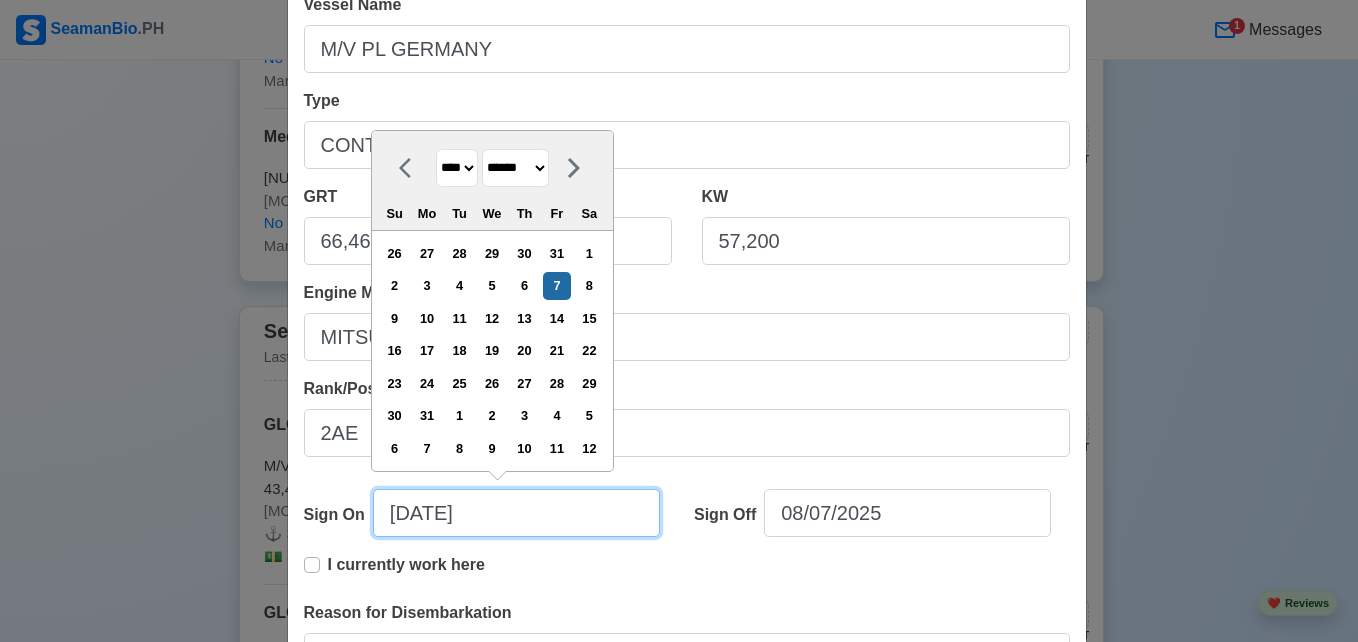 type on "[MONTH]/[DAY]/[YEAR]" 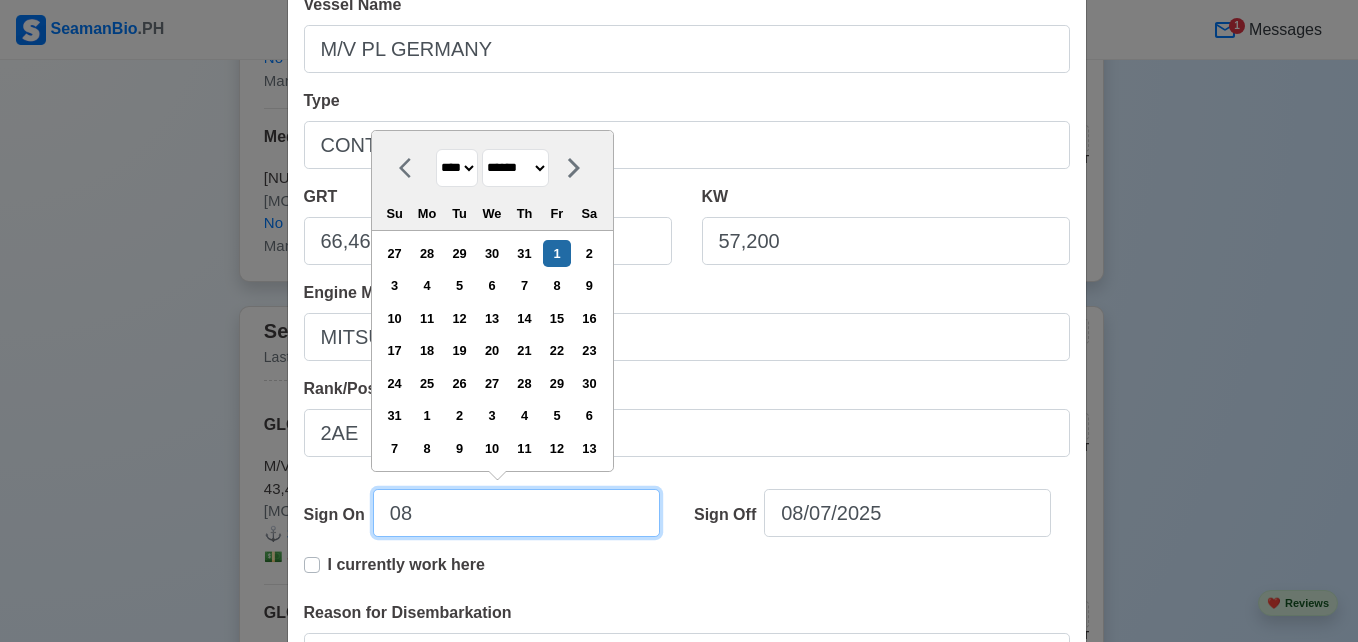 type on "0" 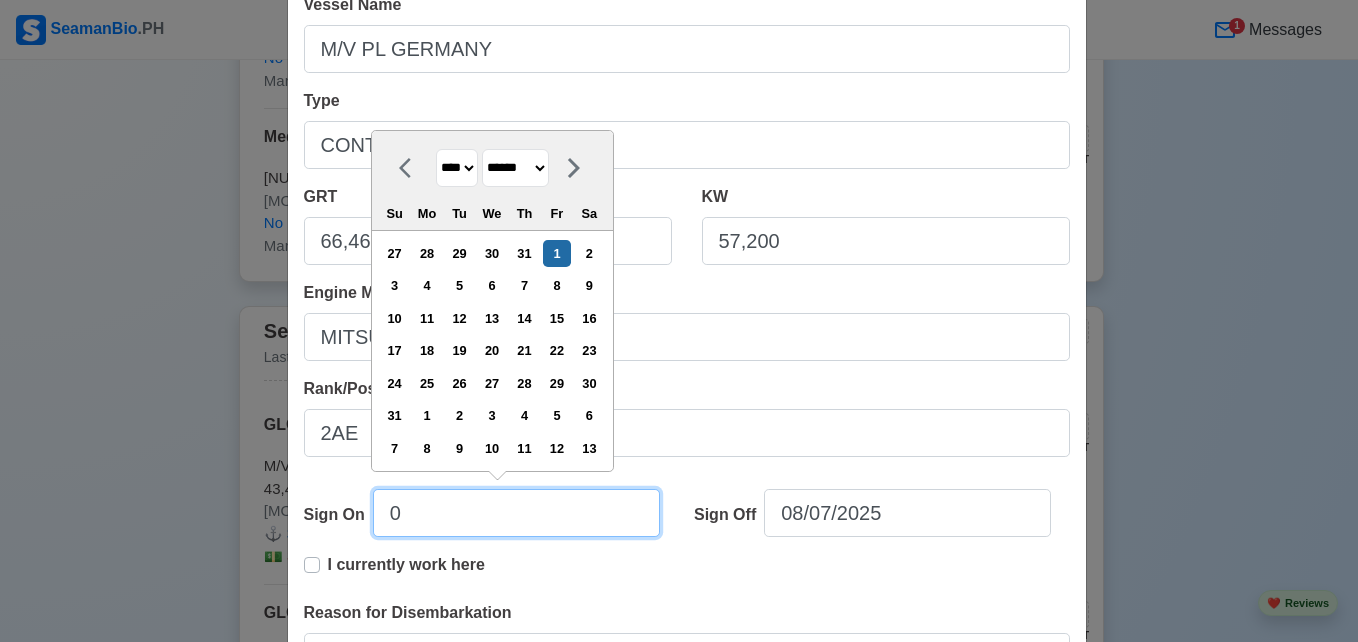 select on "*******" 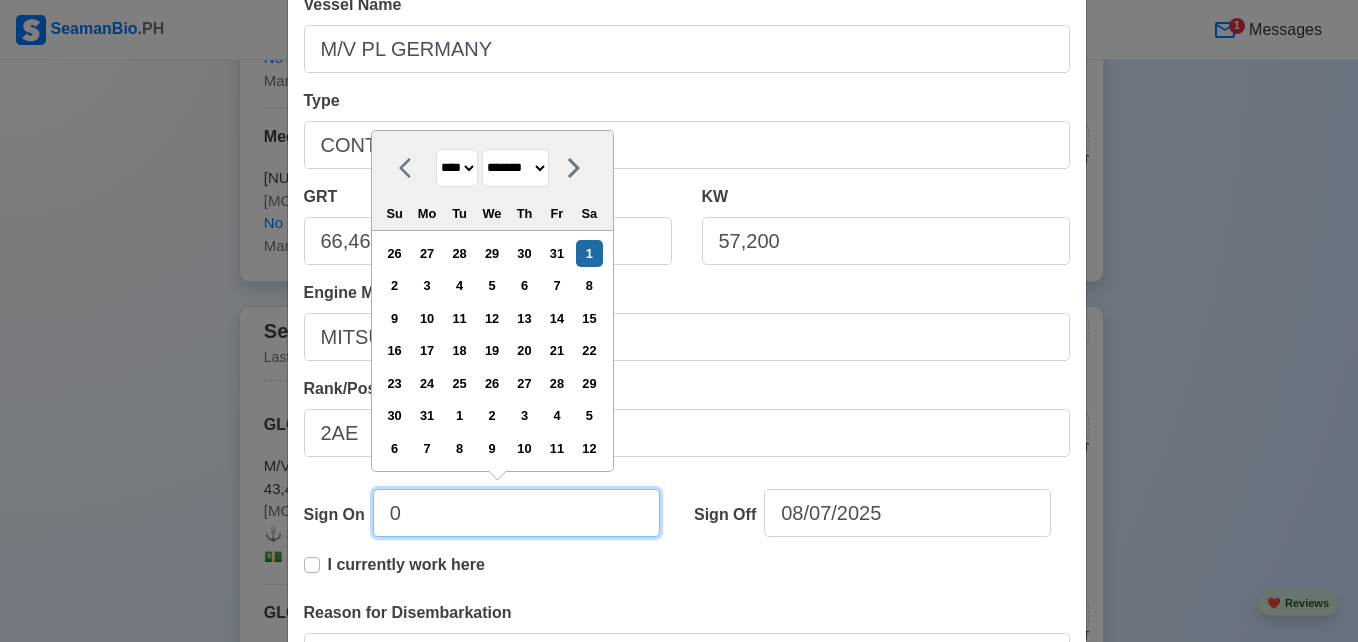 type on "03" 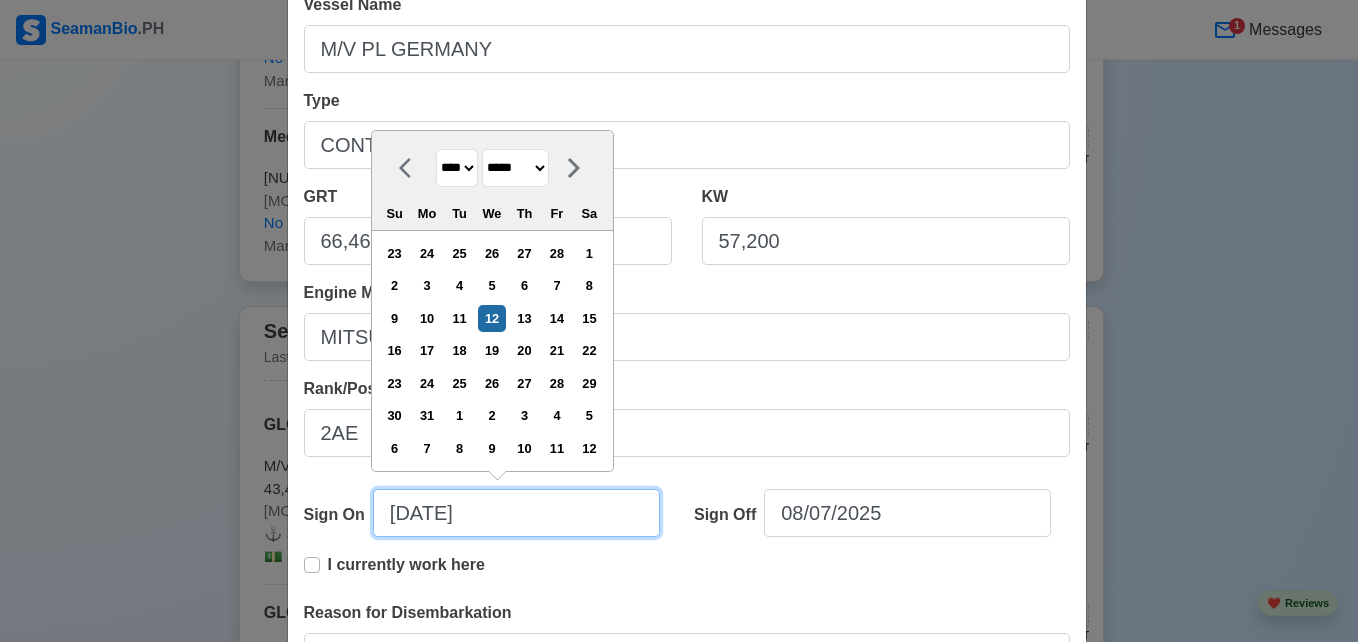 type on "03/12/2" 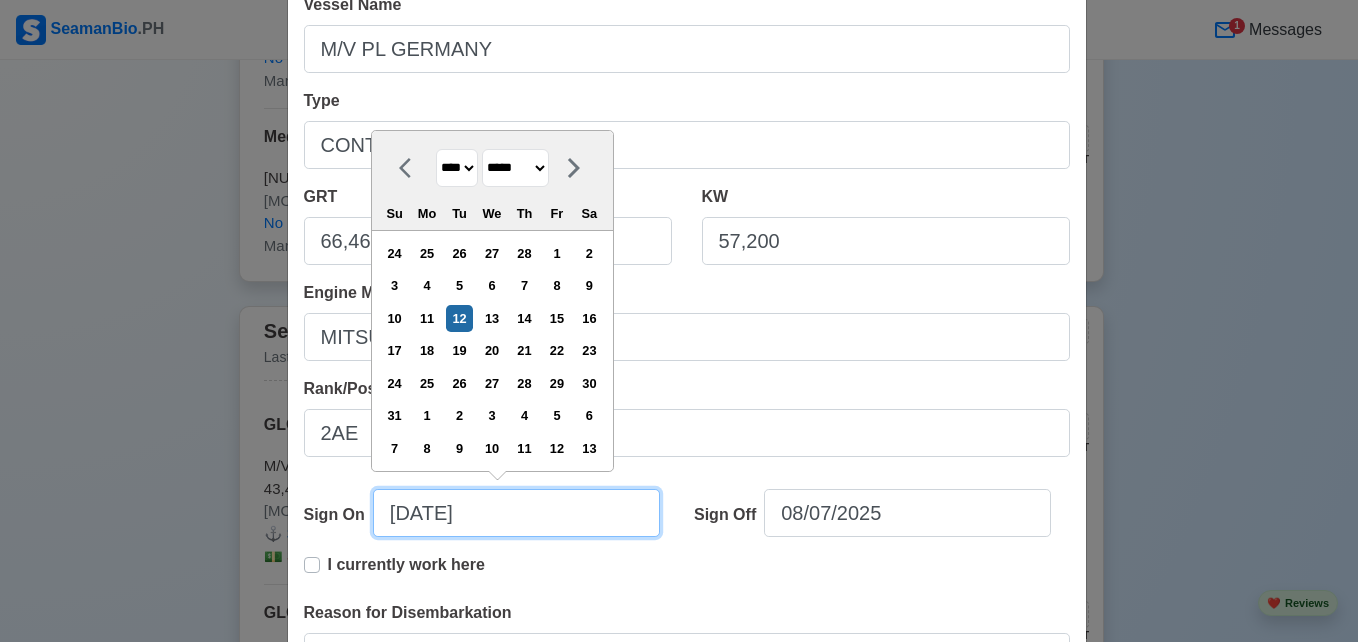 type on "03/12/20" 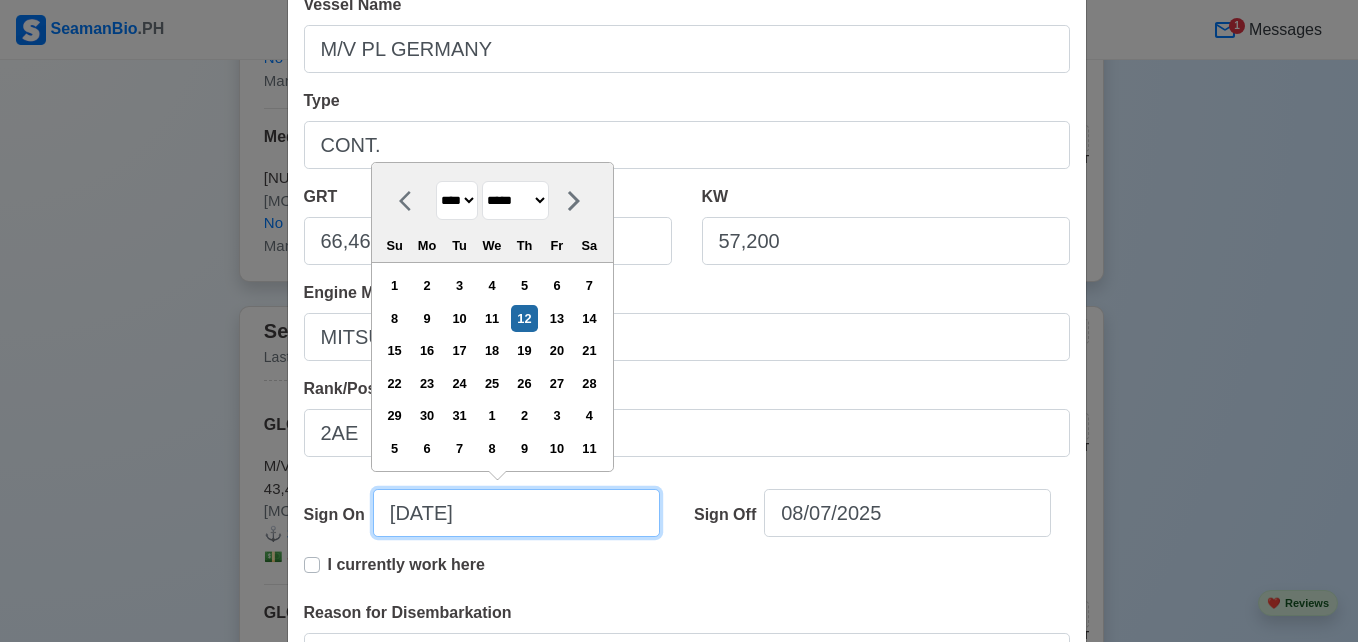 type on "03/12/2019" 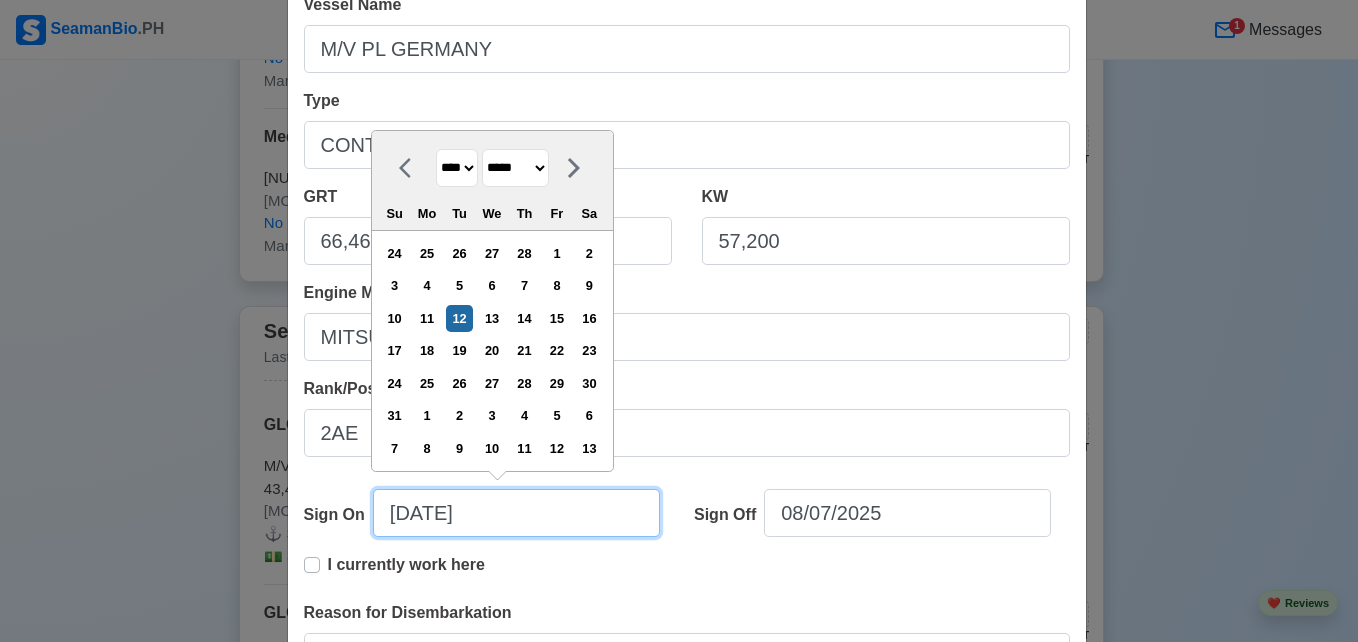 type on "03/12/2019" 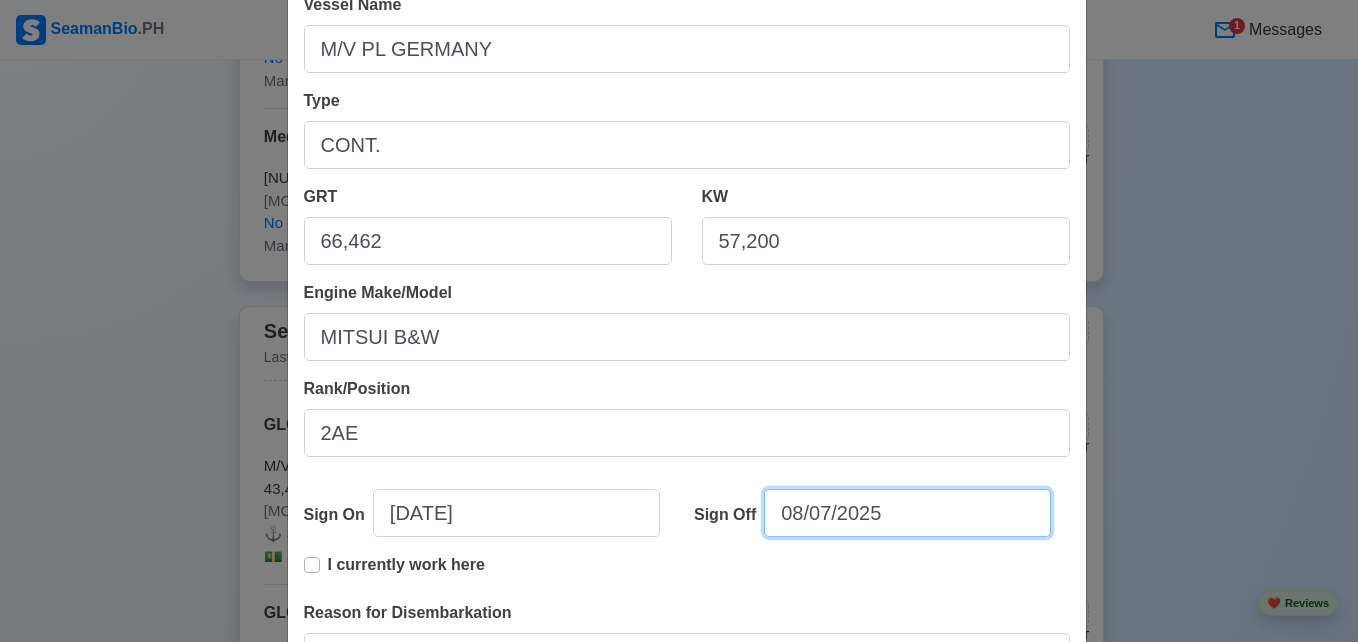 select on "****" 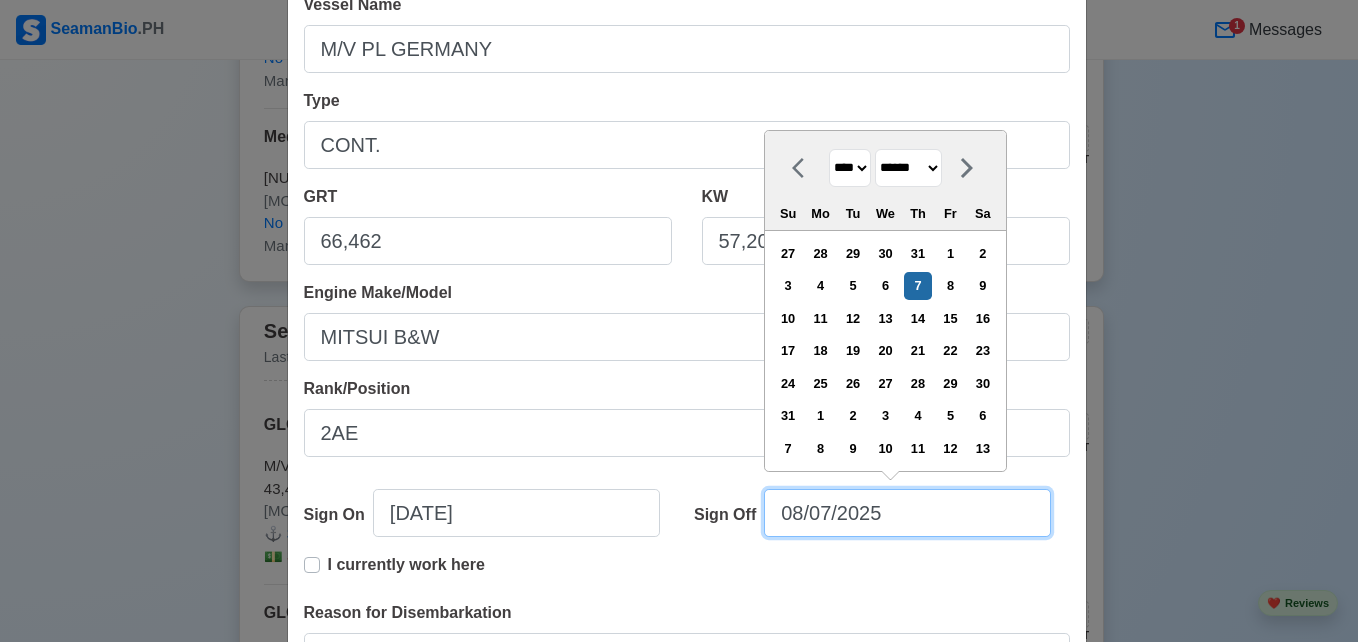 click on "08/07/2025" at bounding box center (907, 513) 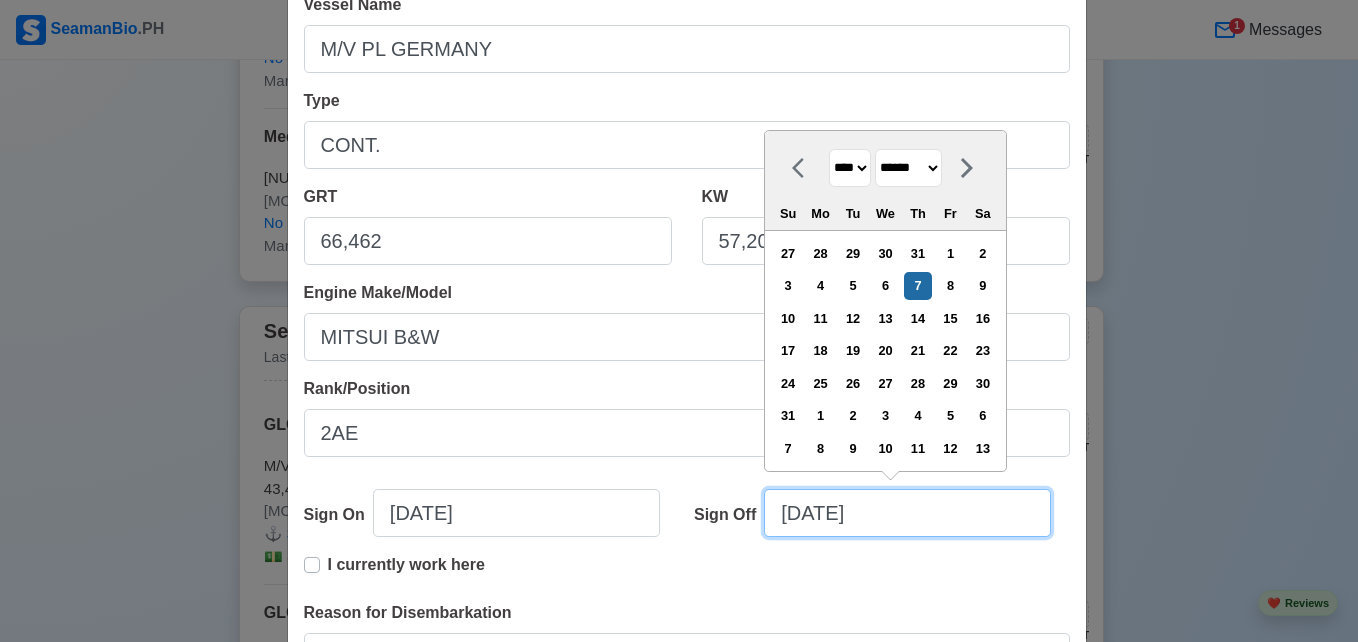 type on "[MONTH]/[DAY]/[YEAR]" 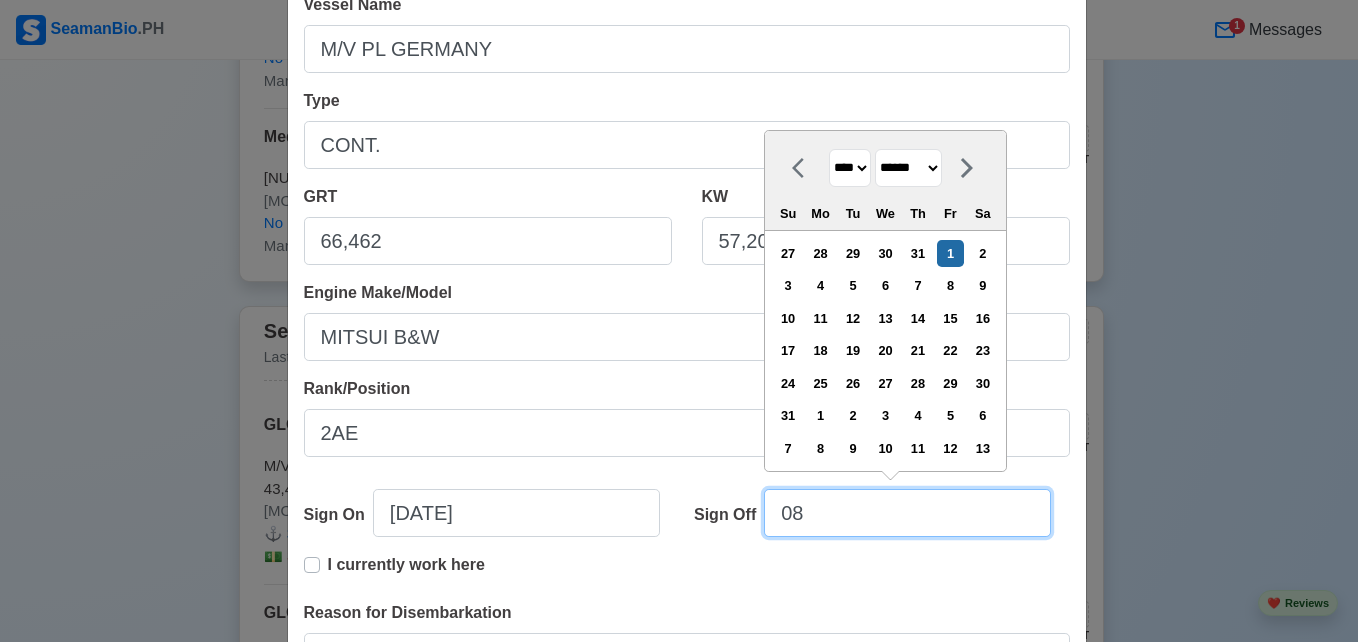 type on "0" 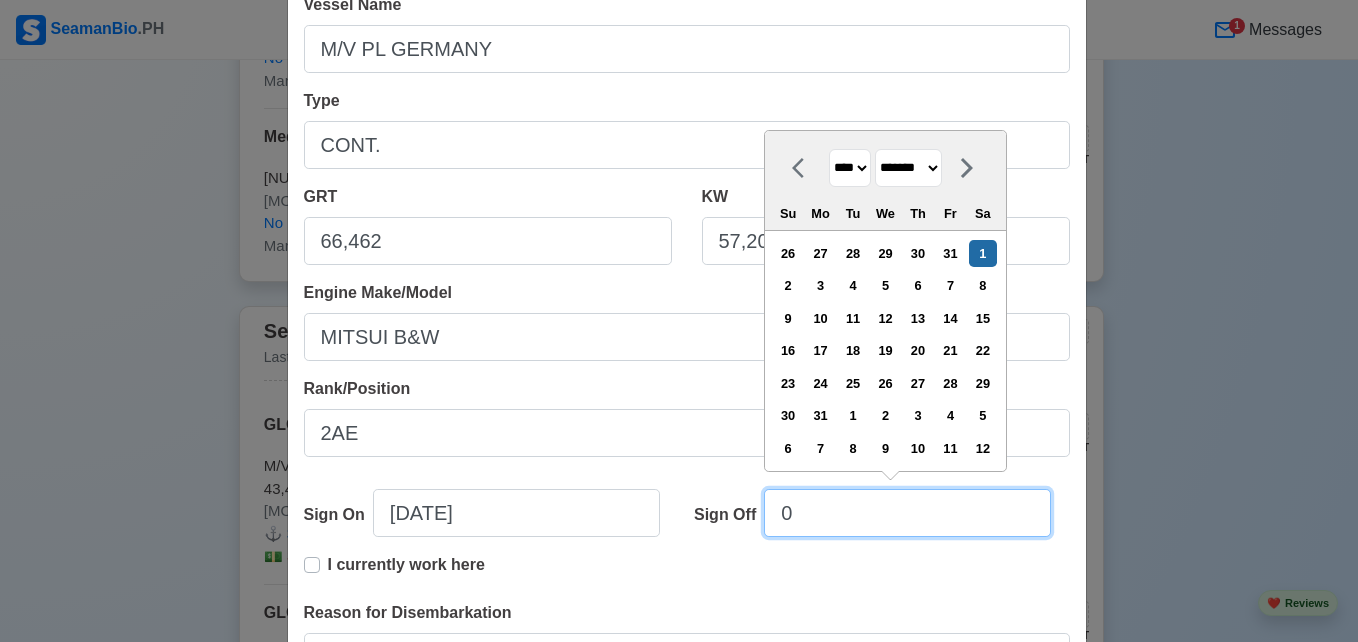 type on "09" 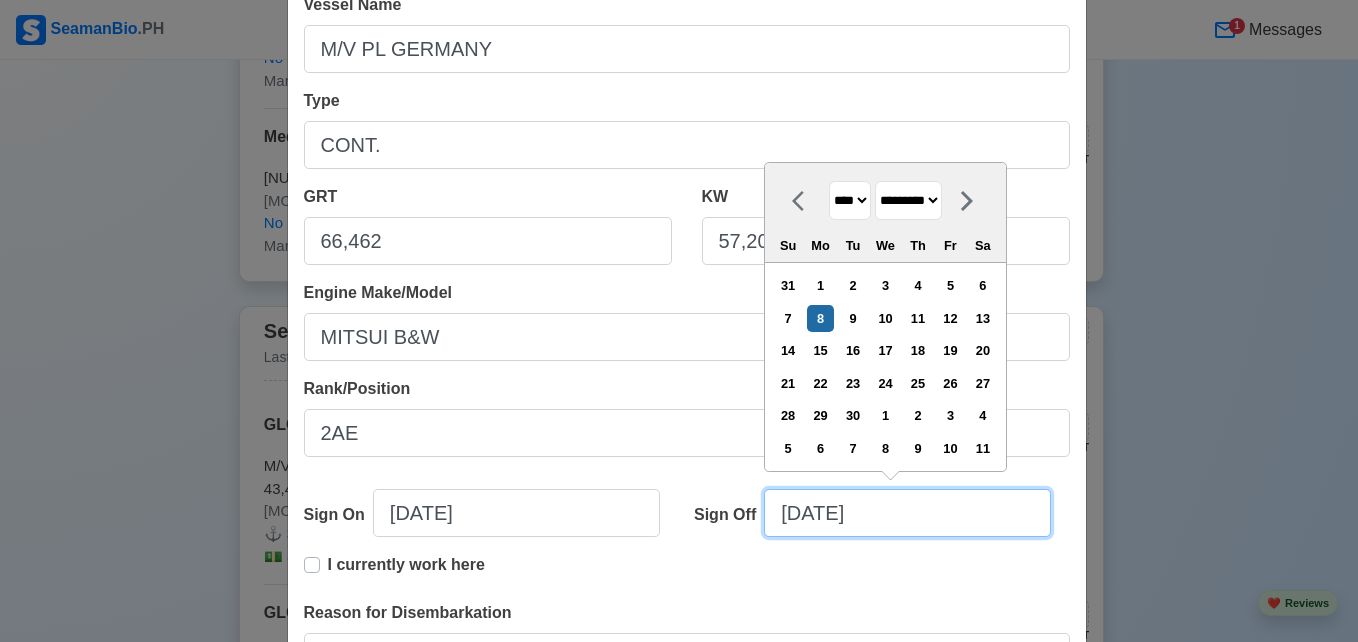 type on "09/08/2" 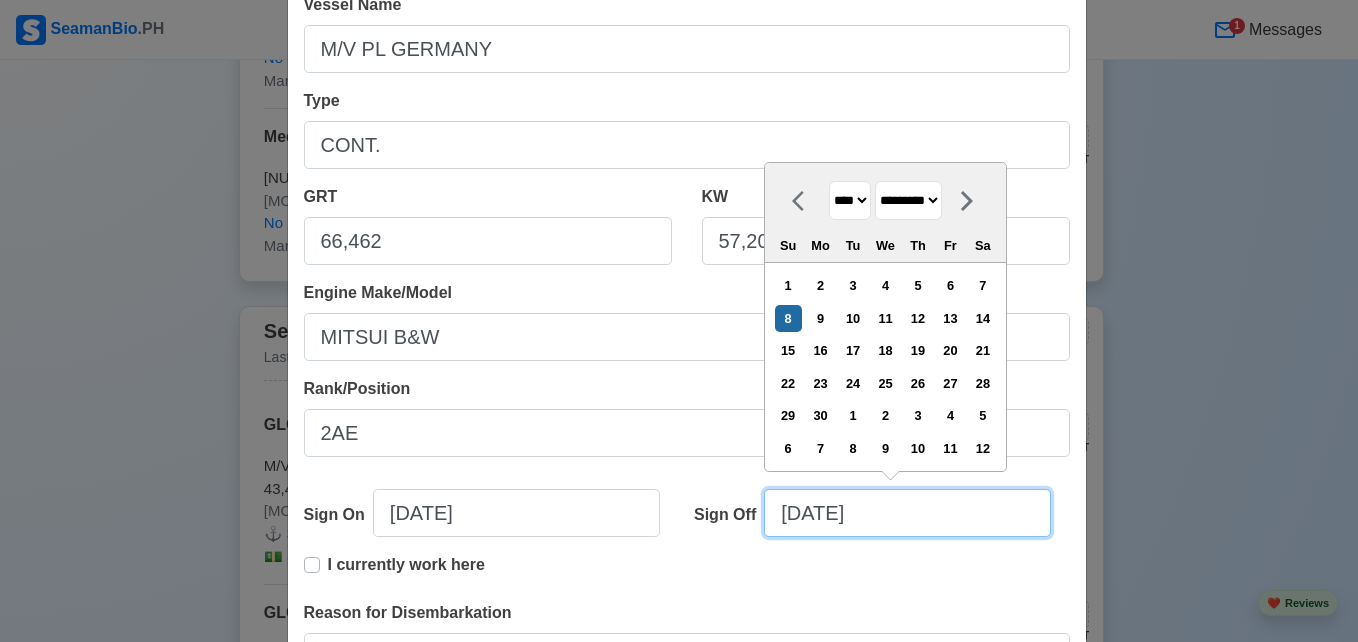type on "09/08/20" 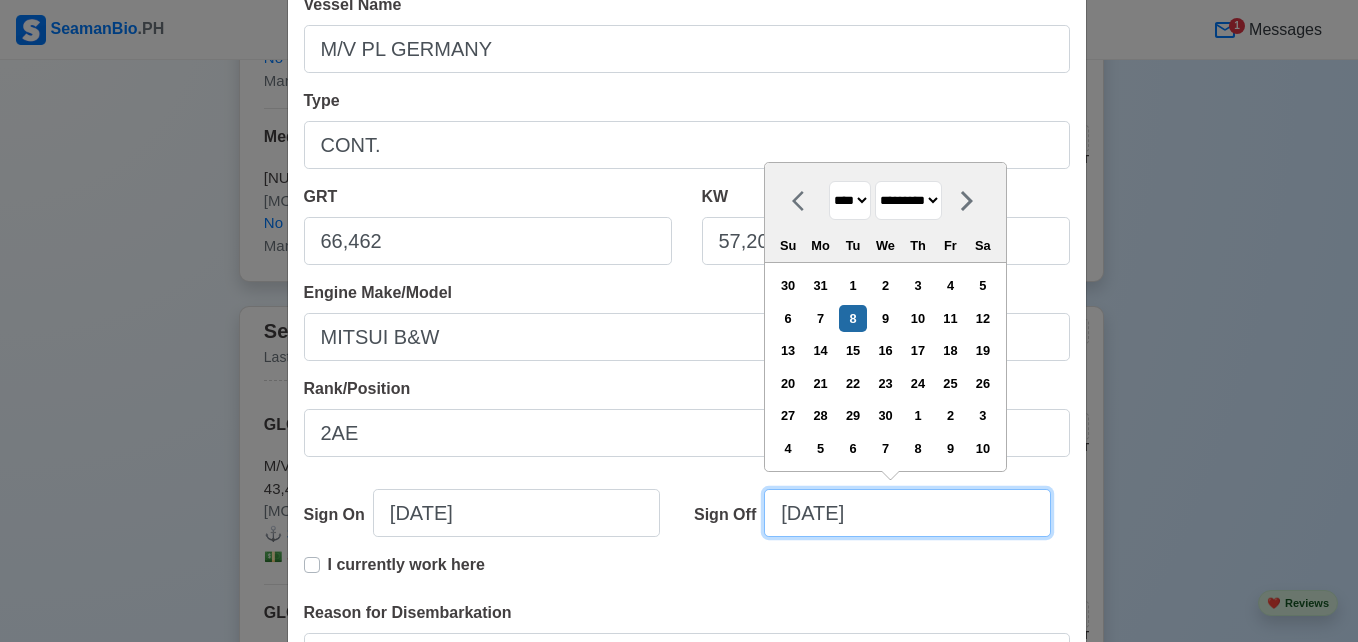 type on "[MONTH]/[DAY]/[YEAR]" 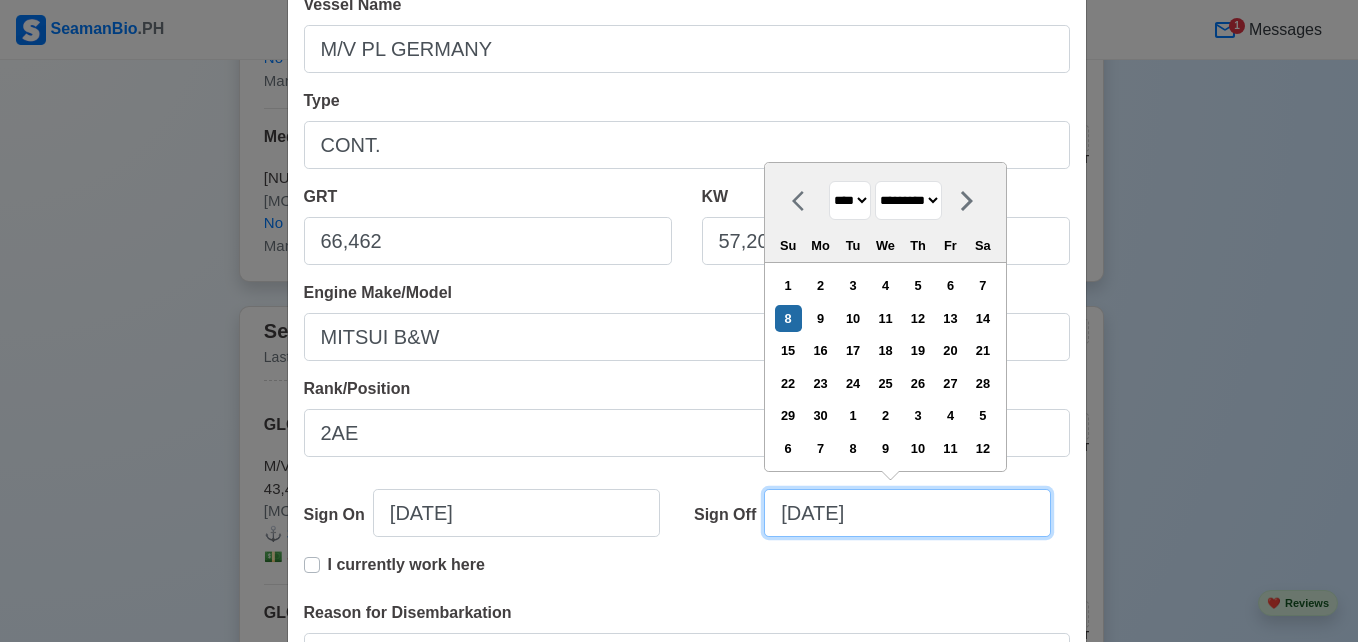 type on "[MONTH]/[DAY]/[YEAR]" 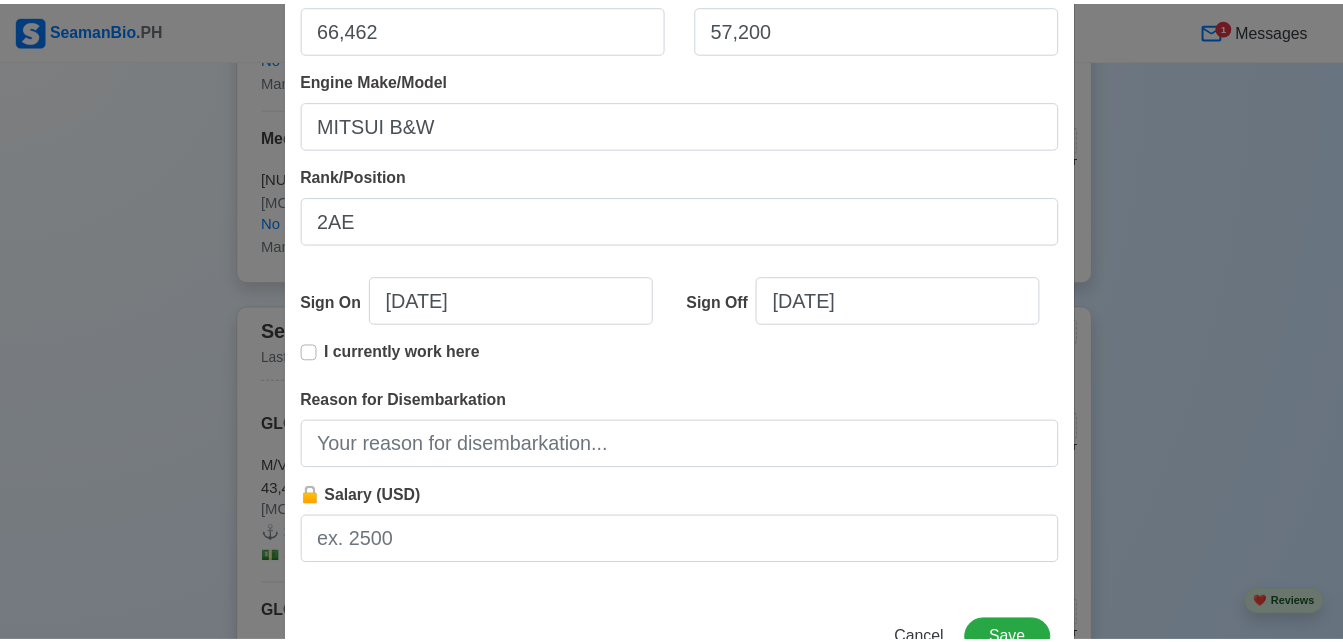 scroll, scrollTop: 498, scrollLeft: 0, axis: vertical 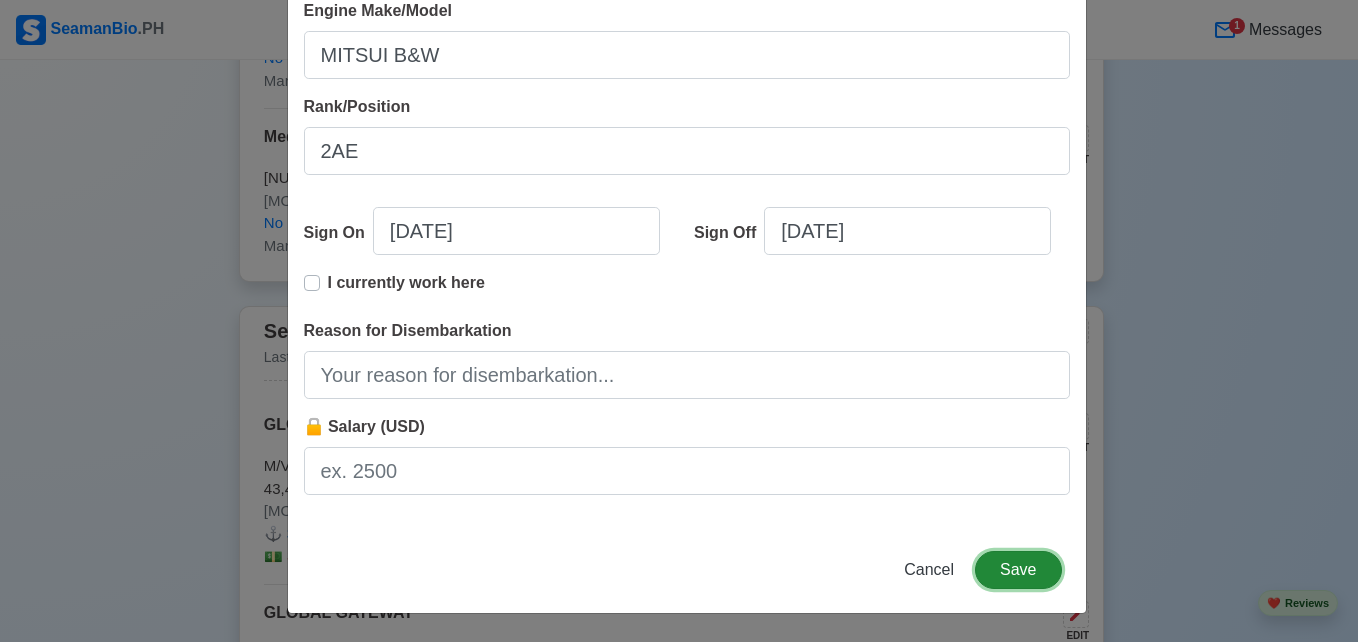 click on "Save" at bounding box center [1018, 570] 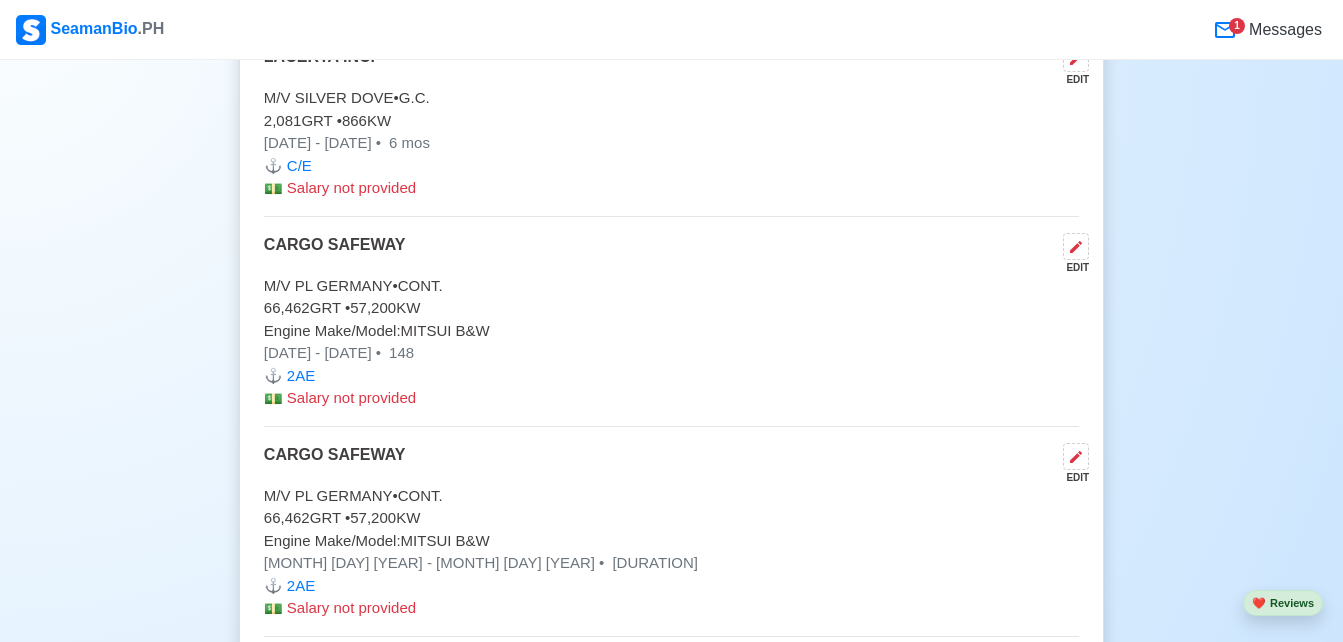 scroll, scrollTop: 6005, scrollLeft: 0, axis: vertical 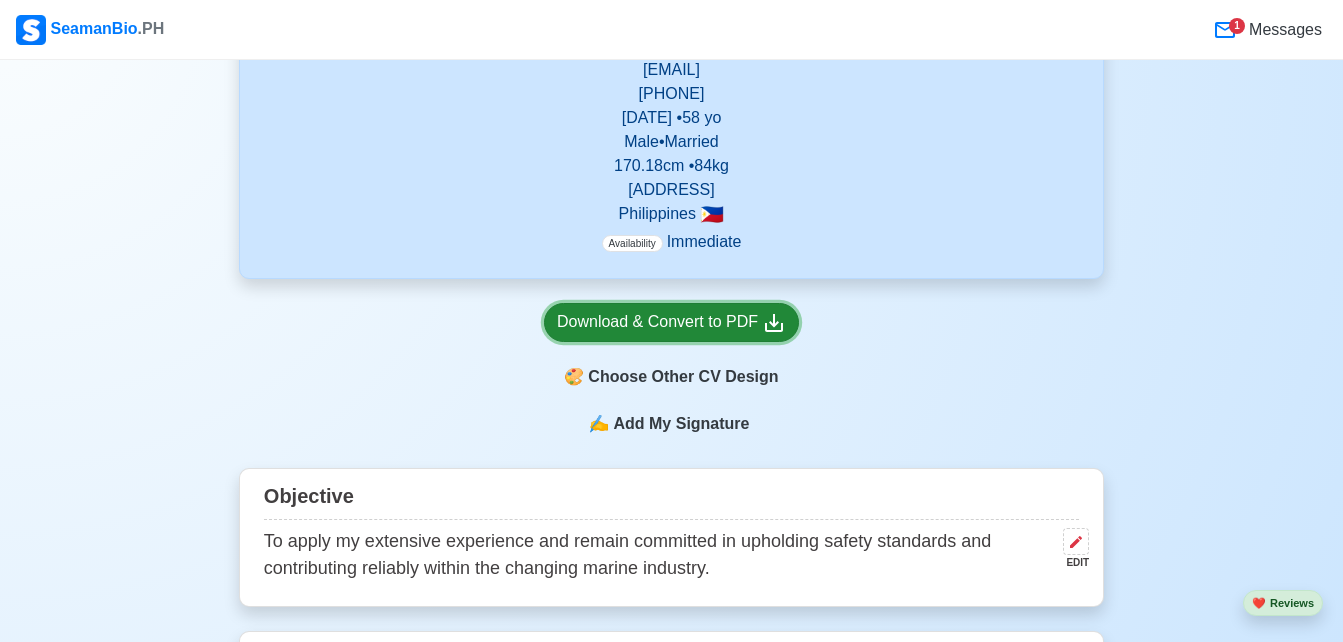 click on "Download & Convert to PDF" at bounding box center (671, 322) 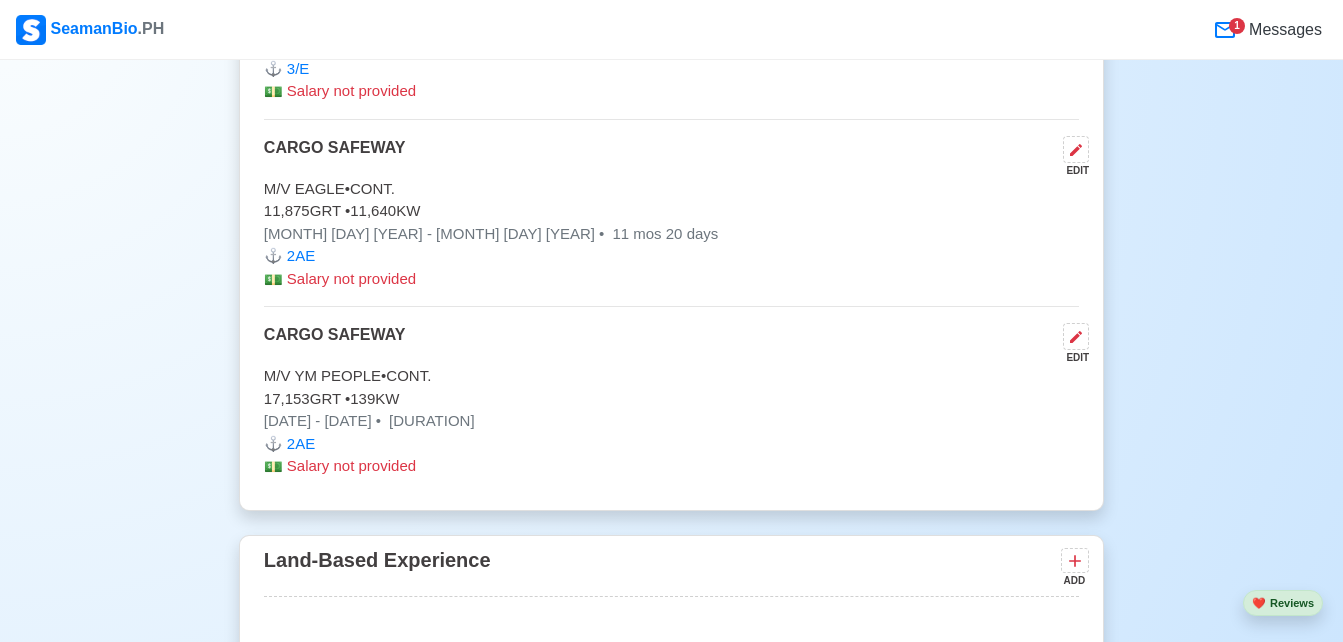 scroll, scrollTop: 9313, scrollLeft: 0, axis: vertical 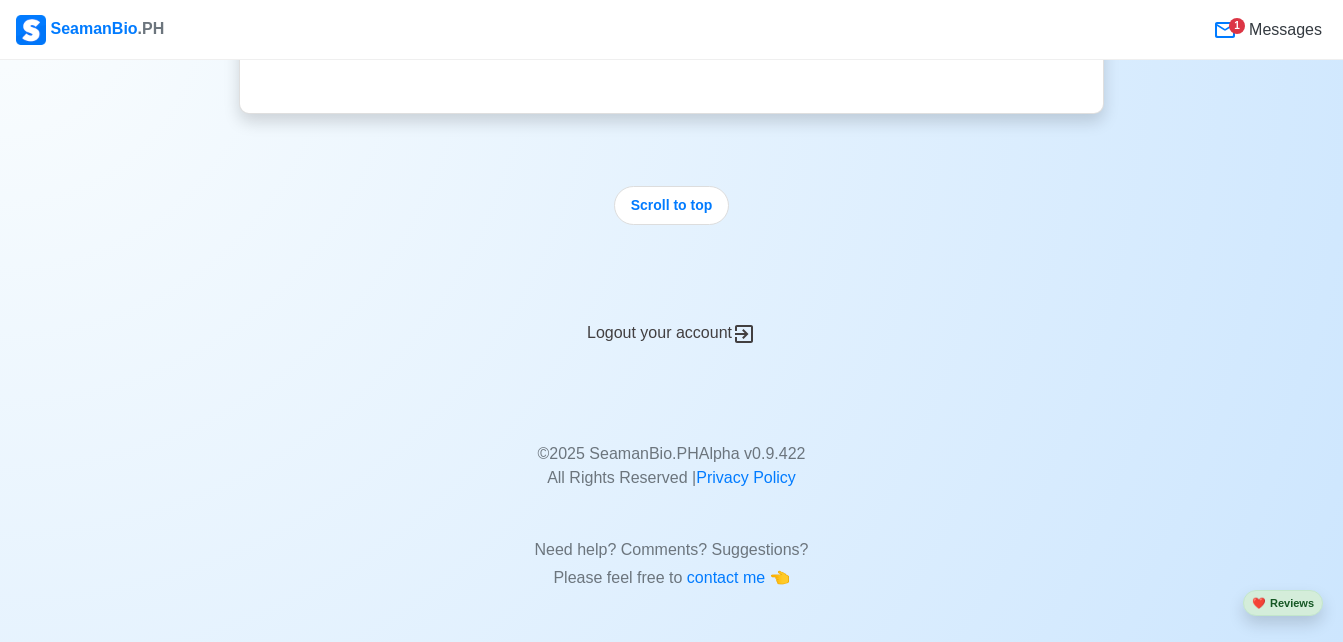 click 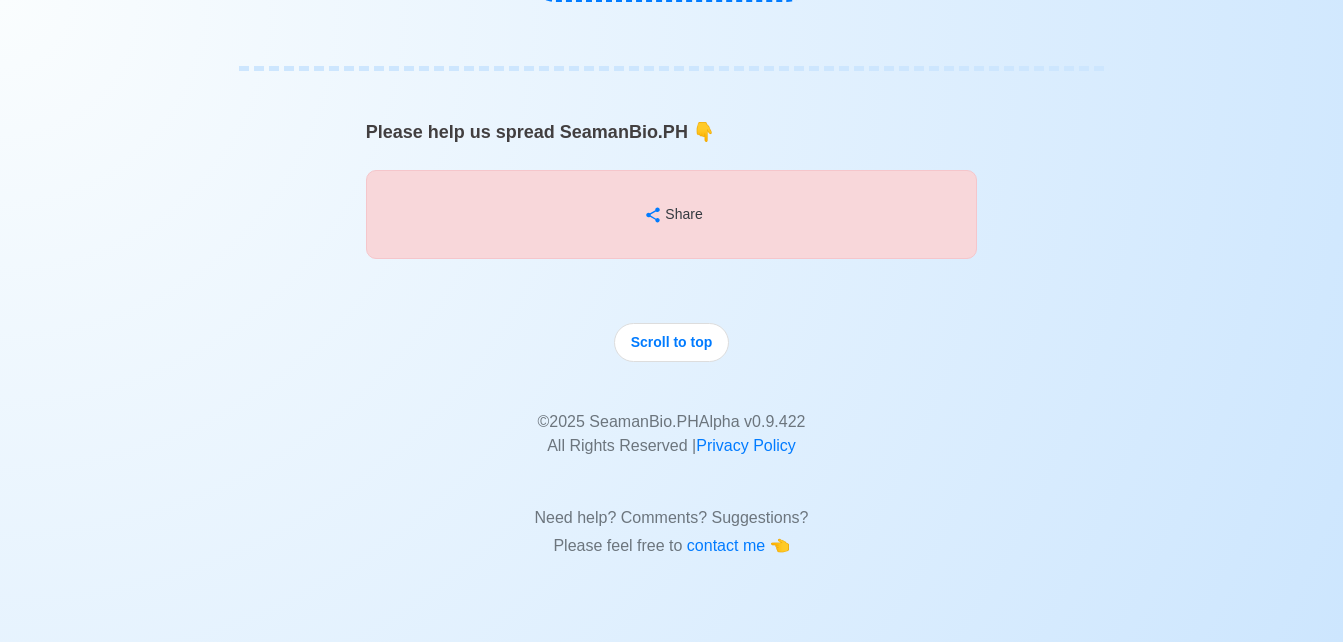 scroll, scrollTop: 0, scrollLeft: 0, axis: both 